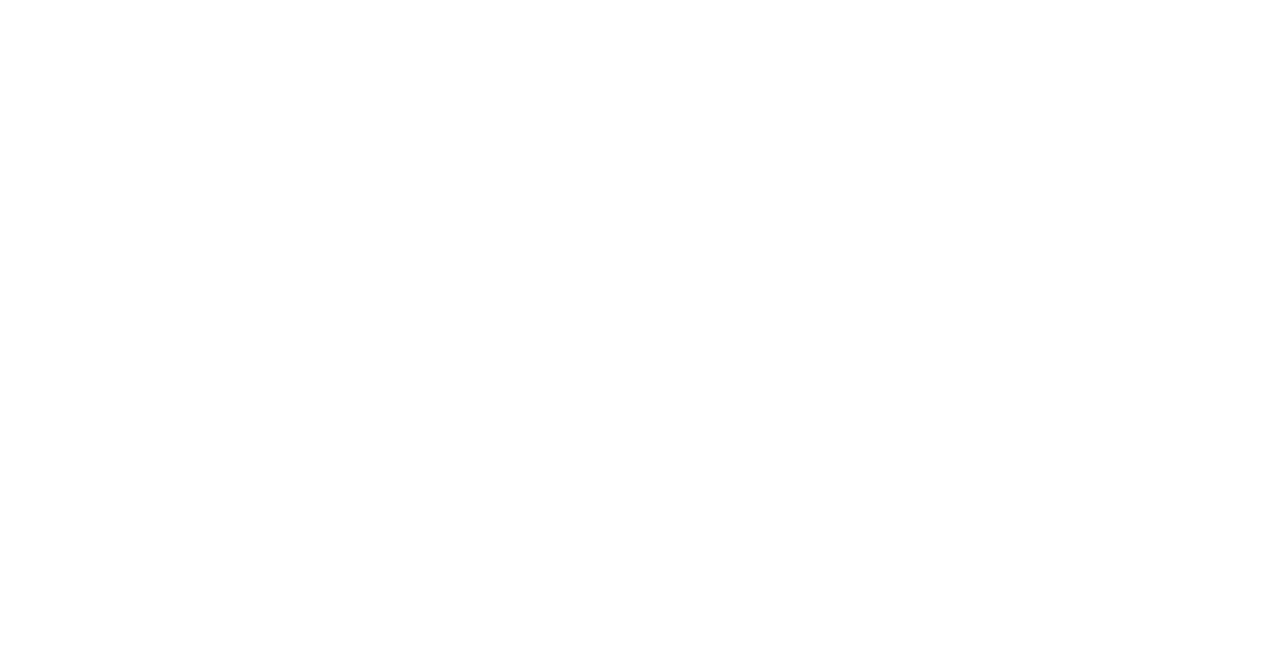 scroll, scrollTop: 0, scrollLeft: 0, axis: both 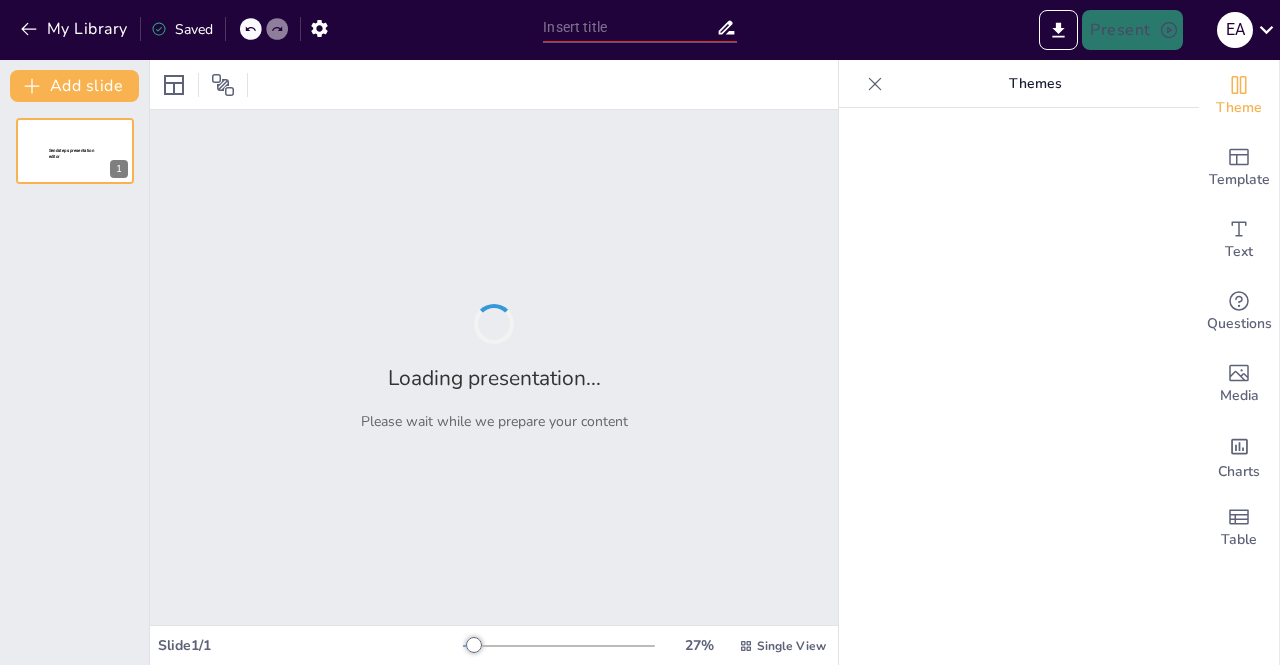 type on "Evaluating Competence: Rigorous Testing for Aerial Lift and Fall Protection Training" 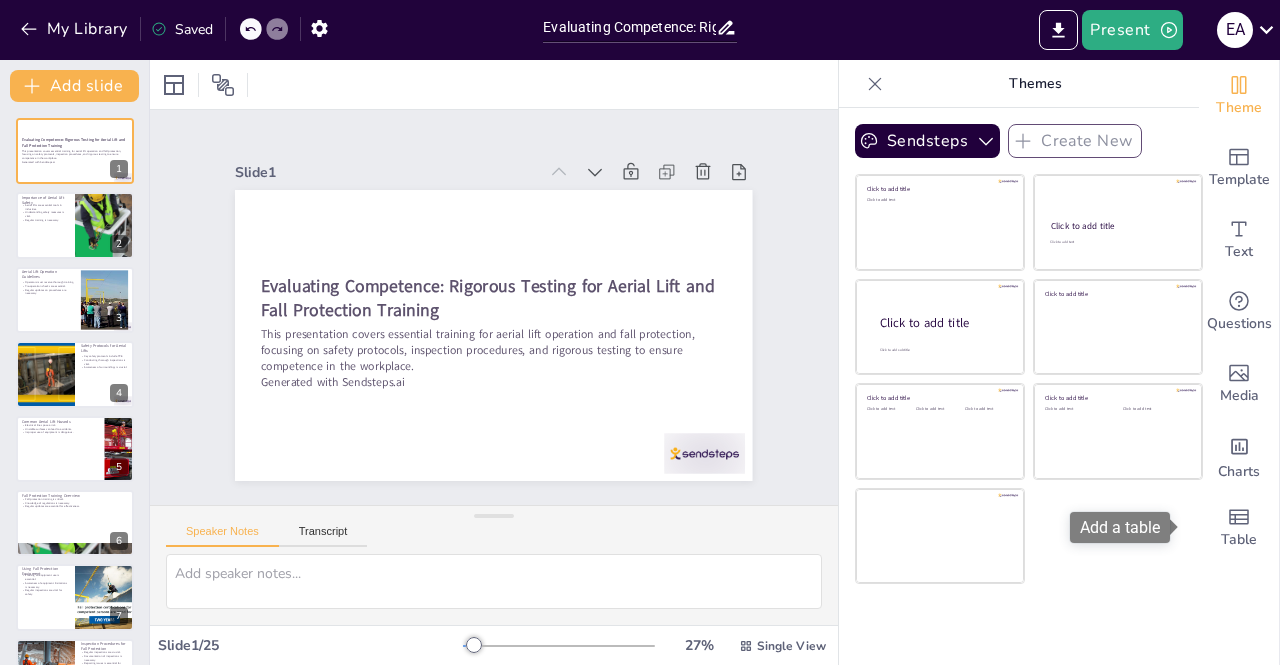 checkbox on "true" 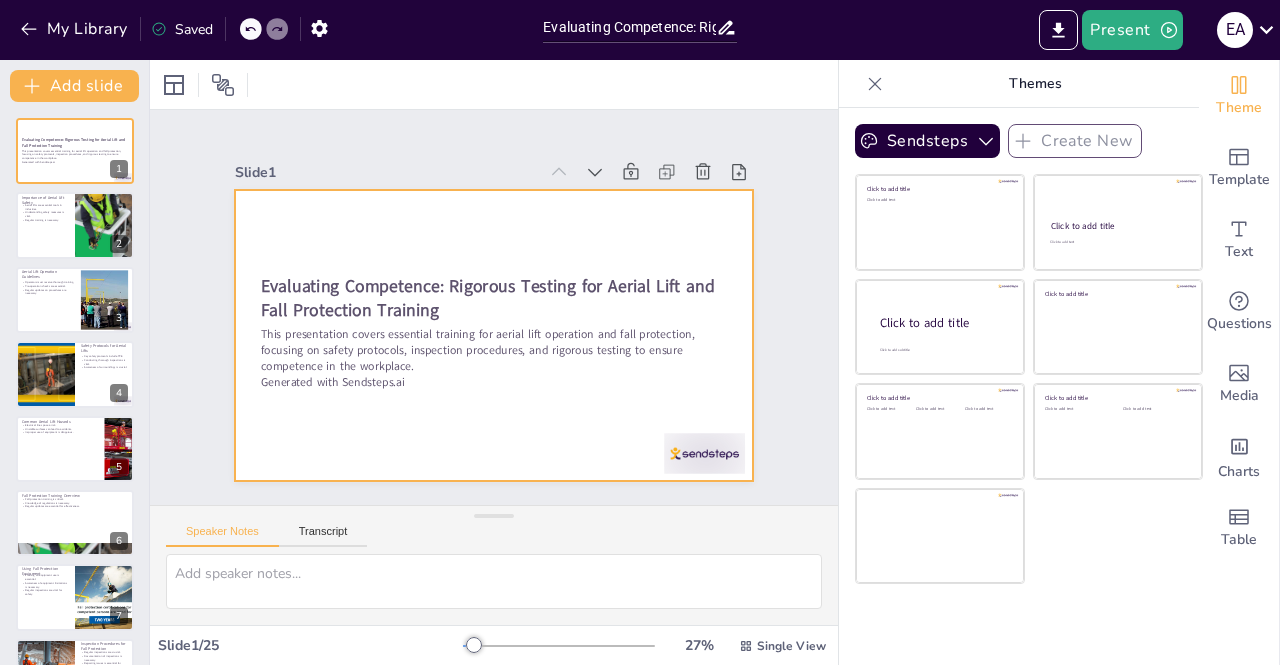 checkbox on "true" 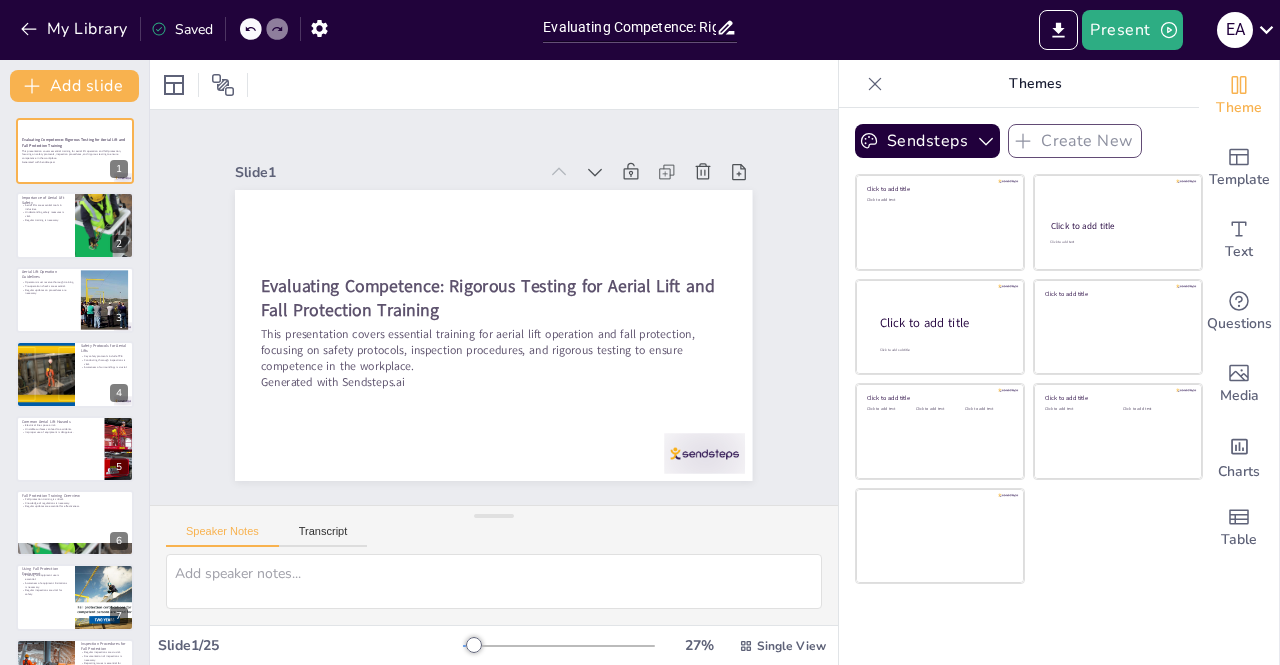 checkbox on "true" 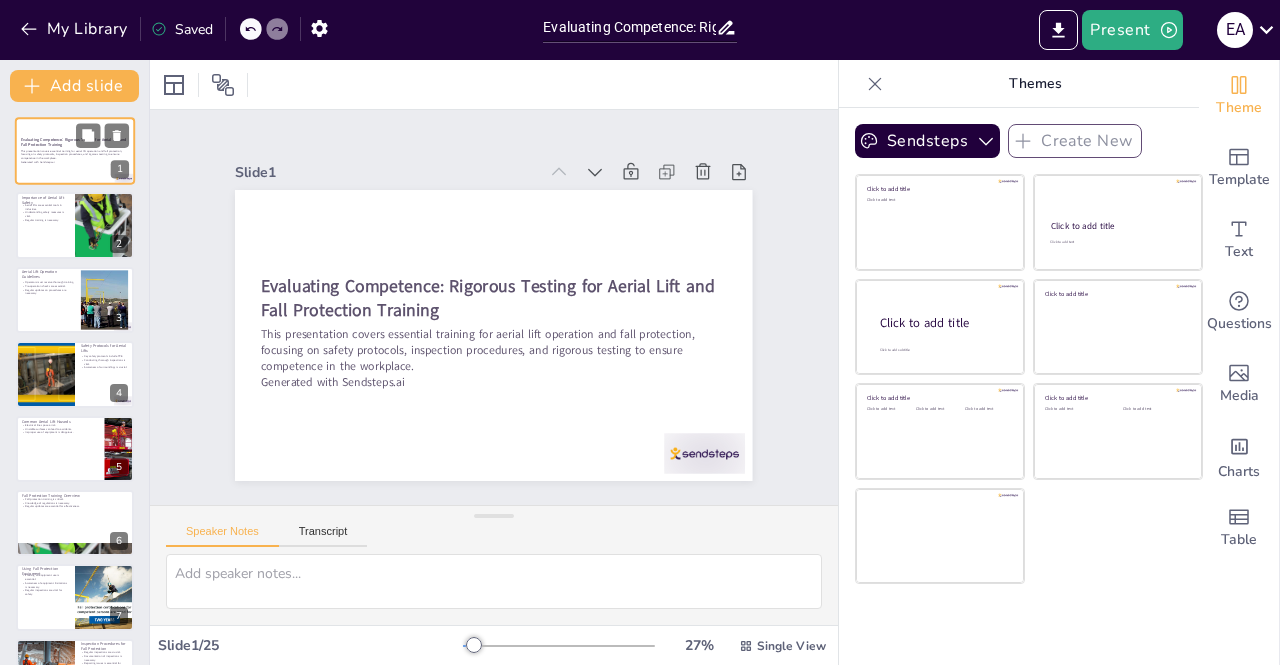 checkbox on "true" 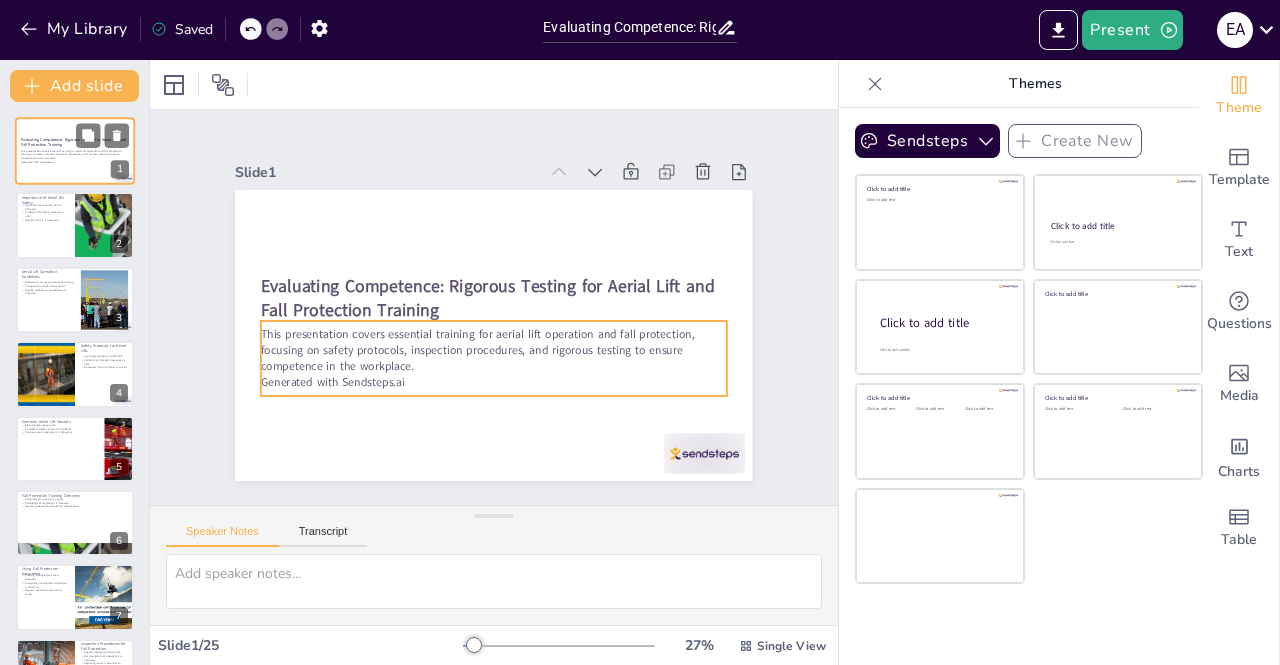 checkbox on "true" 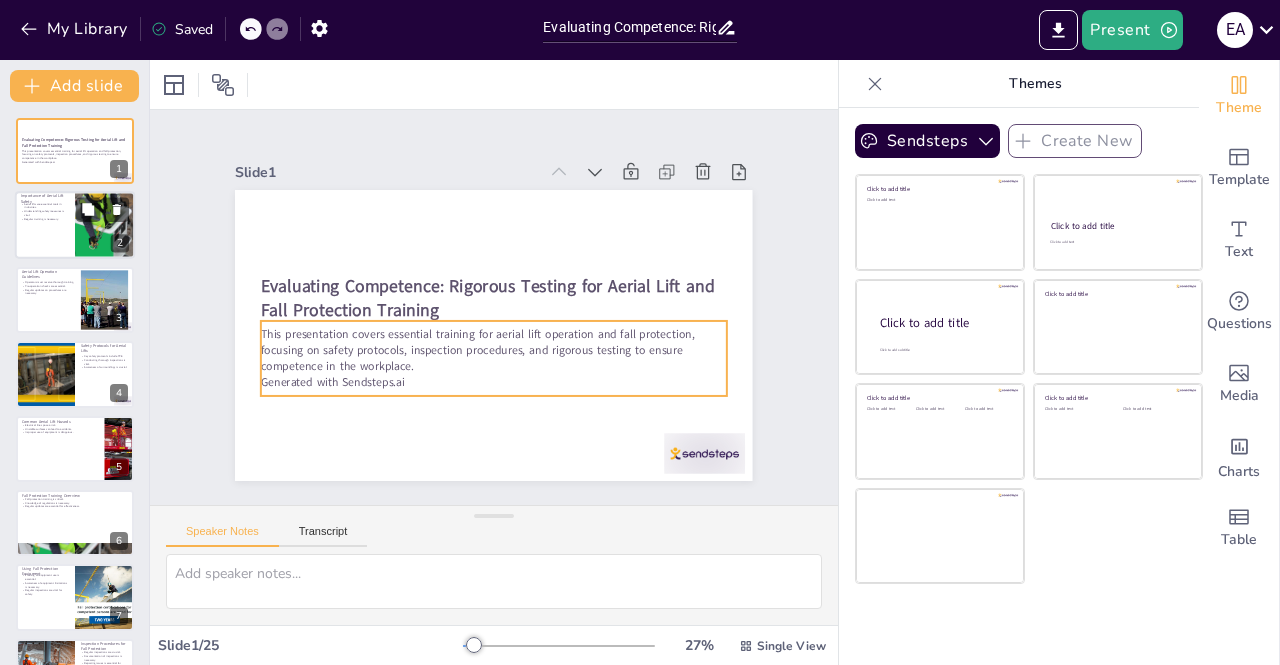 checkbox on "true" 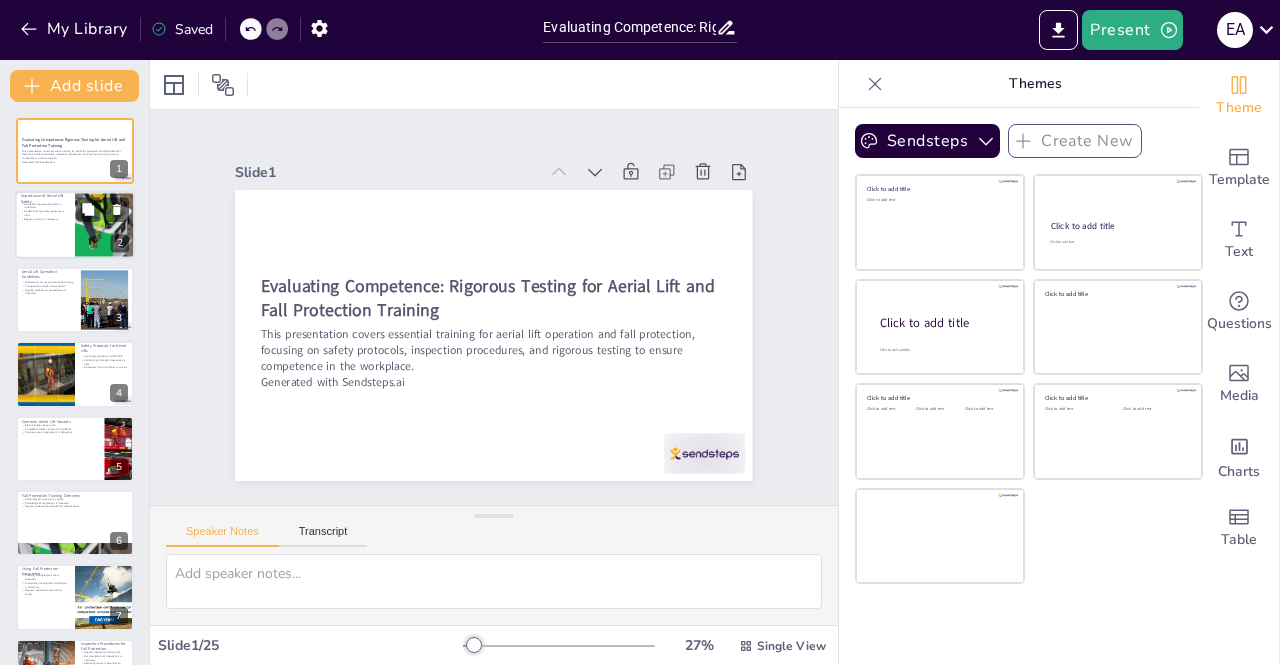 click at bounding box center (75, 226) 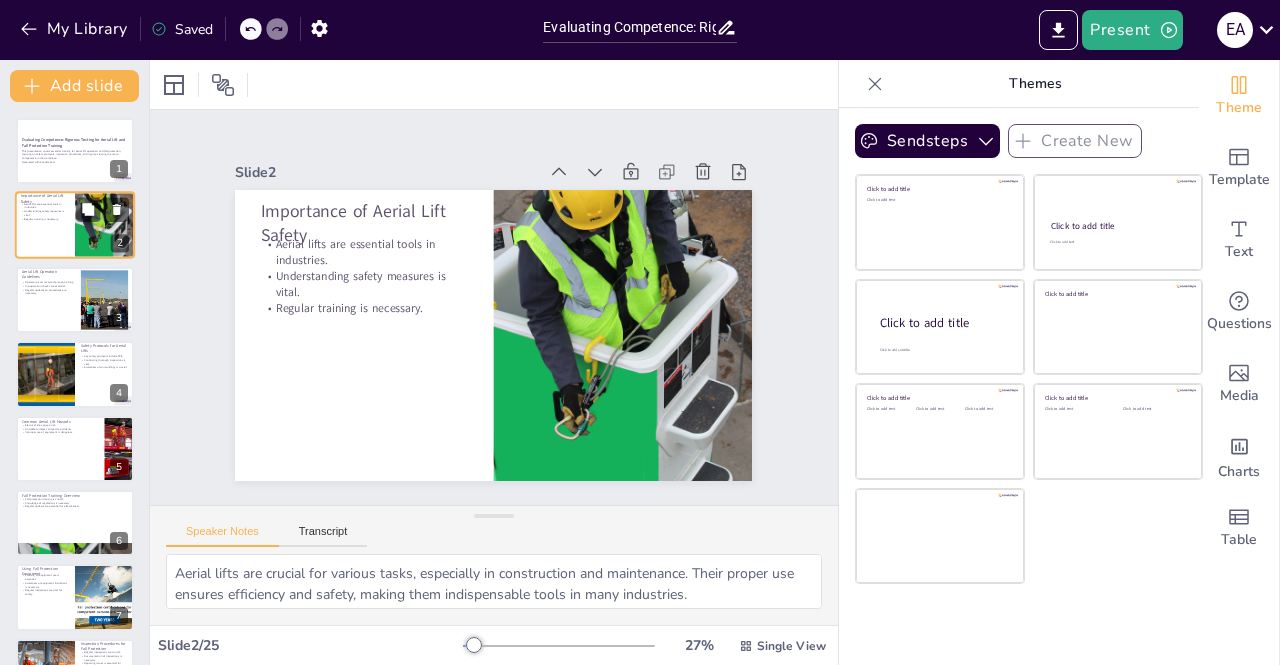 checkbox on "true" 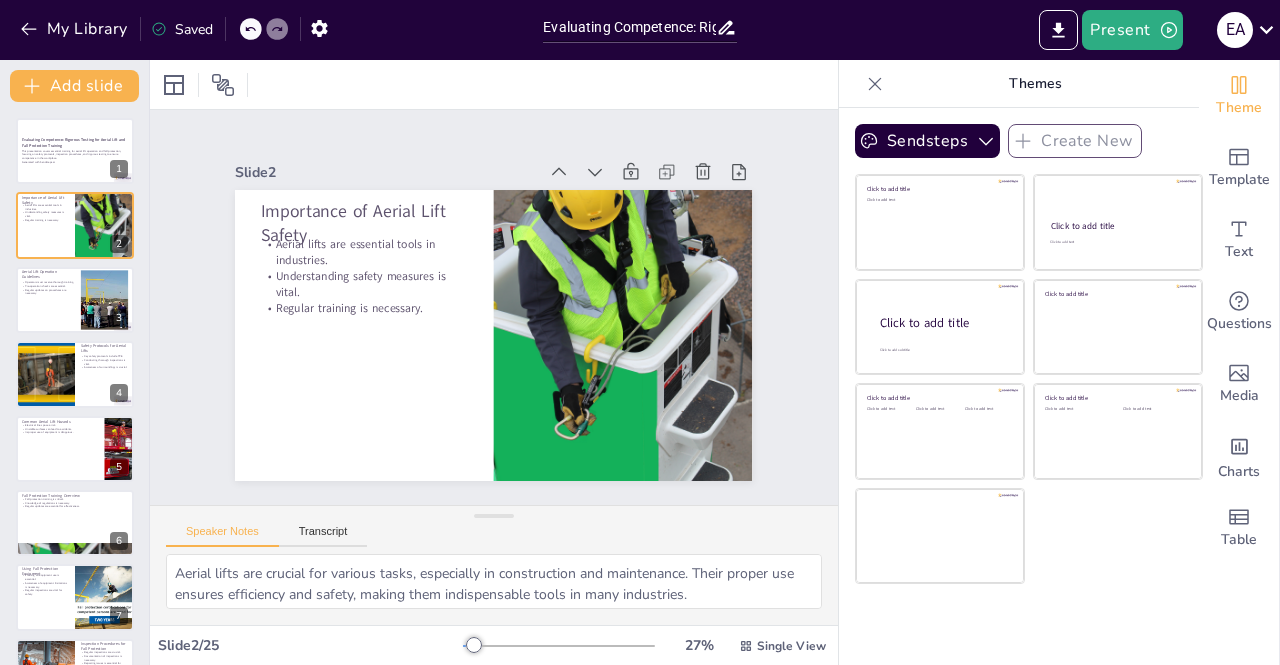 checkbox on "true" 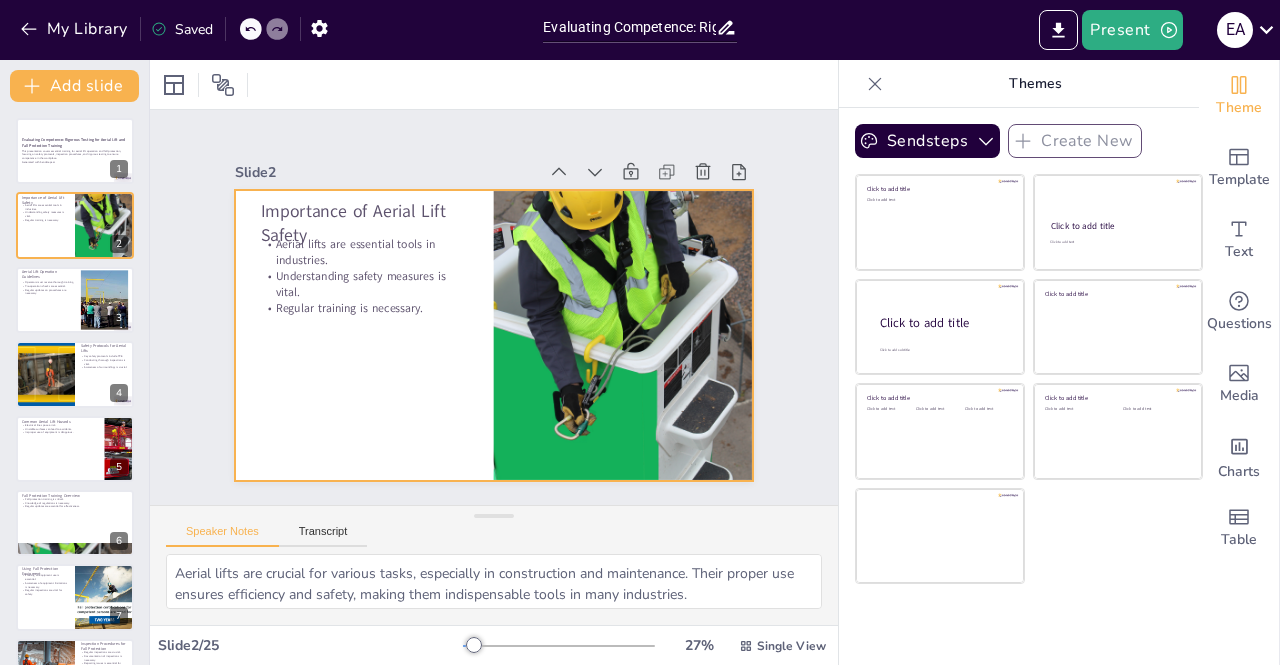 checkbox on "true" 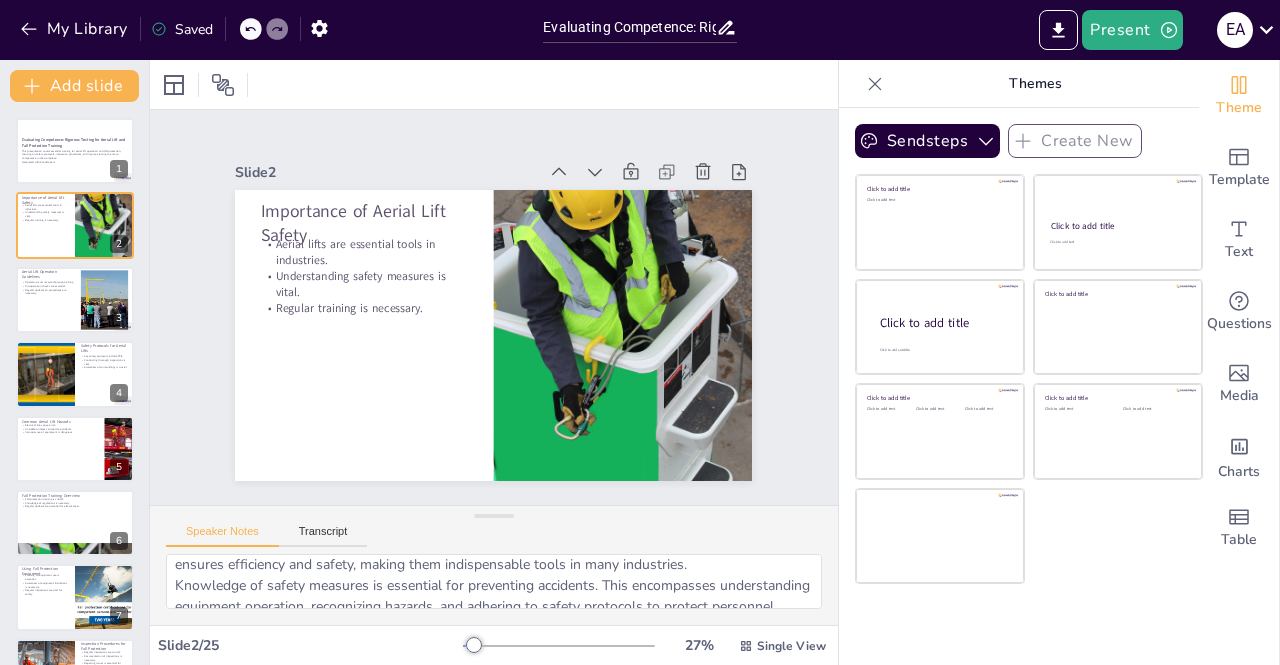 scroll, scrollTop: 0, scrollLeft: 0, axis: both 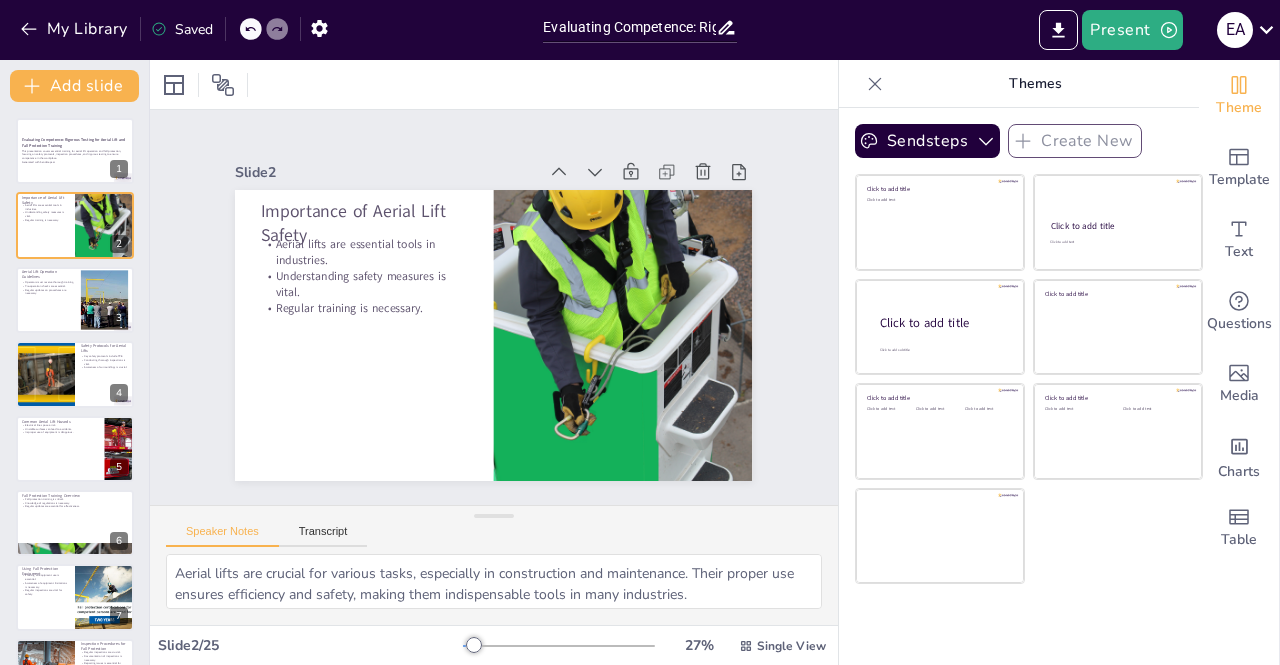 checkbox on "true" 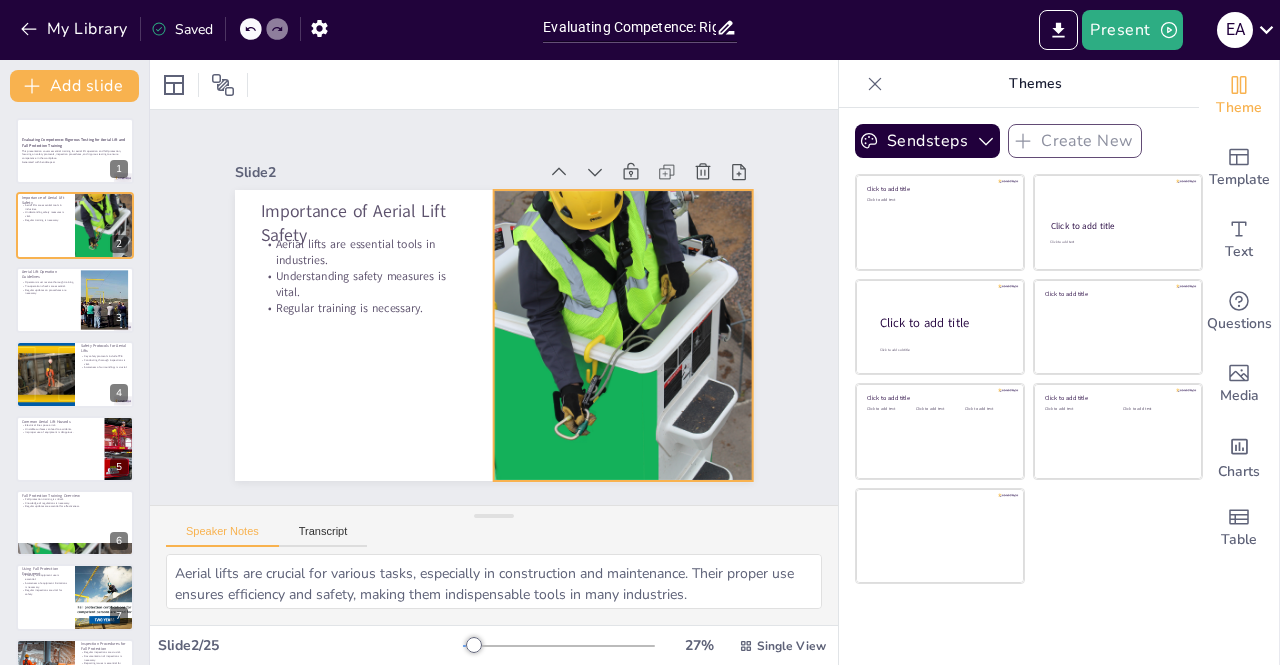 checkbox on "true" 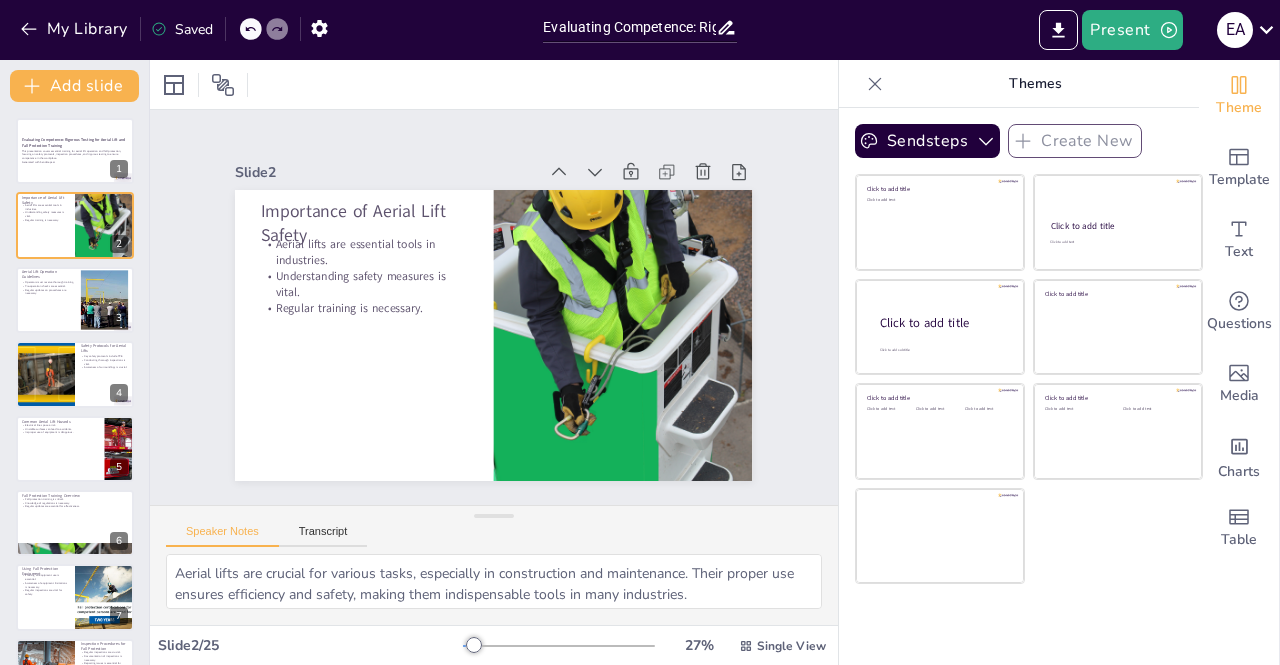 checkbox on "true" 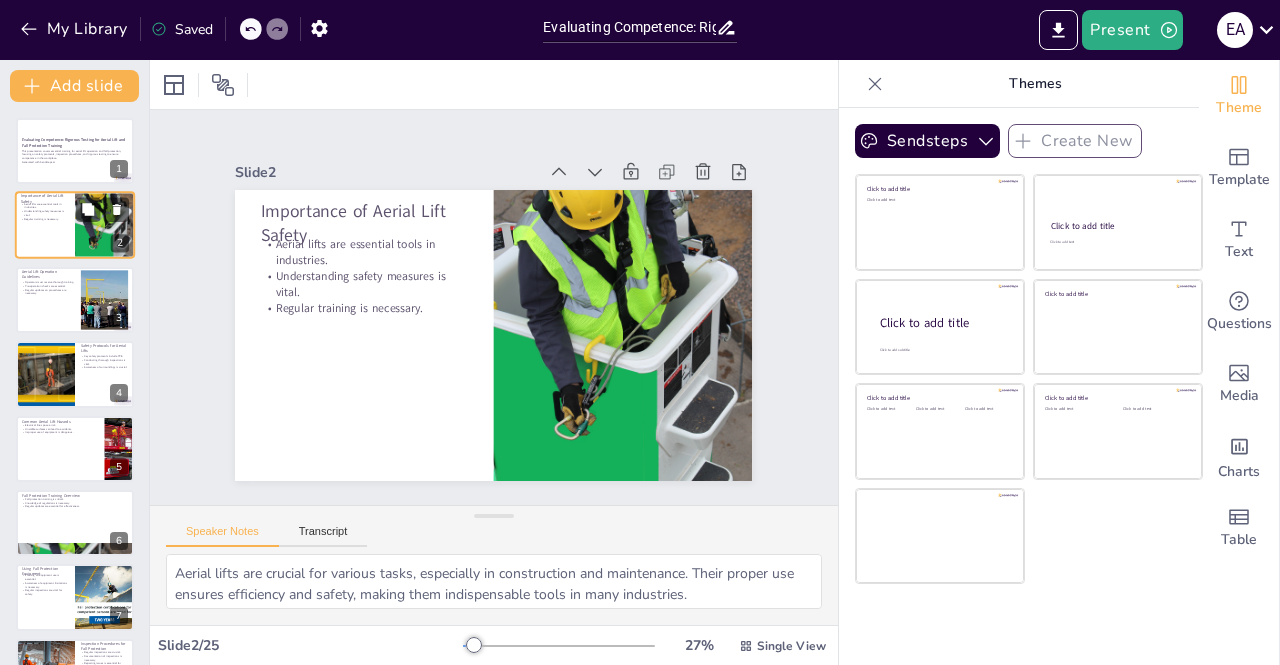 checkbox on "true" 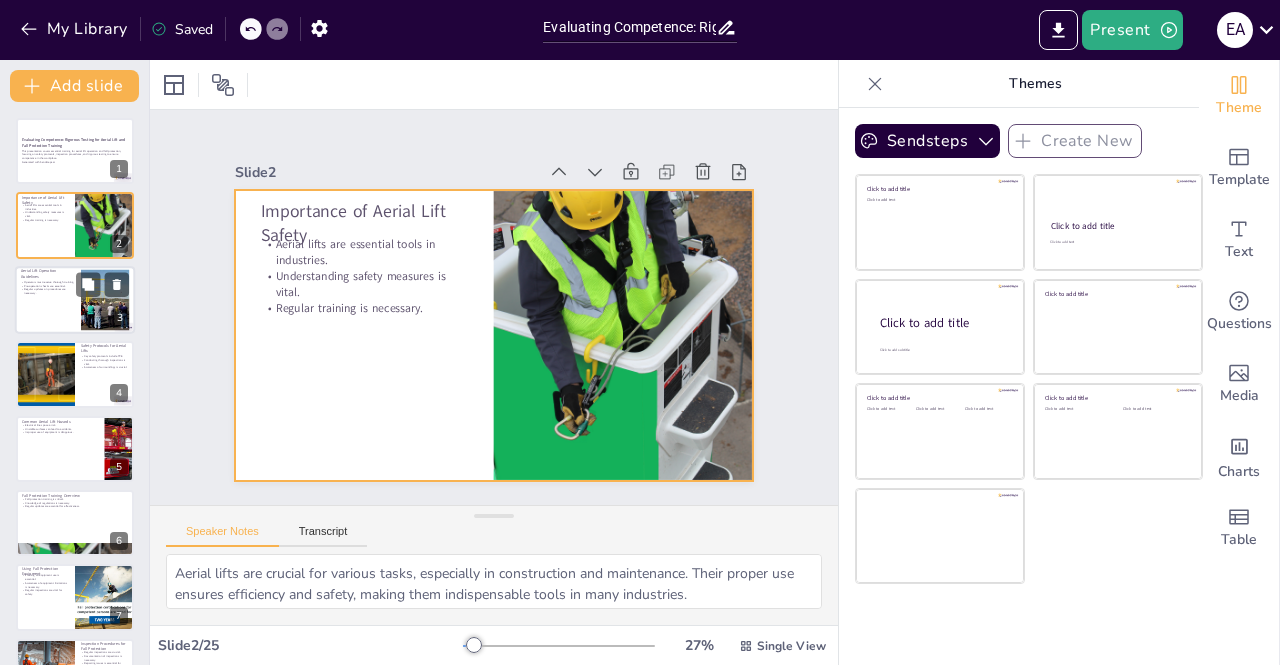 checkbox on "true" 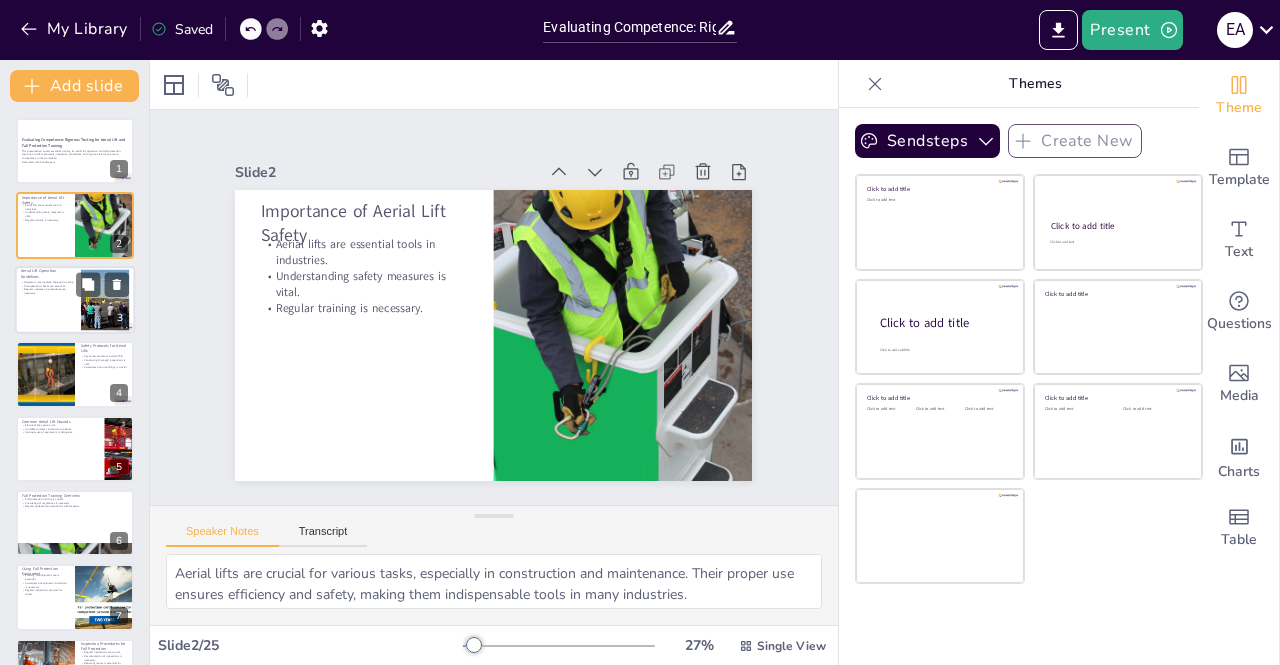 click on "Pre-operation checks are essential." at bounding box center [48, 286] 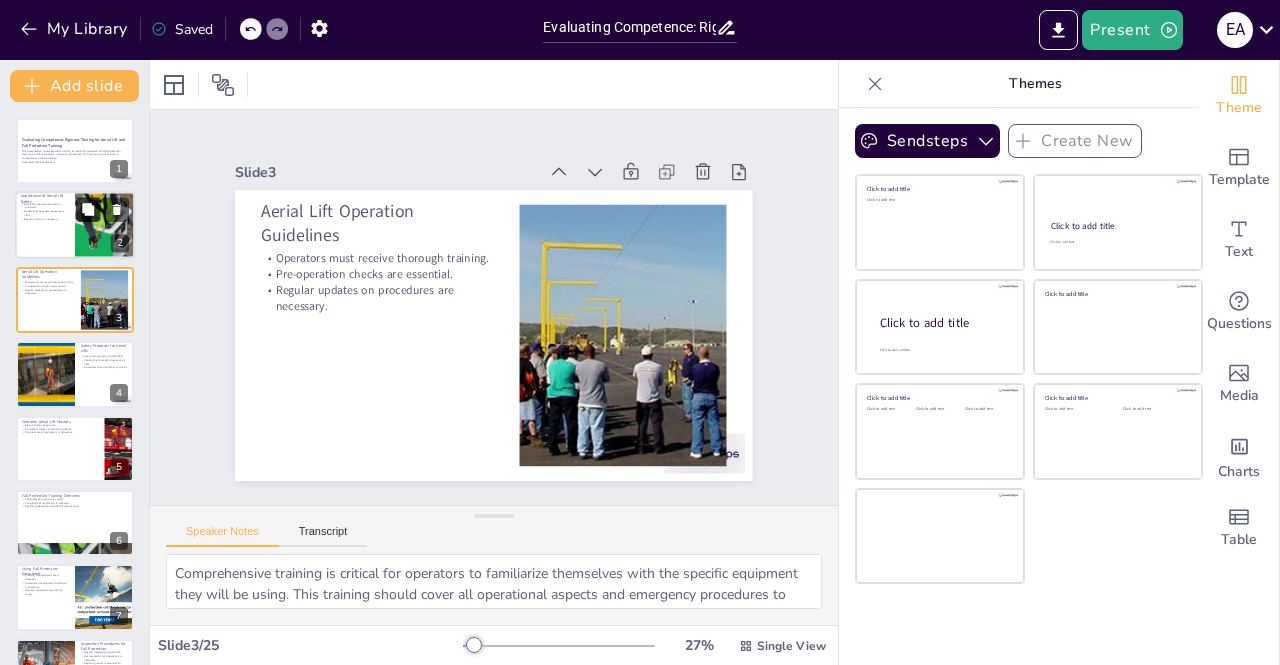 click 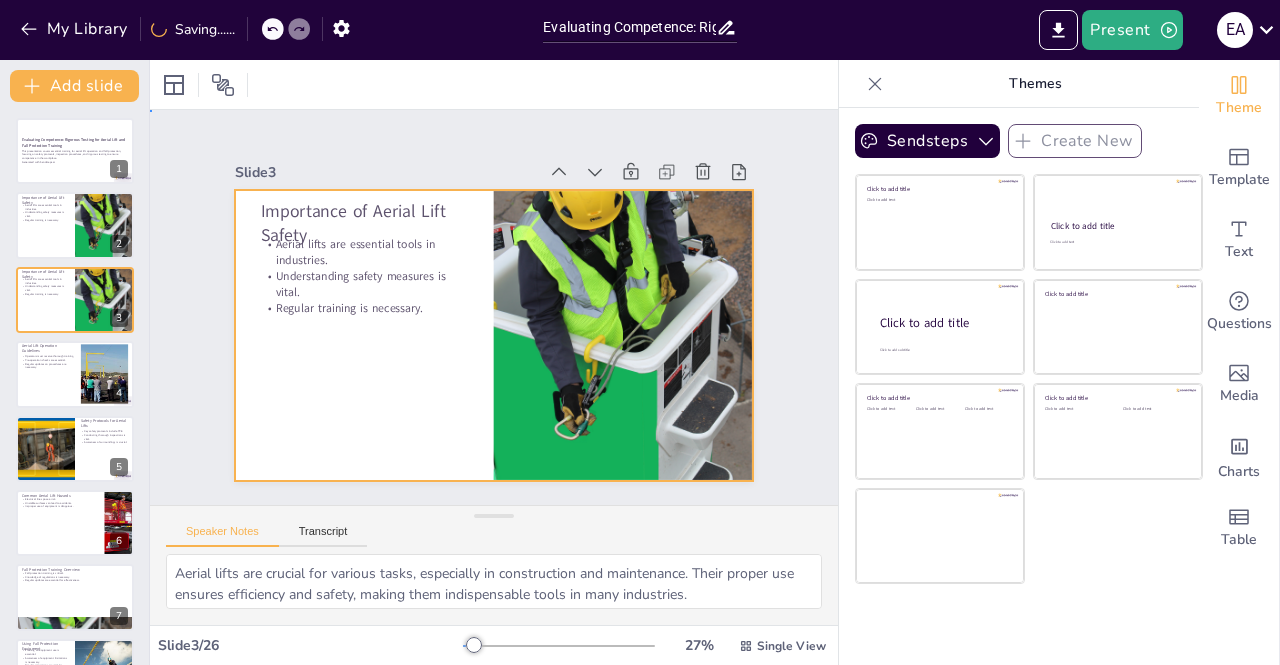 click at bounding box center (493, 335) 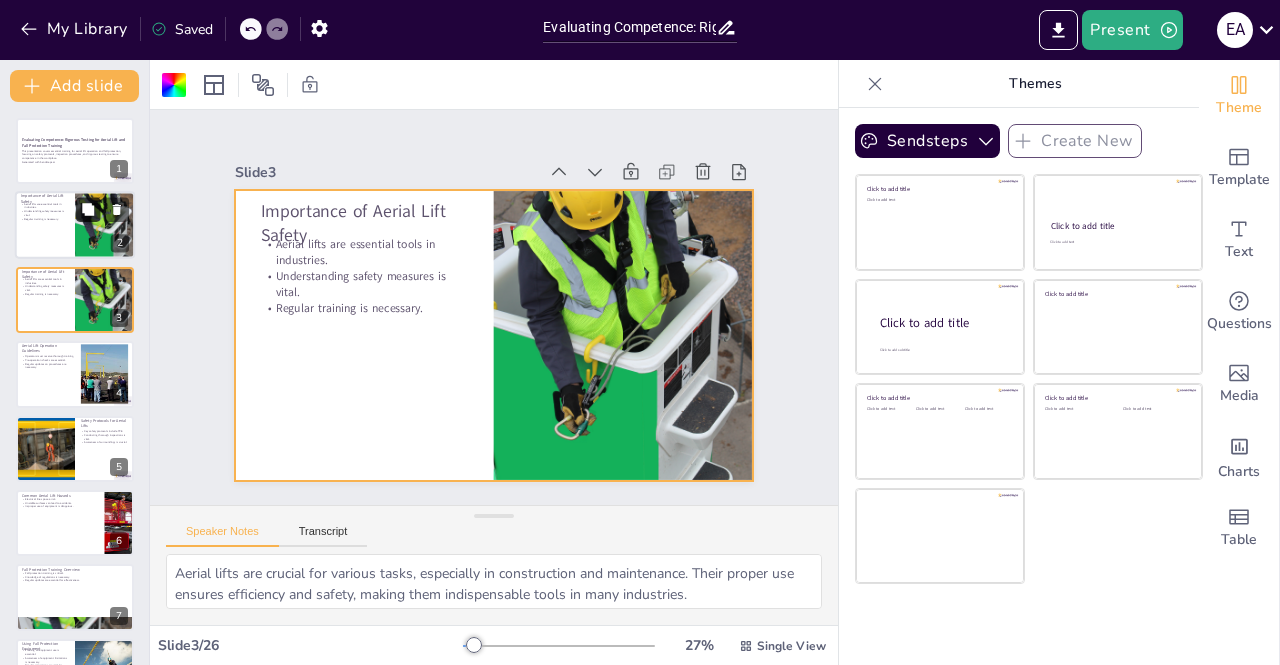 click at bounding box center (88, 210) 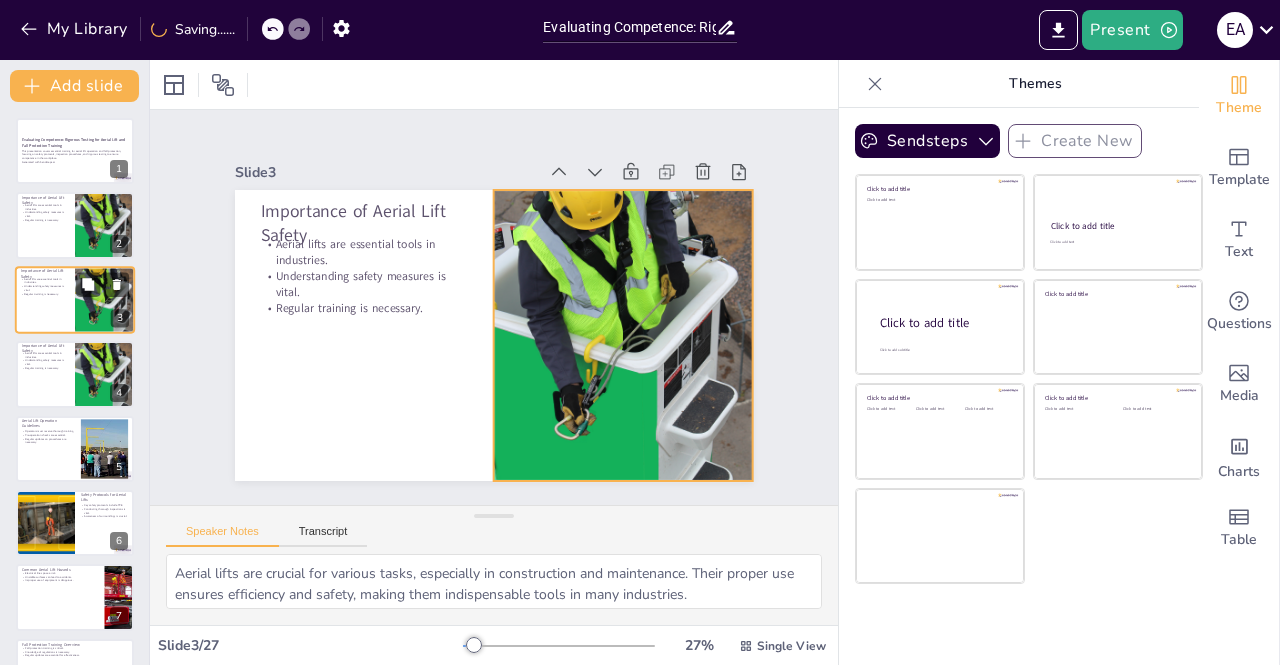 click at bounding box center (105, 300) 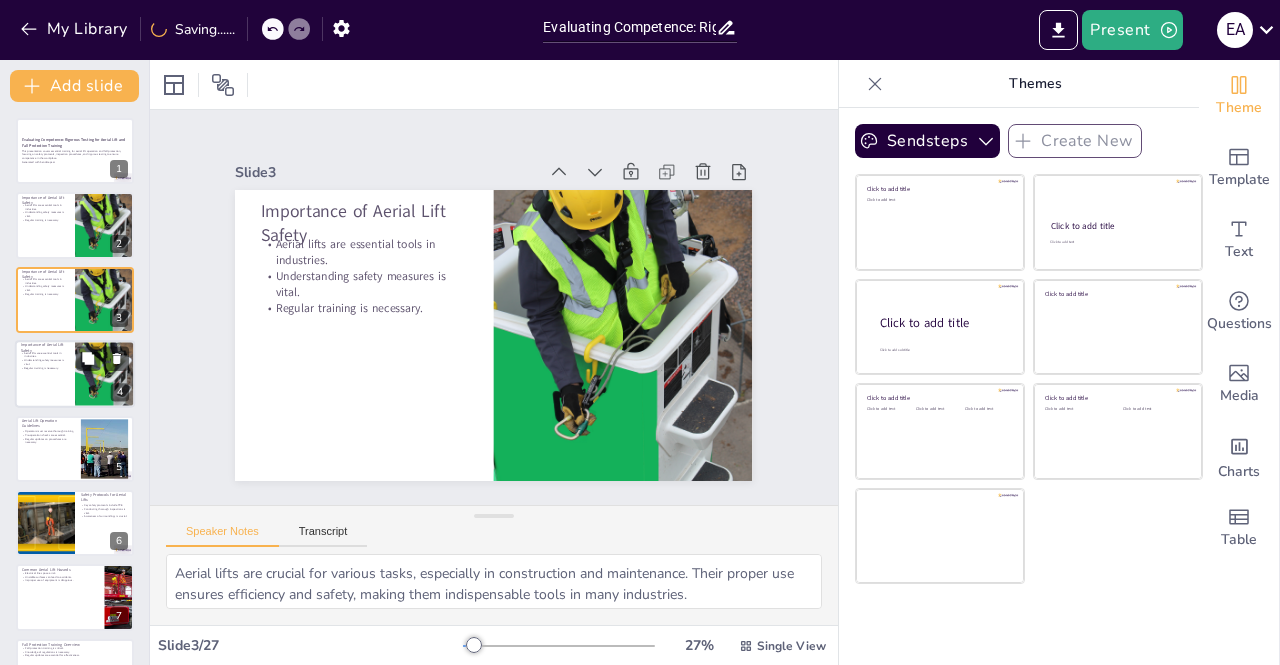 click at bounding box center (105, 374) 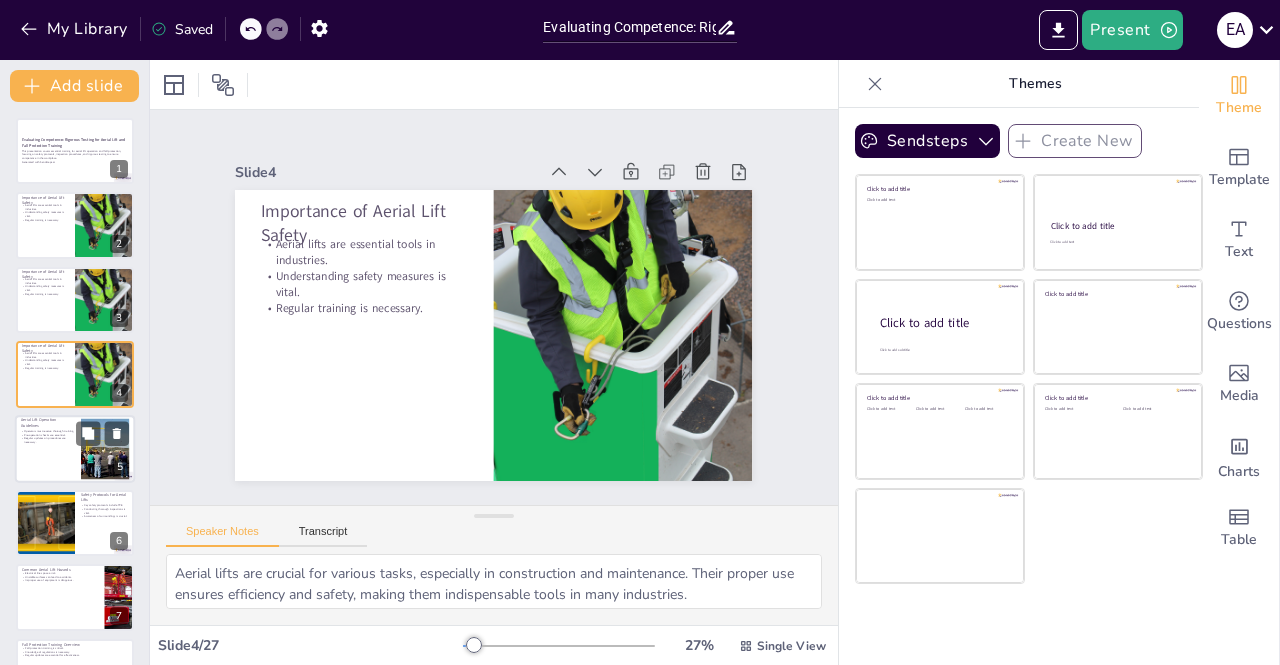 scroll, scrollTop: 0, scrollLeft: 0, axis: both 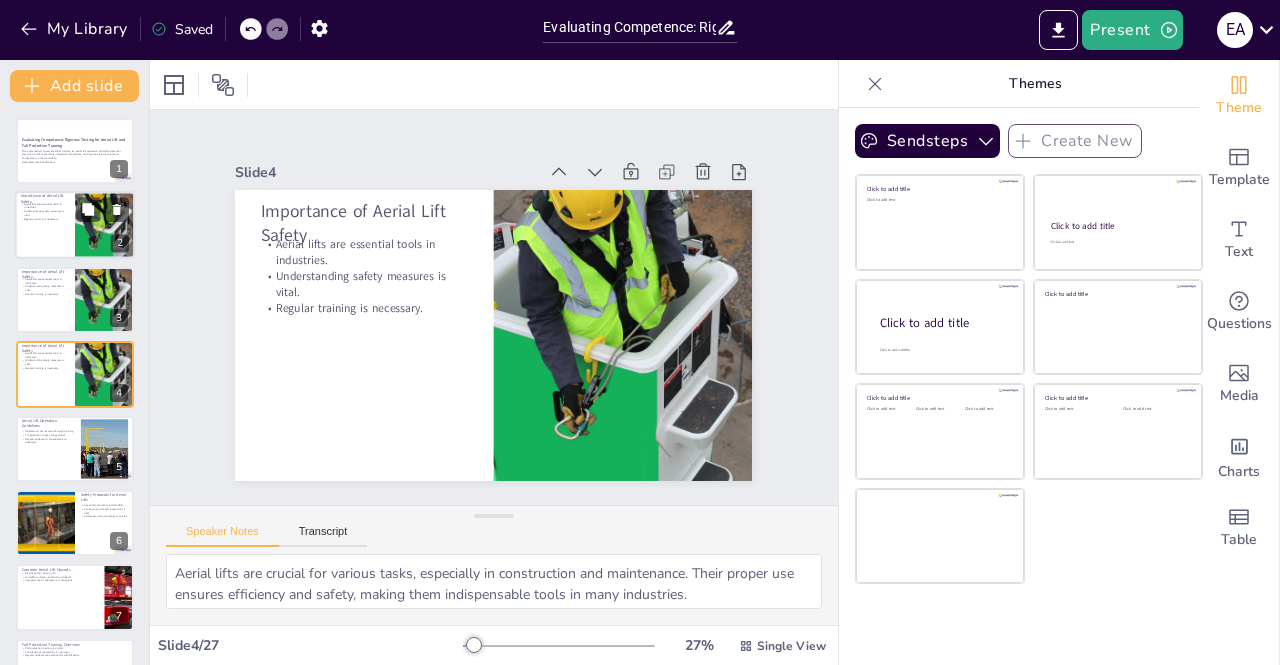 click at bounding box center [75, 226] 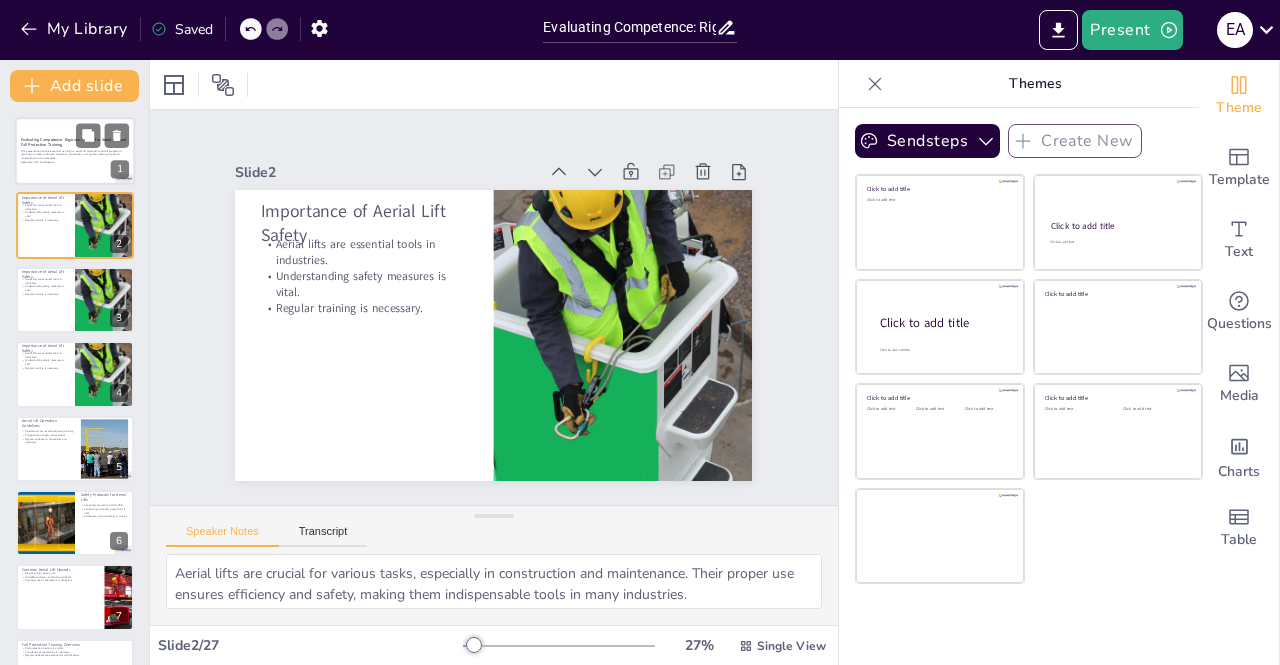 click on "Generated with Sendsteps.ai" at bounding box center (75, 162) 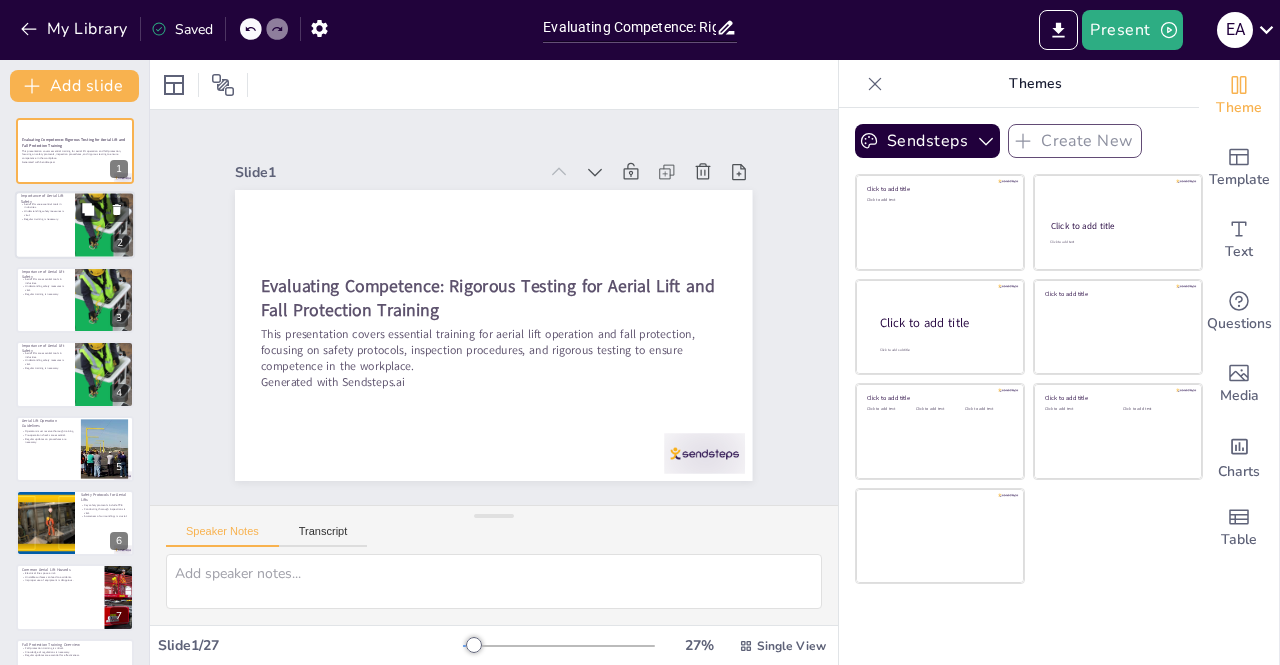 click on "Aerial lifts are essential tools in industries." at bounding box center (45, 205) 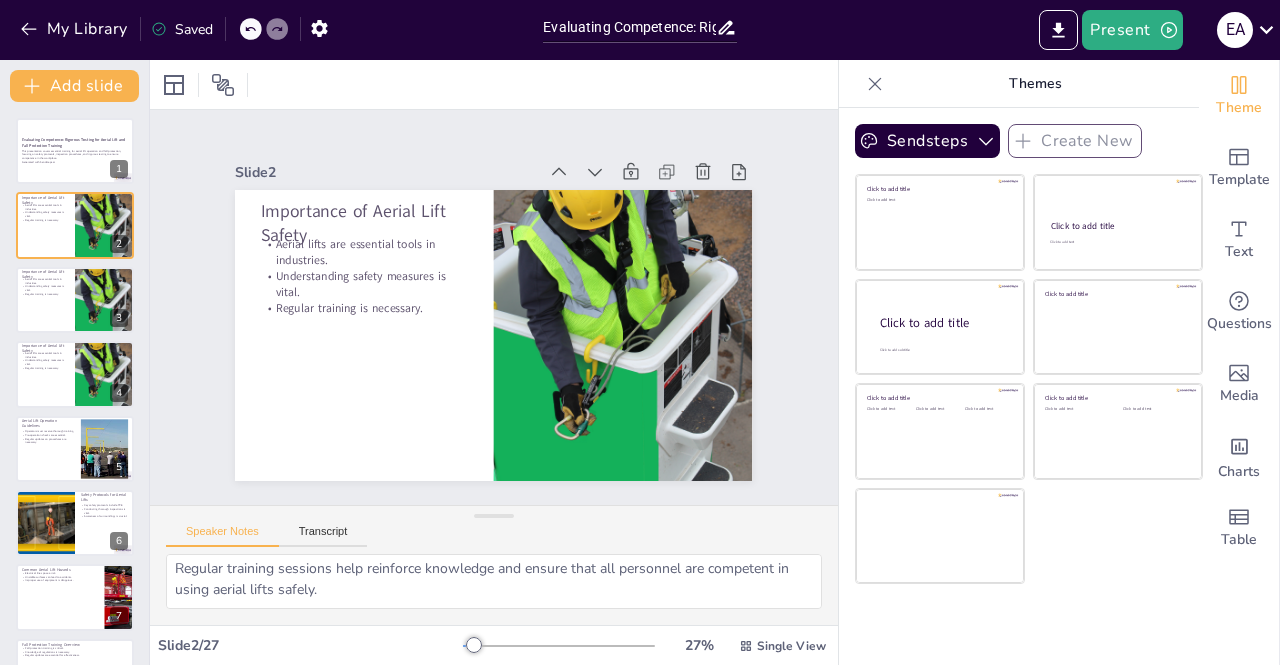scroll, scrollTop: 130, scrollLeft: 0, axis: vertical 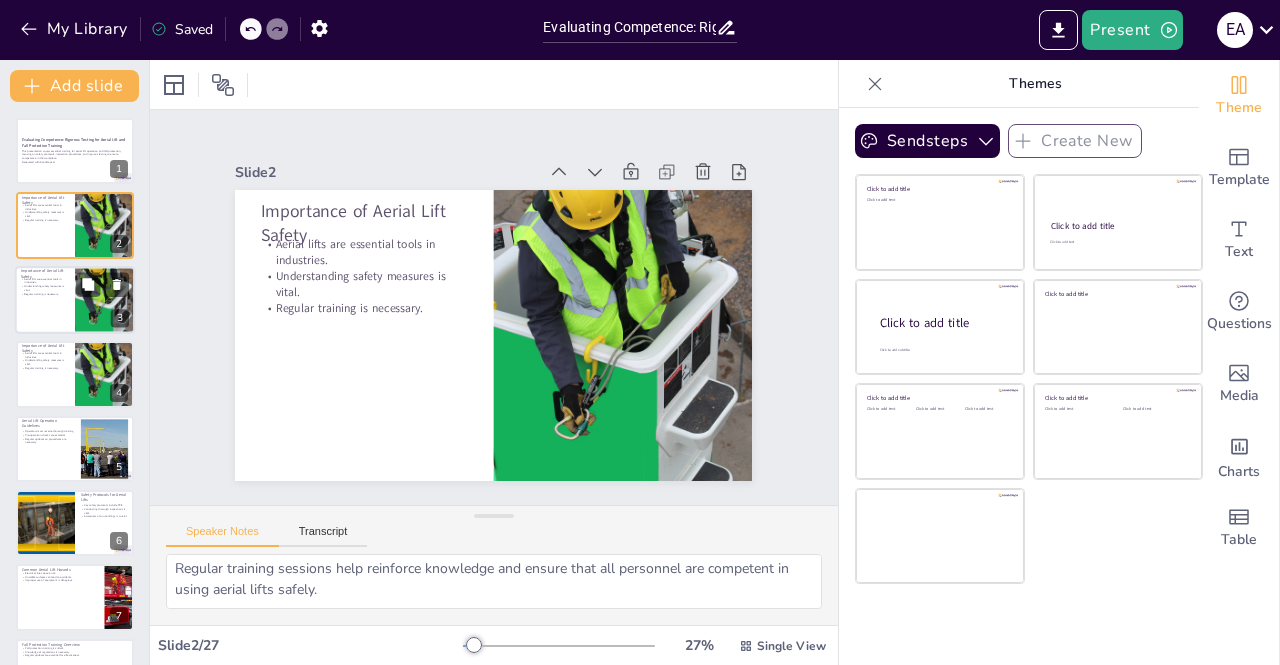 click on "Aerial lifts are essential tools in industries." at bounding box center (45, 280) 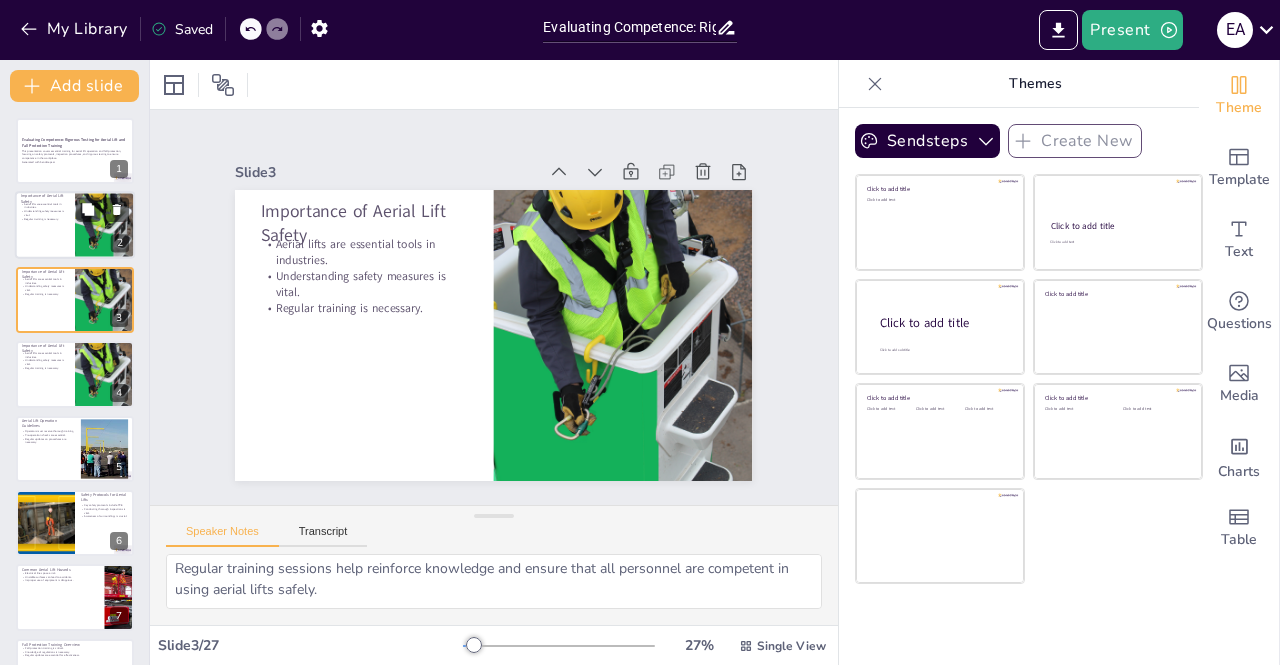 click at bounding box center (75, 226) 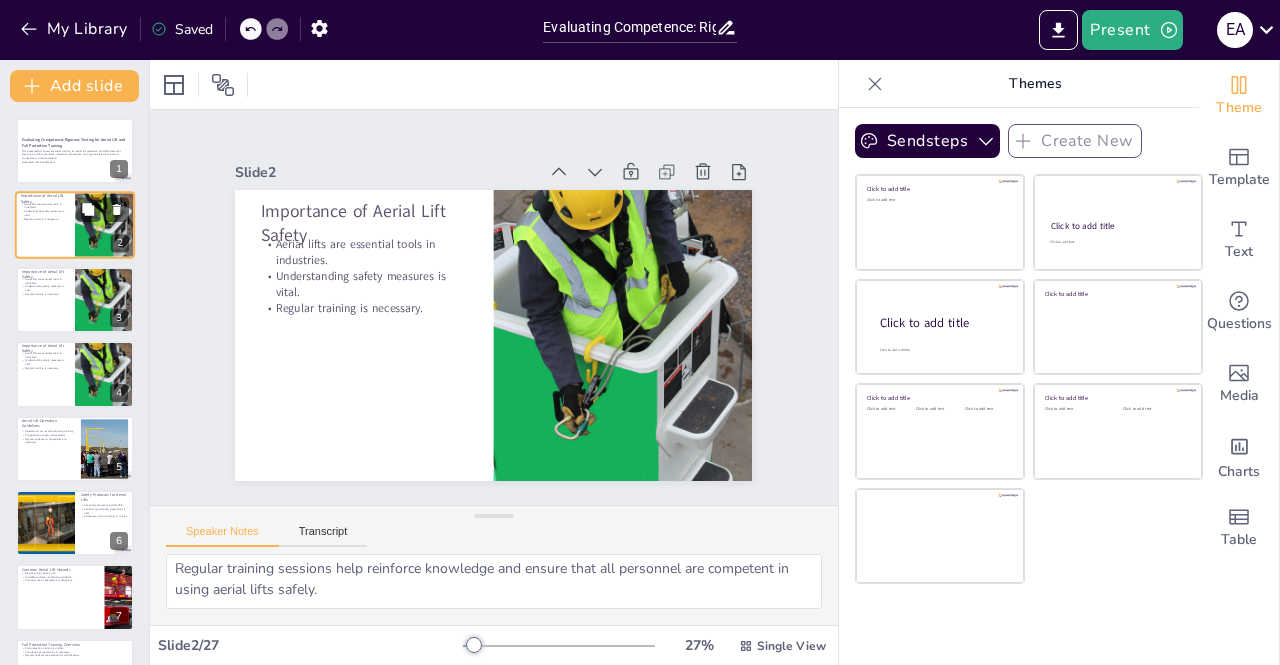 click at bounding box center (75, 226) 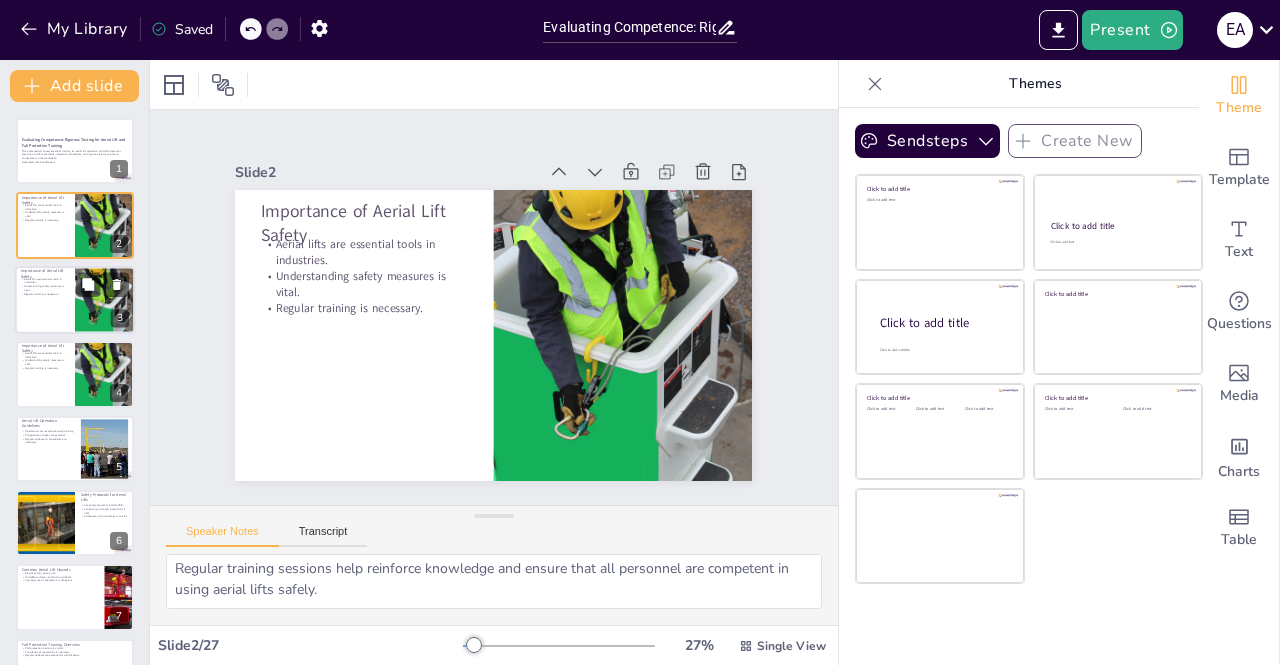 click on "Regular training is necessary." at bounding box center (45, 294) 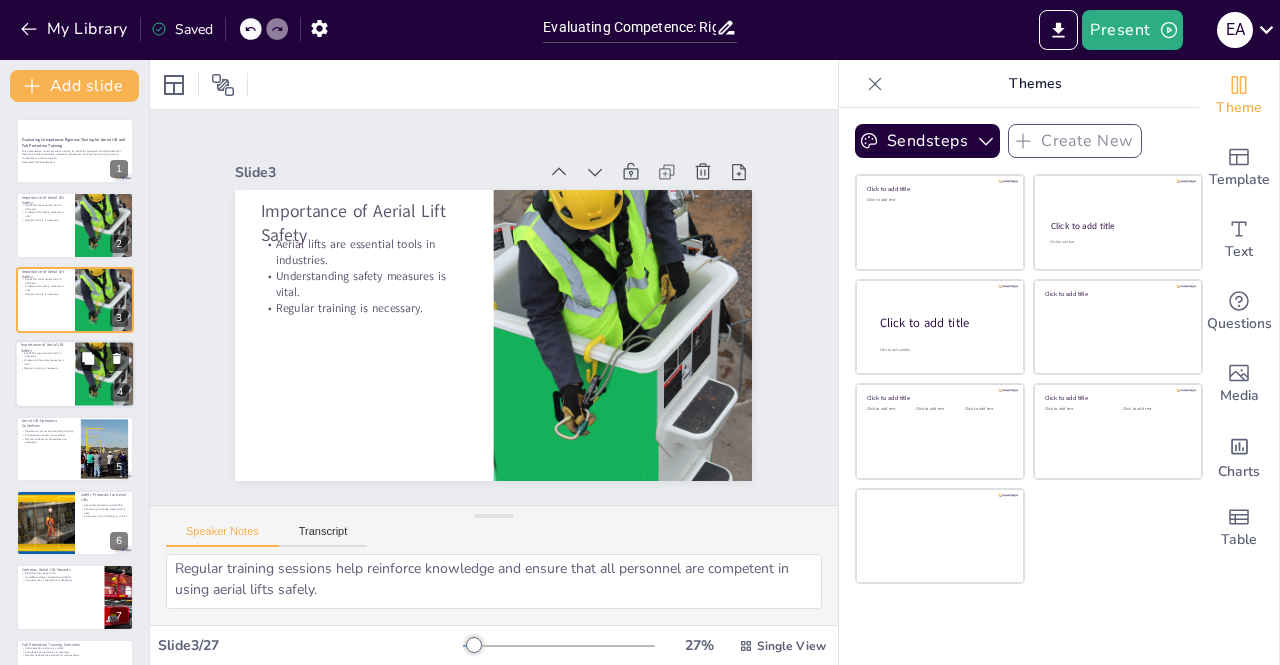 click on "Understanding safety measures is vital." at bounding box center (45, 362) 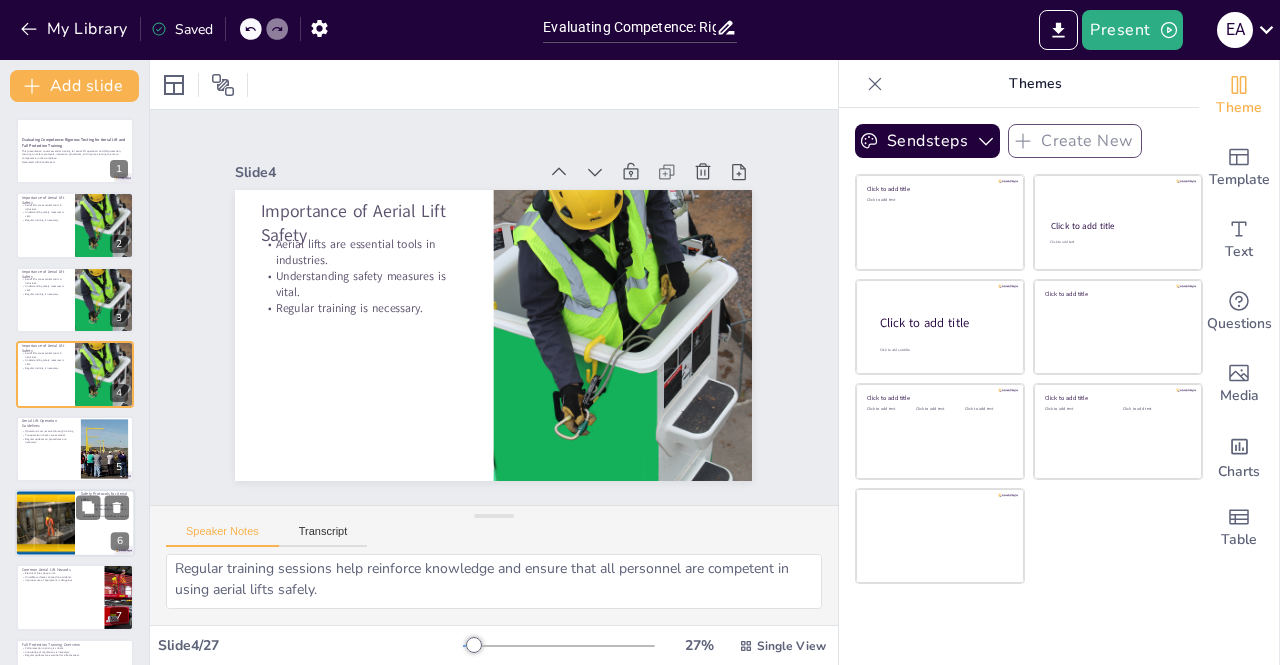 click on "Operators must receive thorough training. Pre-operation checks are essential. Regular updates on procedures are necessary." at bounding box center (48, 436) 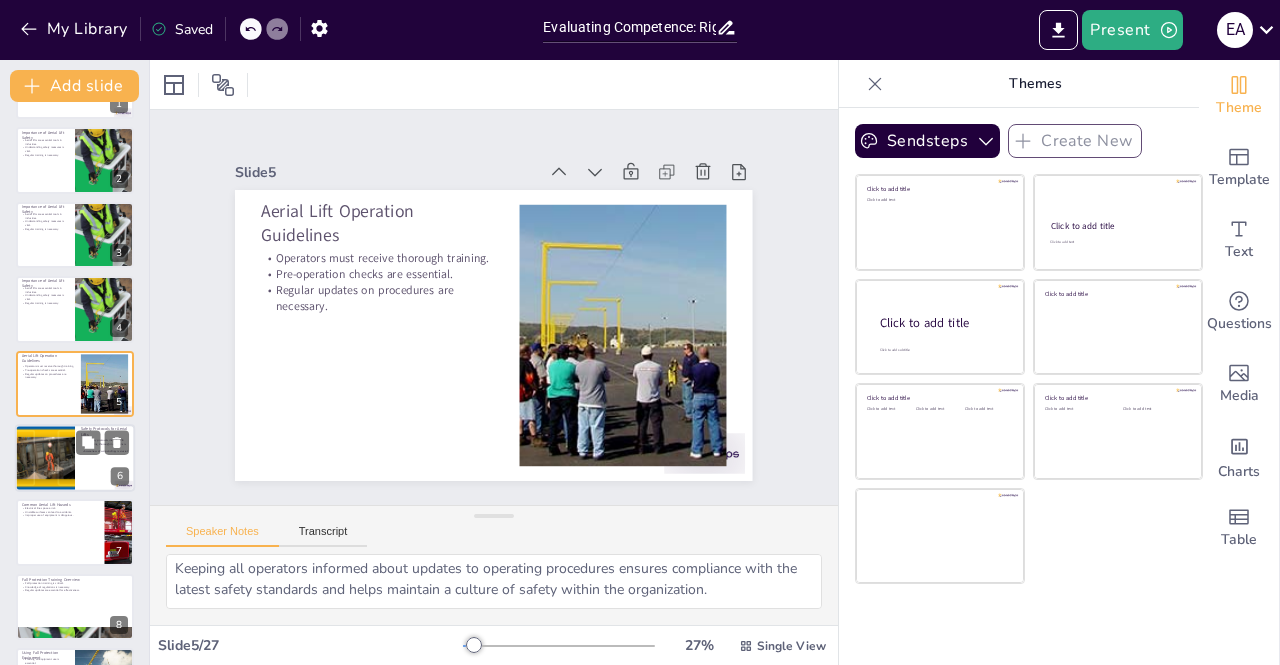 click at bounding box center [44, 458] 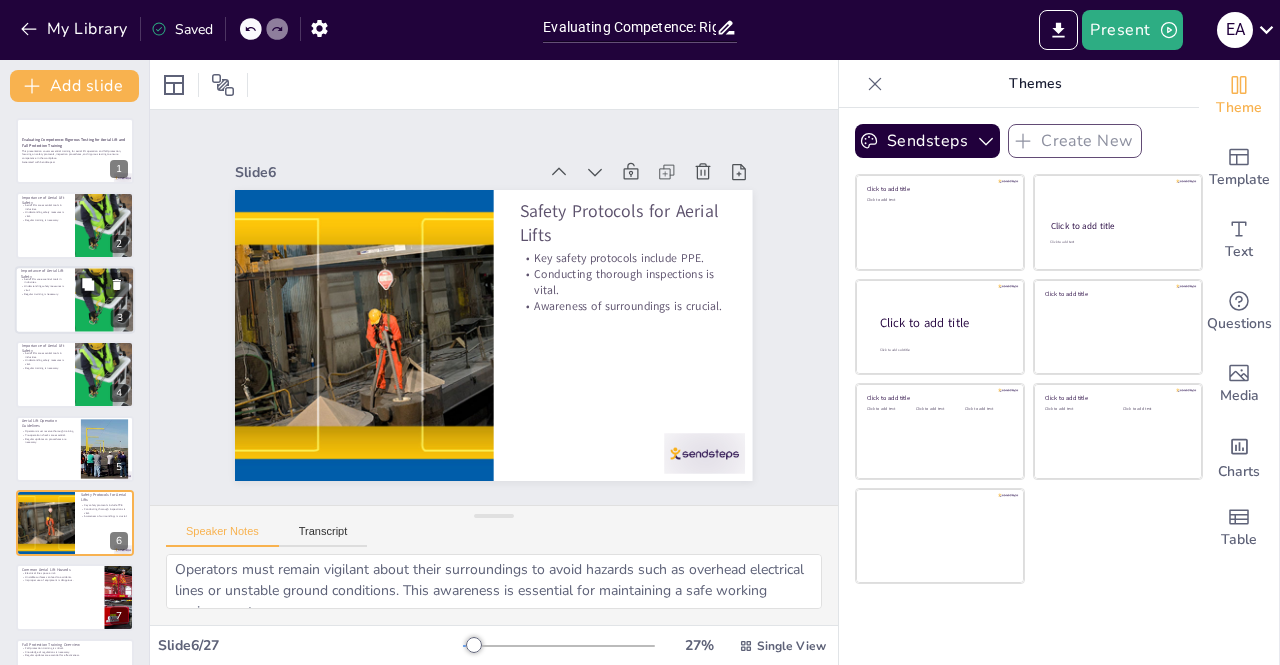 scroll, scrollTop: 0, scrollLeft: 0, axis: both 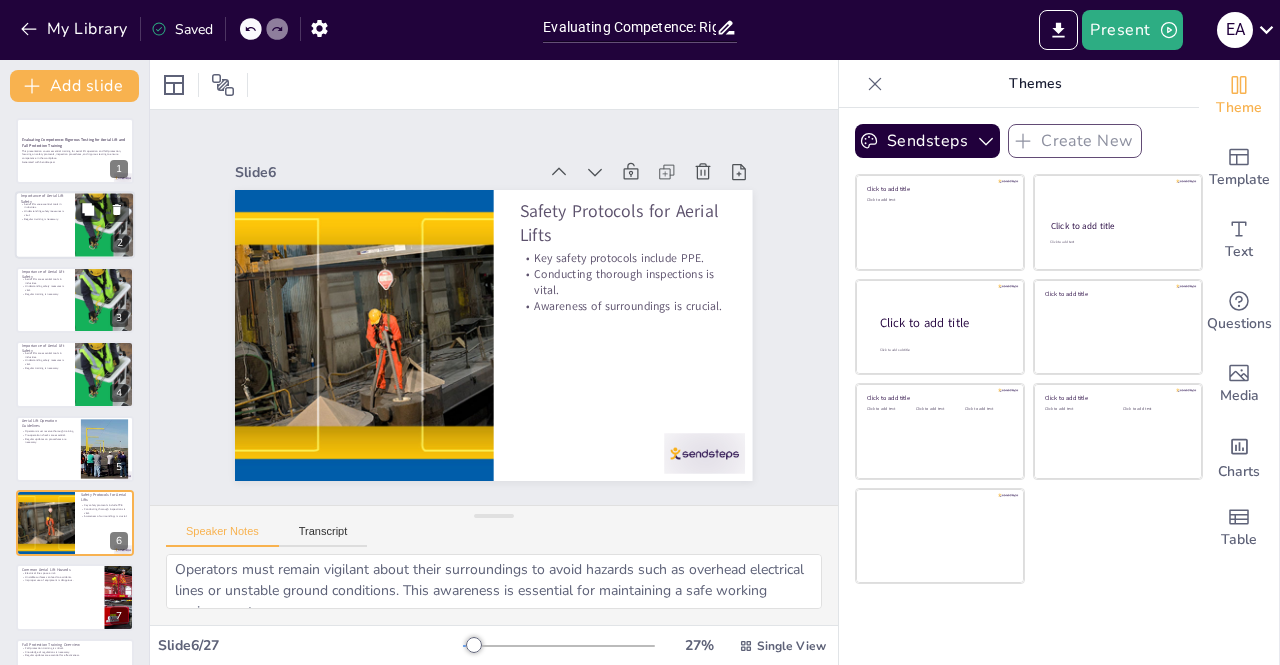 click at bounding box center [75, 226] 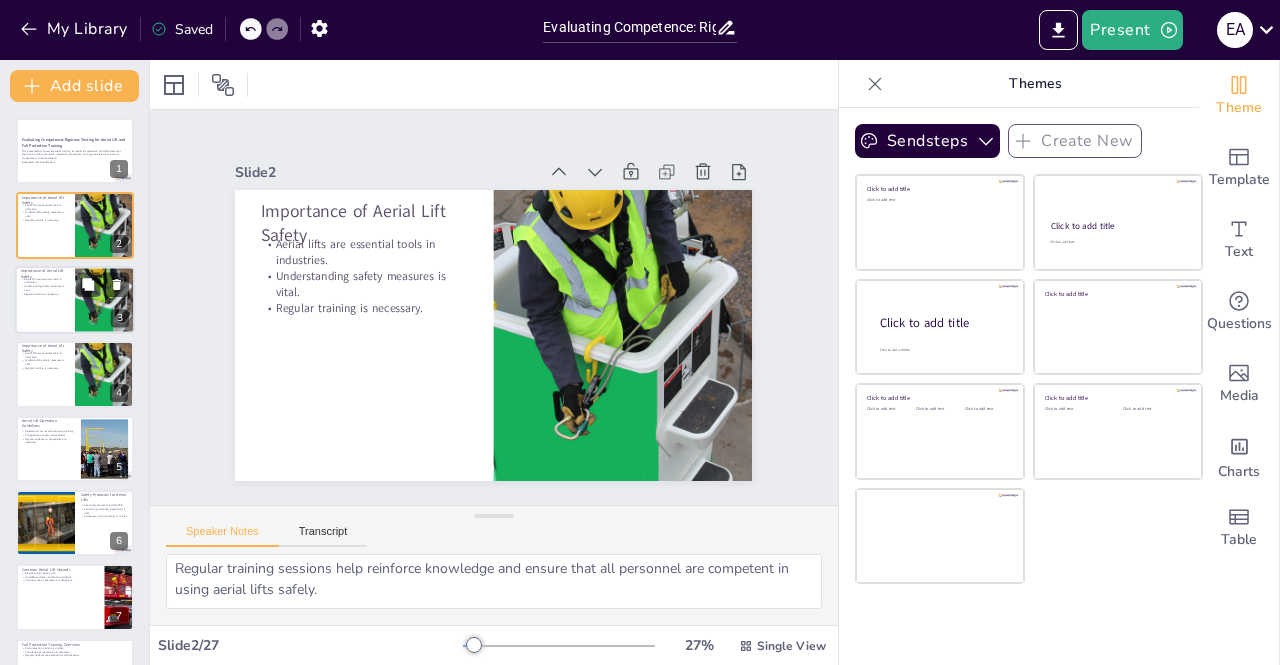 click on "Aerial lifts are essential tools in industries." at bounding box center (45, 280) 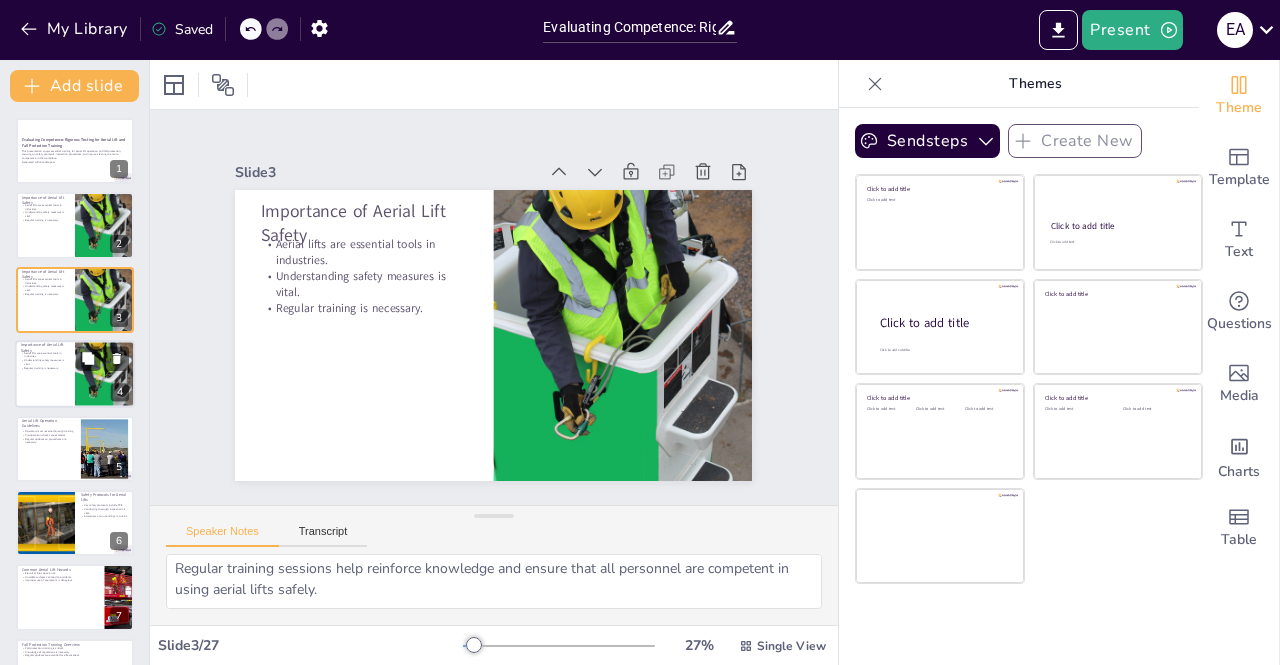 click at bounding box center [75, 374] 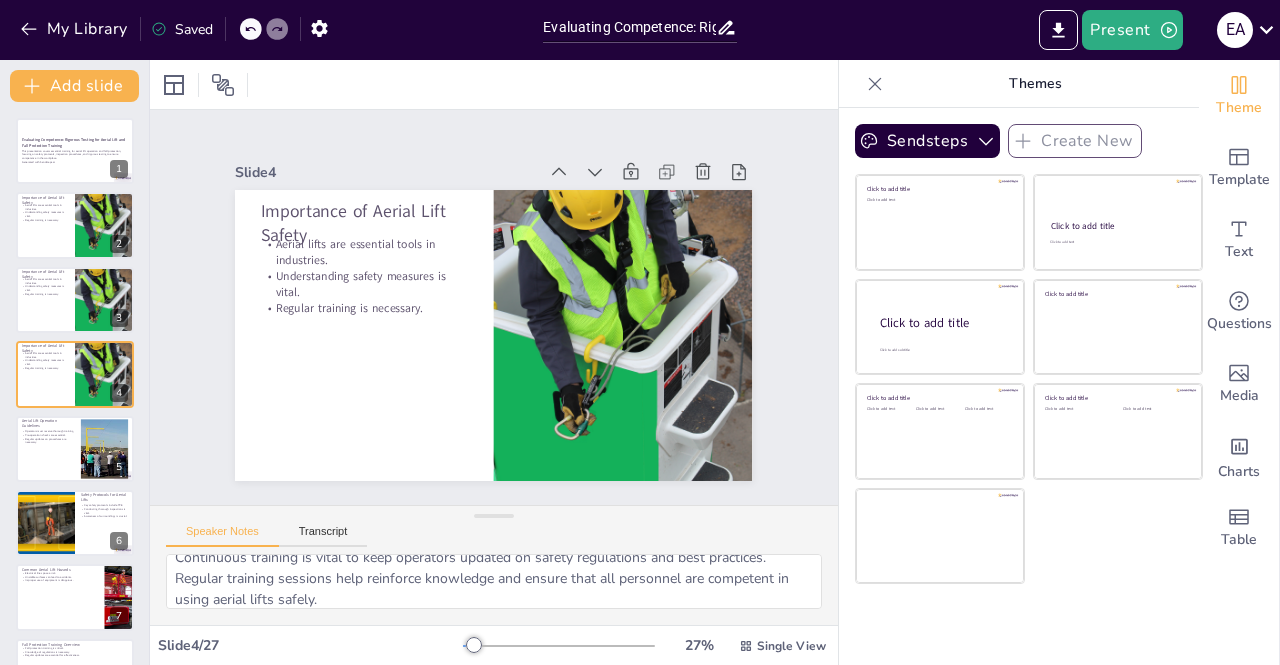 scroll, scrollTop: 0, scrollLeft: 0, axis: both 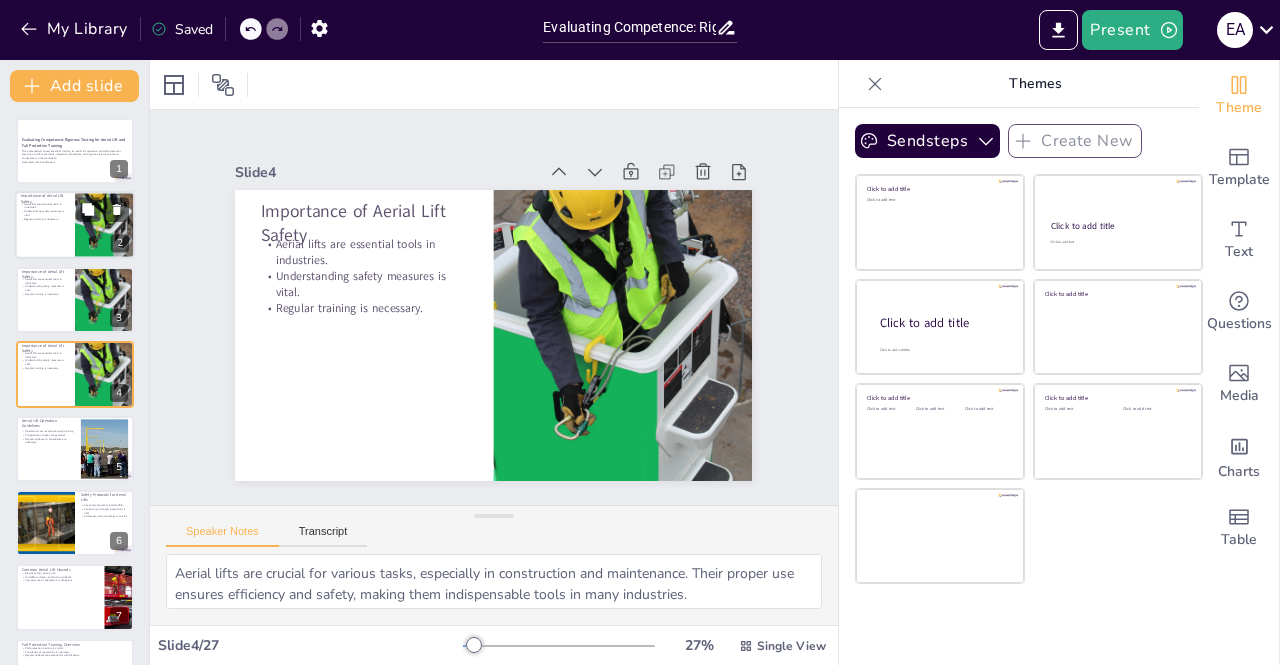 click at bounding box center [75, 226] 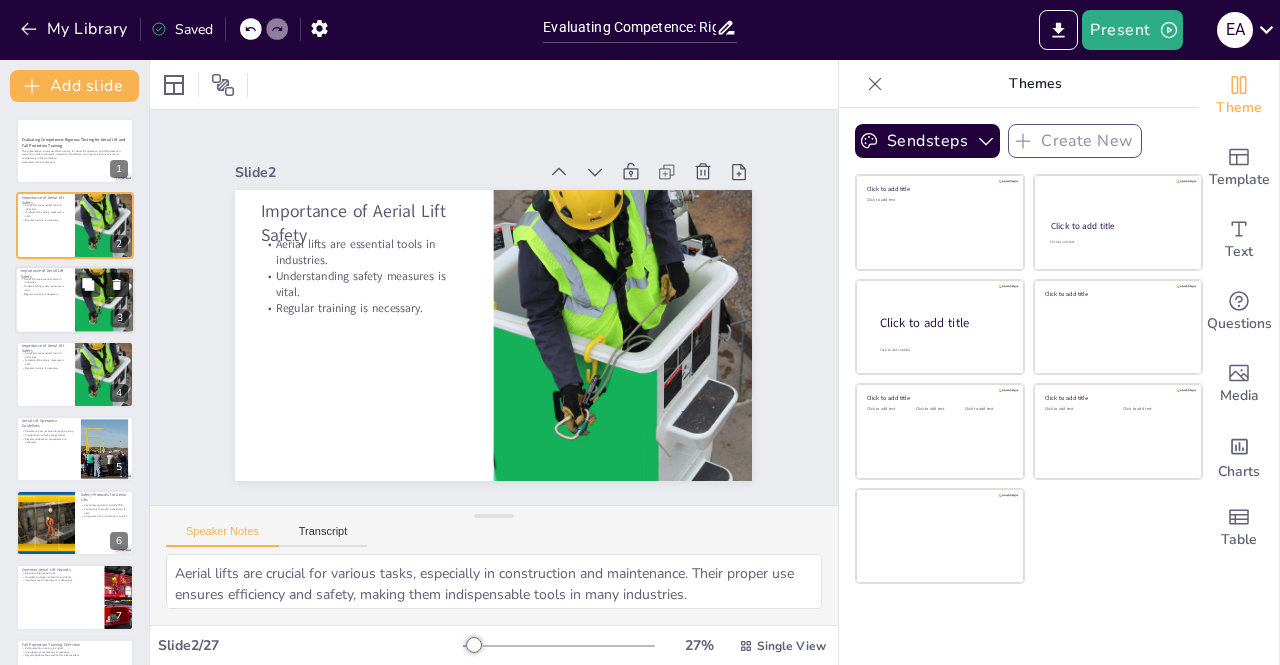 click 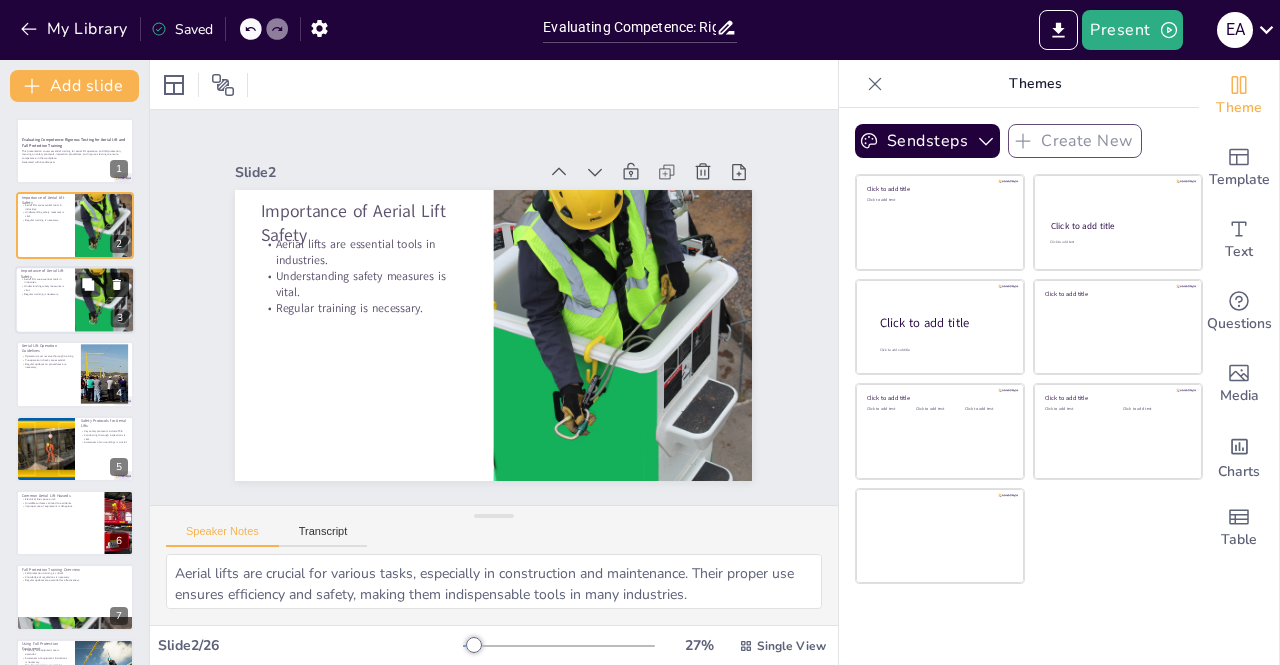 click 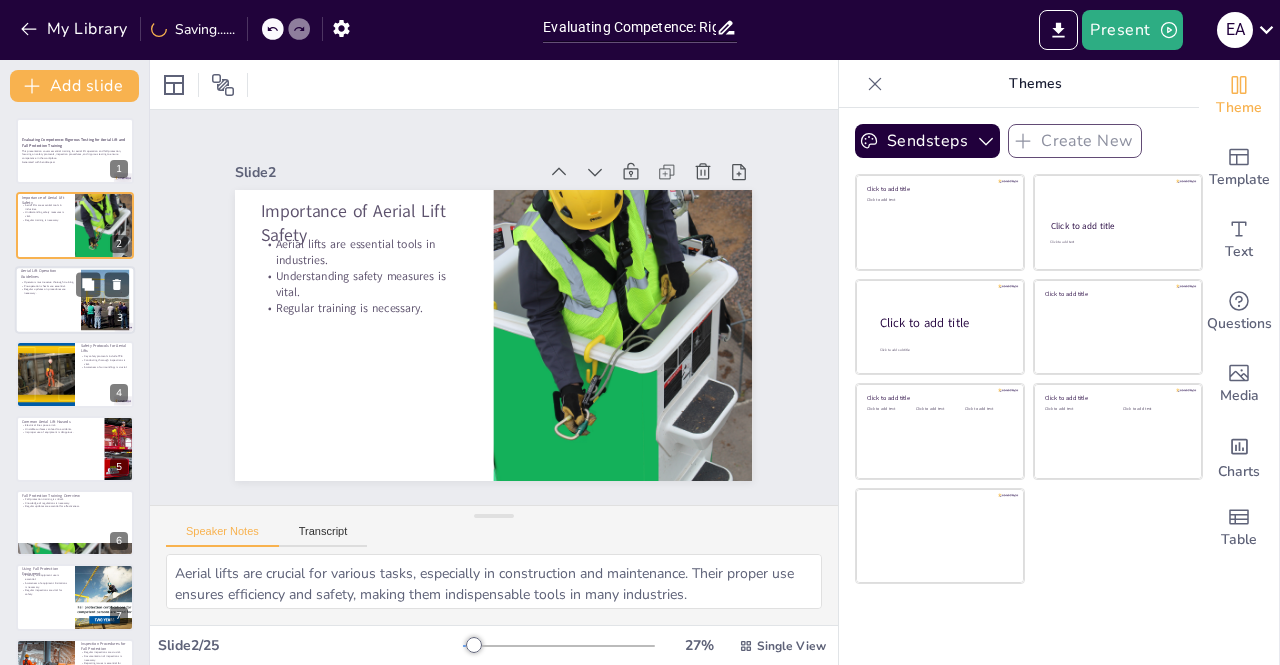 click at bounding box center (105, 299) 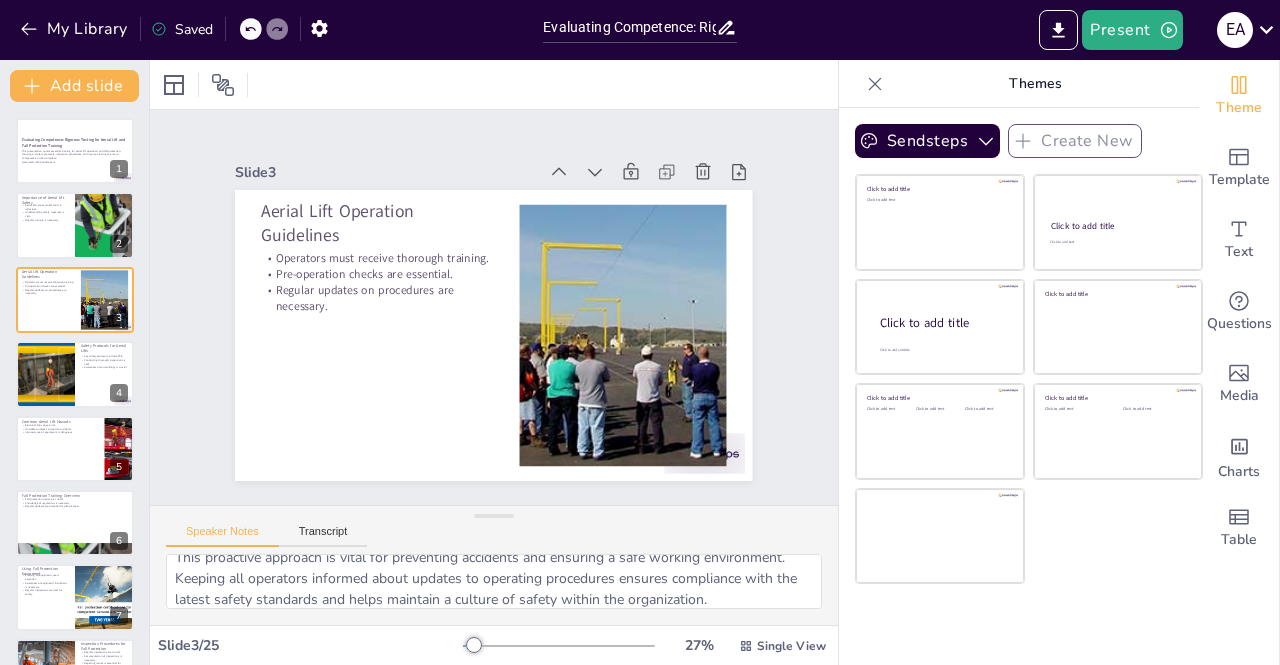 scroll, scrollTop: 130, scrollLeft: 0, axis: vertical 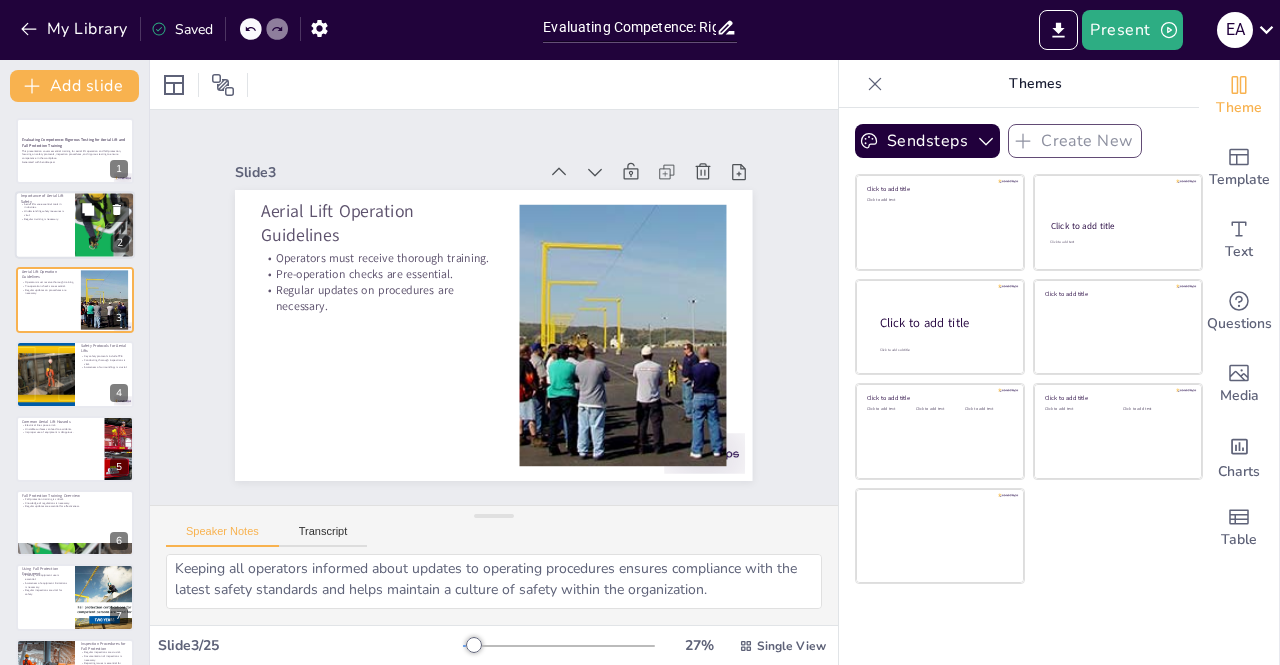 click at bounding box center [75, 226] 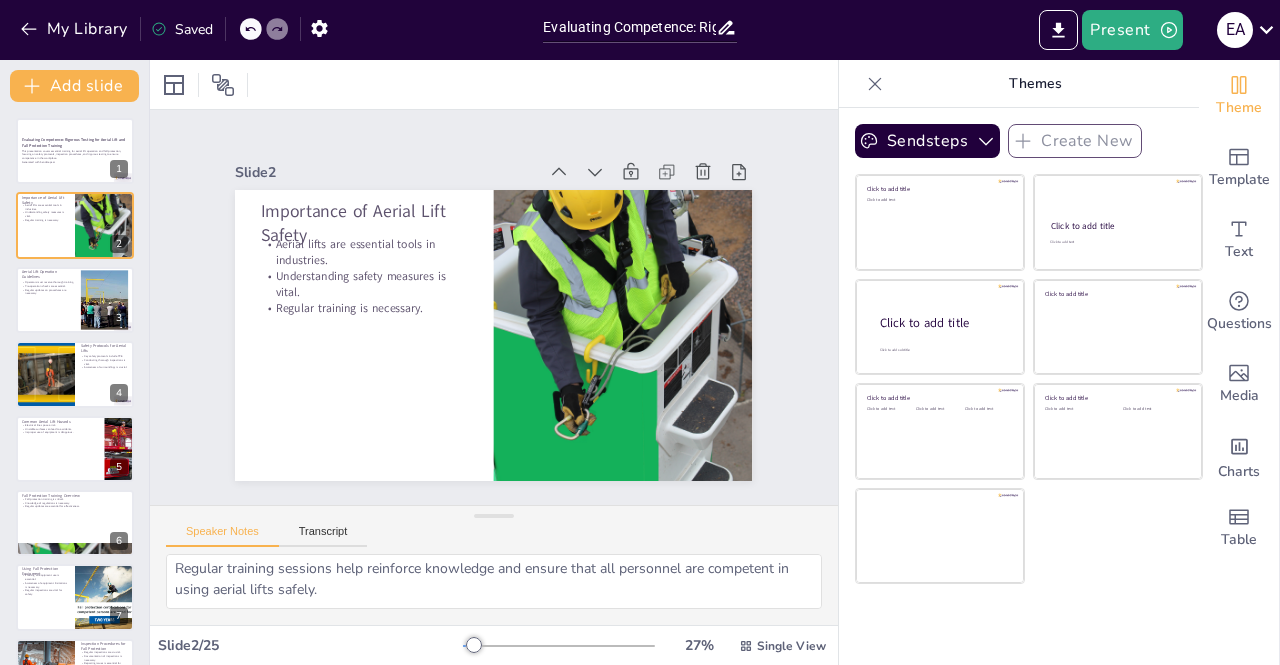 scroll, scrollTop: 130, scrollLeft: 0, axis: vertical 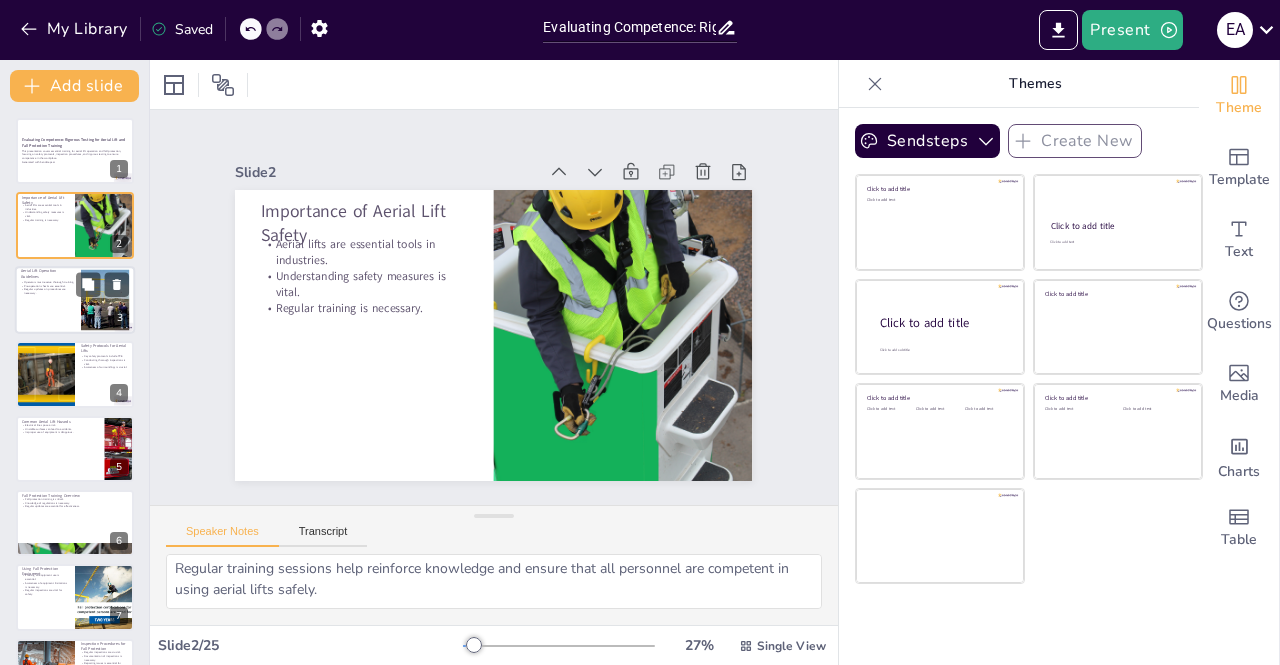 click at bounding box center [75, 300] 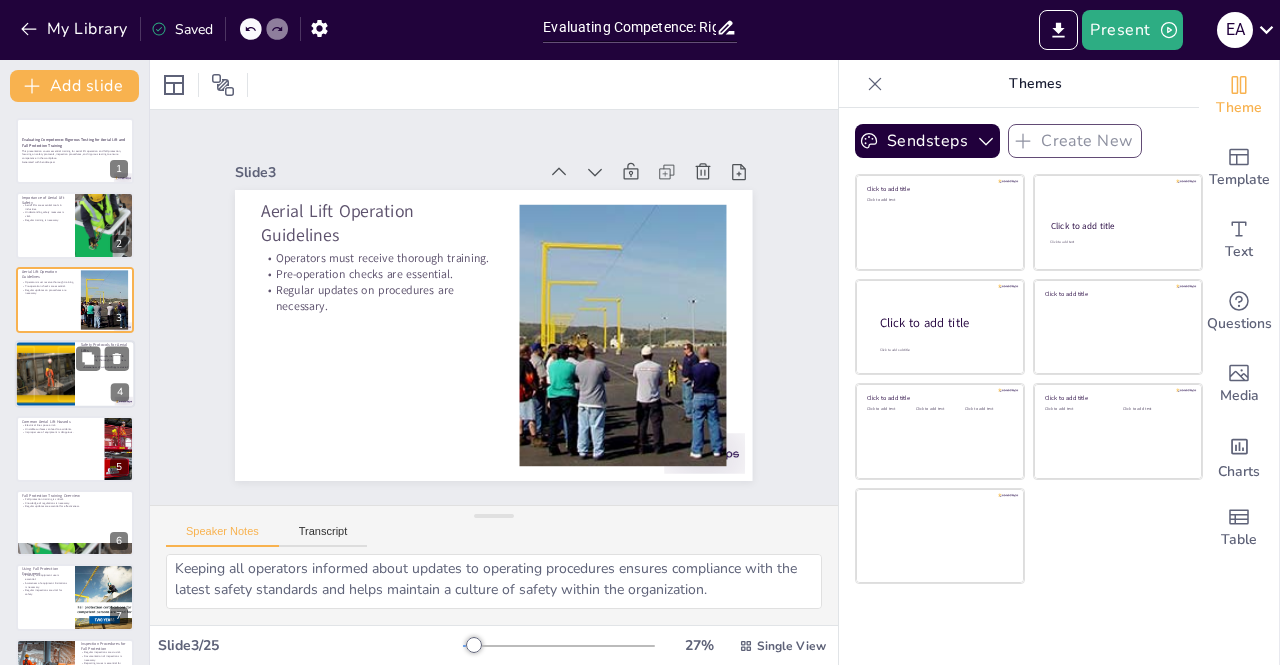 click at bounding box center (44, 374) 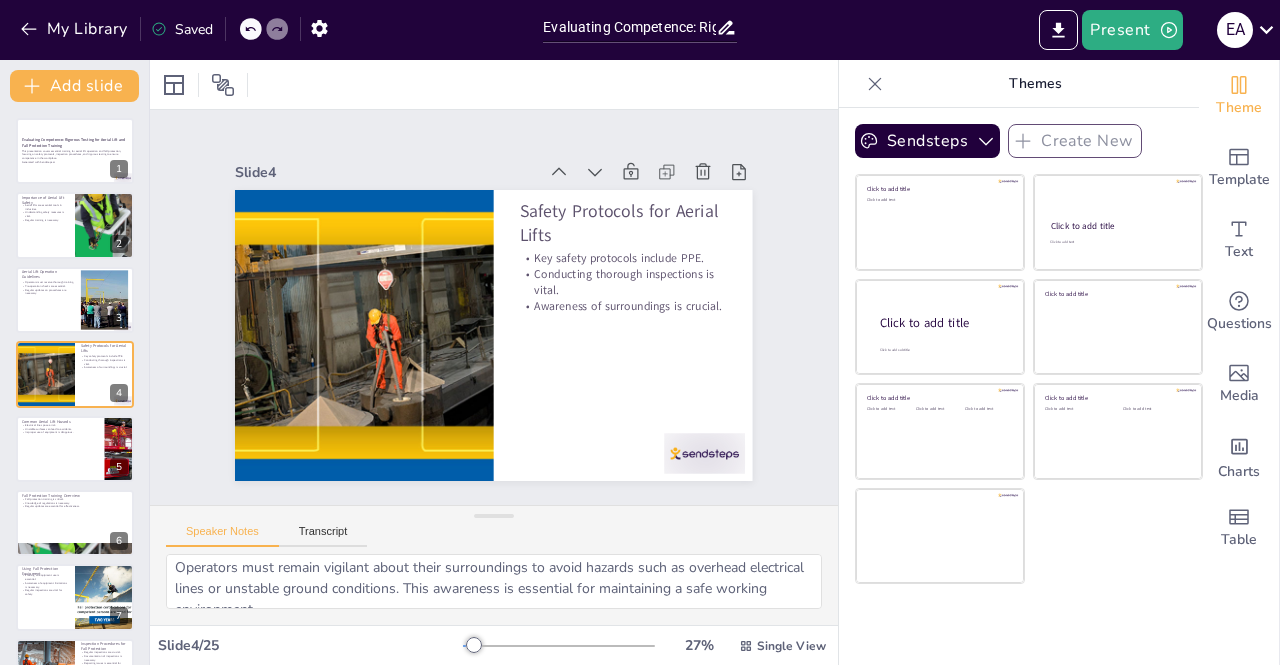 scroll, scrollTop: 150, scrollLeft: 0, axis: vertical 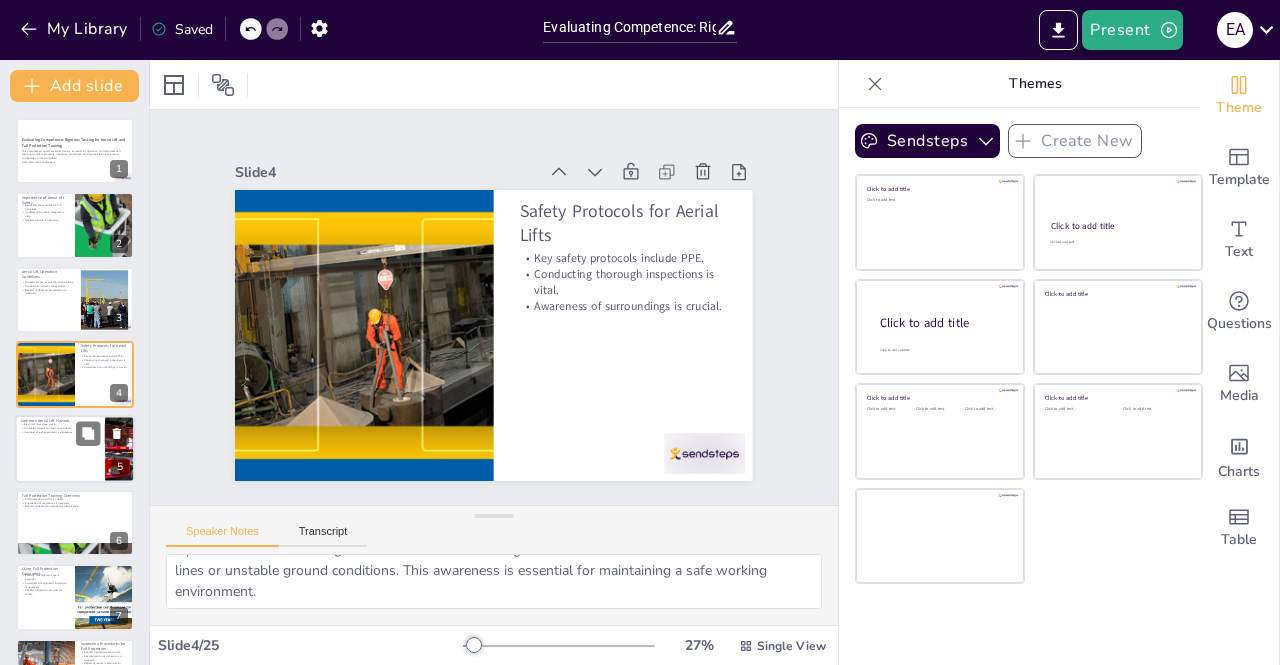 click on "Unstable surfaces can lead to accidents." at bounding box center [60, 428] 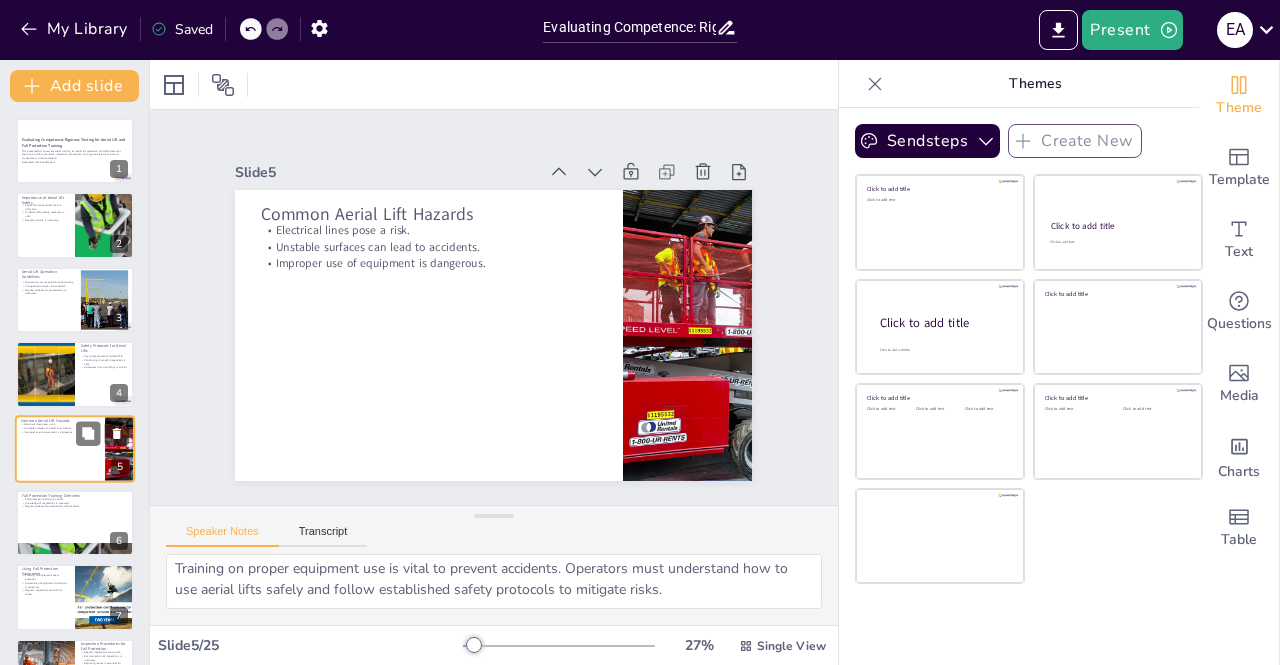 scroll, scrollTop: 65, scrollLeft: 0, axis: vertical 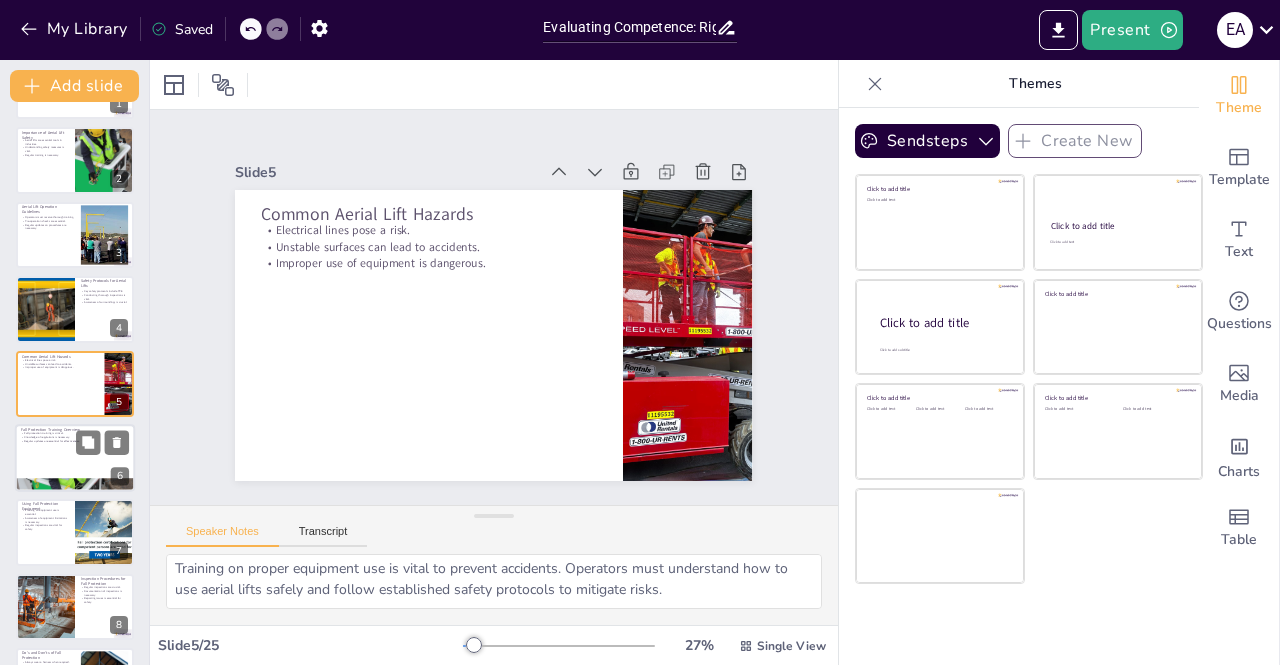 click at bounding box center (75, 458) 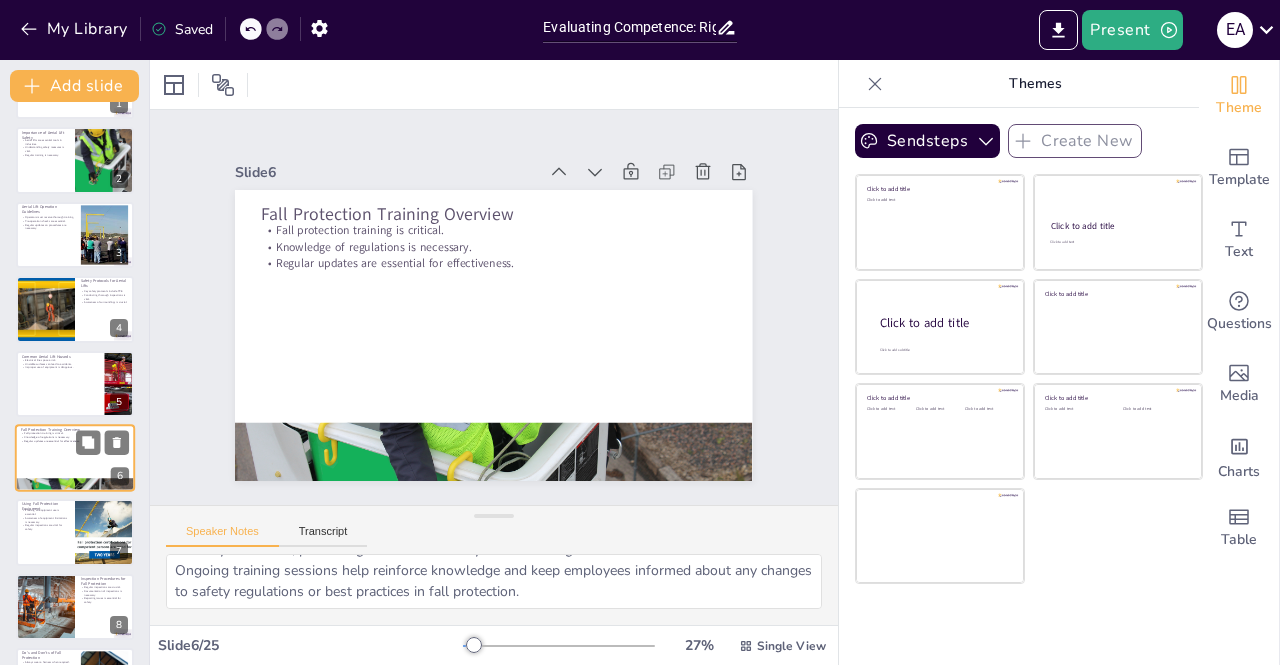 scroll, scrollTop: 139, scrollLeft: 0, axis: vertical 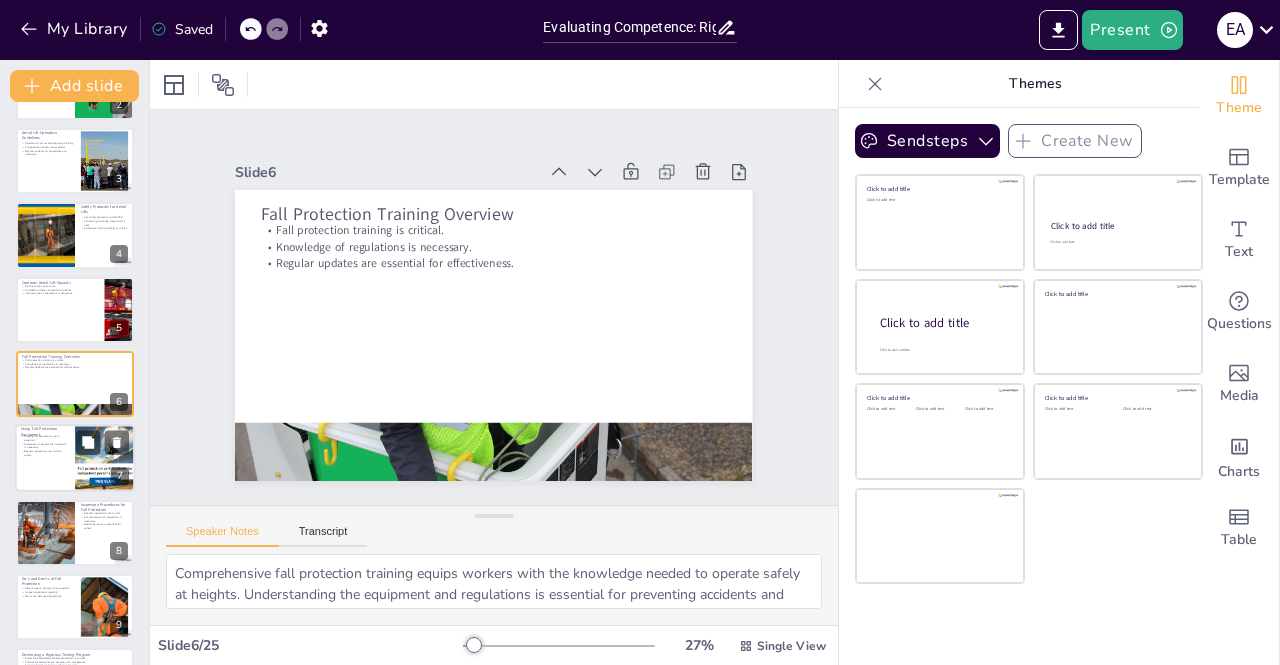 click at bounding box center (75, 459) 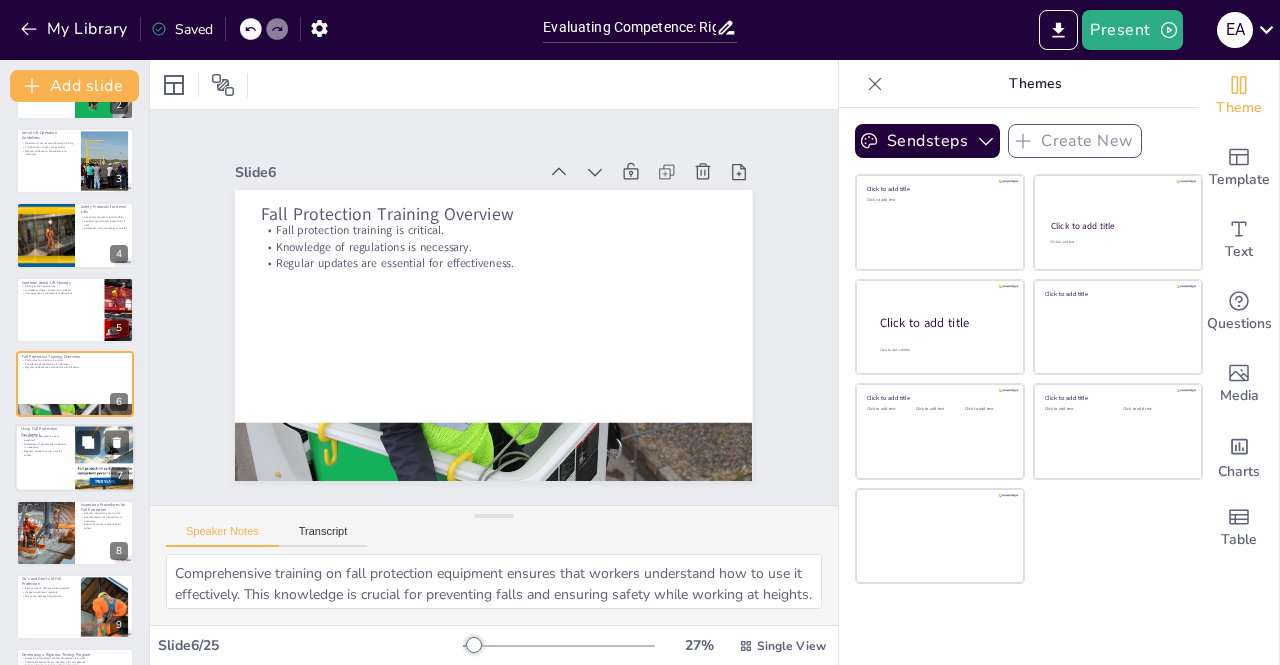 scroll, scrollTop: 214, scrollLeft: 0, axis: vertical 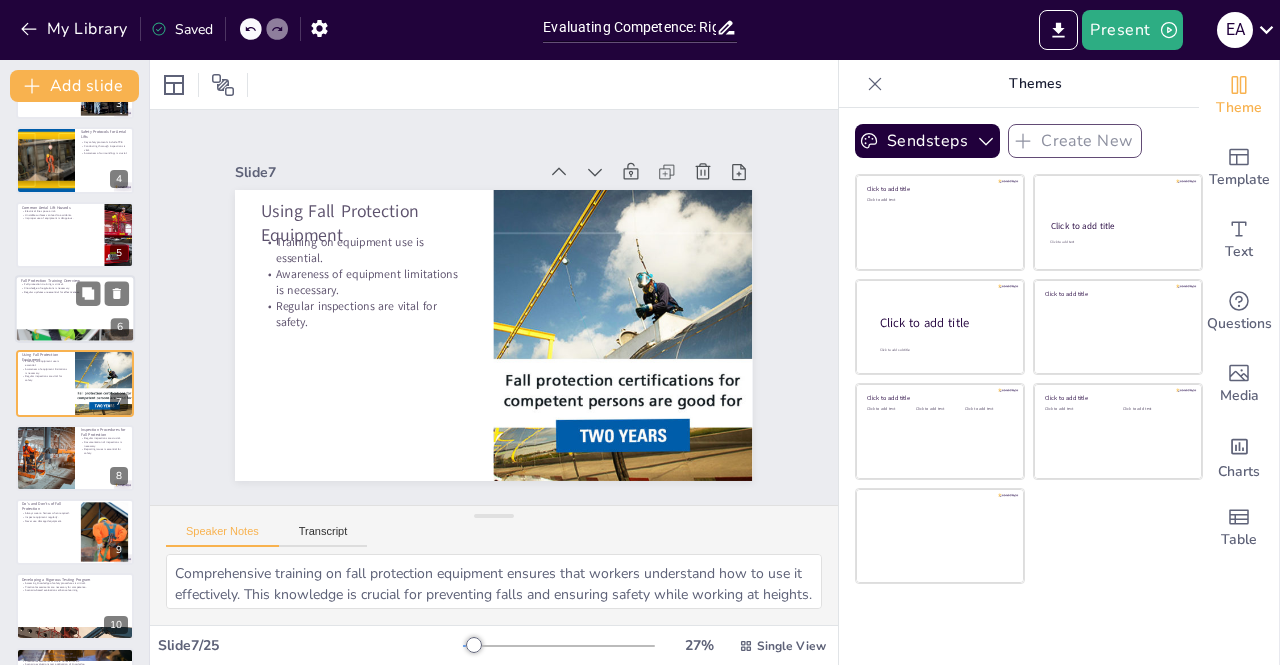 click at bounding box center [75, 336] 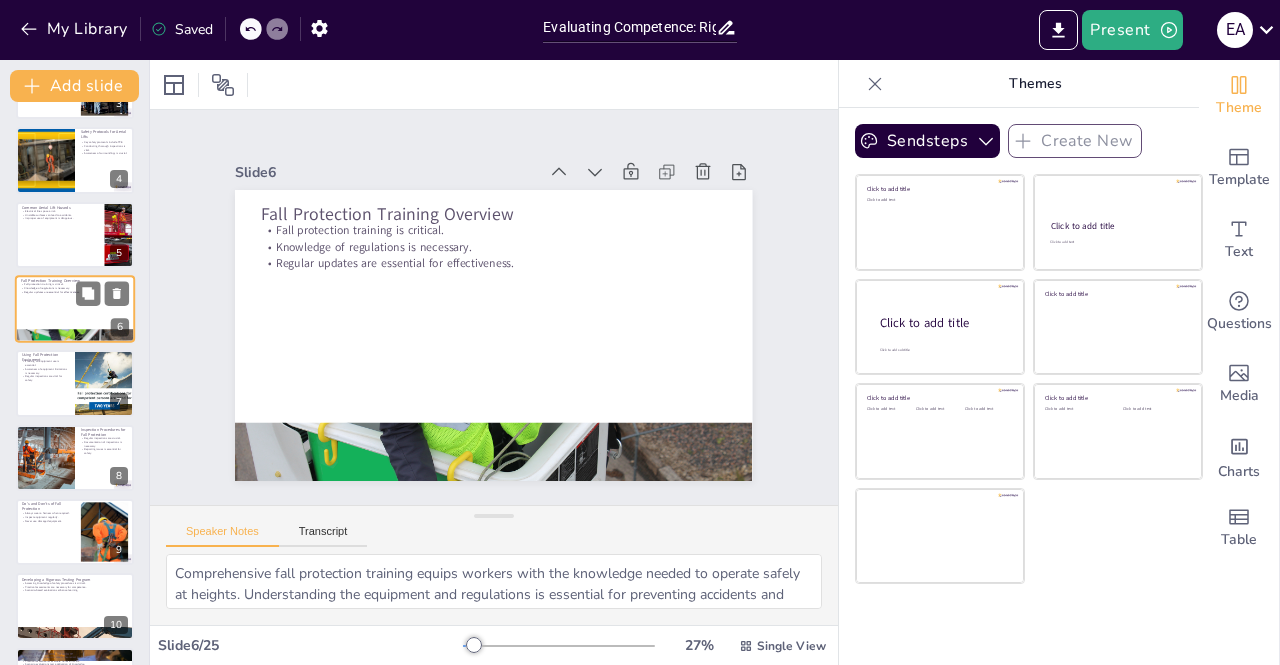 scroll, scrollTop: 139, scrollLeft: 0, axis: vertical 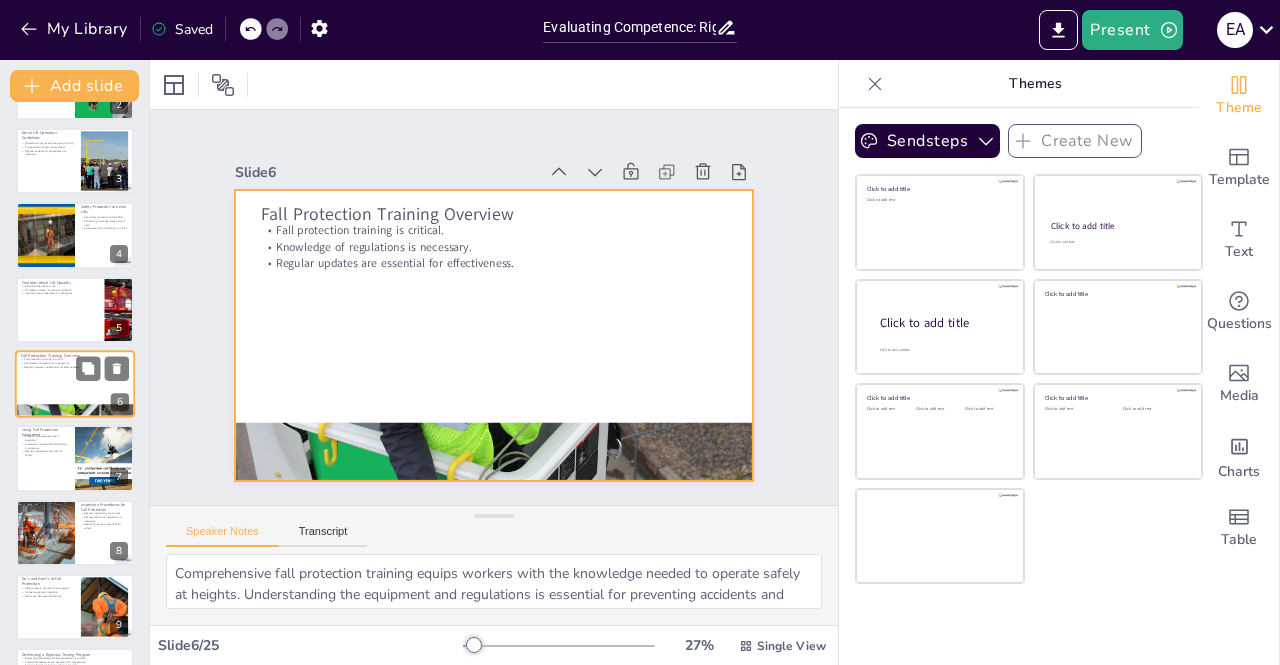click at bounding box center [75, 384] 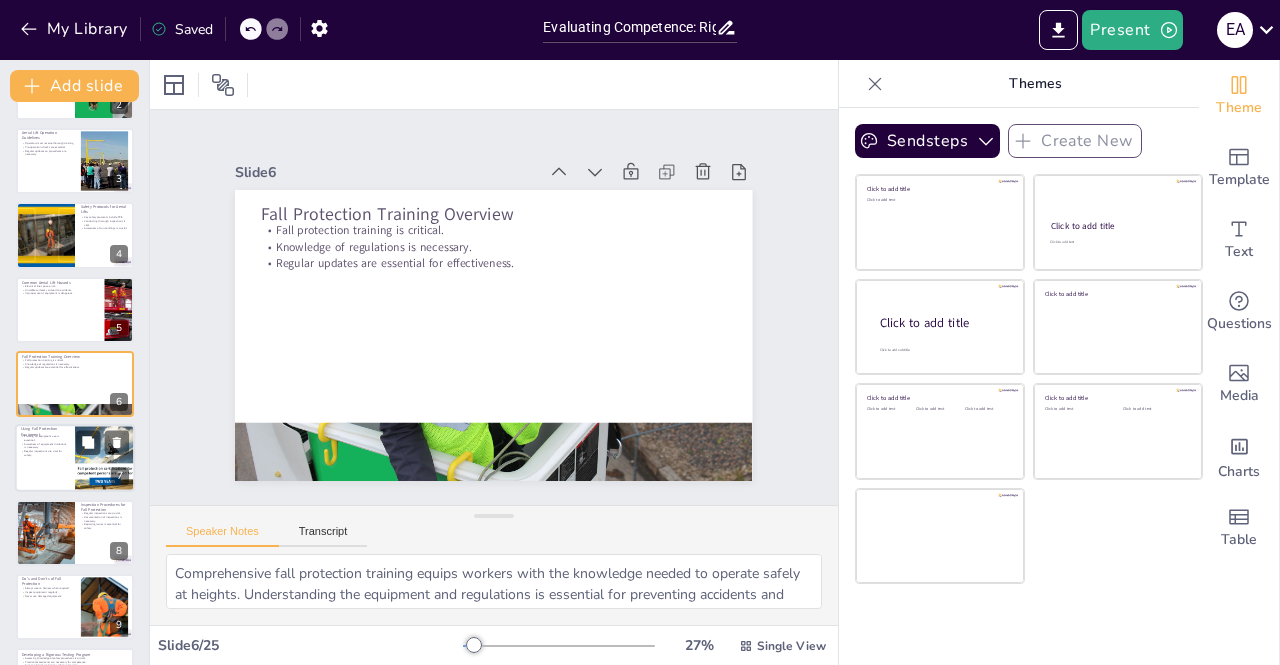 click at bounding box center (75, 459) 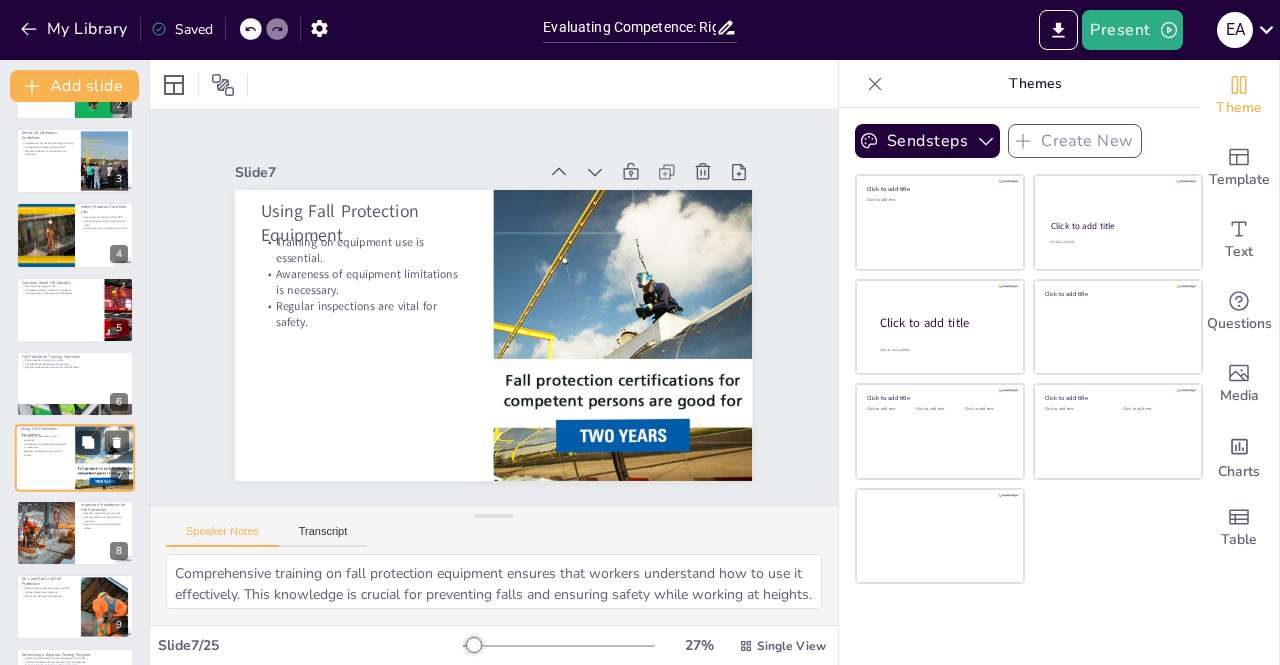scroll, scrollTop: 214, scrollLeft: 0, axis: vertical 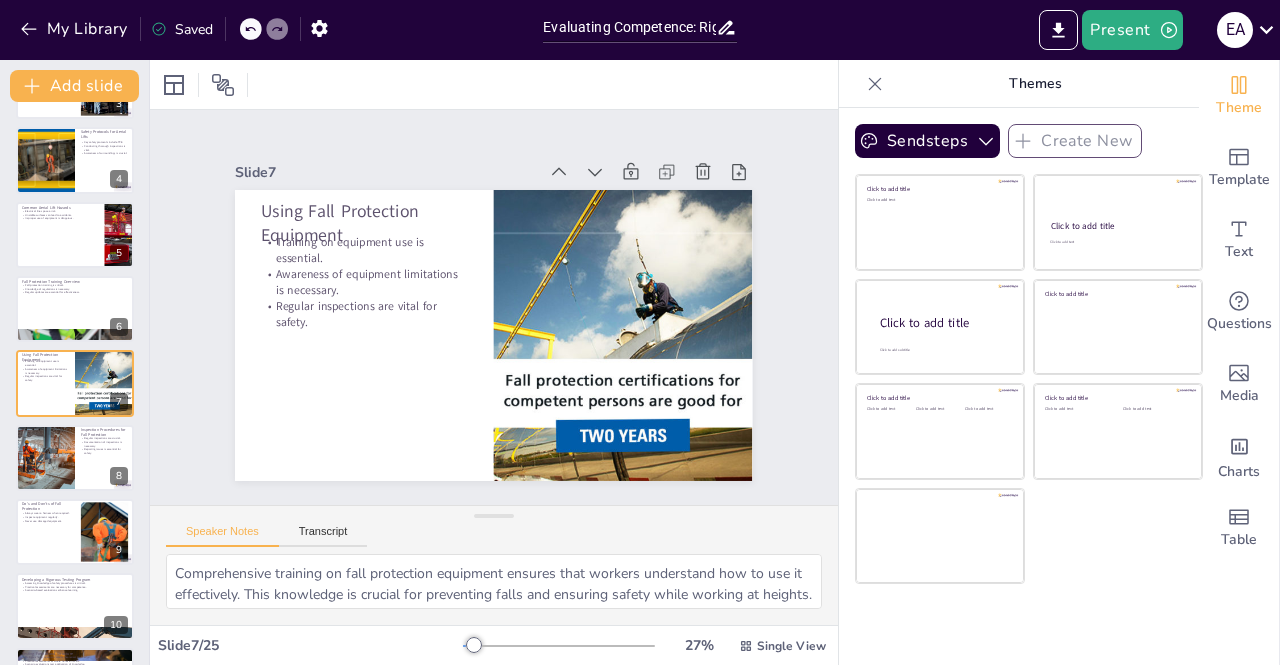 click on "Speaker Notes Transcript" at bounding box center (266, 534) 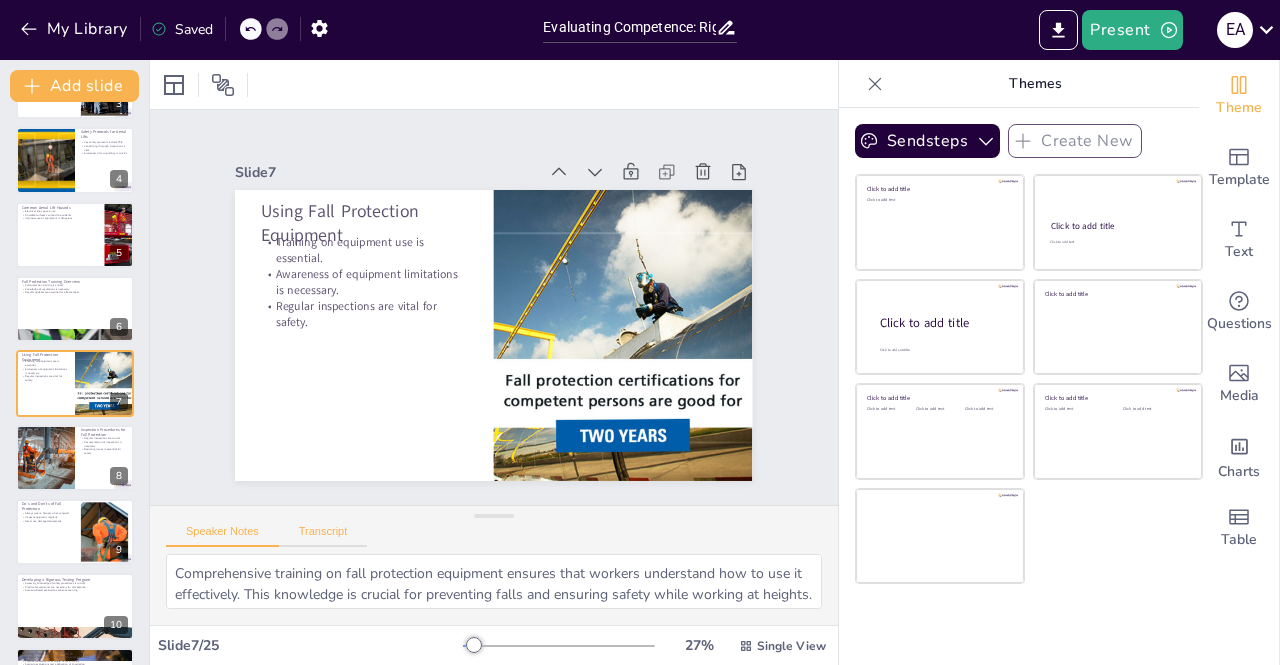click on "Transcript" at bounding box center [323, 536] 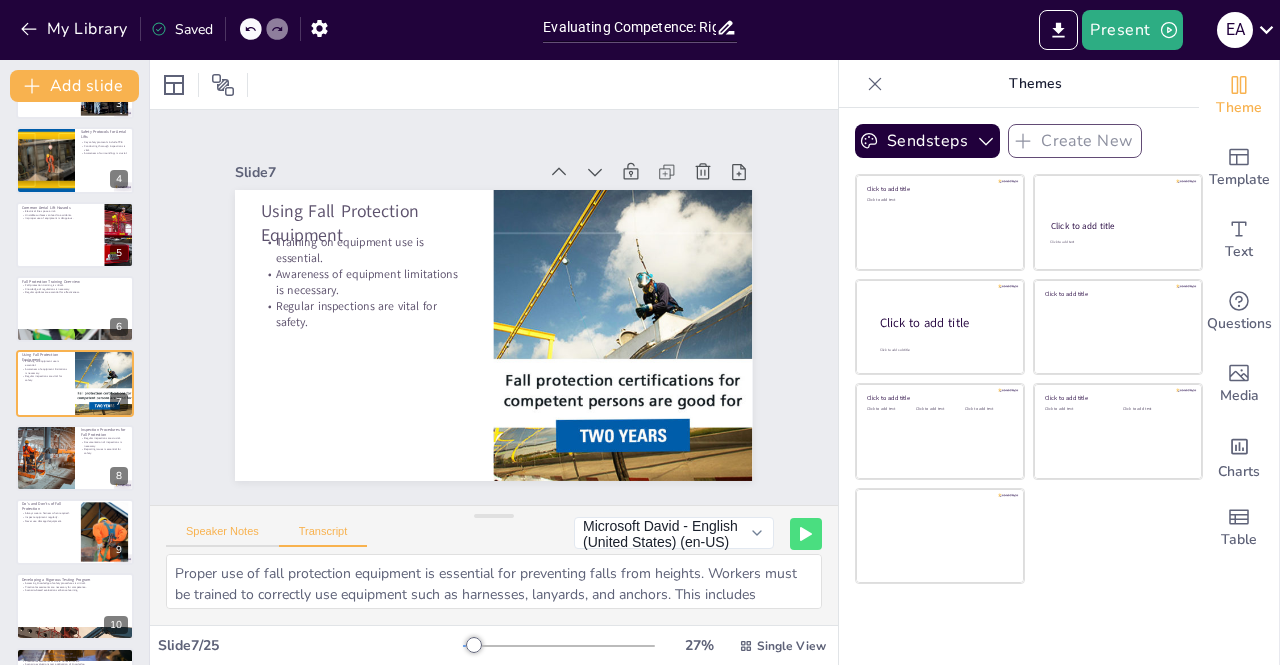 click on "Speaker Notes" at bounding box center (222, 536) 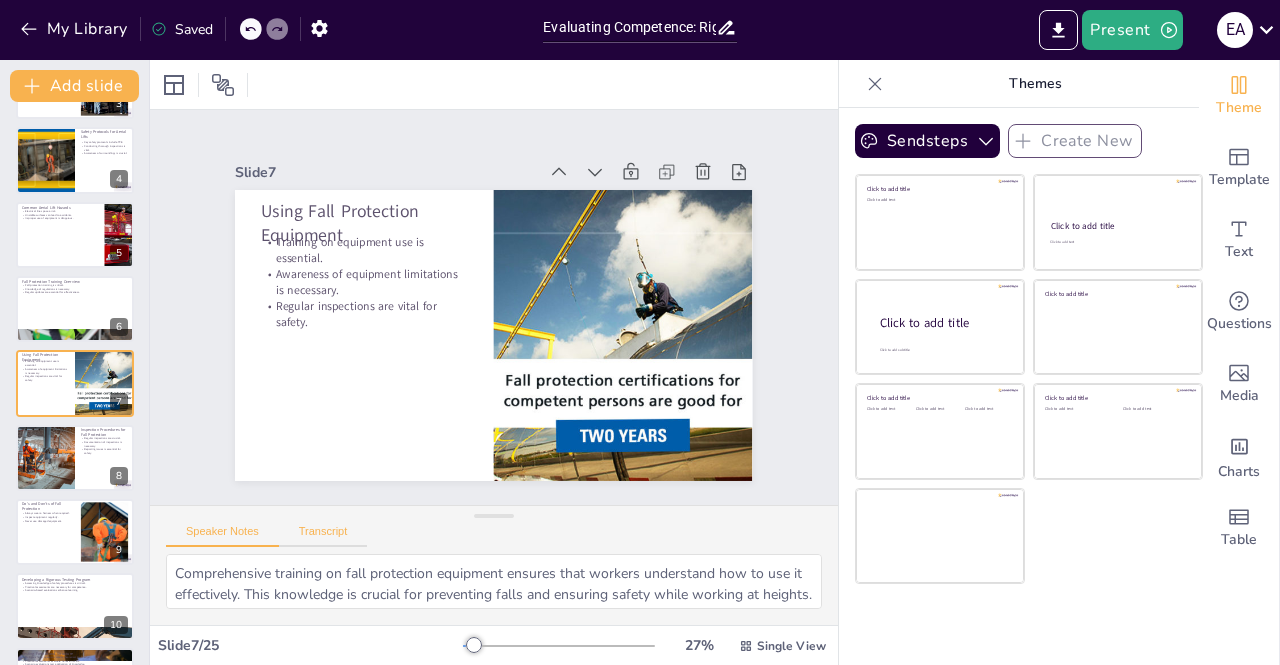 click on "Transcript" at bounding box center (323, 536) 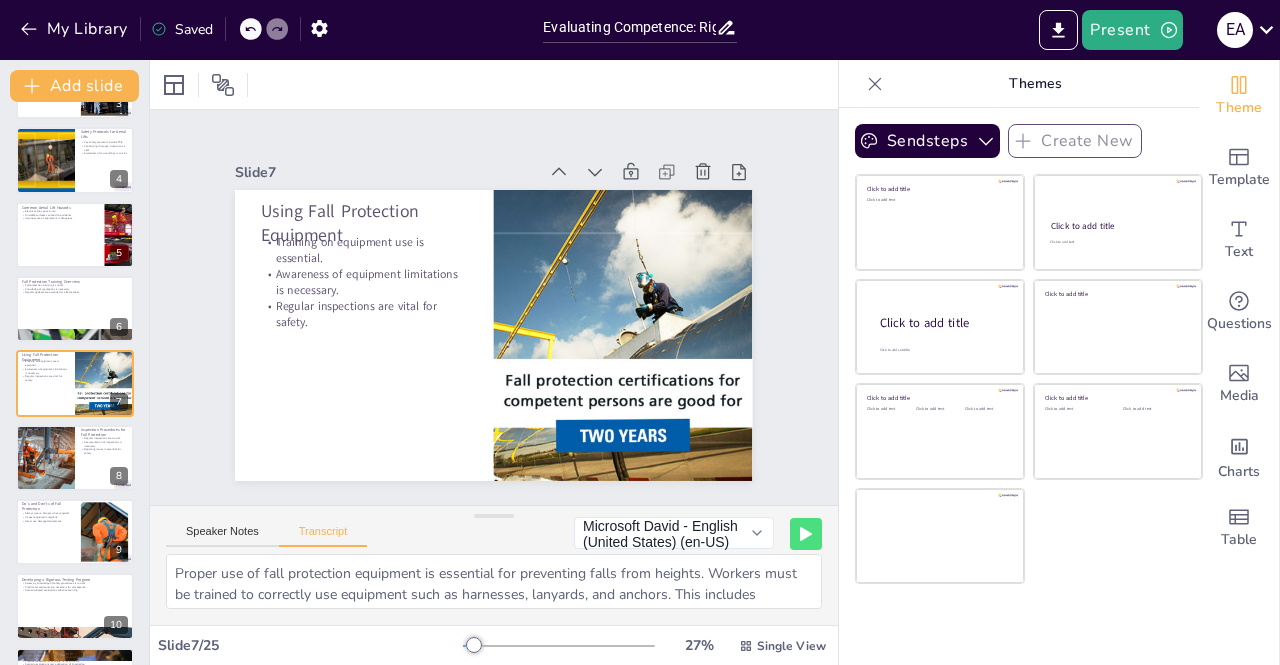 scroll, scrollTop: 88, scrollLeft: 0, axis: vertical 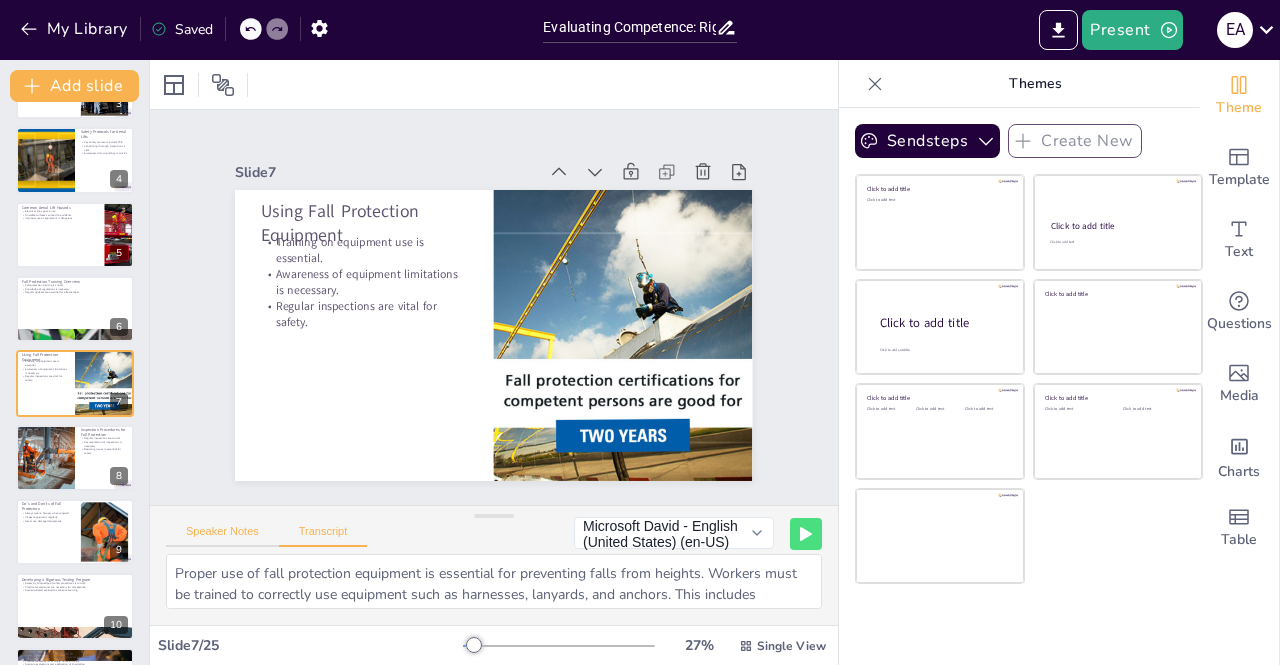 click on "Speaker Notes" at bounding box center (222, 536) 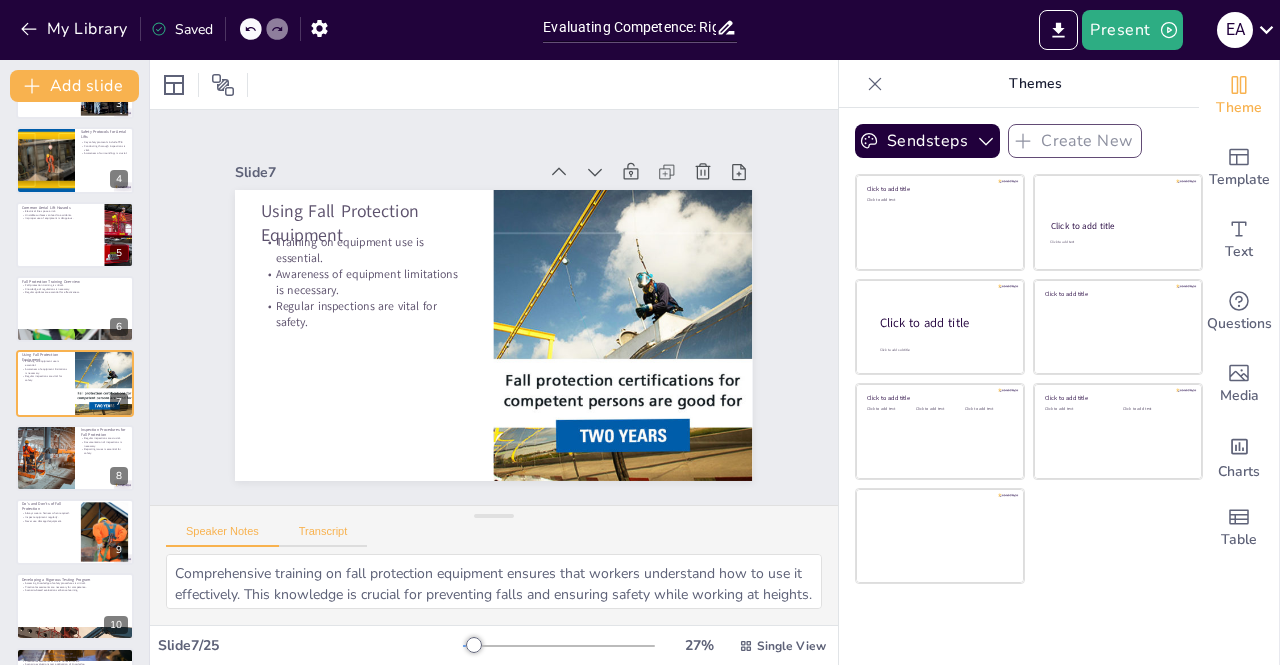 click on "Transcript" at bounding box center [323, 536] 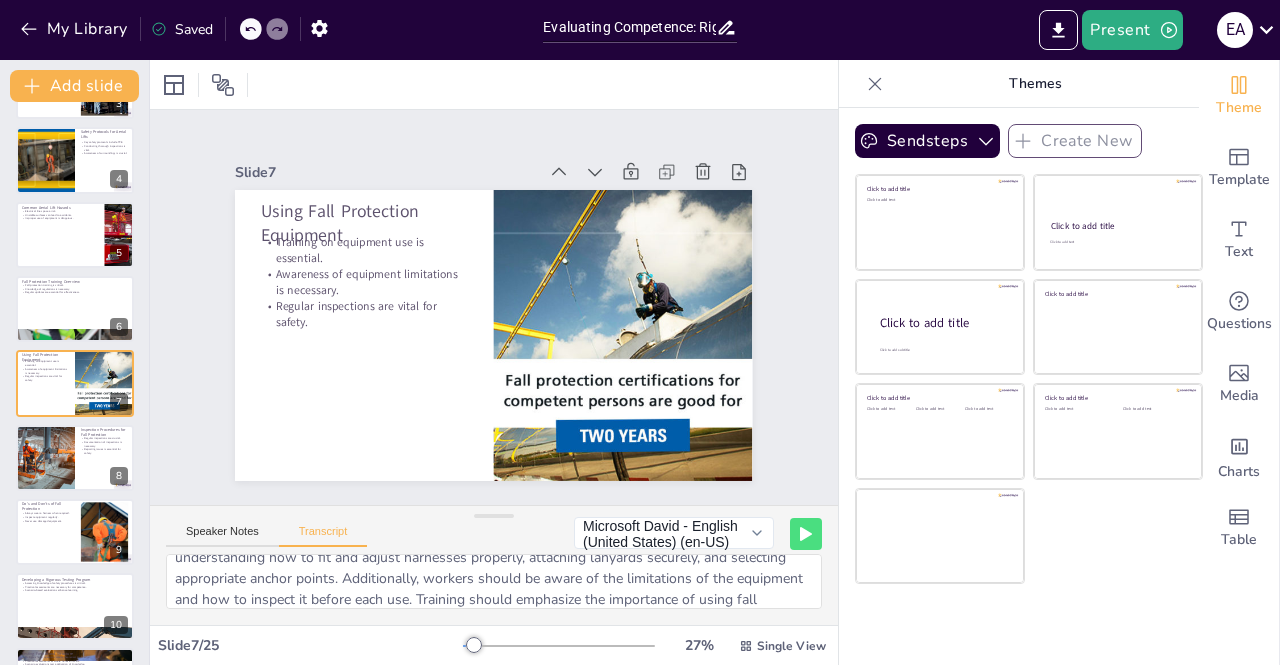 scroll, scrollTop: 88, scrollLeft: 0, axis: vertical 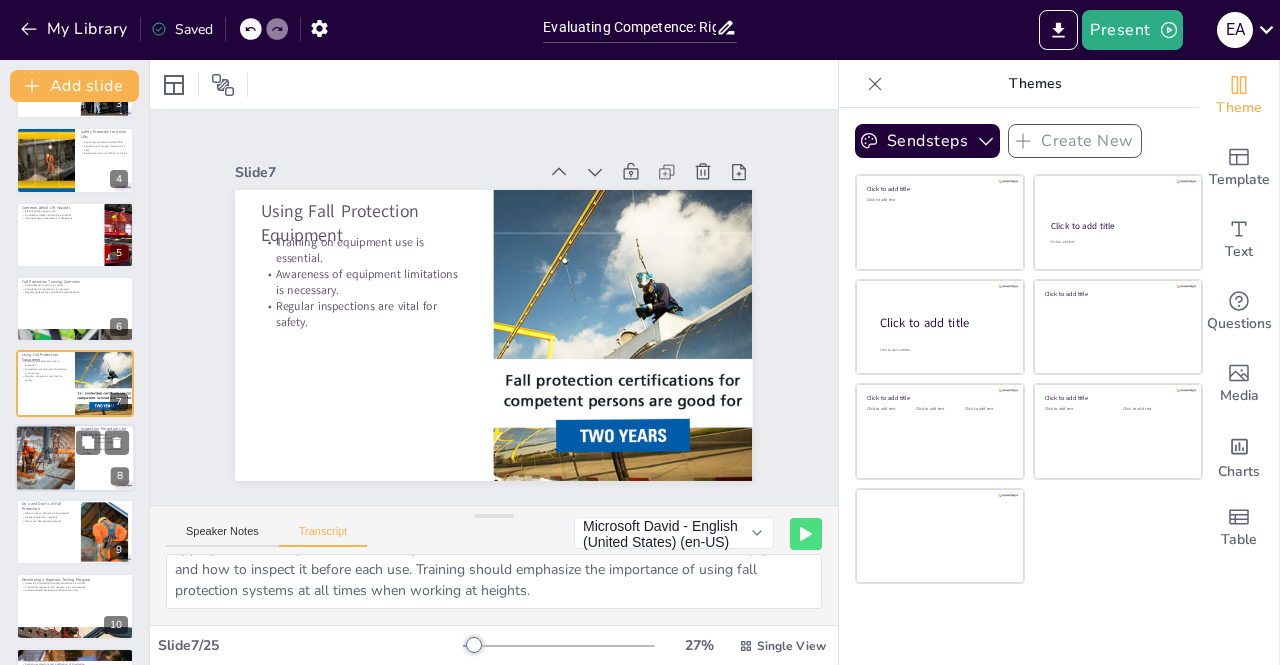 click at bounding box center [44, 458] 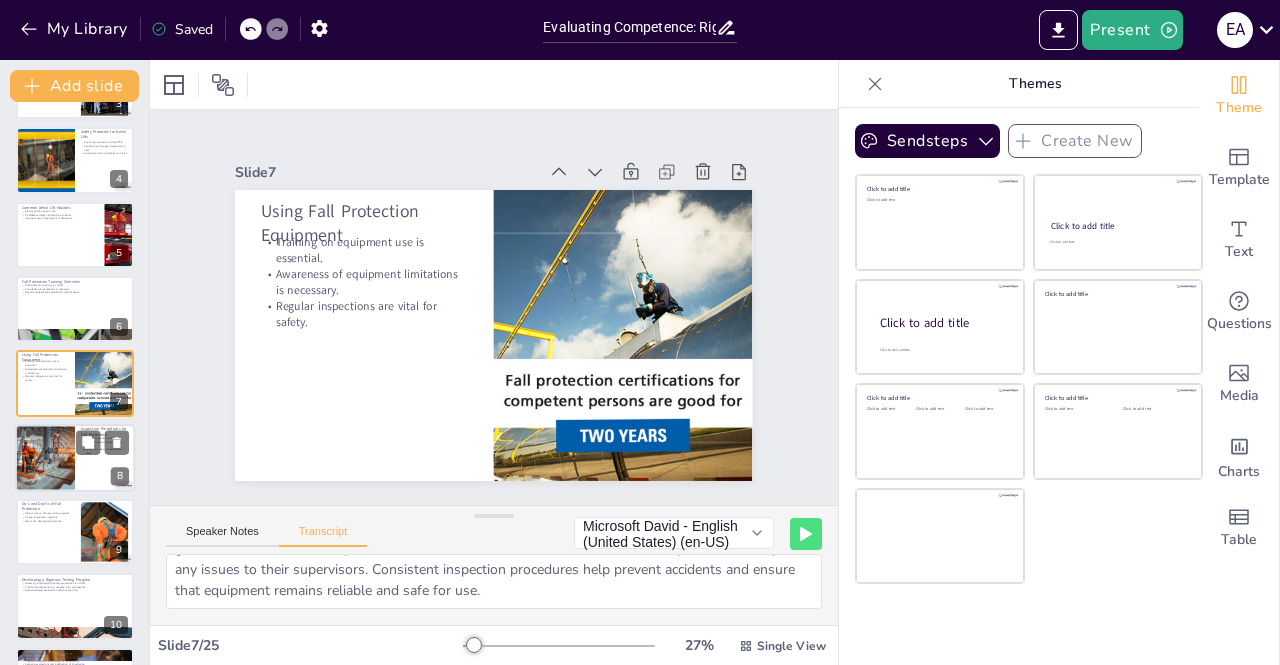 scroll, scrollTop: 288, scrollLeft: 0, axis: vertical 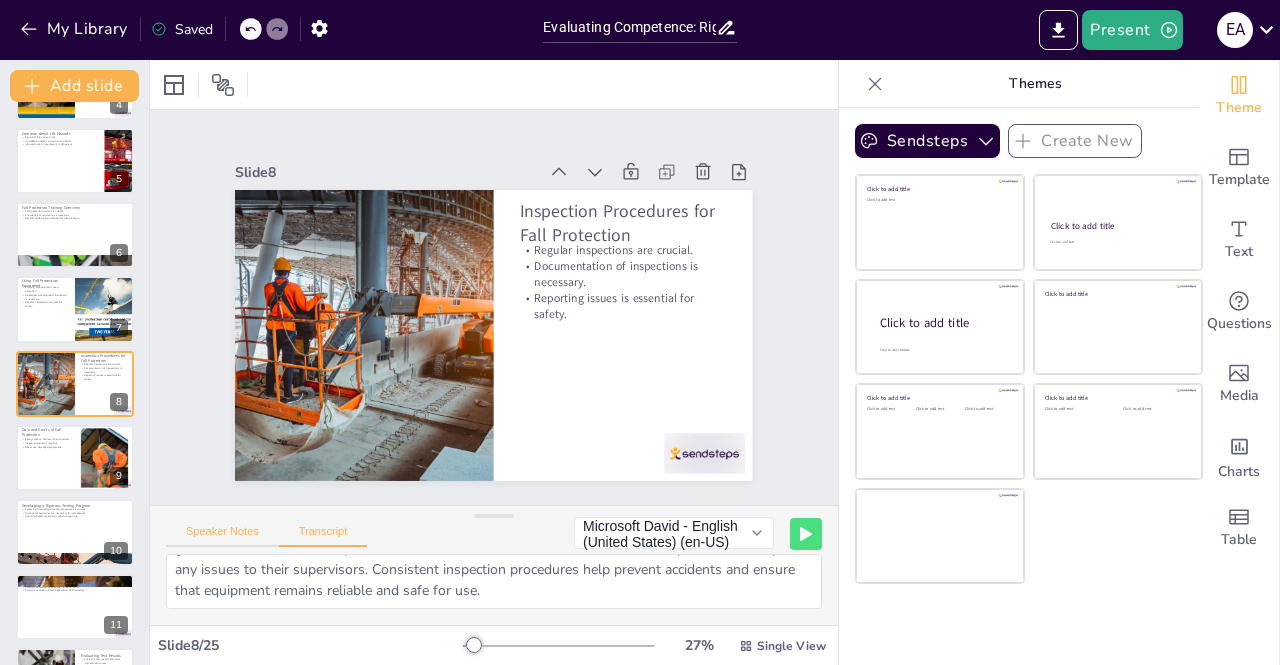click on "Speaker Notes" at bounding box center [222, 536] 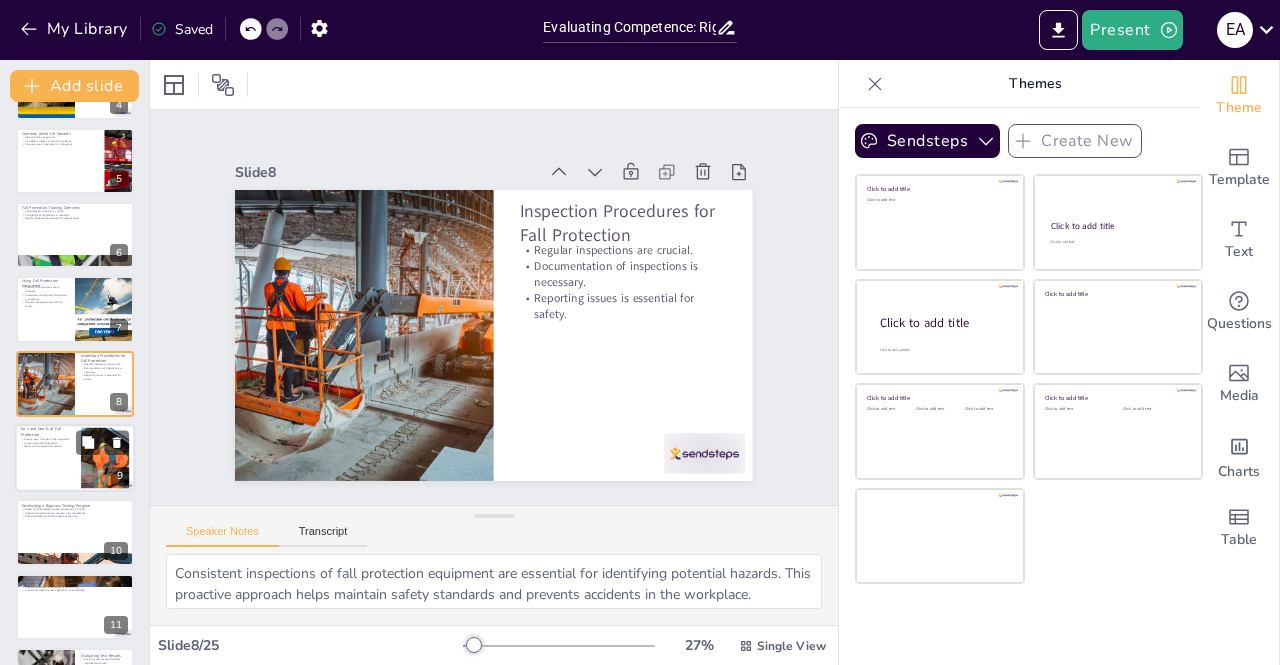 click at bounding box center (75, 458) 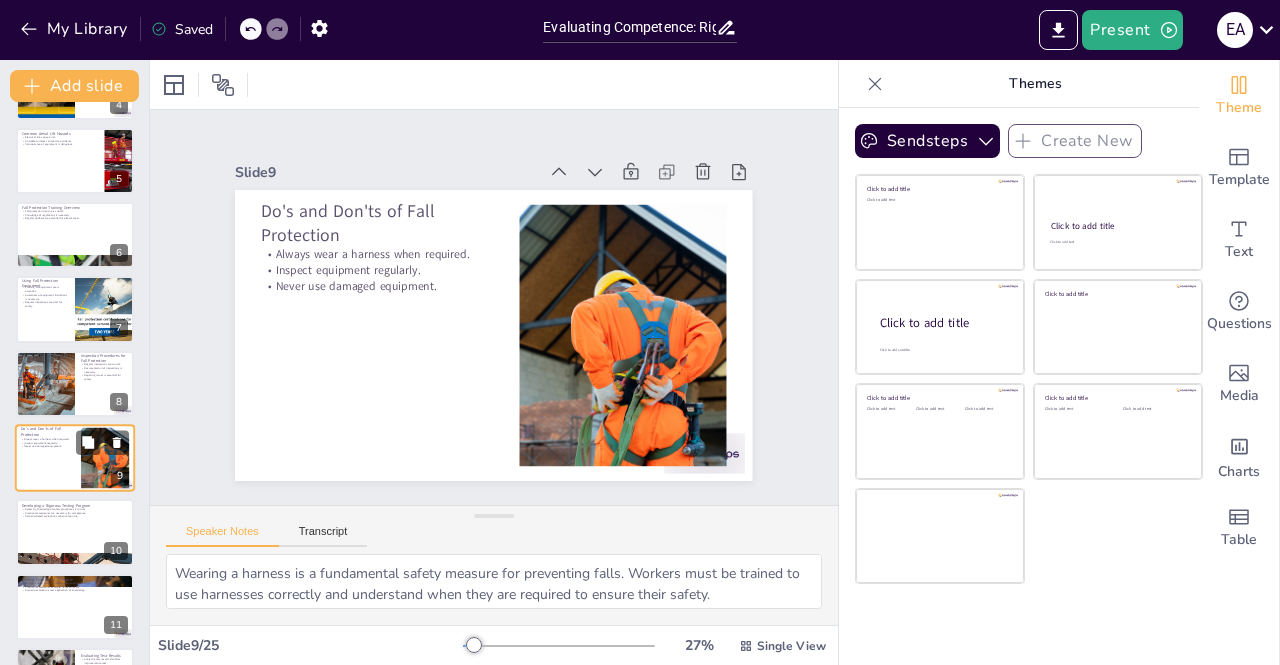 scroll, scrollTop: 362, scrollLeft: 0, axis: vertical 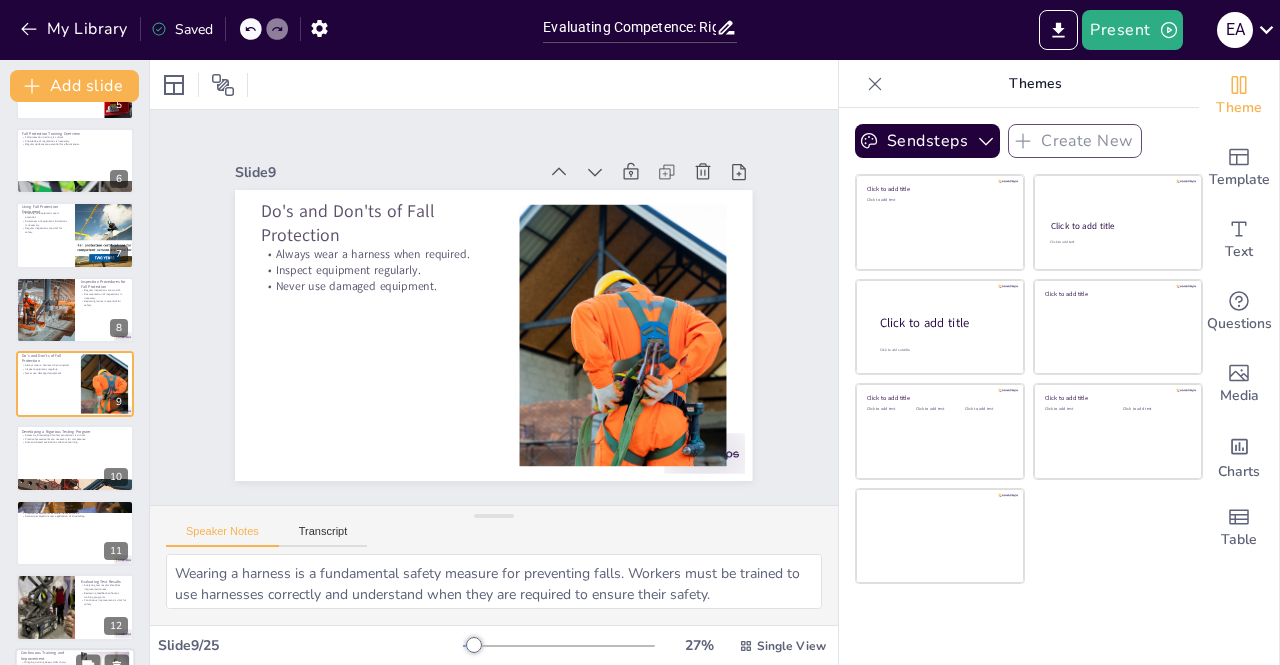 click at bounding box center (75, 533) 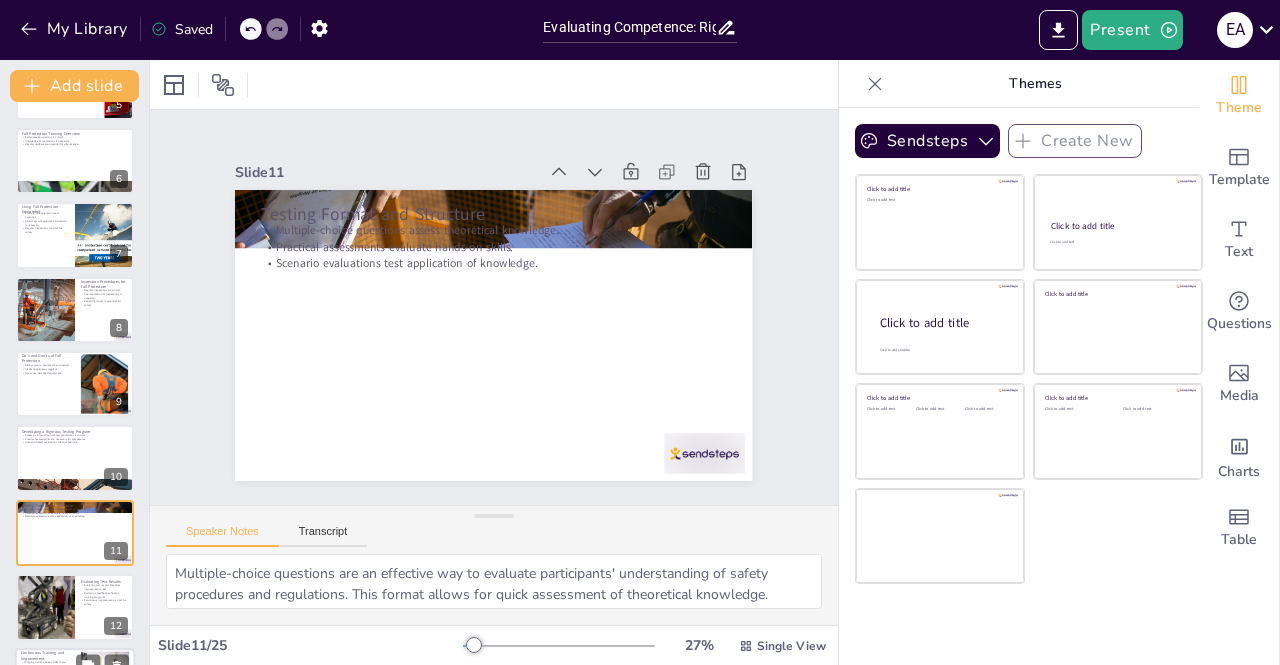 scroll, scrollTop: 511, scrollLeft: 0, axis: vertical 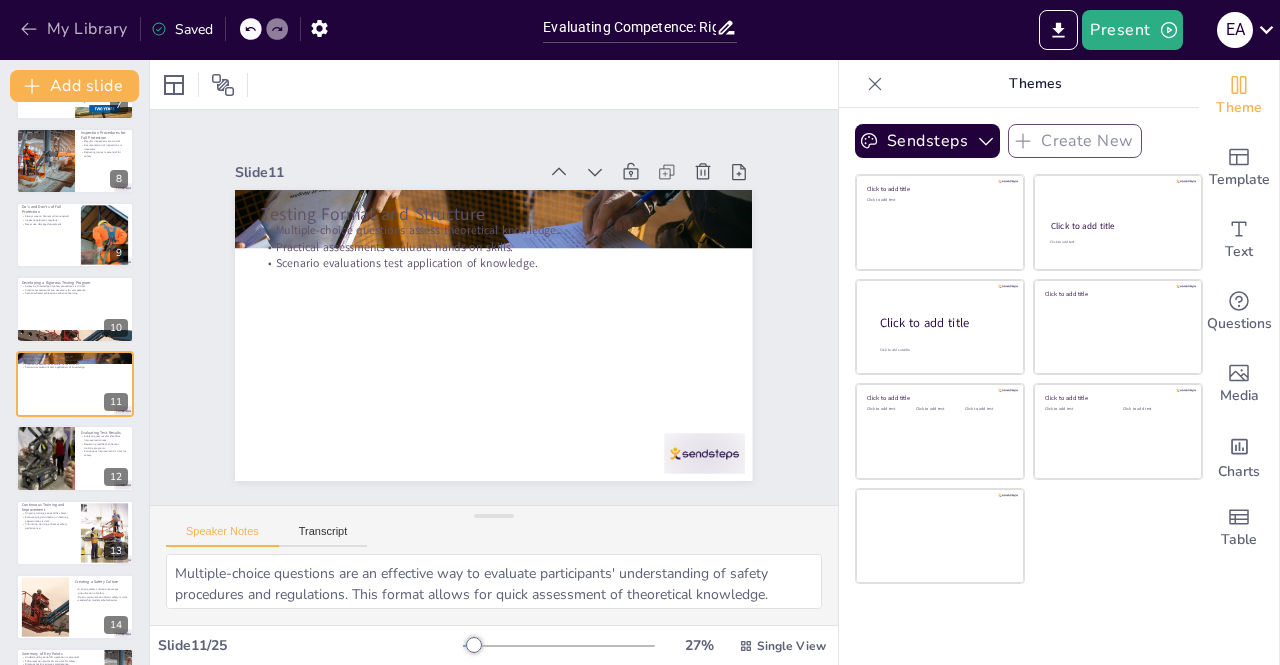 click 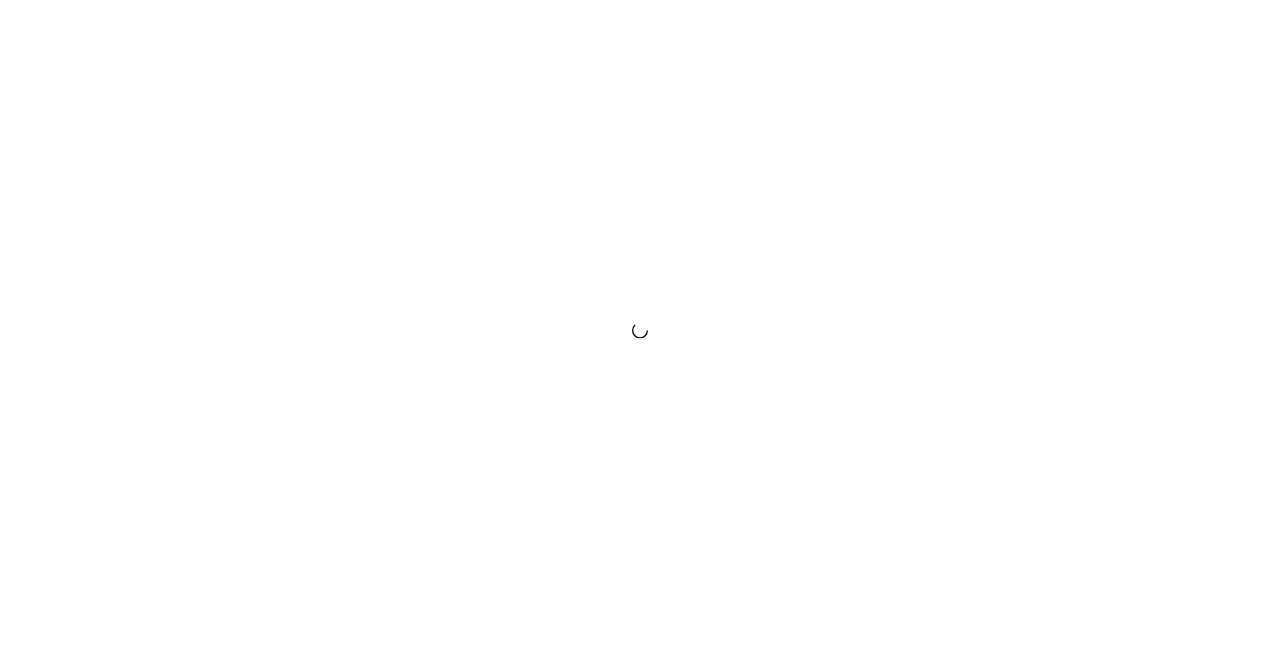 scroll, scrollTop: 0, scrollLeft: 0, axis: both 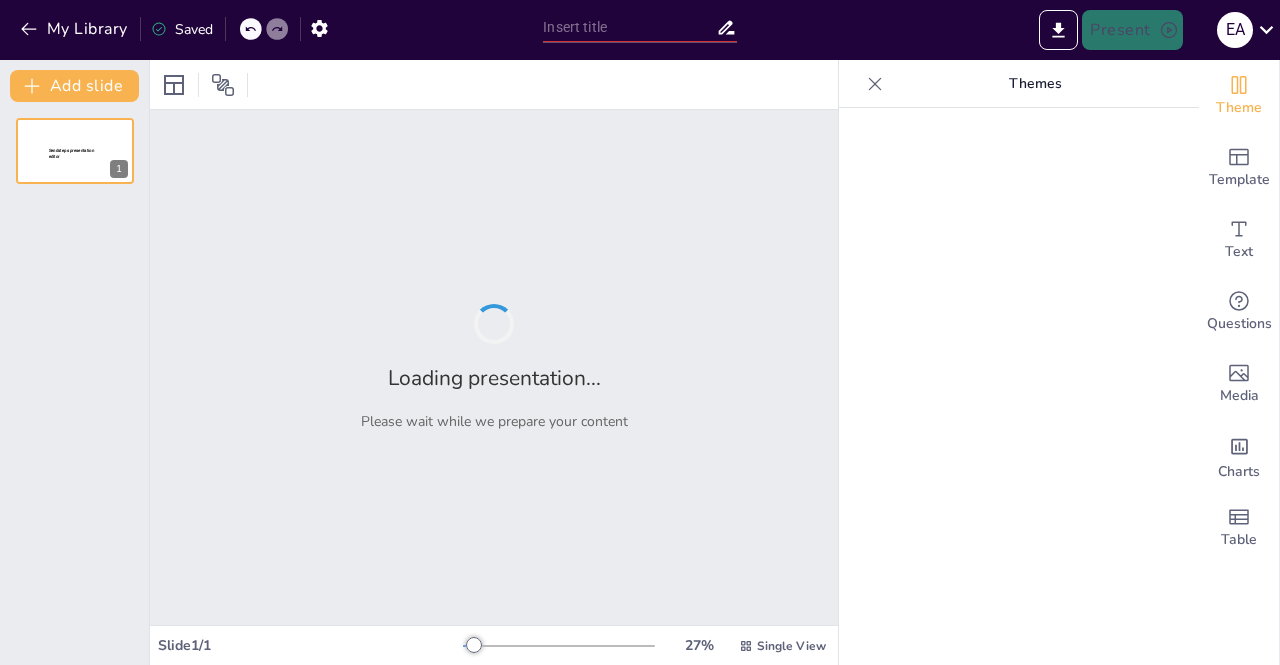 type on "Soaring Safely: Mastering Aerial Lift Training and Fall Protection" 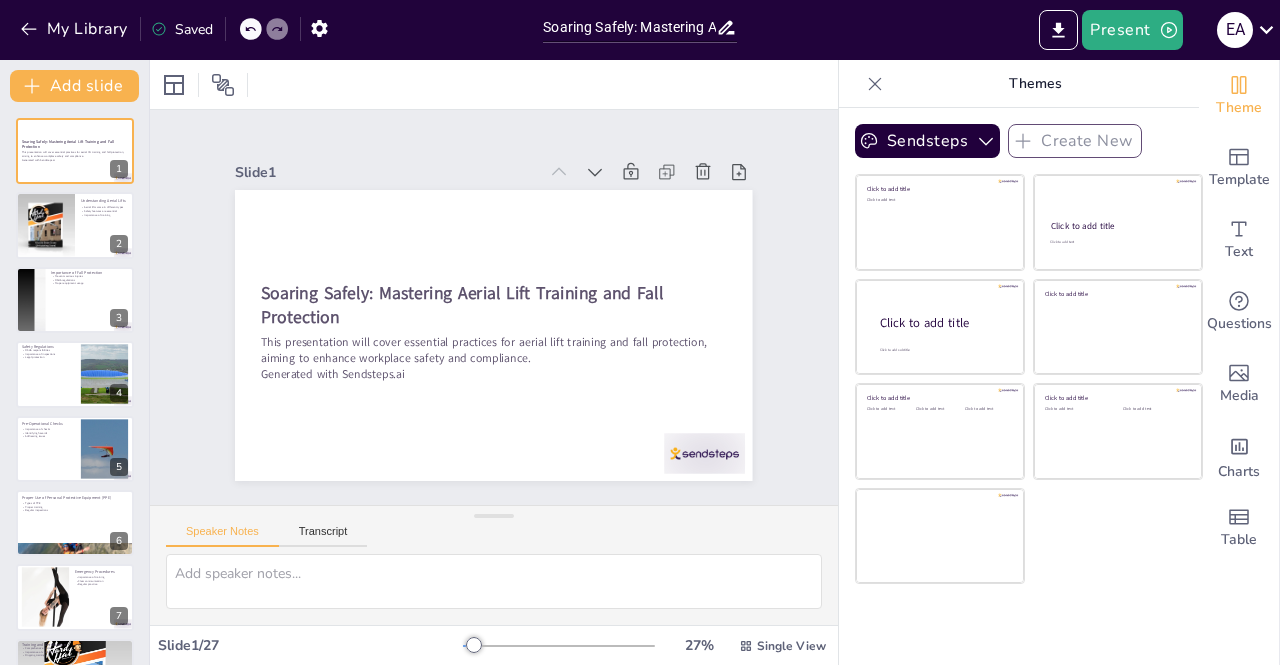 checkbox on "true" 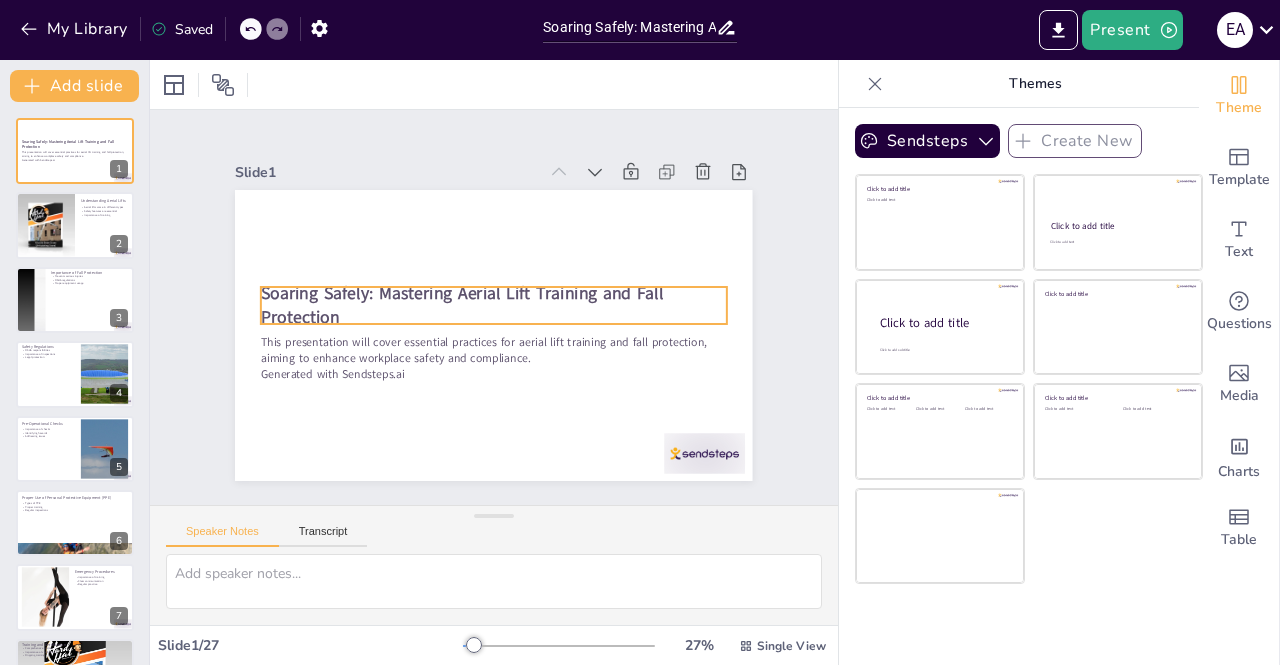 checkbox on "true" 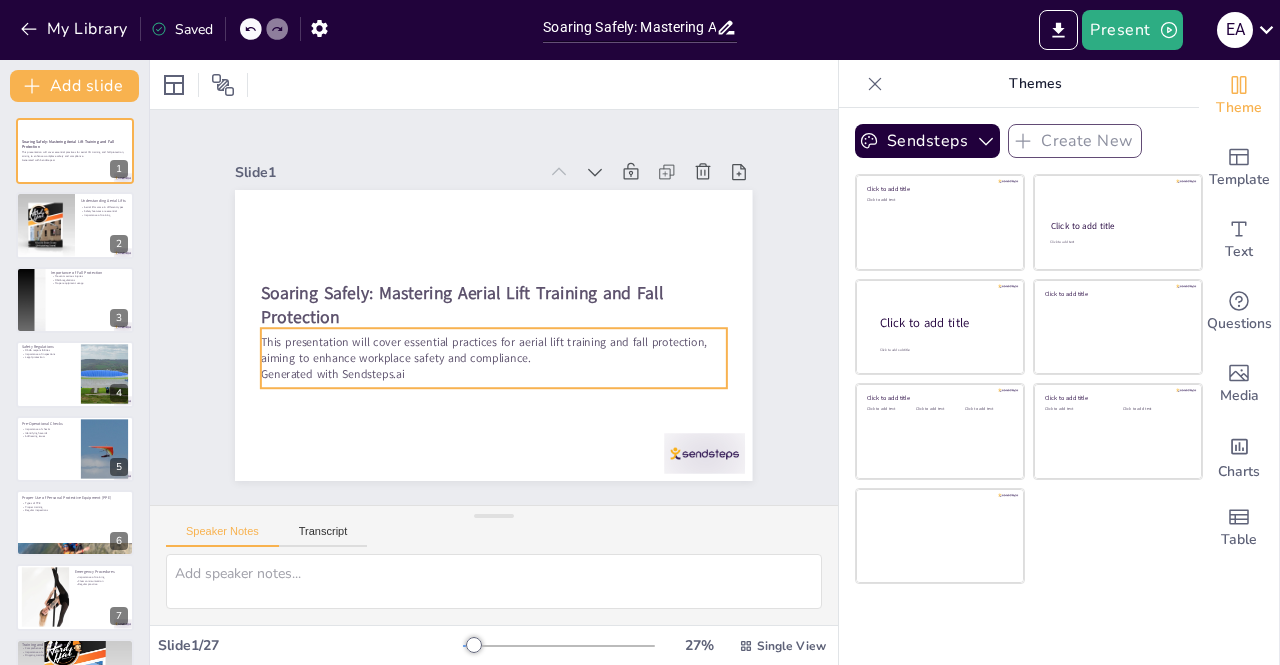 checkbox on "true" 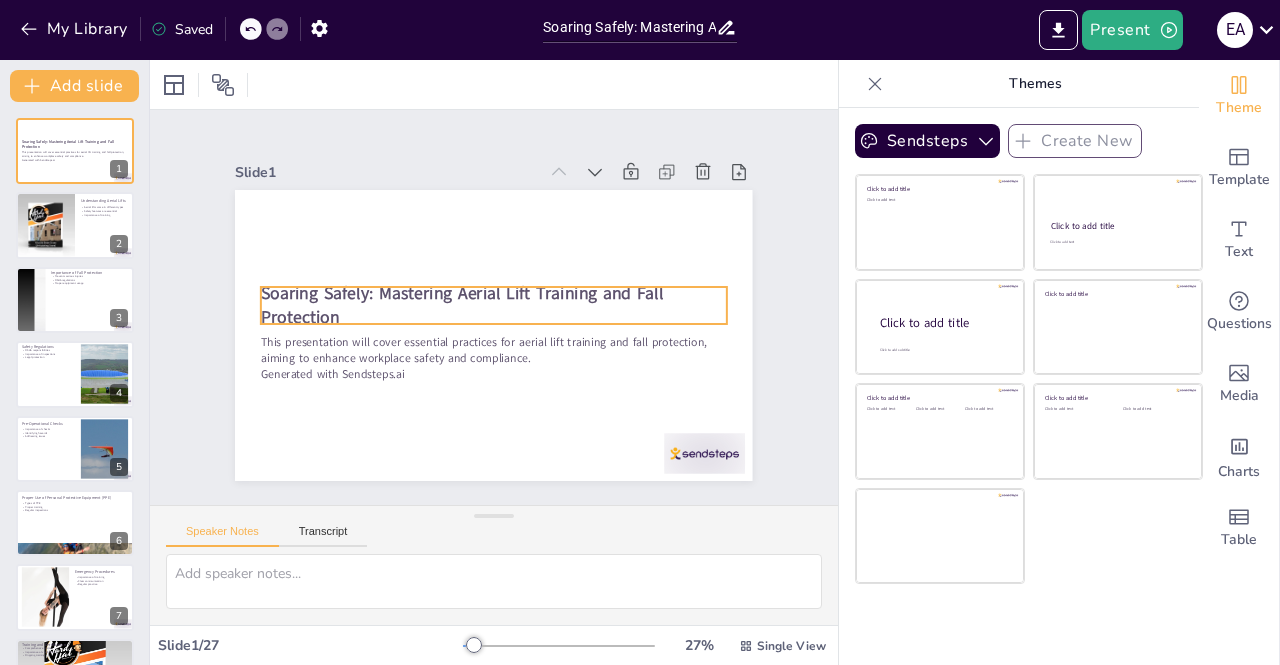 checkbox on "true" 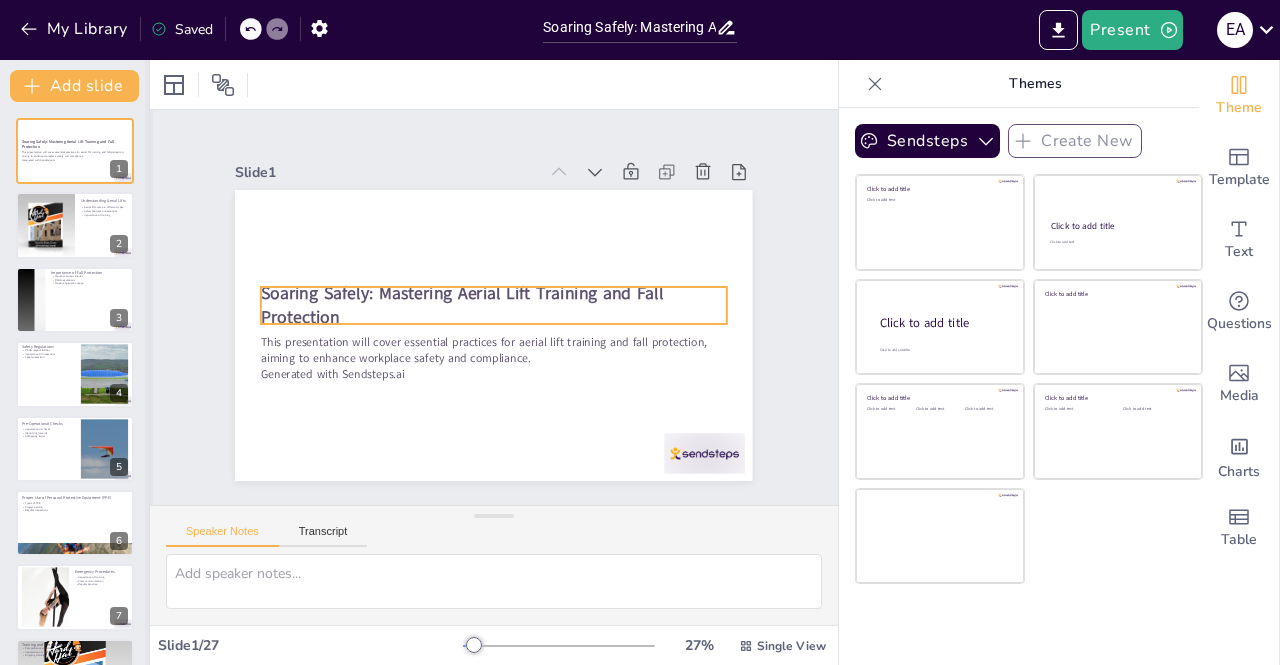 checkbox on "true" 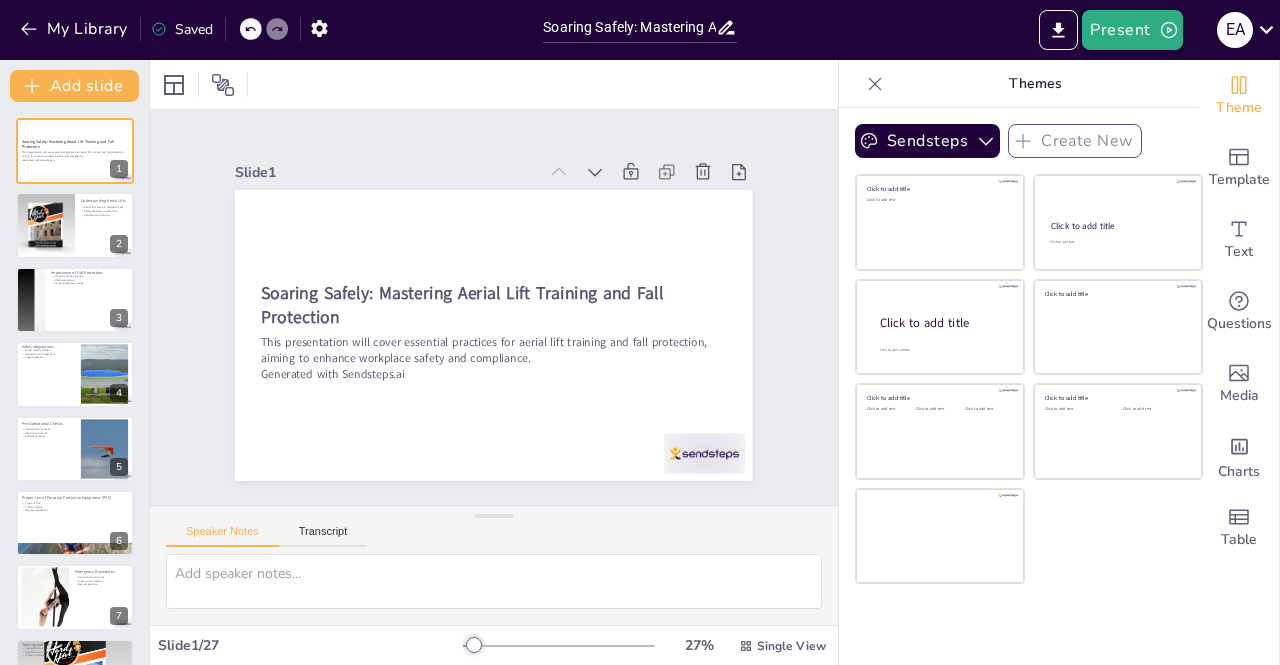 checkbox on "true" 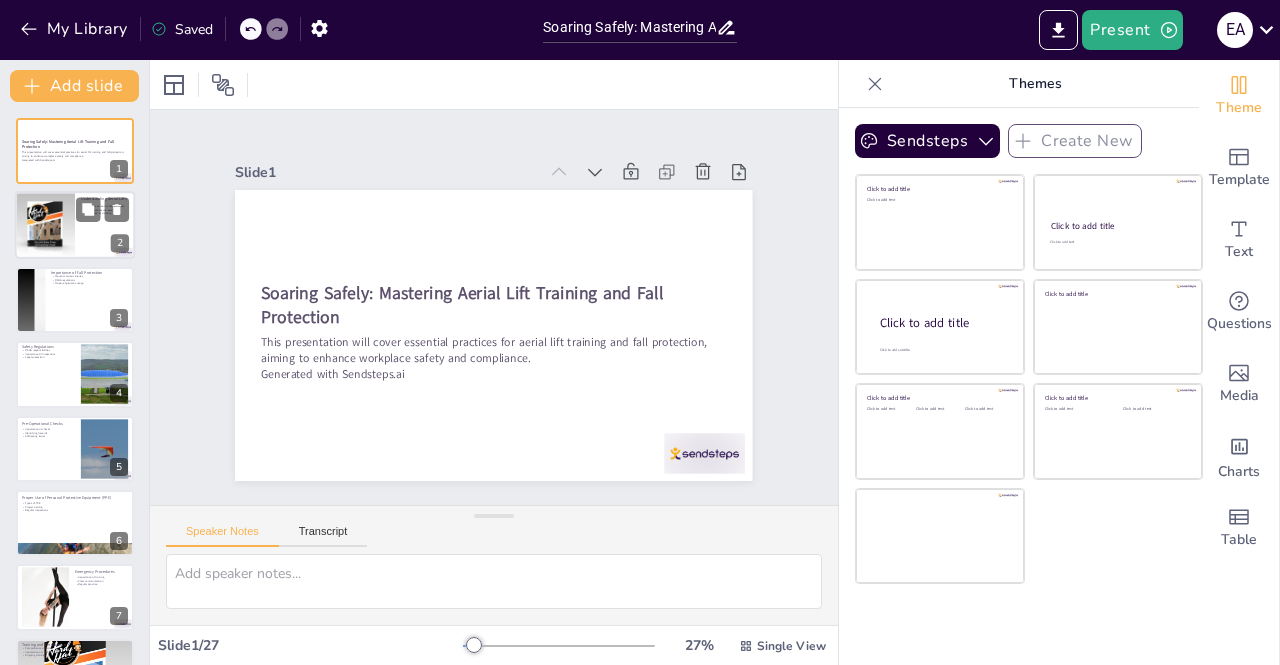 checkbox on "true" 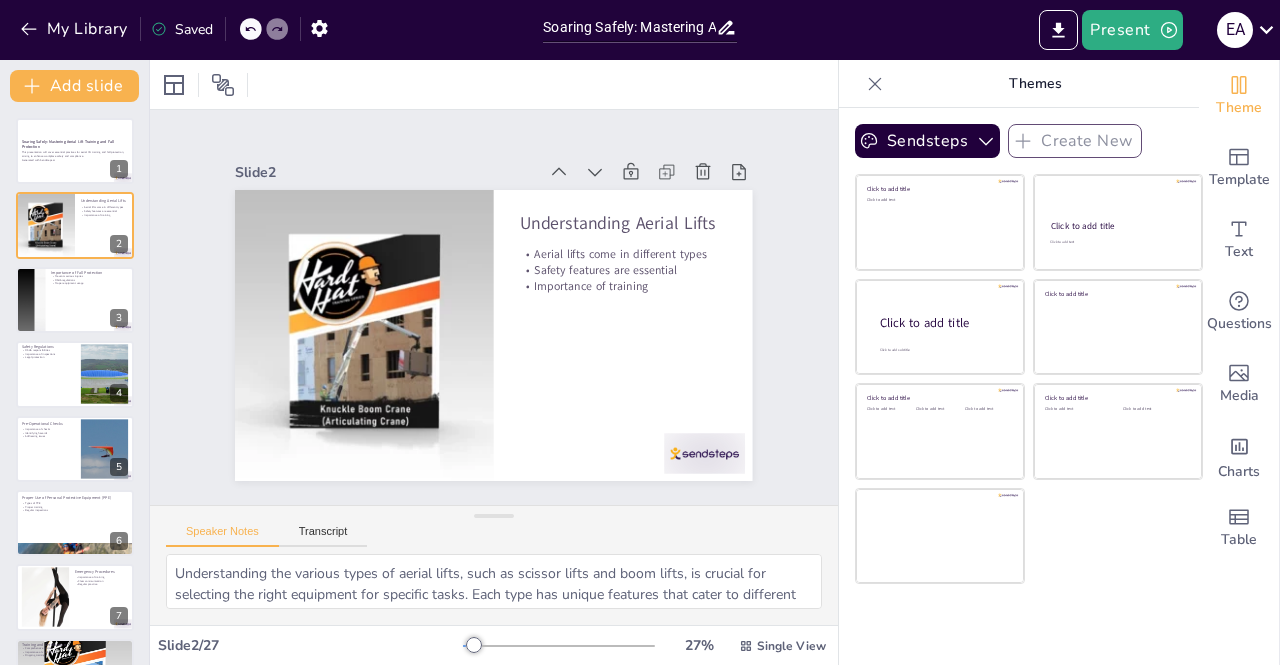 checkbox on "true" 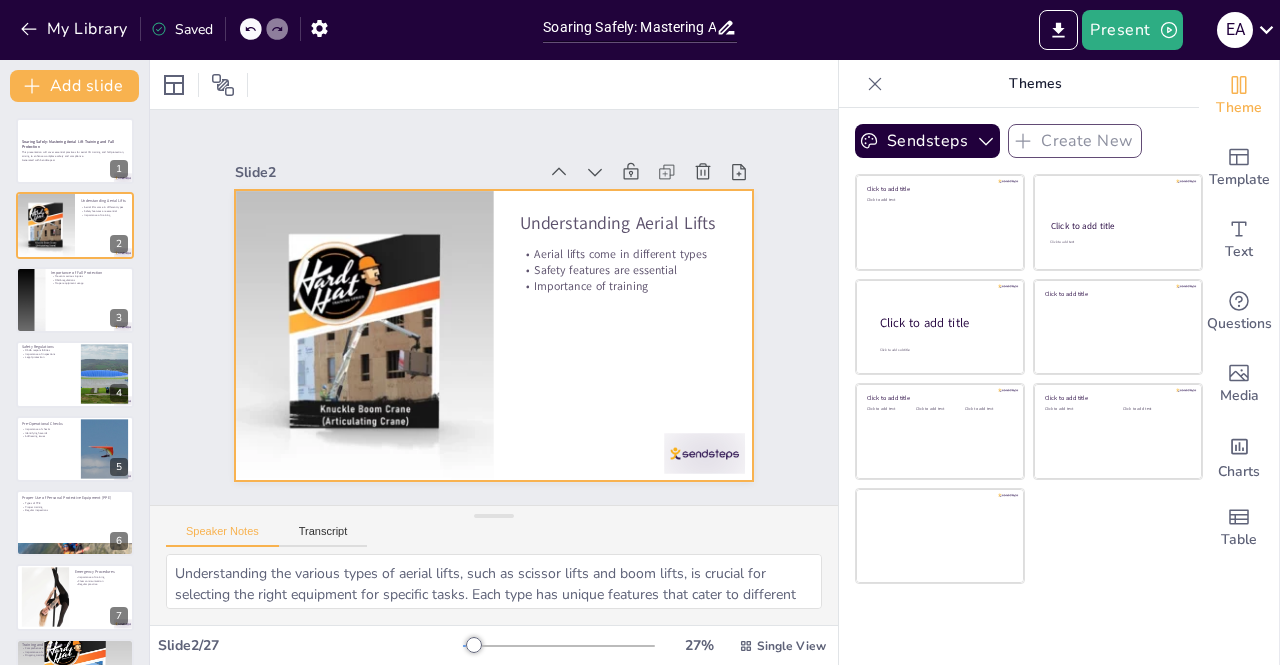 checkbox on "true" 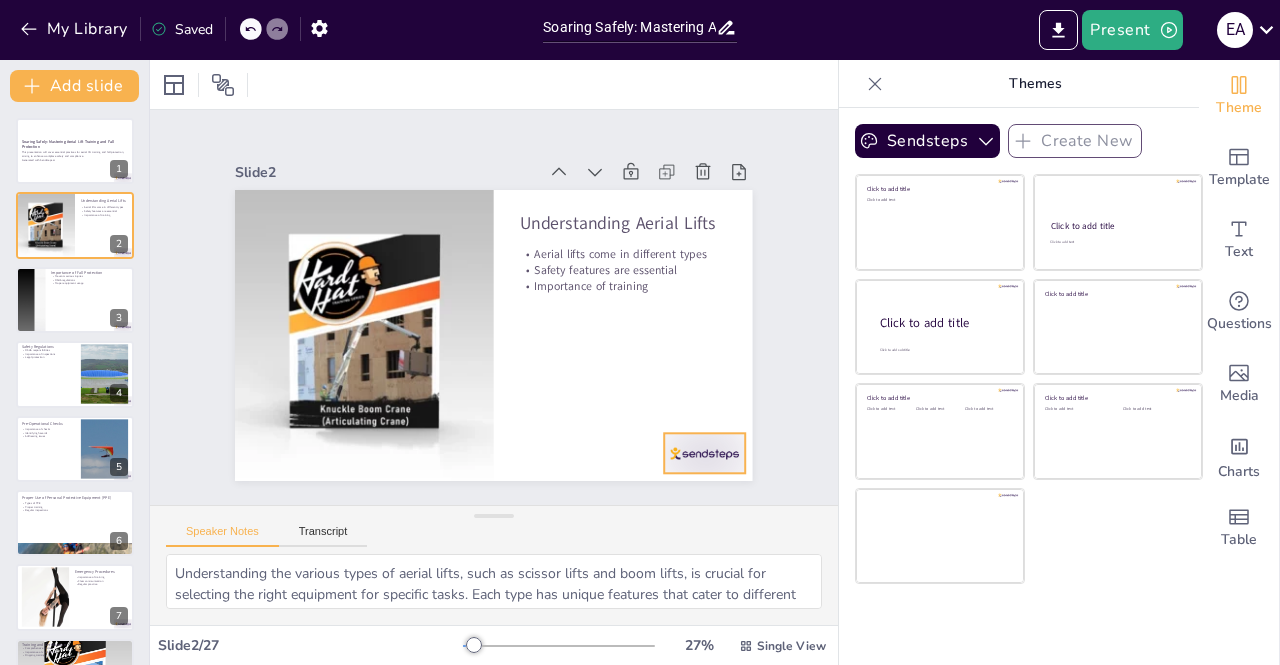 checkbox on "true" 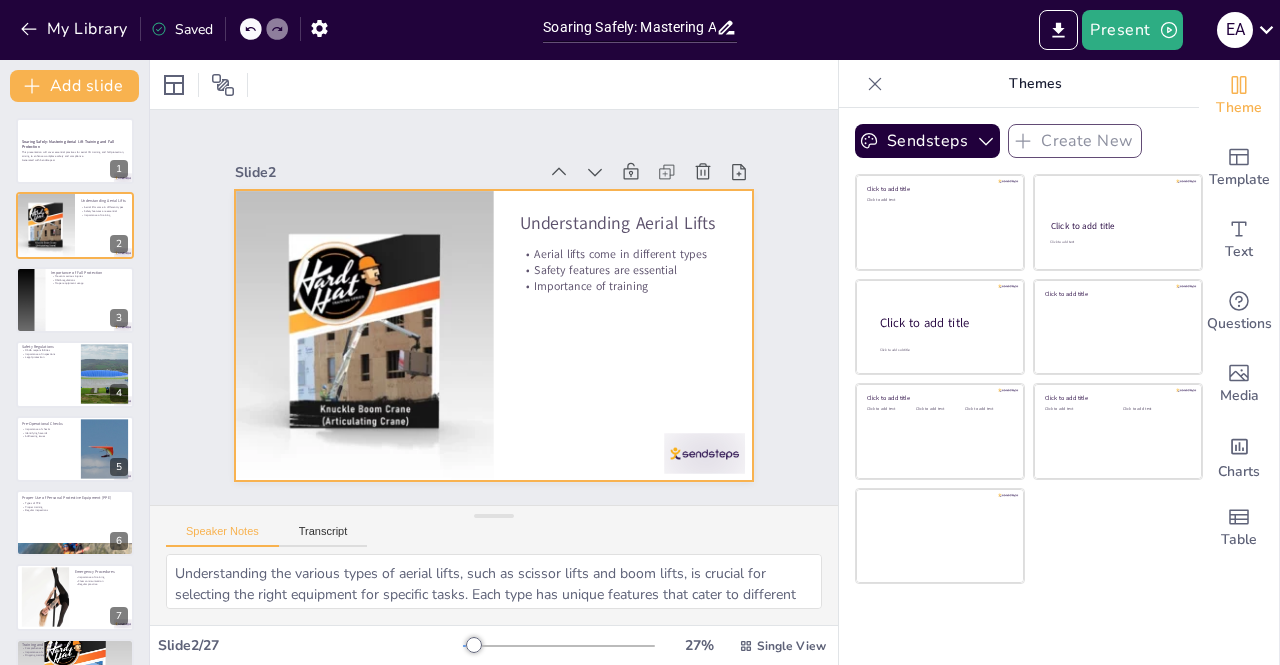 checkbox on "true" 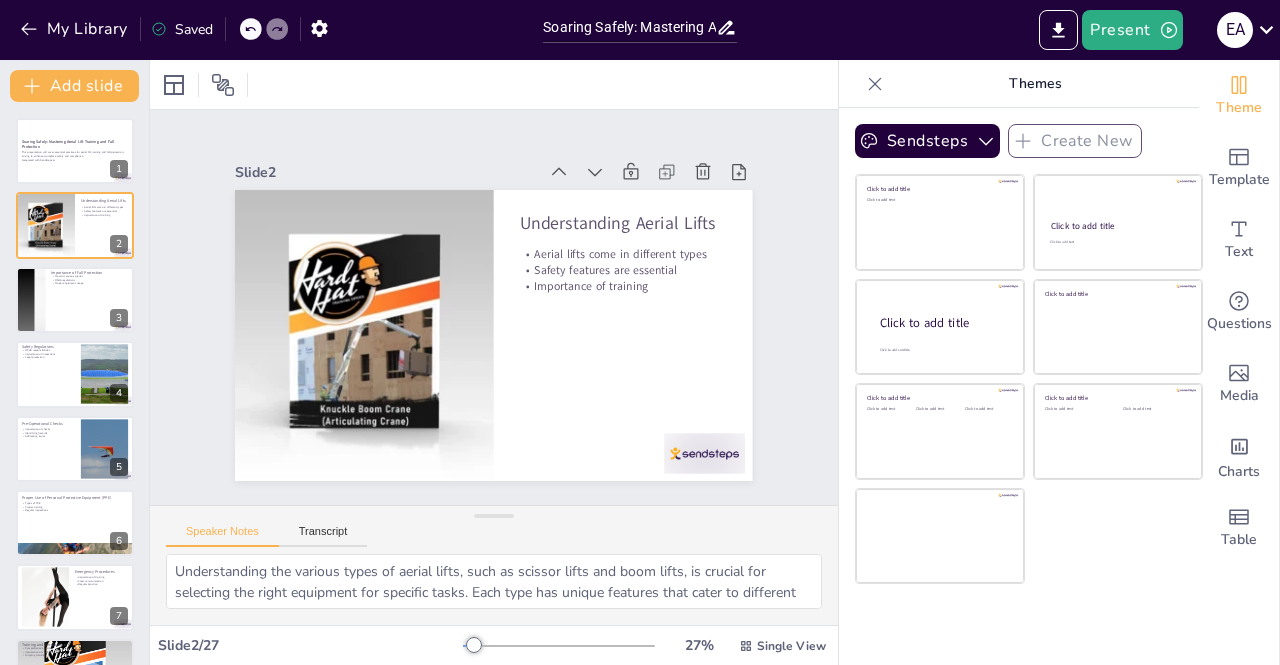 scroll, scrollTop: 0, scrollLeft: 0, axis: both 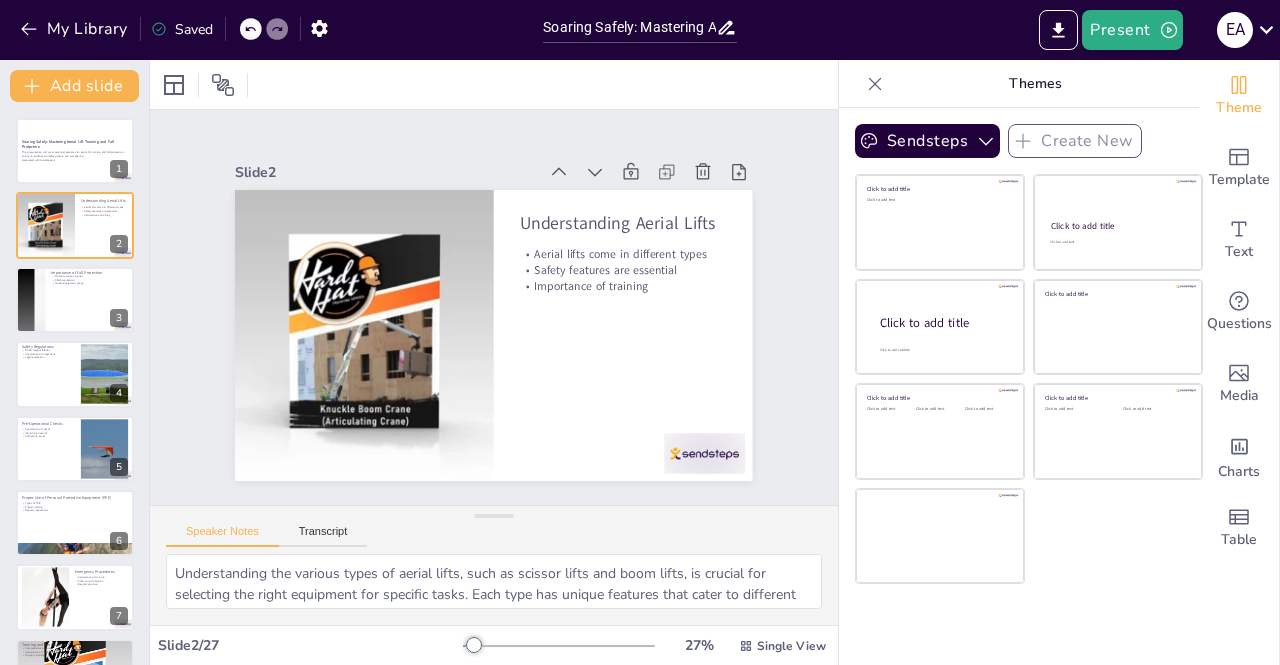 checkbox on "true" 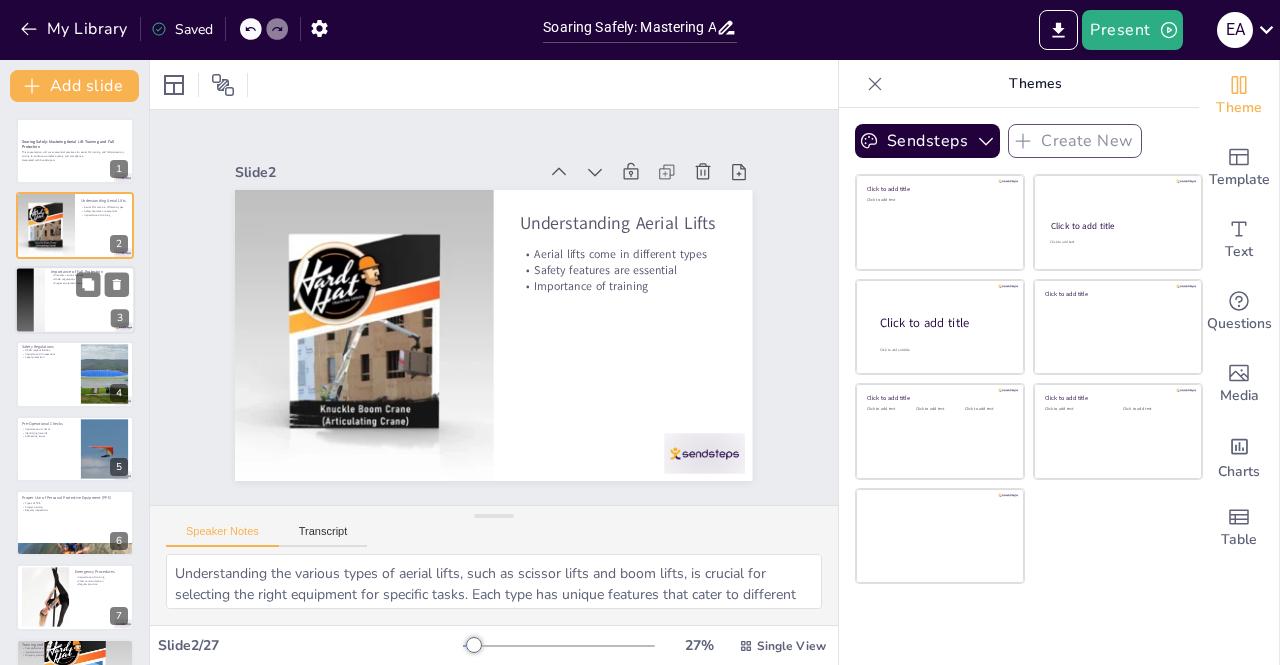 checkbox on "true" 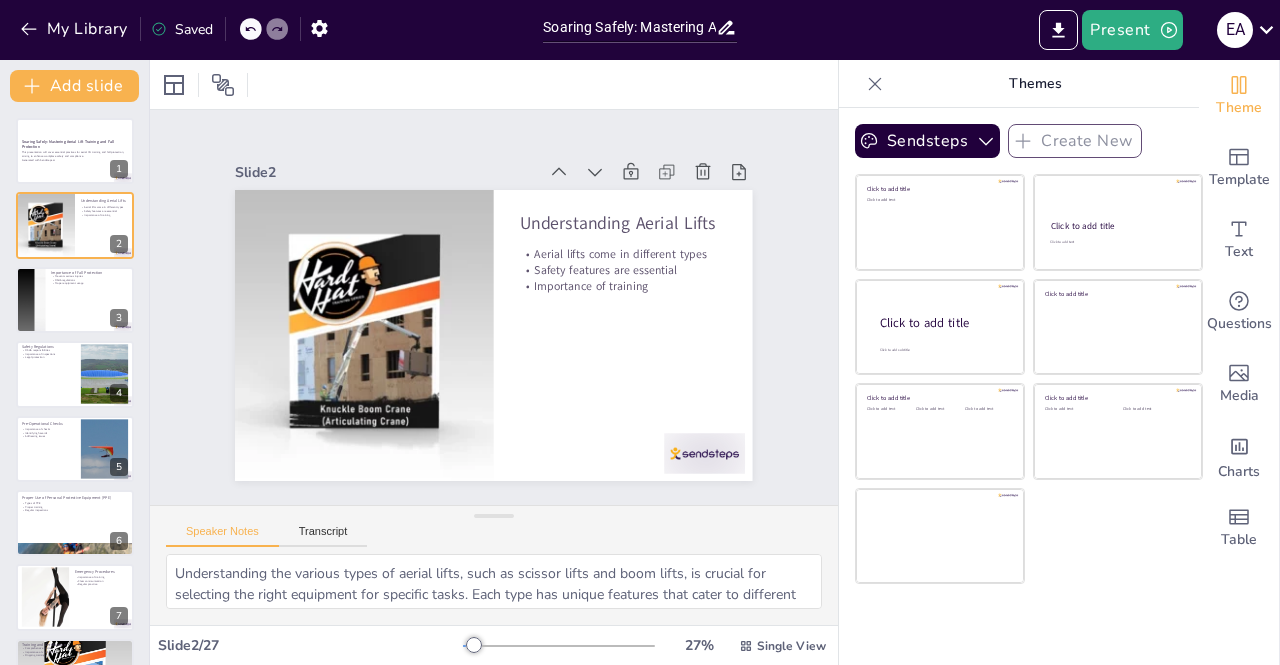 checkbox on "true" 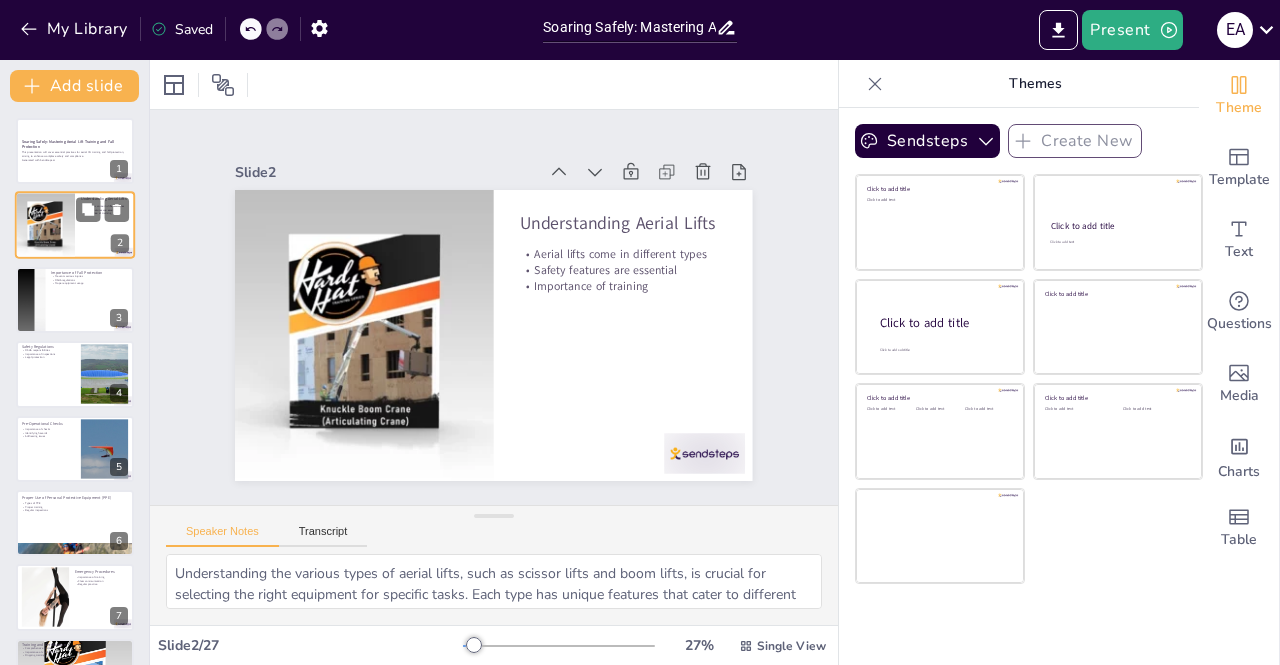 checkbox on "true" 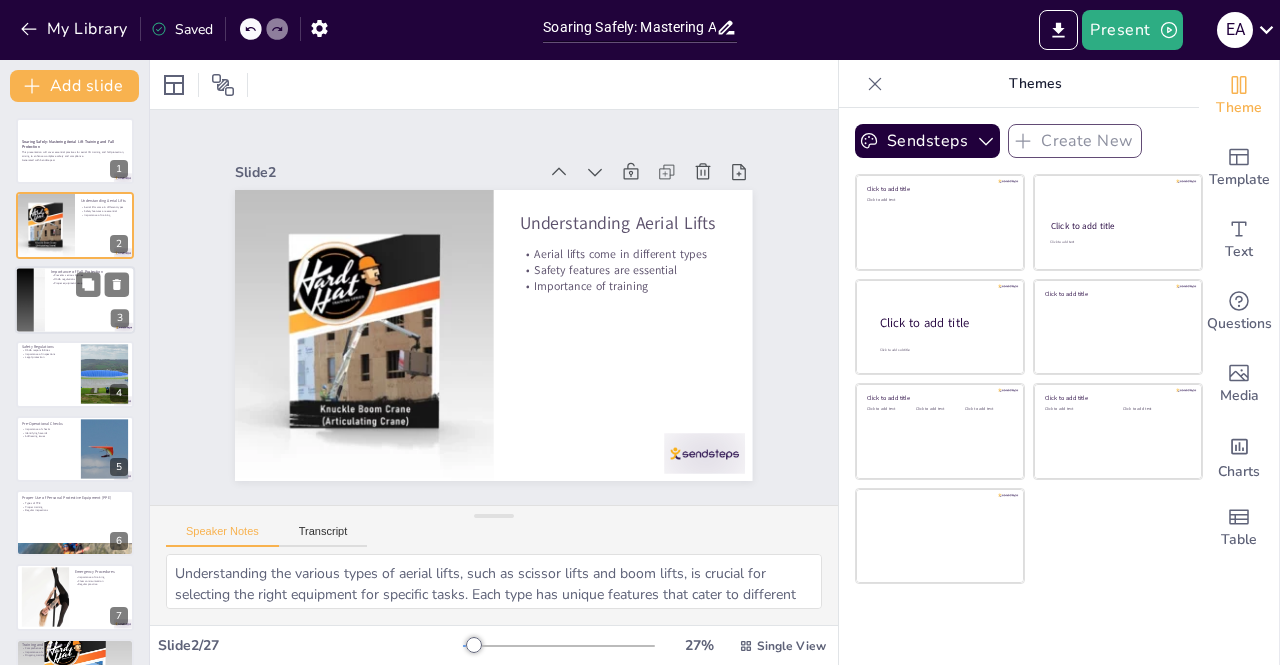checkbox on "true" 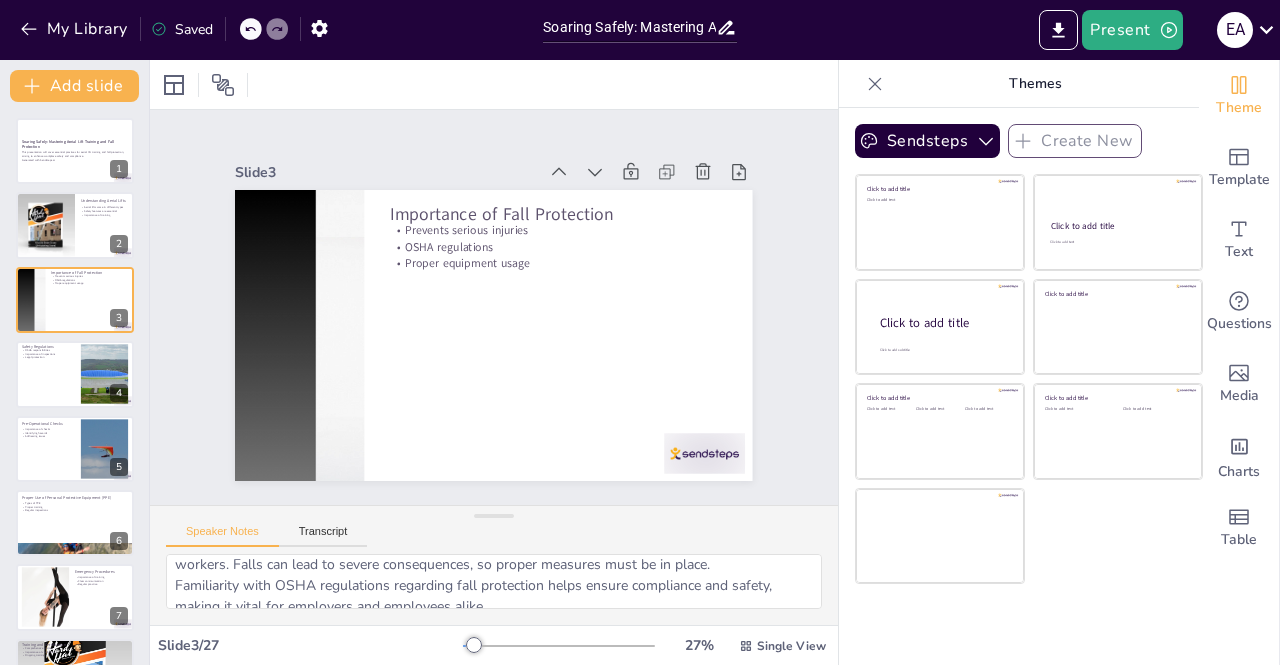 scroll, scrollTop: 0, scrollLeft: 0, axis: both 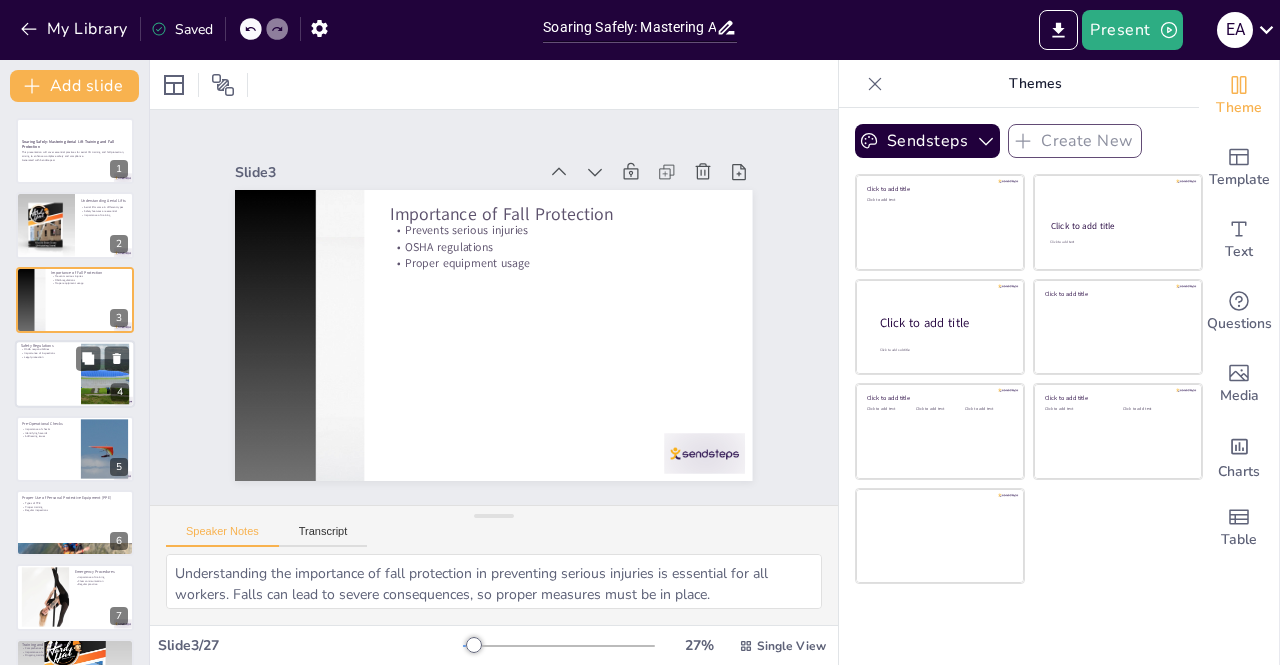 click at bounding box center [75, 374] 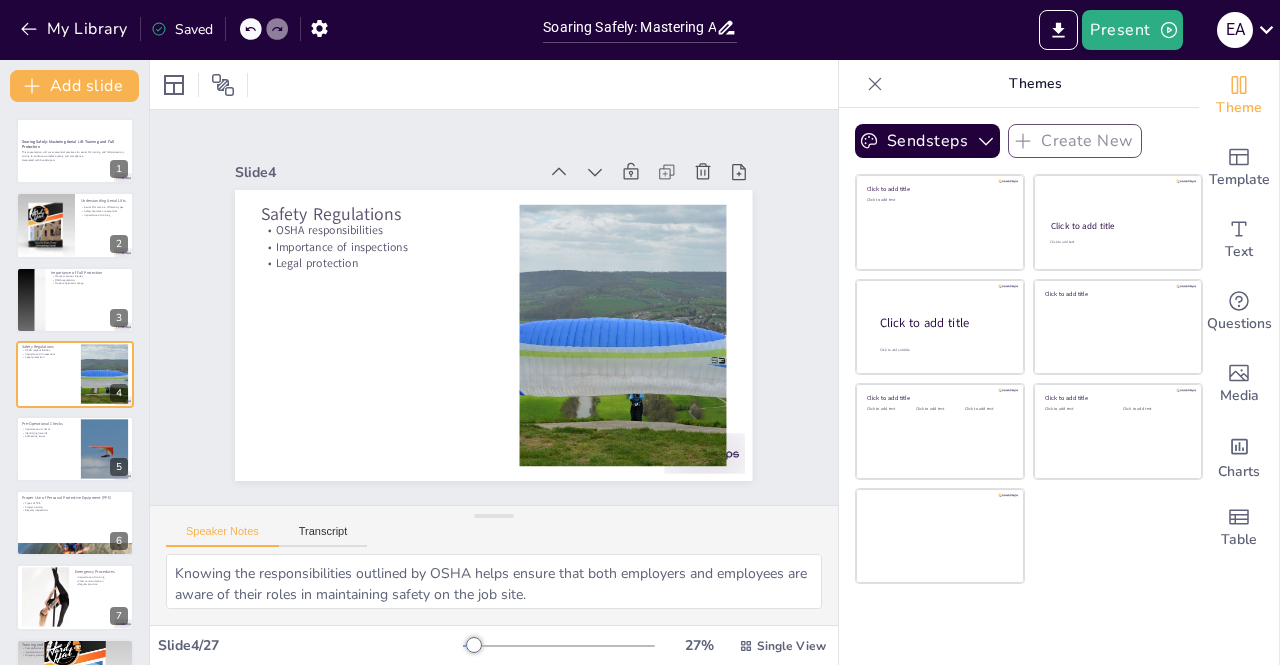 scroll, scrollTop: 88, scrollLeft: 0, axis: vertical 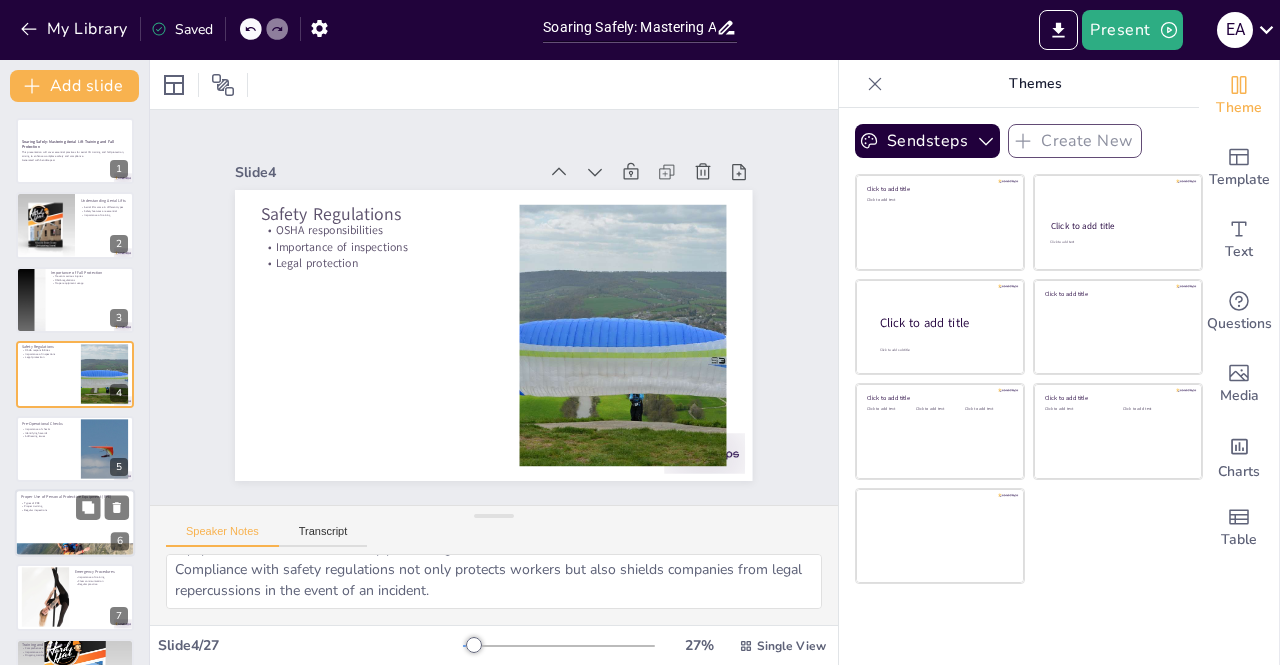 click at bounding box center (75, 449) 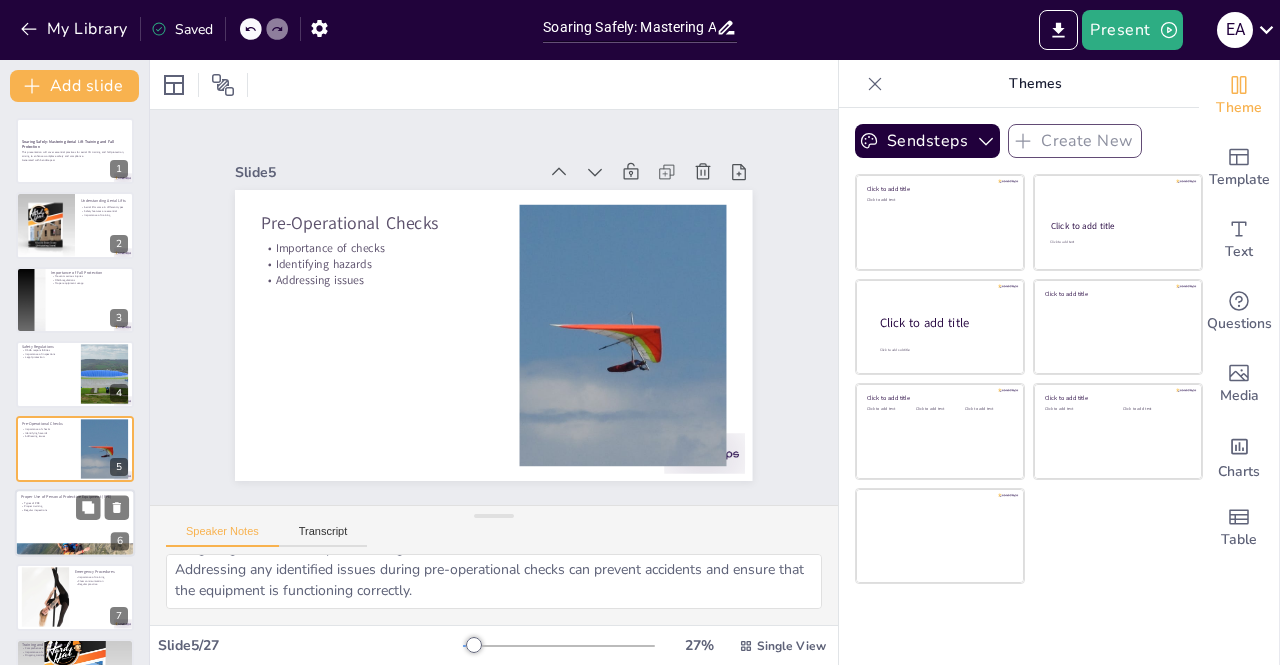 scroll, scrollTop: 65, scrollLeft: 0, axis: vertical 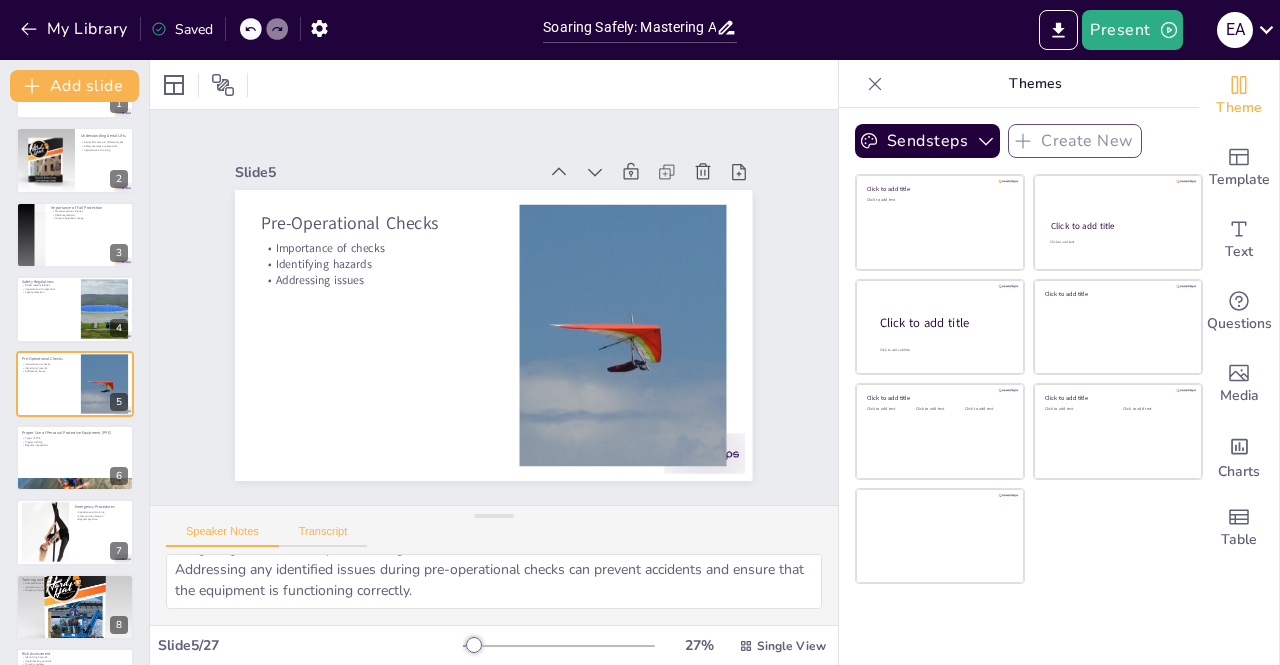 click on "Transcript" at bounding box center [323, 536] 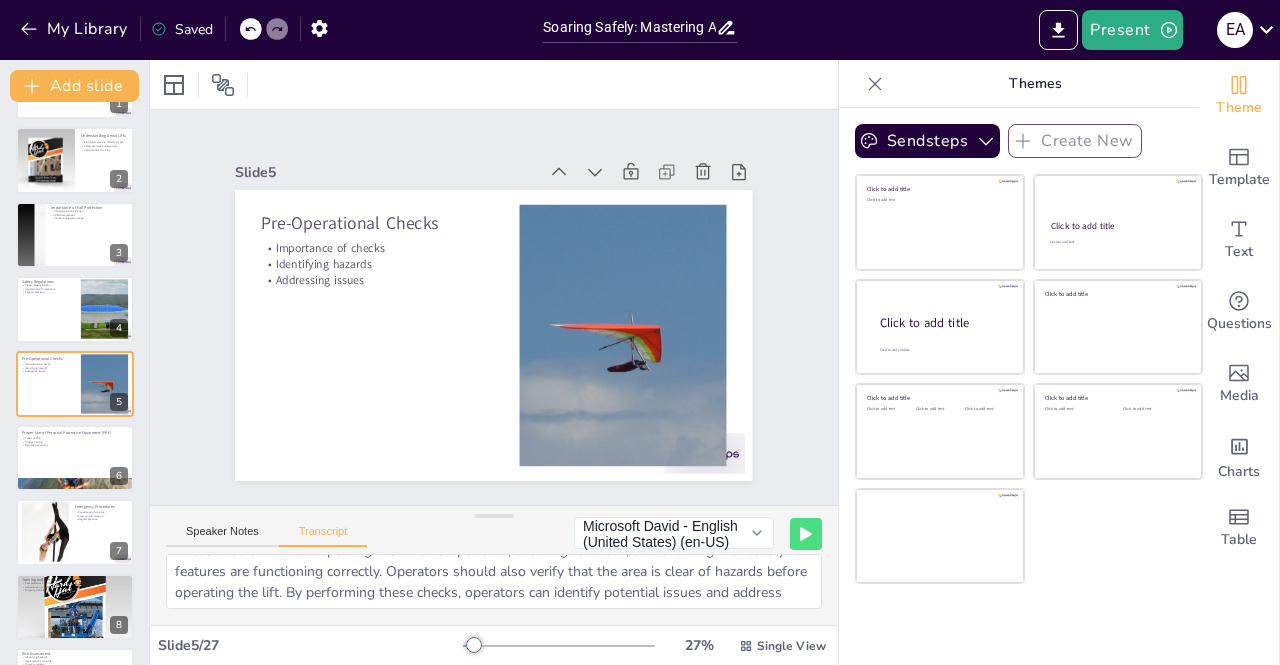 scroll, scrollTop: 66, scrollLeft: 0, axis: vertical 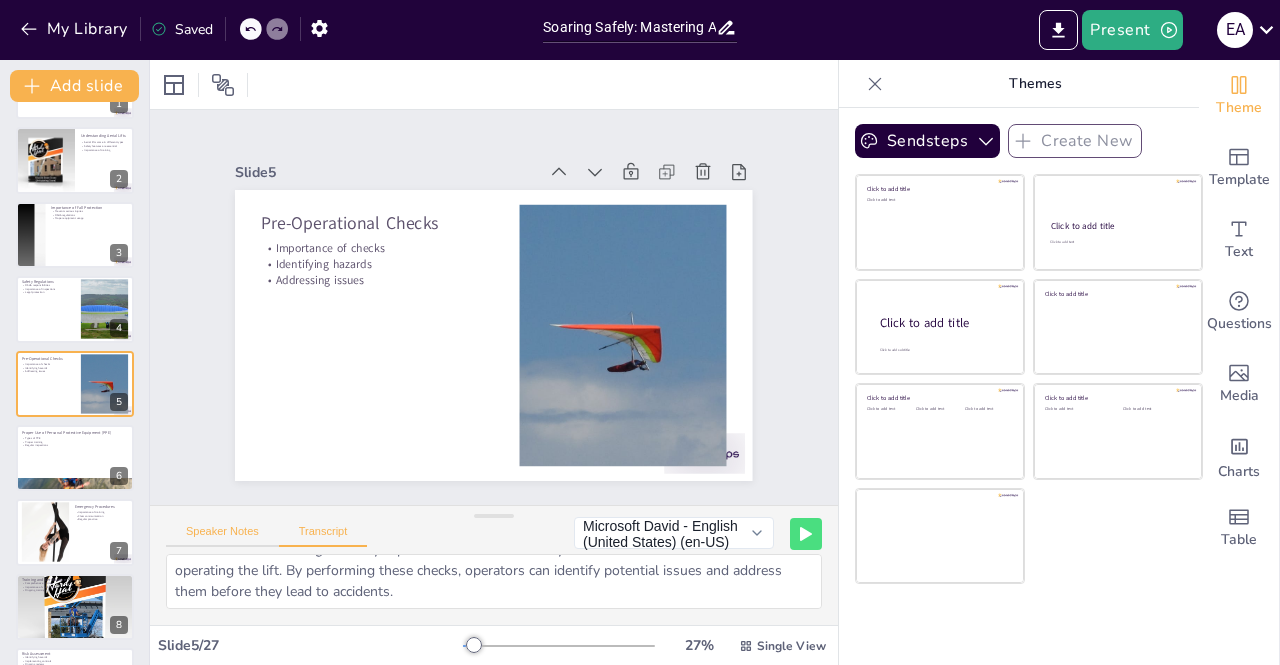 click on "Speaker Notes" at bounding box center (222, 536) 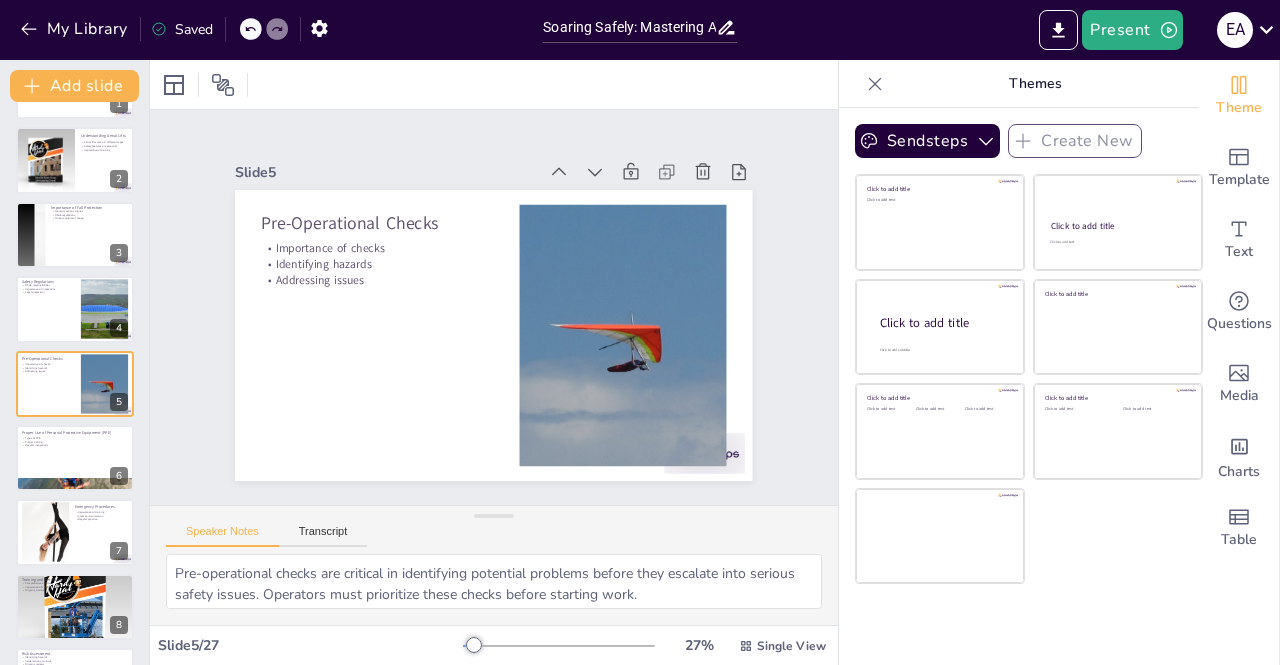 scroll, scrollTop: 88, scrollLeft: 0, axis: vertical 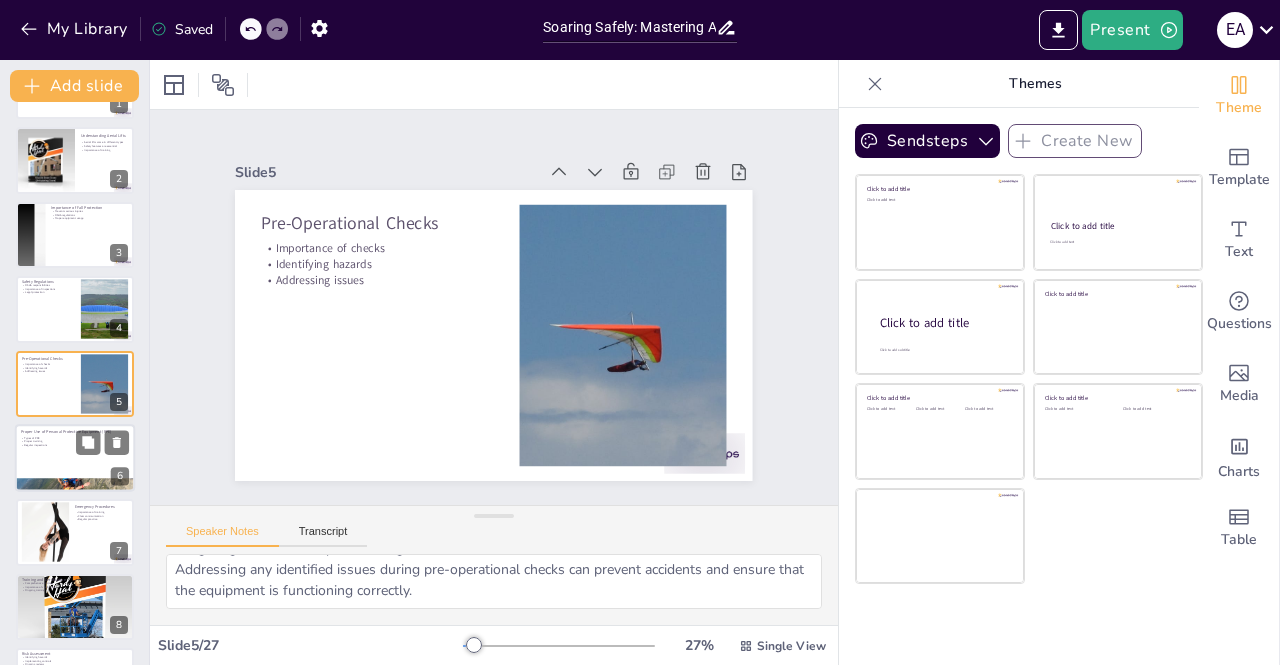 click at bounding box center (75, 458) 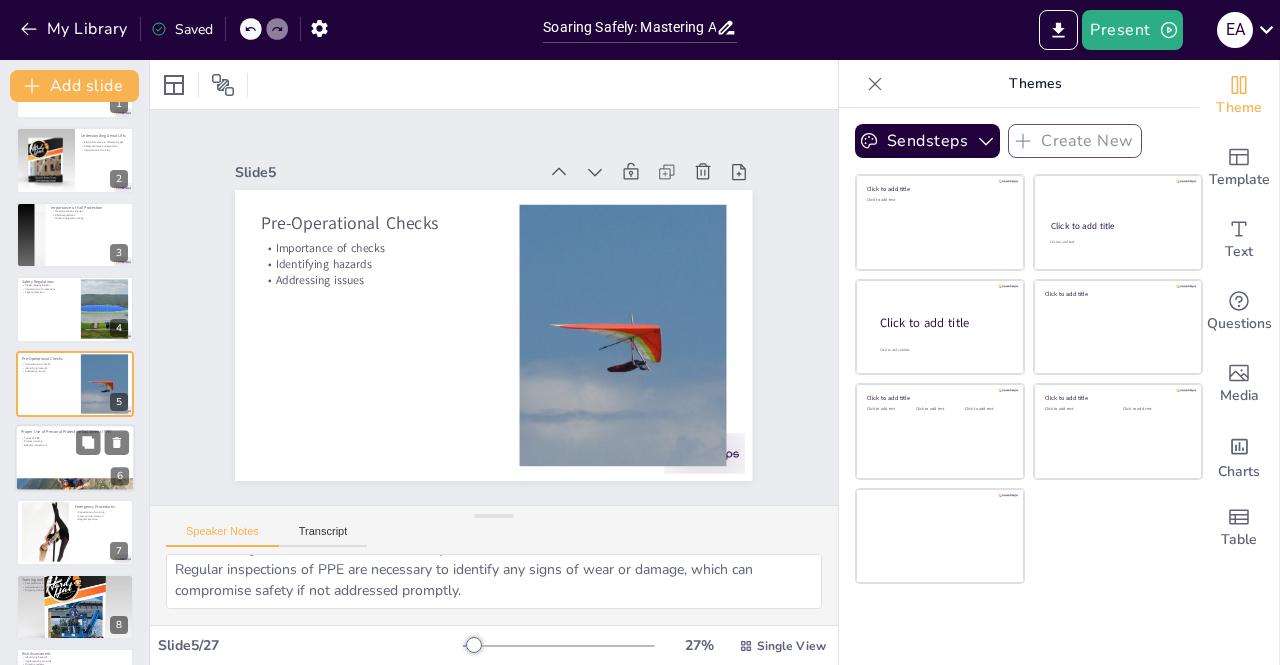 scroll, scrollTop: 139, scrollLeft: 0, axis: vertical 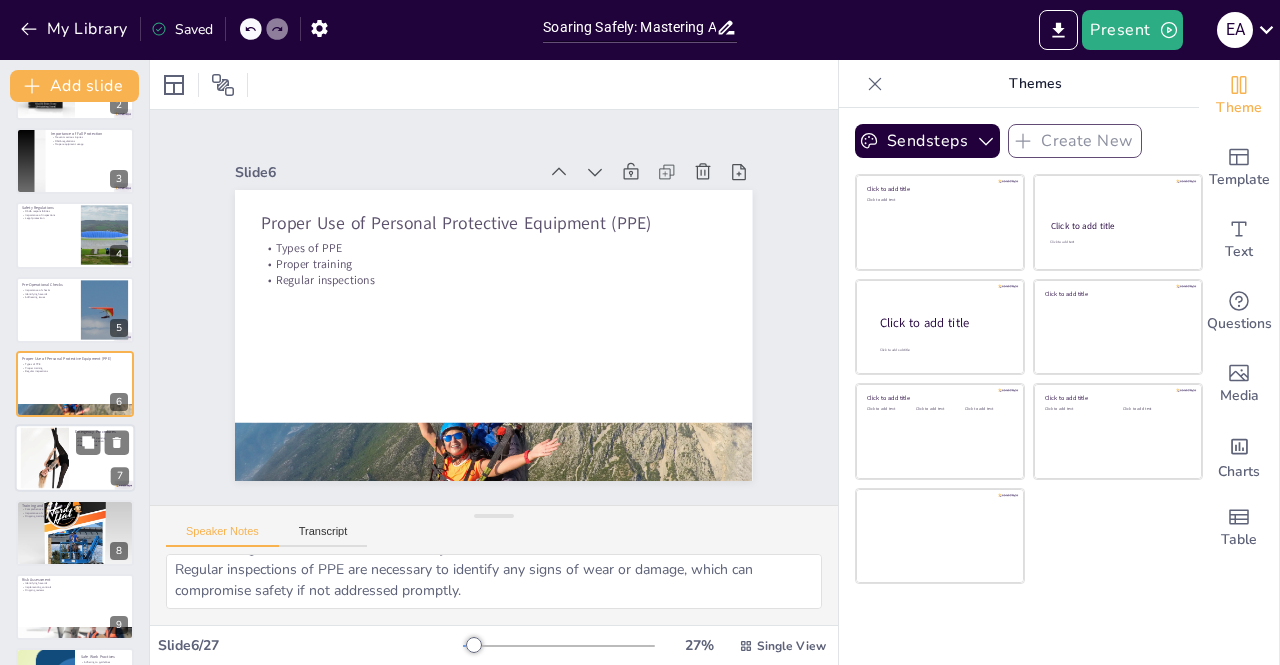 click at bounding box center [44, 458] 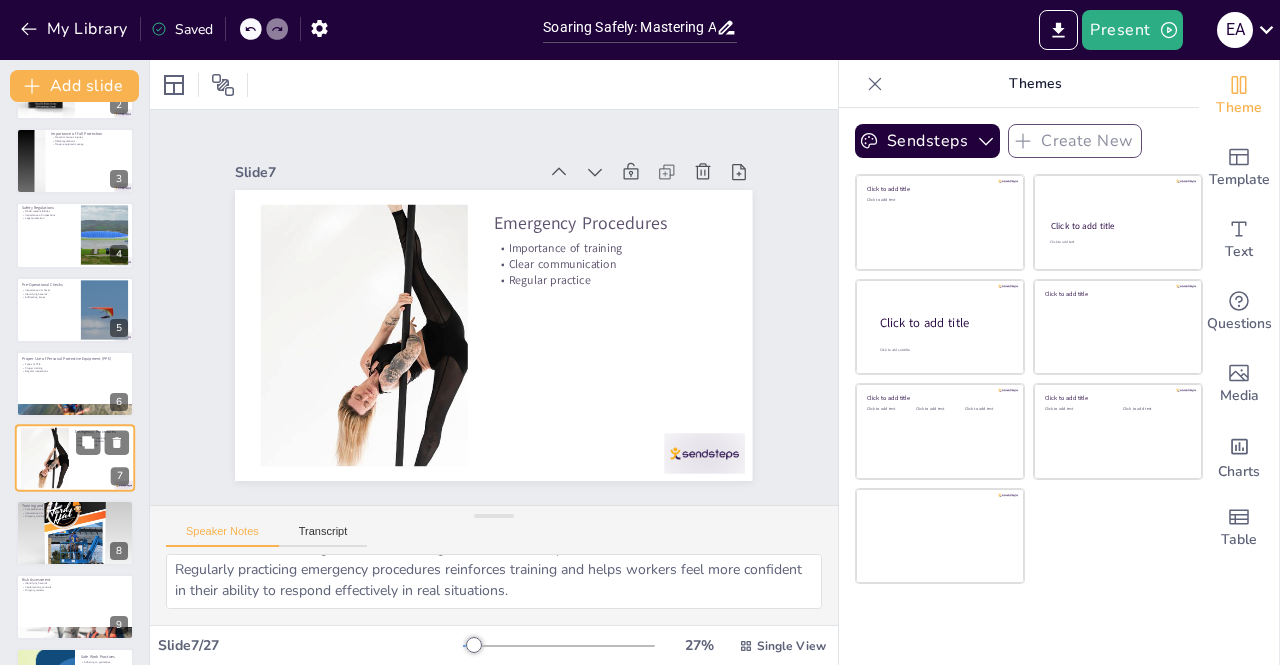 scroll, scrollTop: 214, scrollLeft: 0, axis: vertical 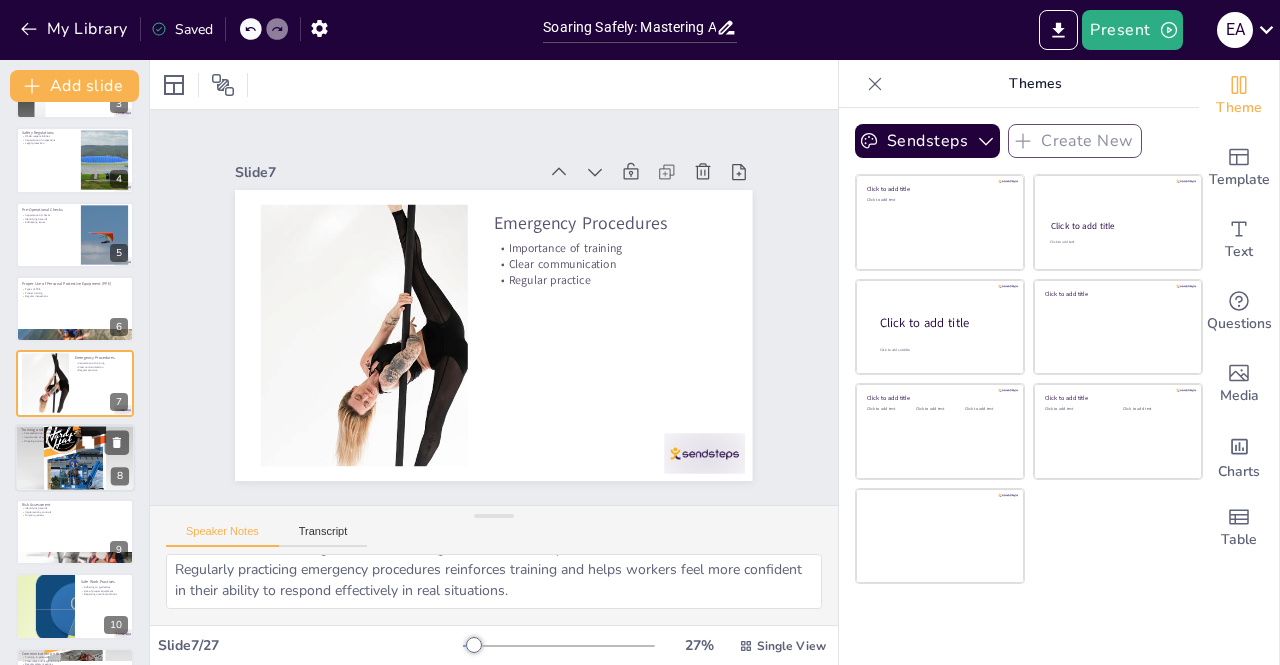 click at bounding box center (75, 458) 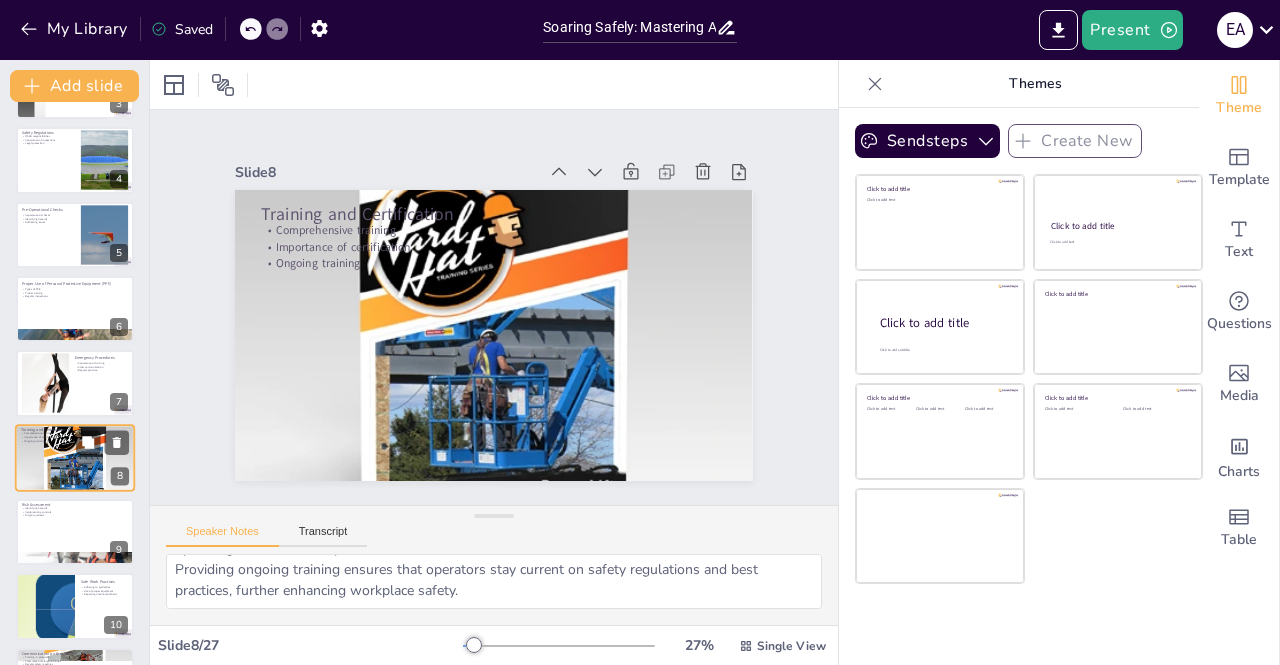 scroll, scrollTop: 288, scrollLeft: 0, axis: vertical 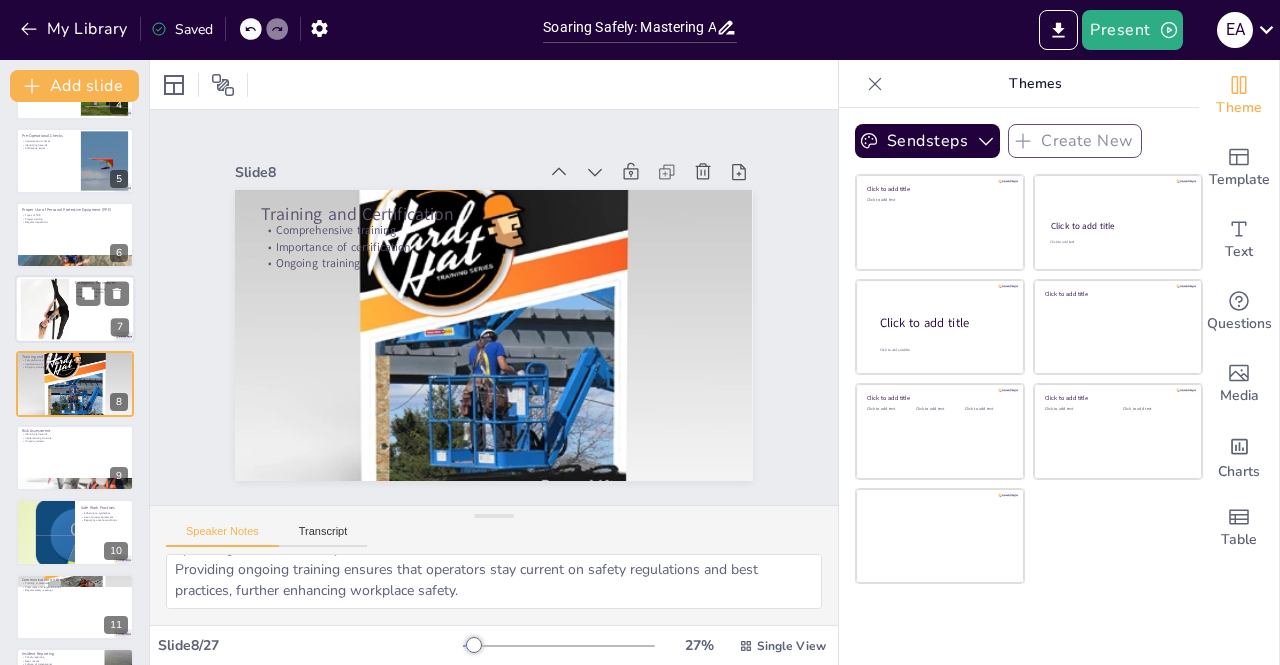 click at bounding box center (44, 309) 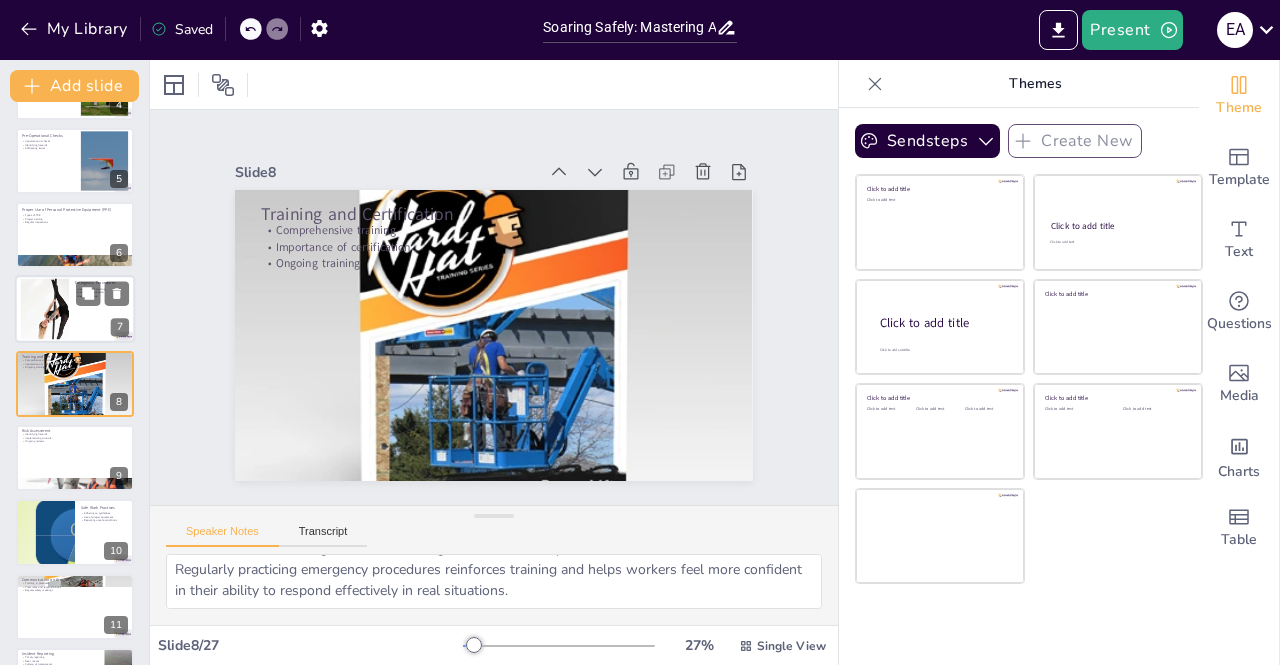 scroll, scrollTop: 214, scrollLeft: 0, axis: vertical 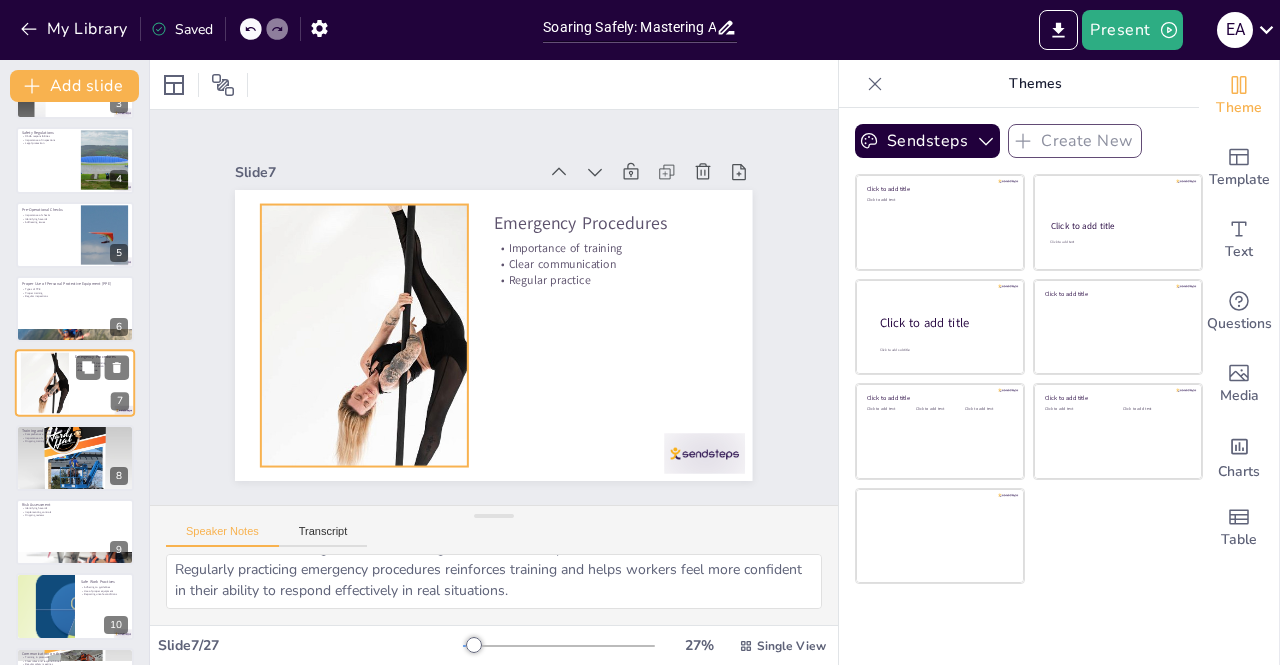 click at bounding box center (44, 383) 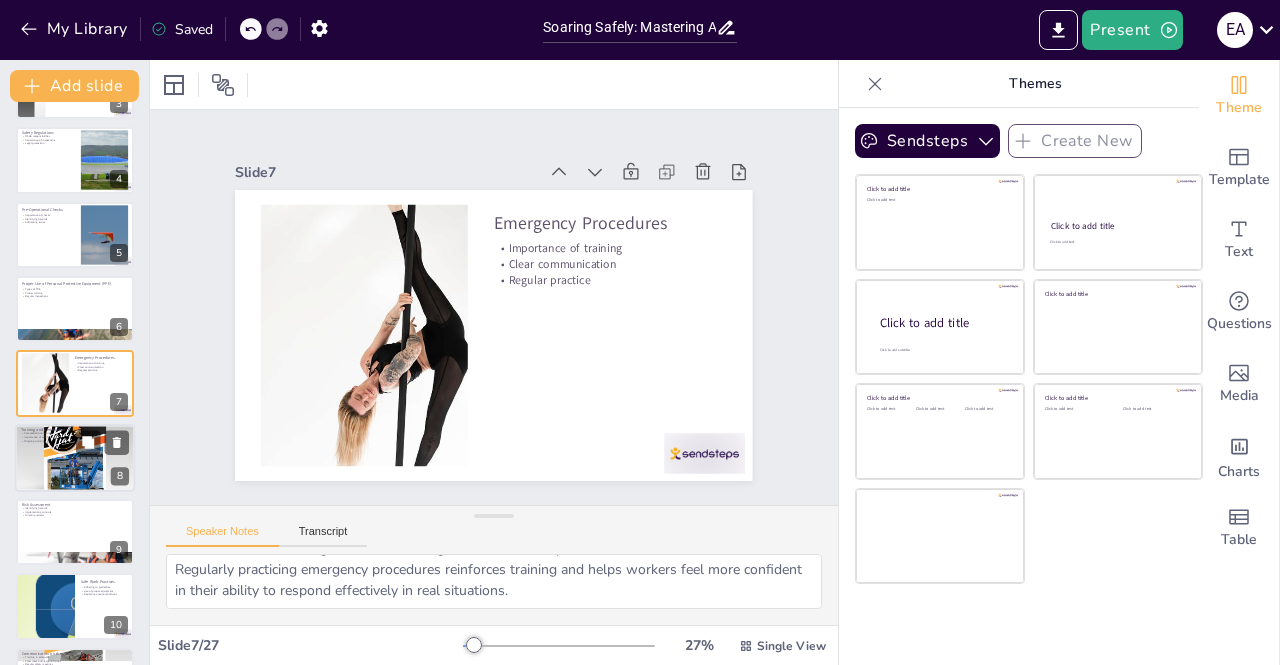 click at bounding box center (75, 458) 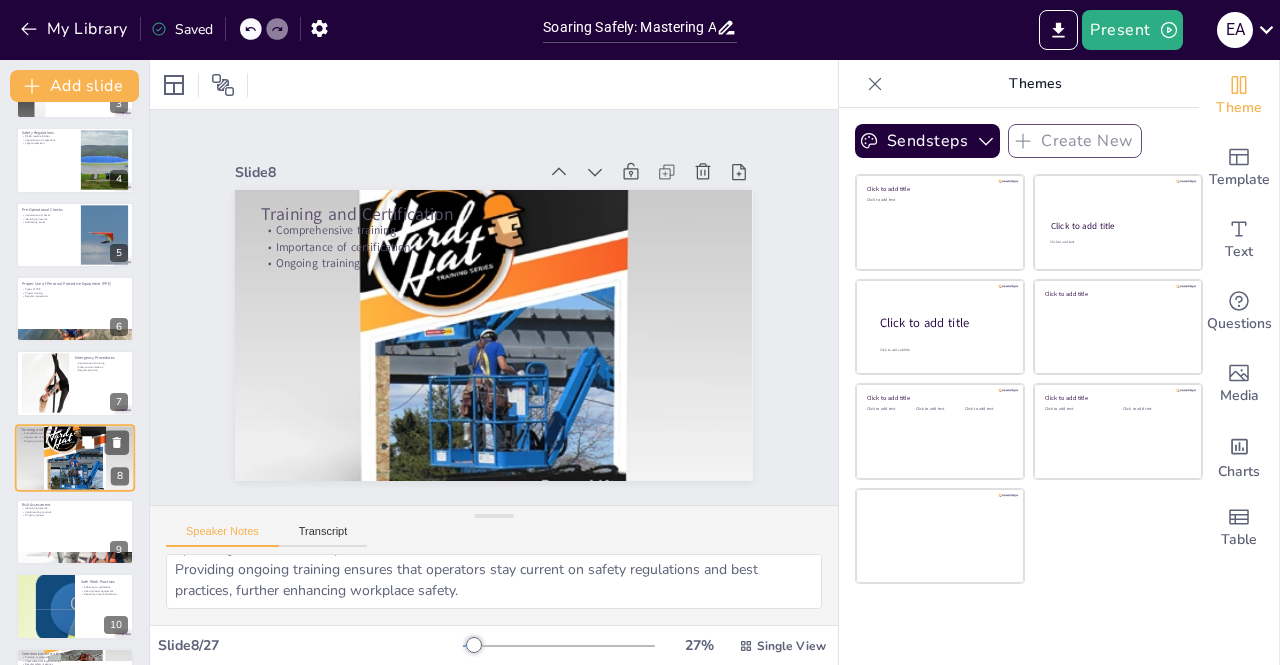 scroll, scrollTop: 288, scrollLeft: 0, axis: vertical 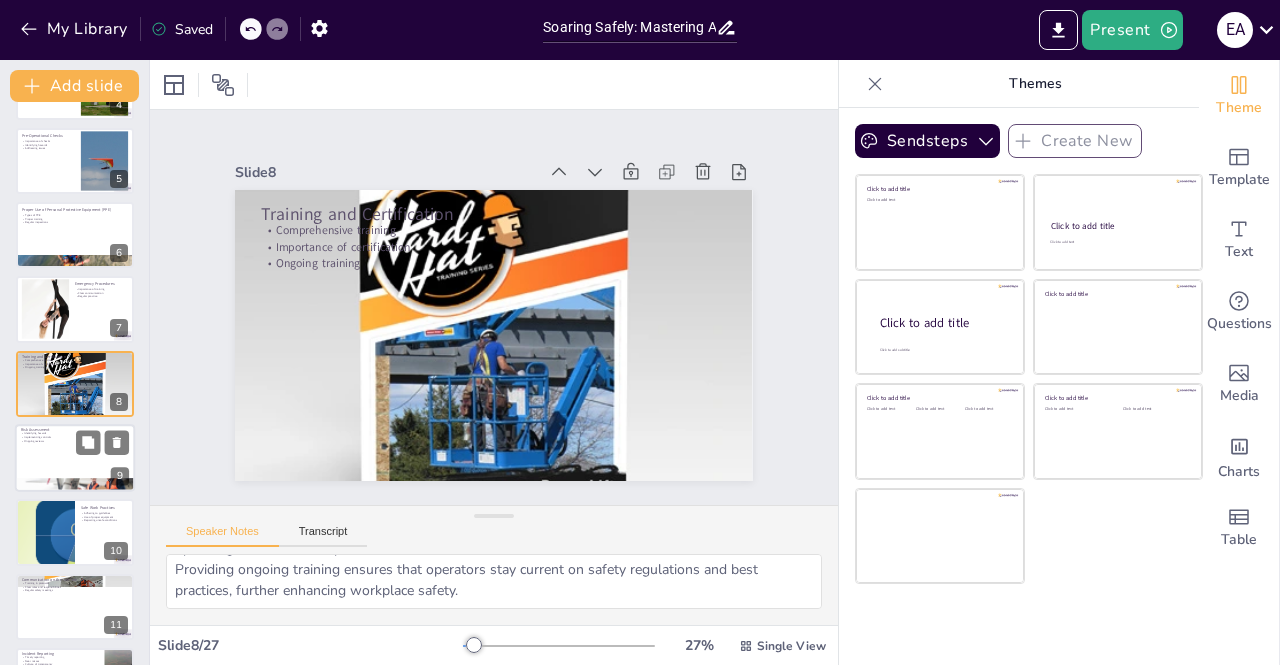 click at bounding box center [75, 458] 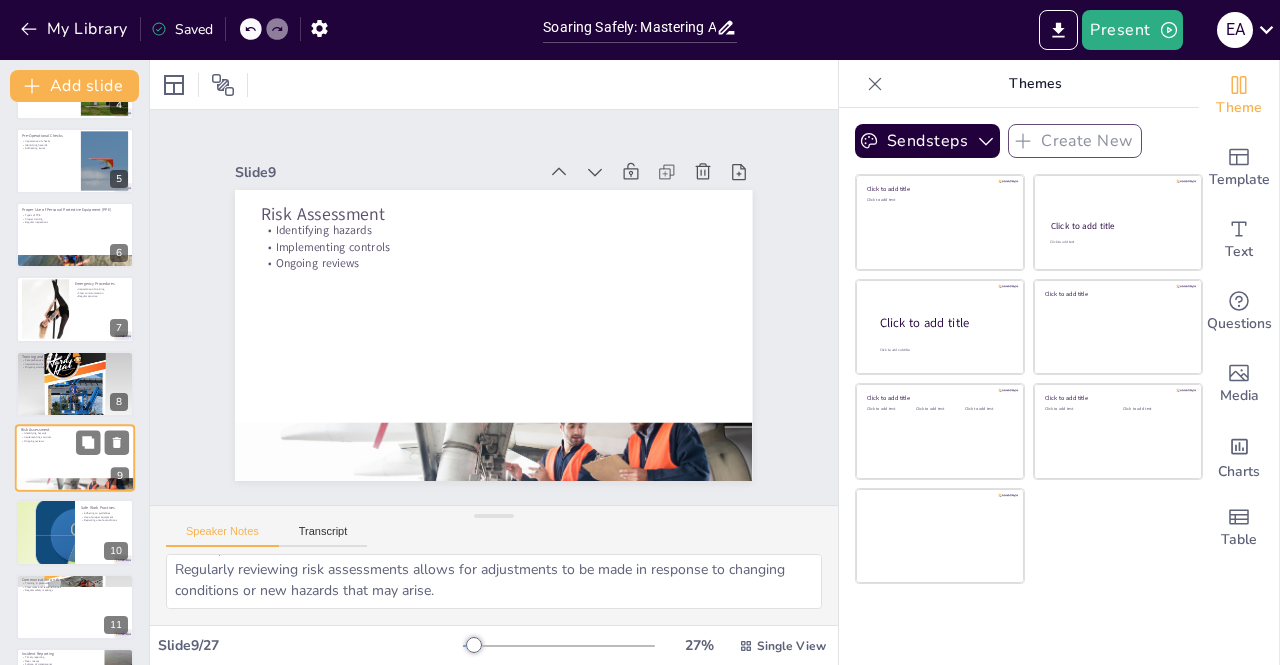 scroll, scrollTop: 362, scrollLeft: 0, axis: vertical 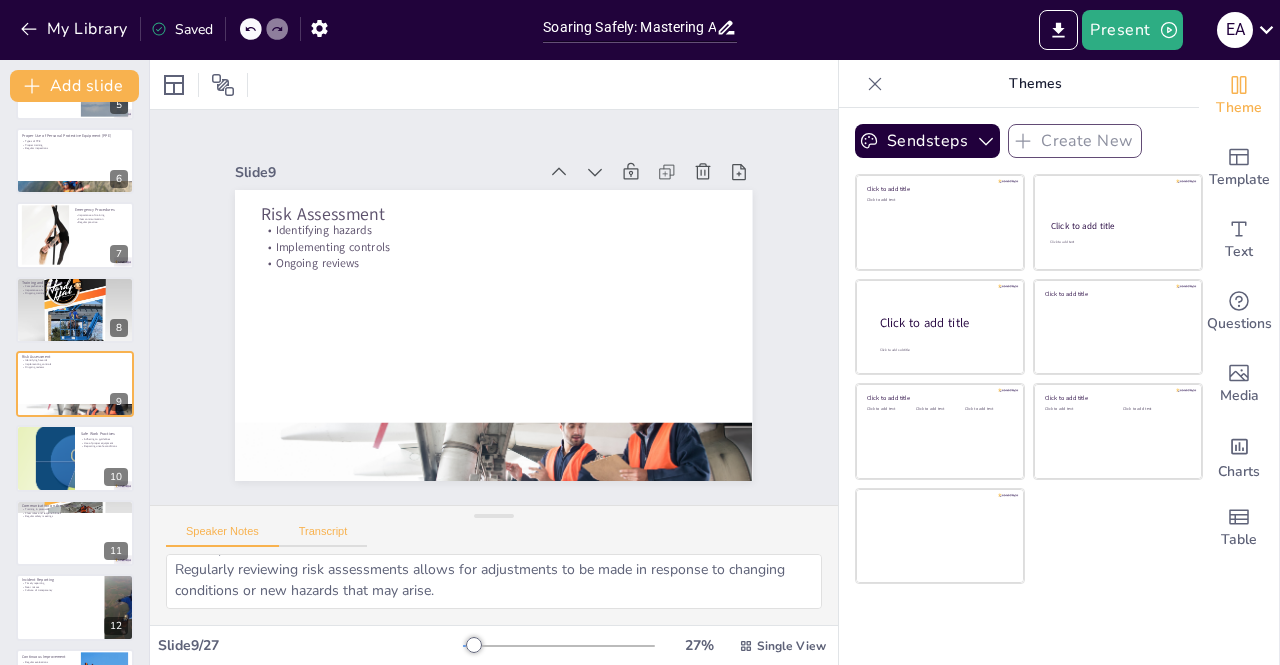 click on "Transcript" at bounding box center [323, 536] 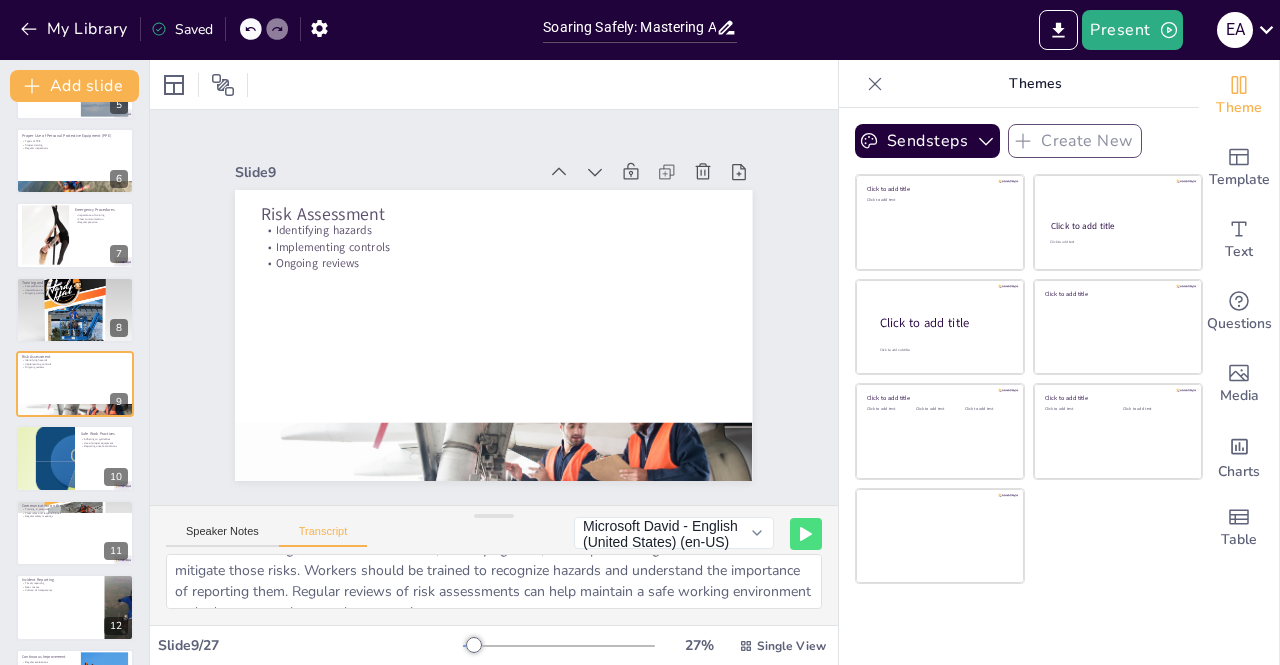 scroll, scrollTop: 66, scrollLeft: 0, axis: vertical 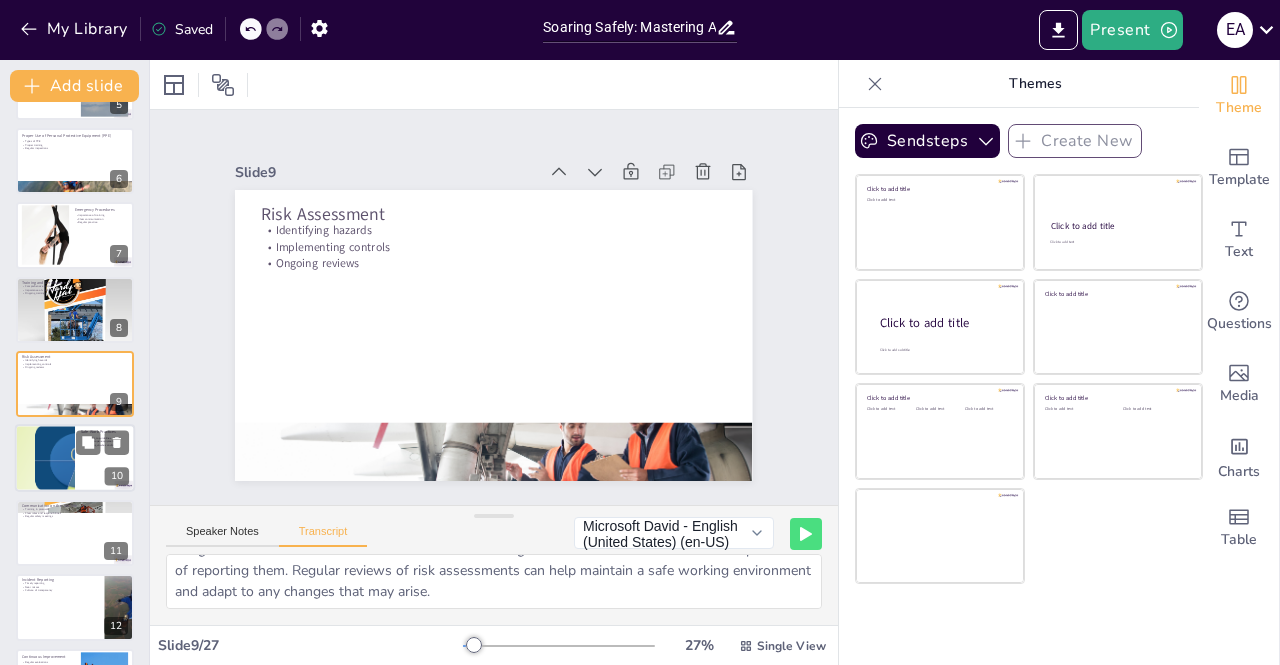 click at bounding box center (44, 459) 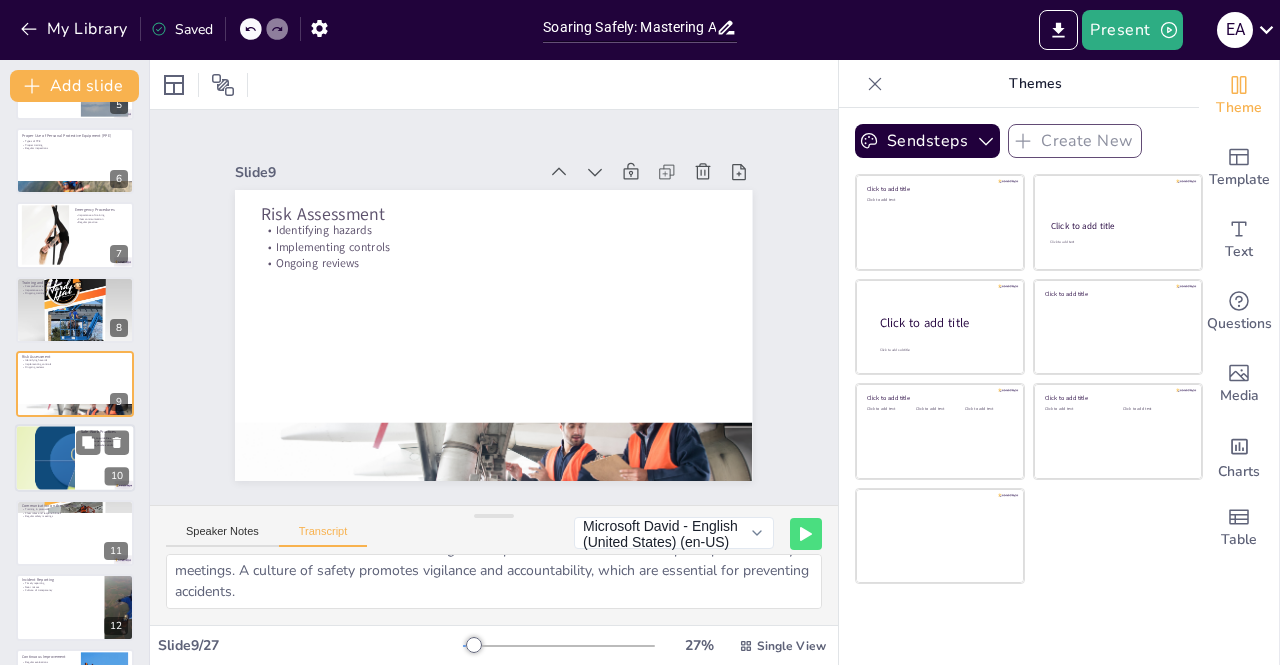 scroll, scrollTop: 437, scrollLeft: 0, axis: vertical 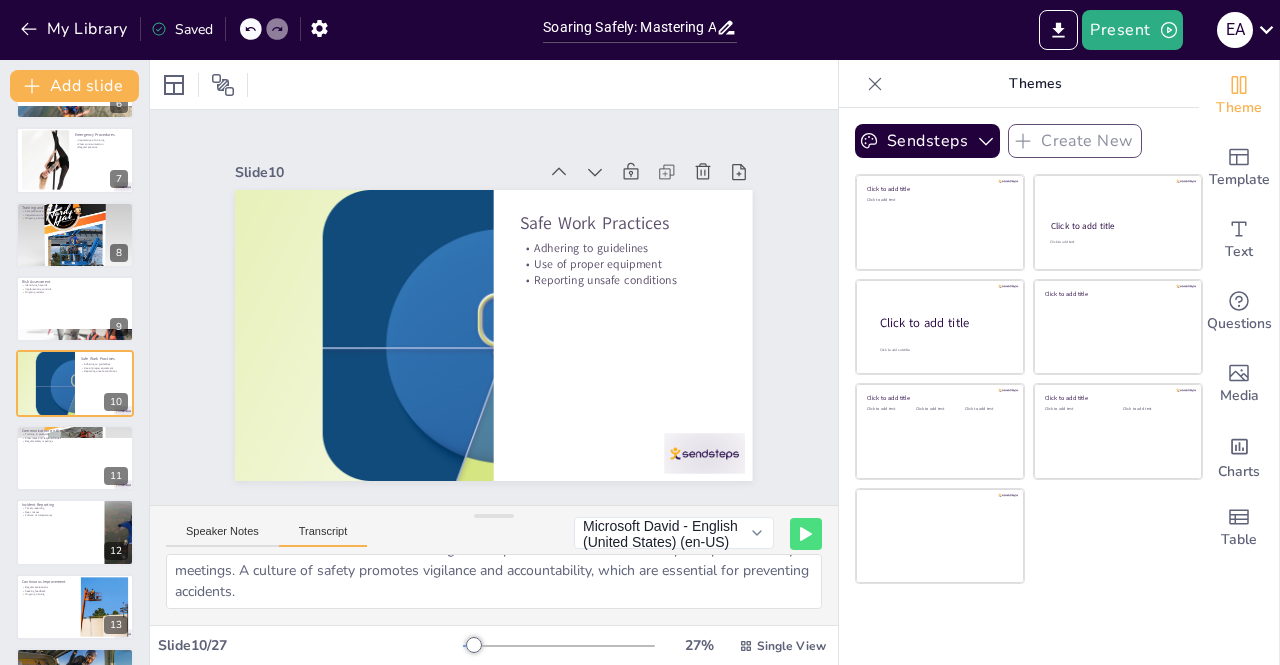 click on "Transcript" at bounding box center (323, 536) 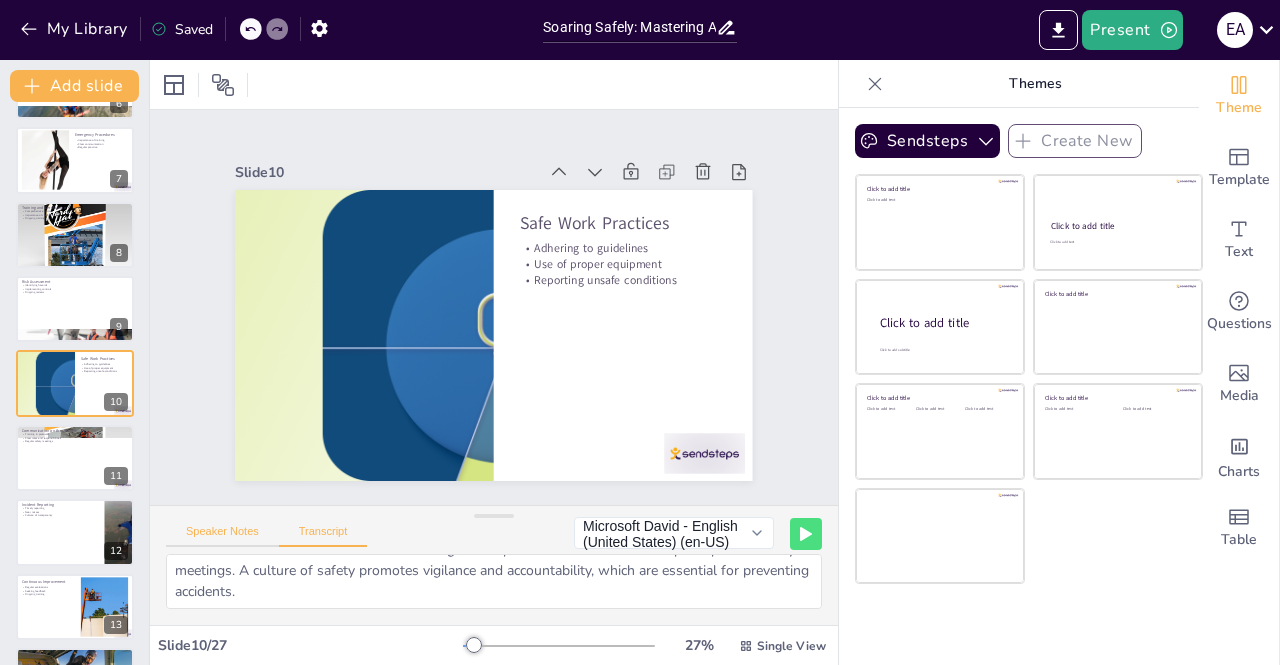click on "Speaker Notes" at bounding box center (222, 536) 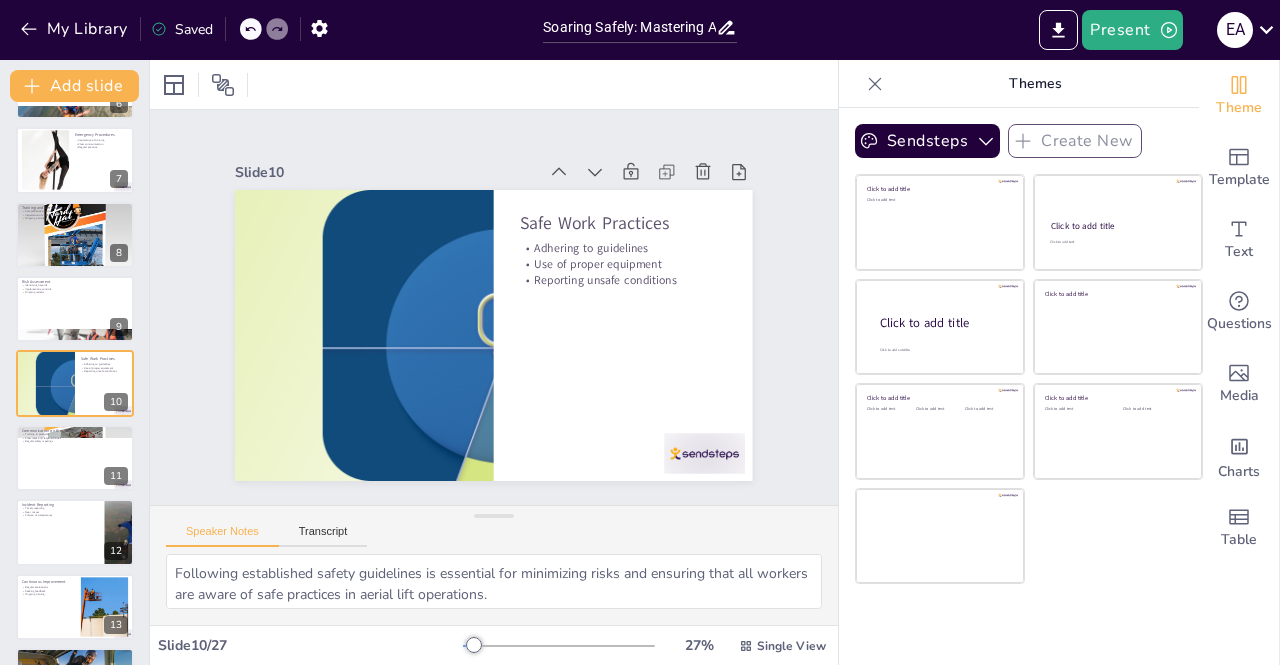 scroll, scrollTop: 88, scrollLeft: 0, axis: vertical 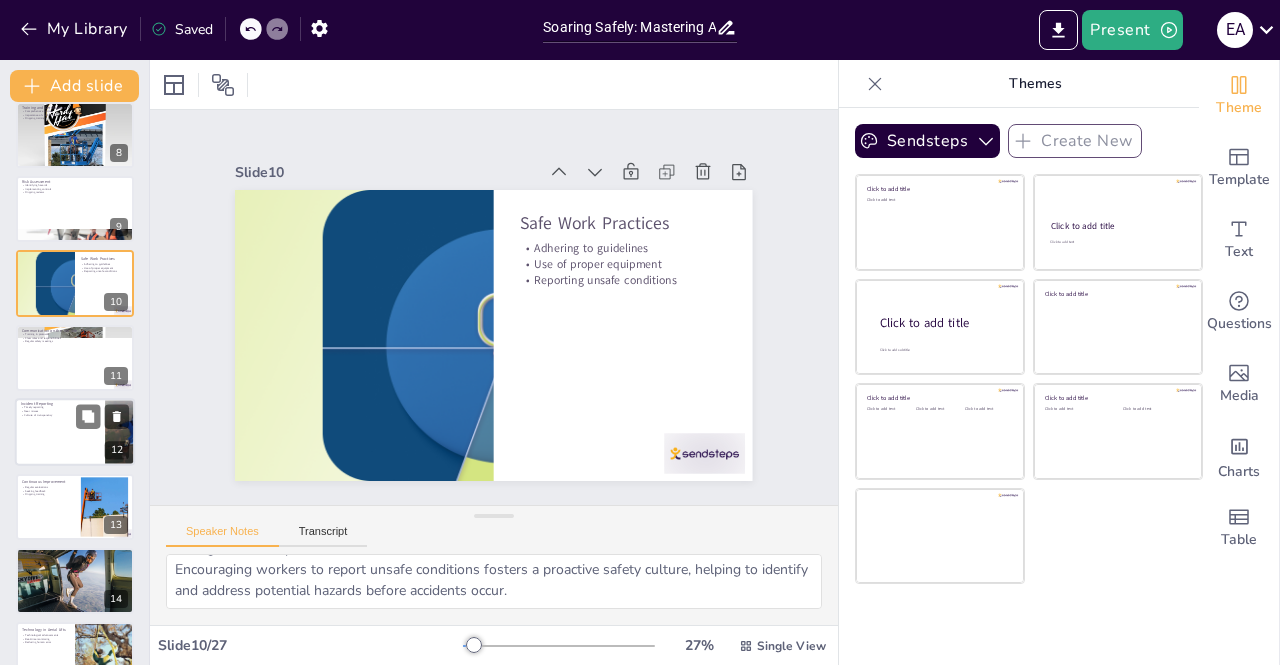 click on "Case Studies" at bounding box center [75, 554] 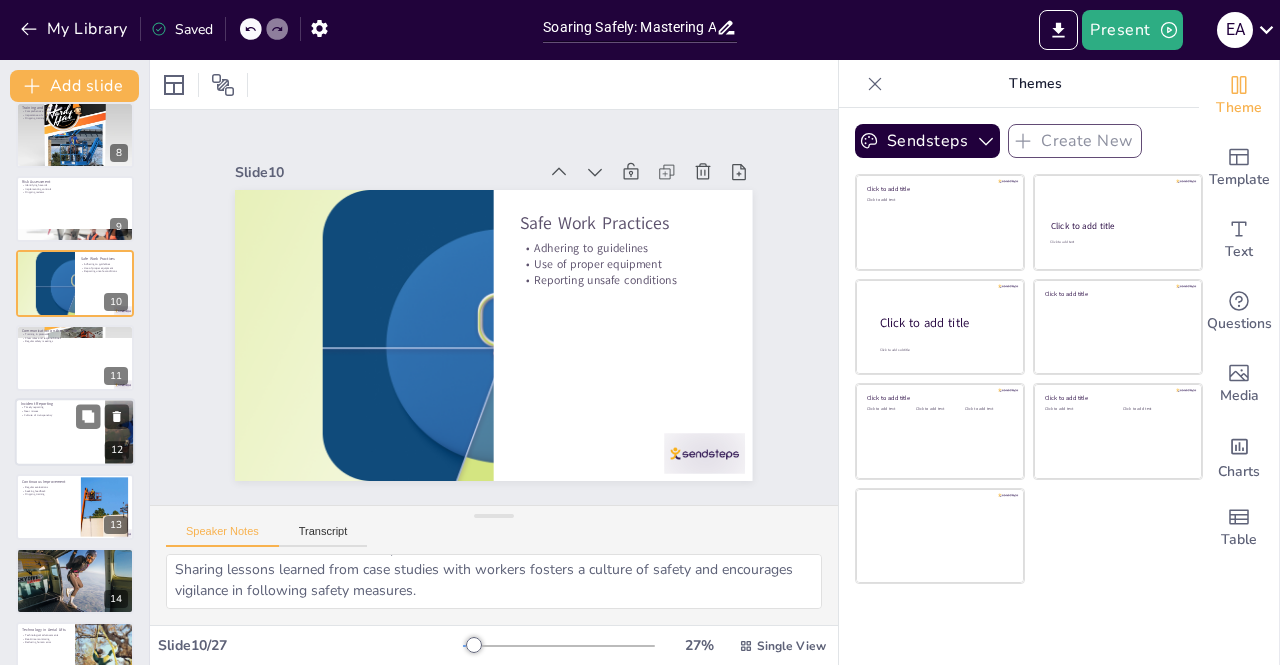 scroll, scrollTop: 734, scrollLeft: 0, axis: vertical 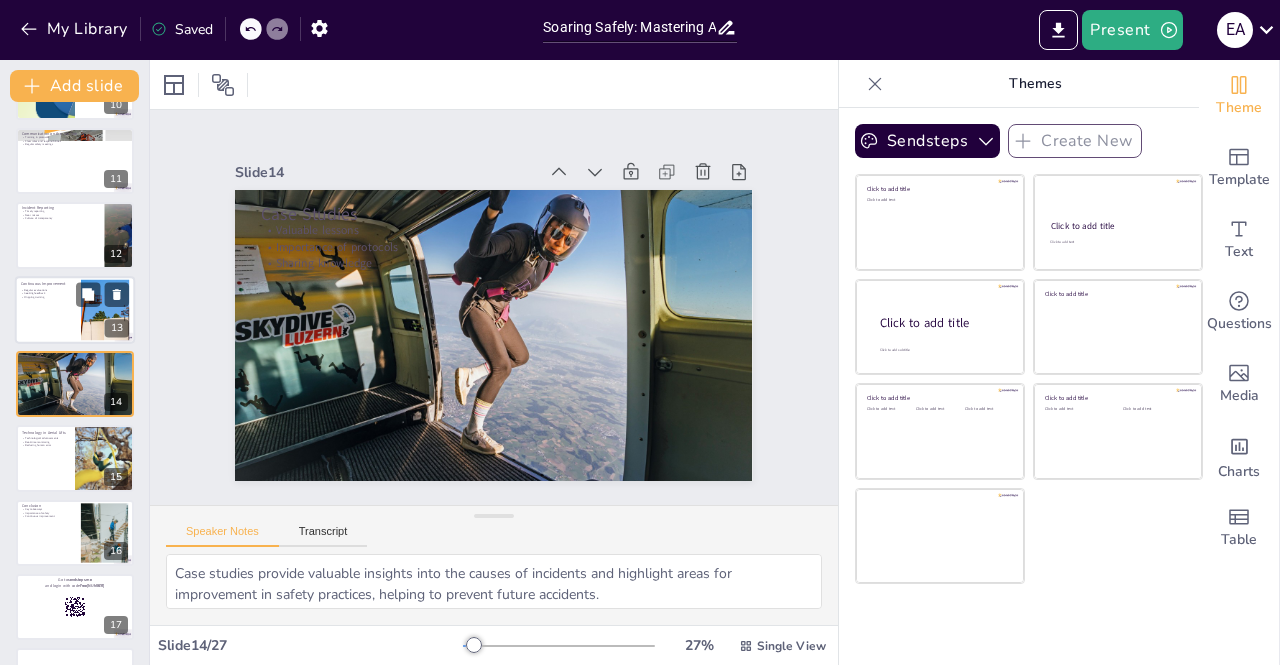 click at bounding box center [75, 310] 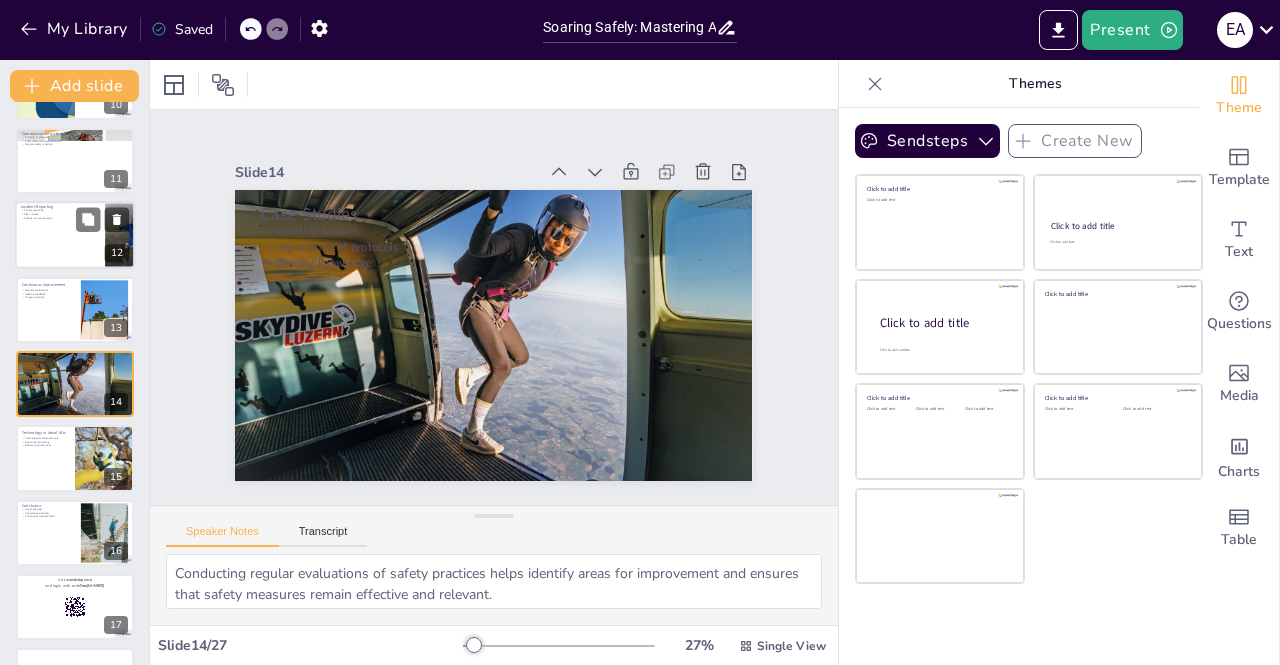 scroll, scrollTop: 660, scrollLeft: 0, axis: vertical 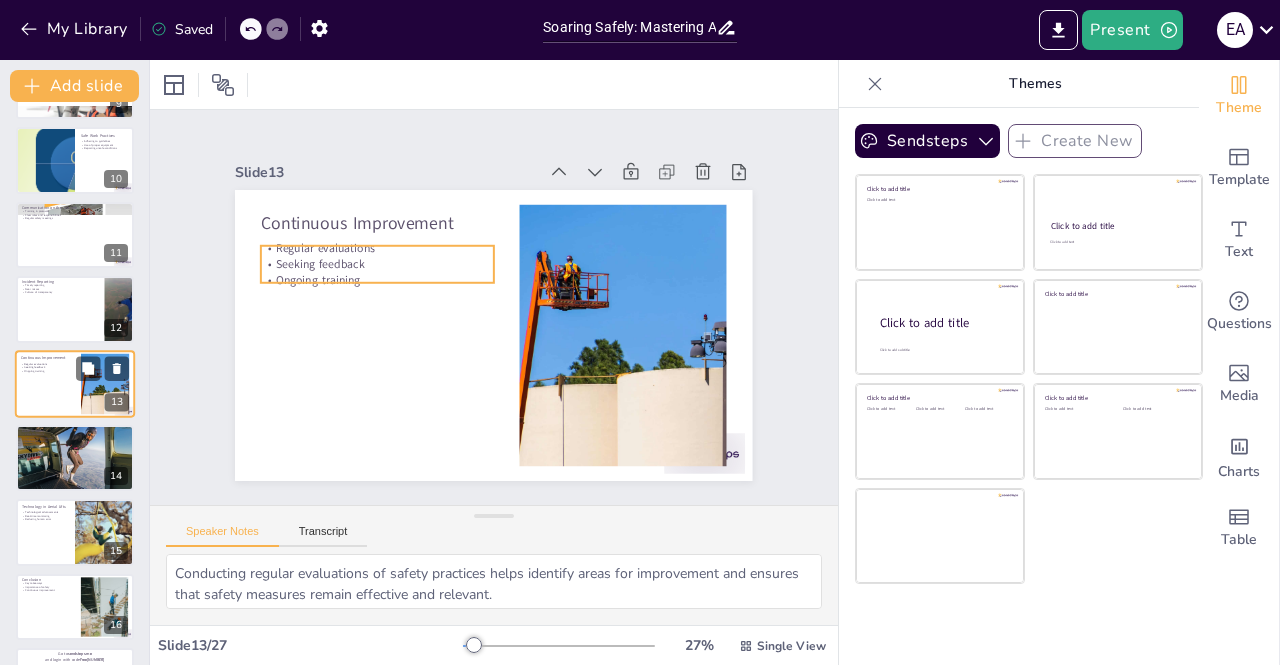 click on "Continuous Improvement Regular evaluations Seeking feedback Ongoing training" at bounding box center (75, 350) 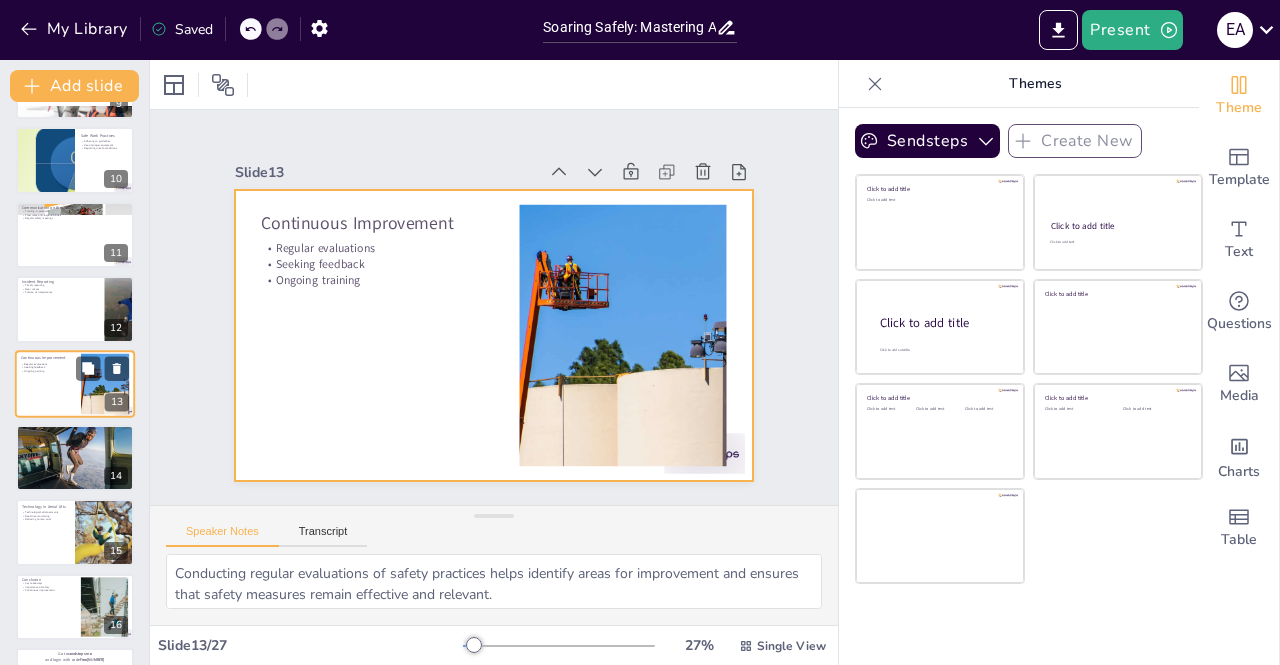 click at bounding box center (75, 384) 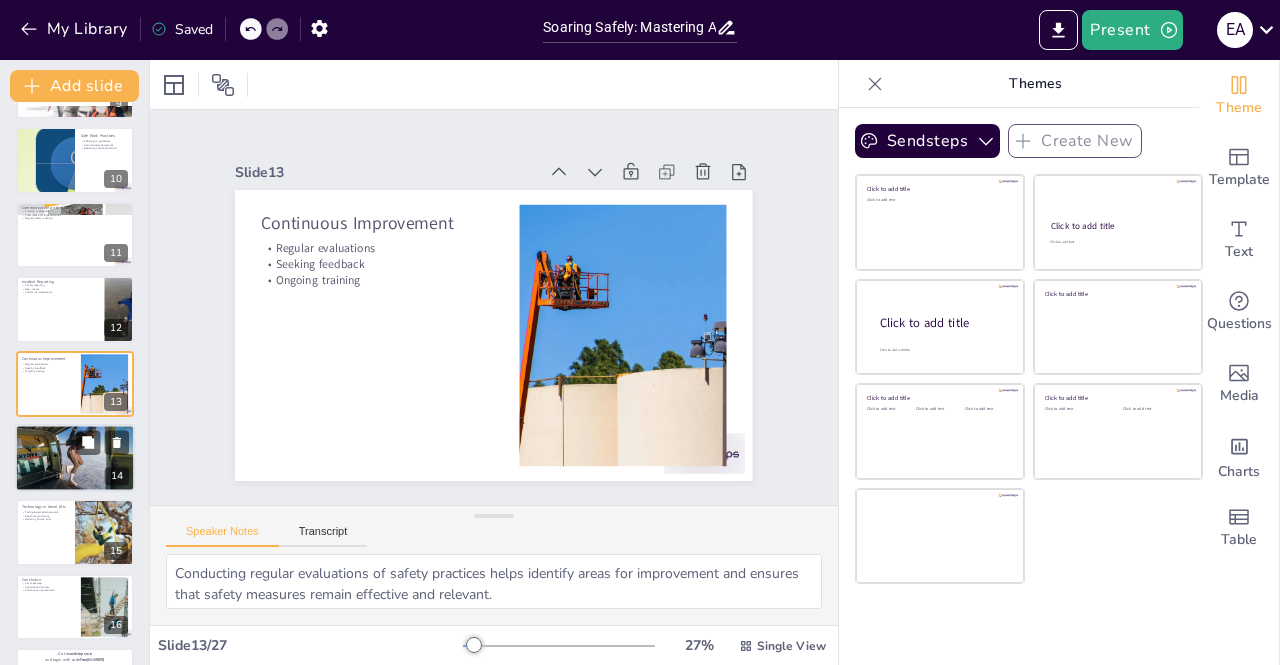 click at bounding box center [75, 458] 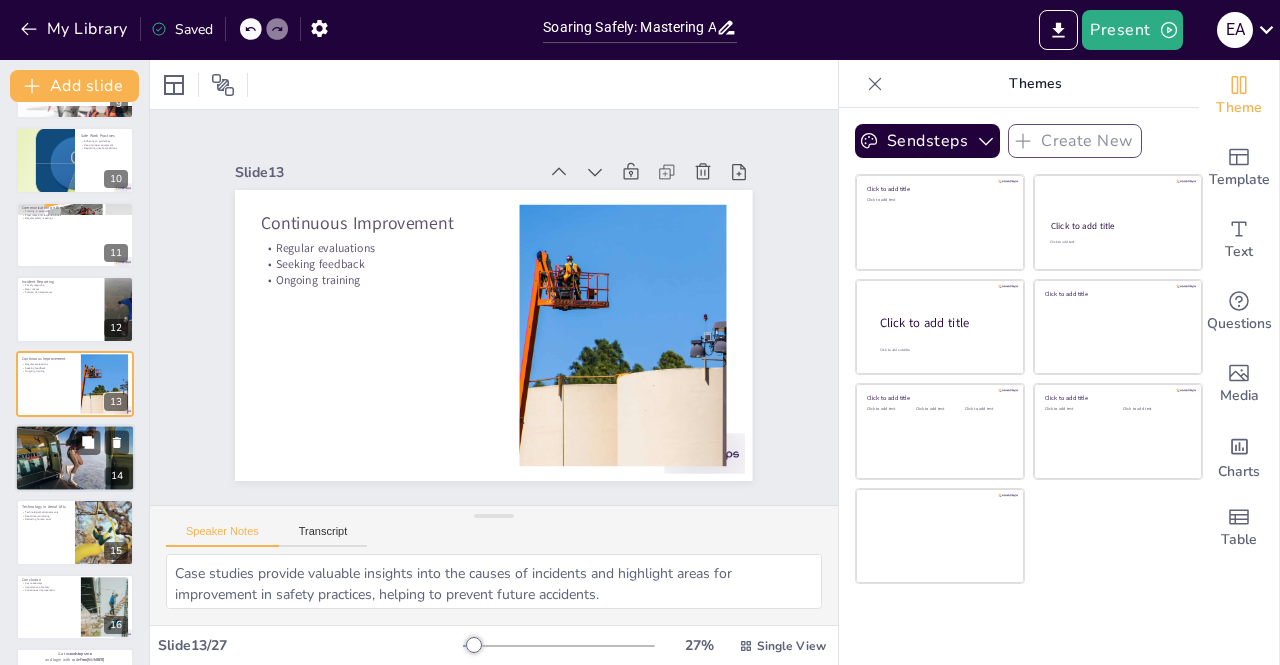 scroll, scrollTop: 734, scrollLeft: 0, axis: vertical 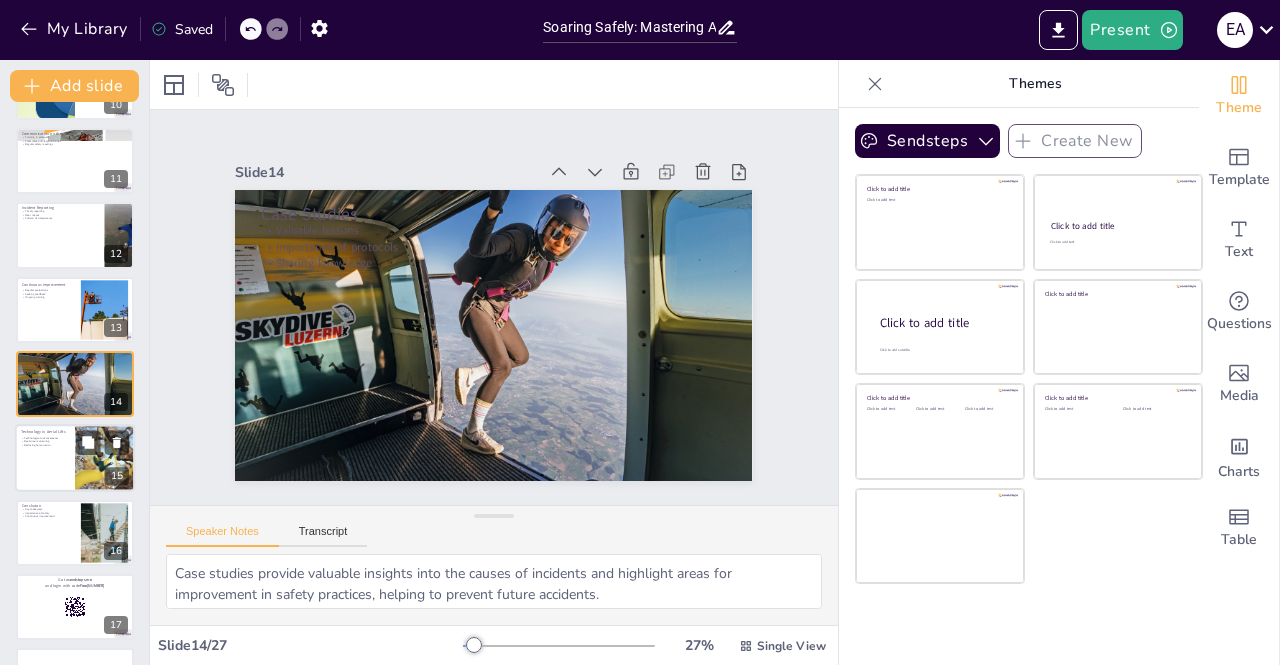 click at bounding box center (75, 459) 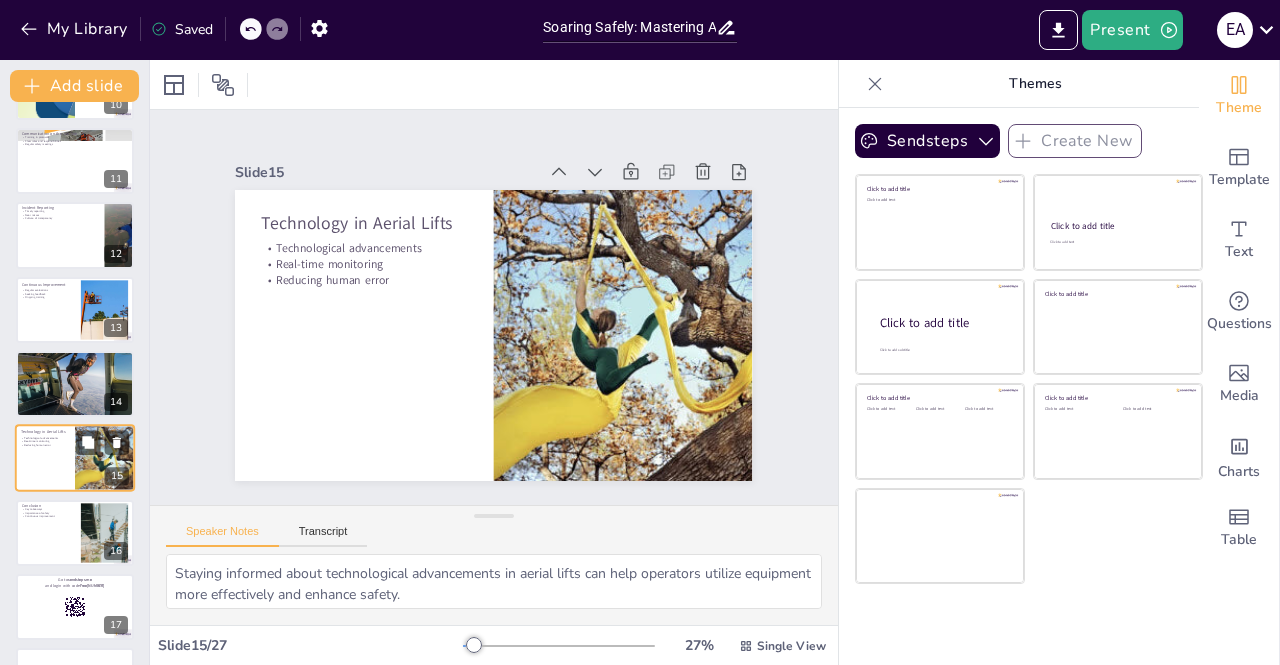 scroll, scrollTop: 808, scrollLeft: 0, axis: vertical 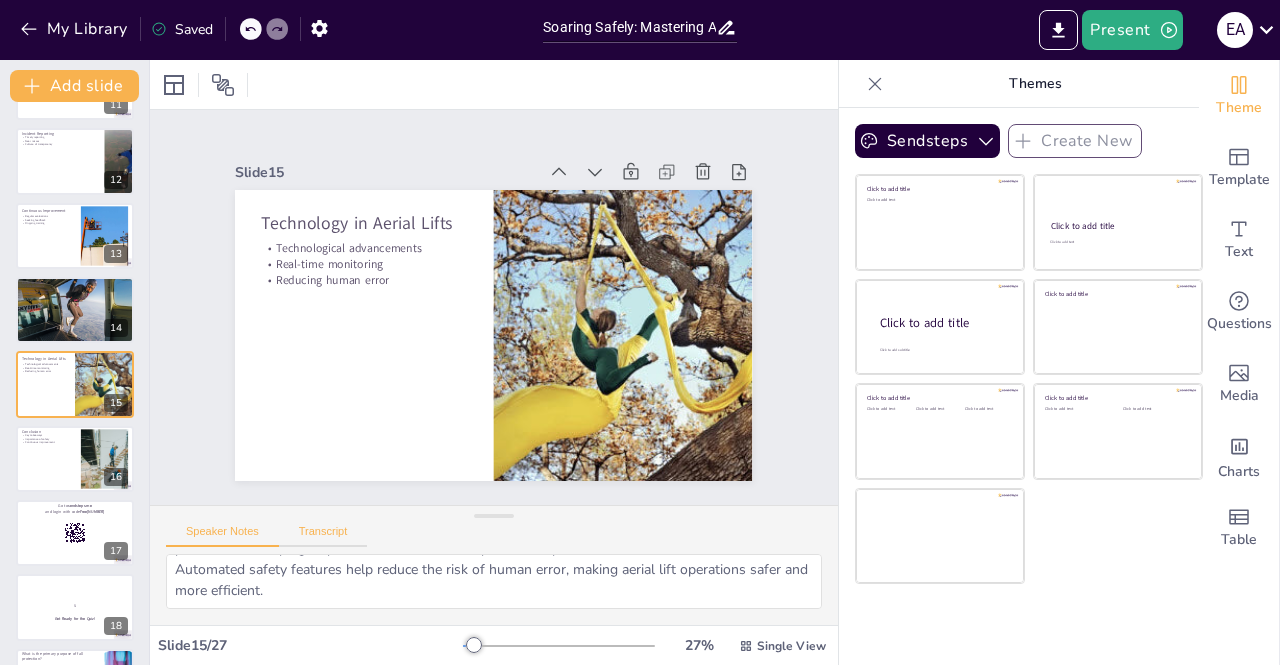 click on "Transcript" at bounding box center (323, 536) 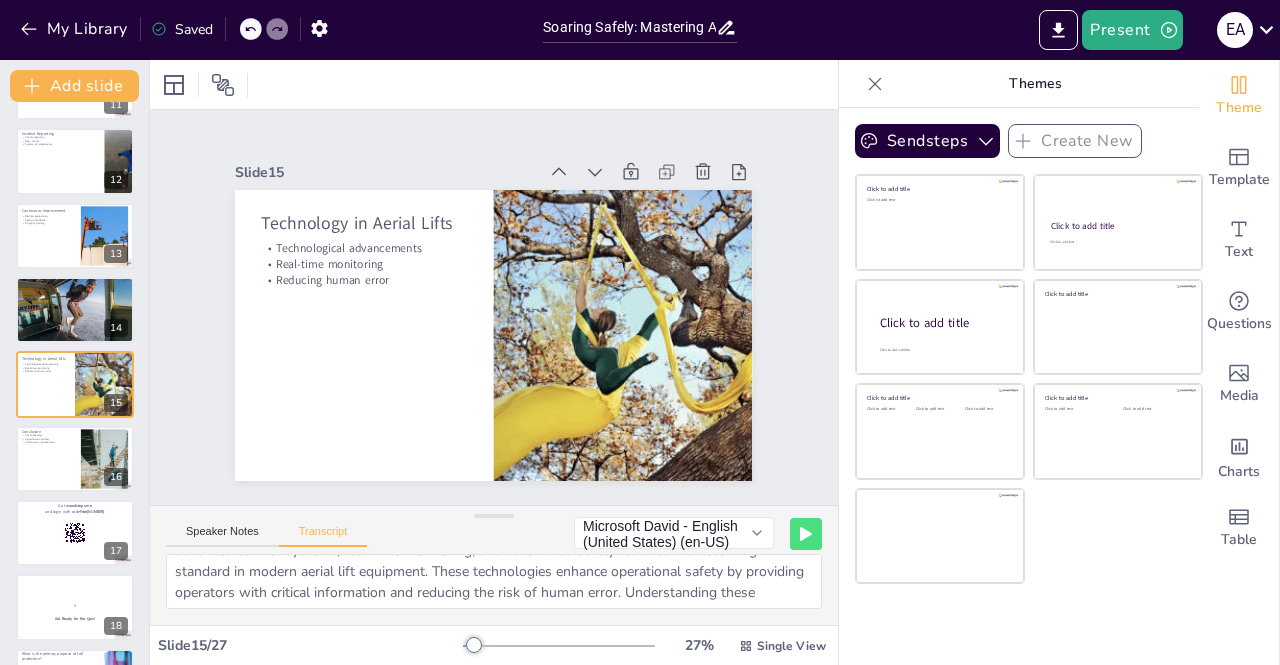 scroll, scrollTop: 66, scrollLeft: 0, axis: vertical 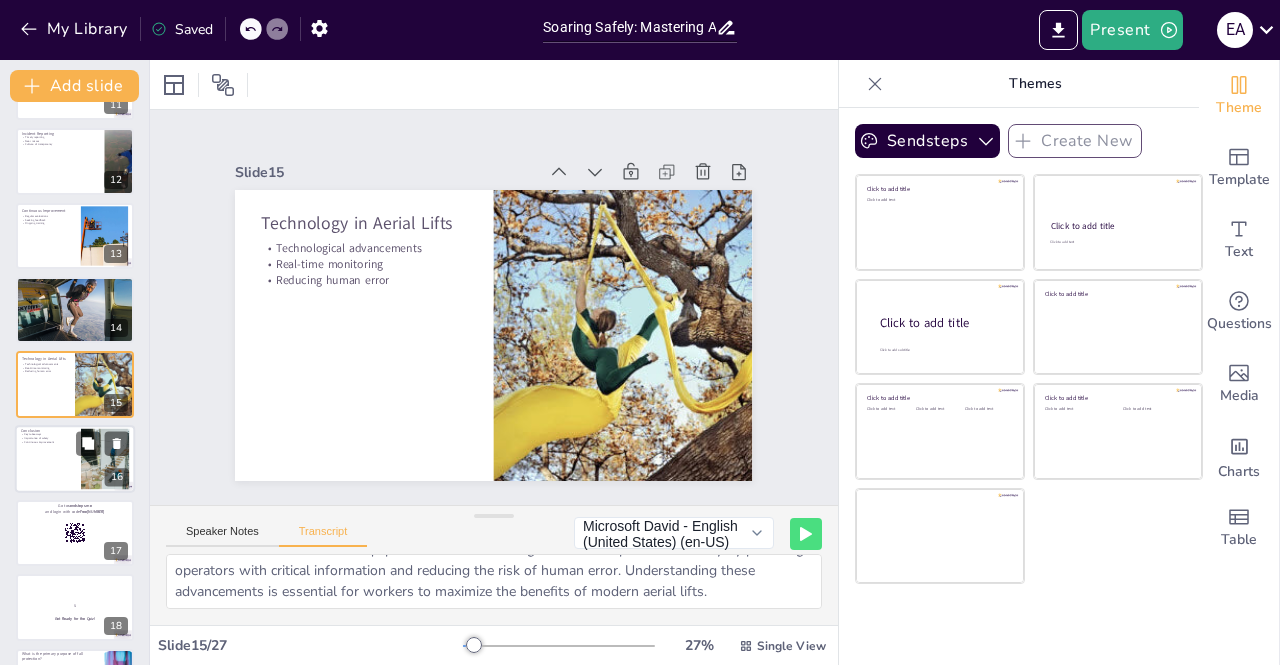 click at bounding box center [75, 459] 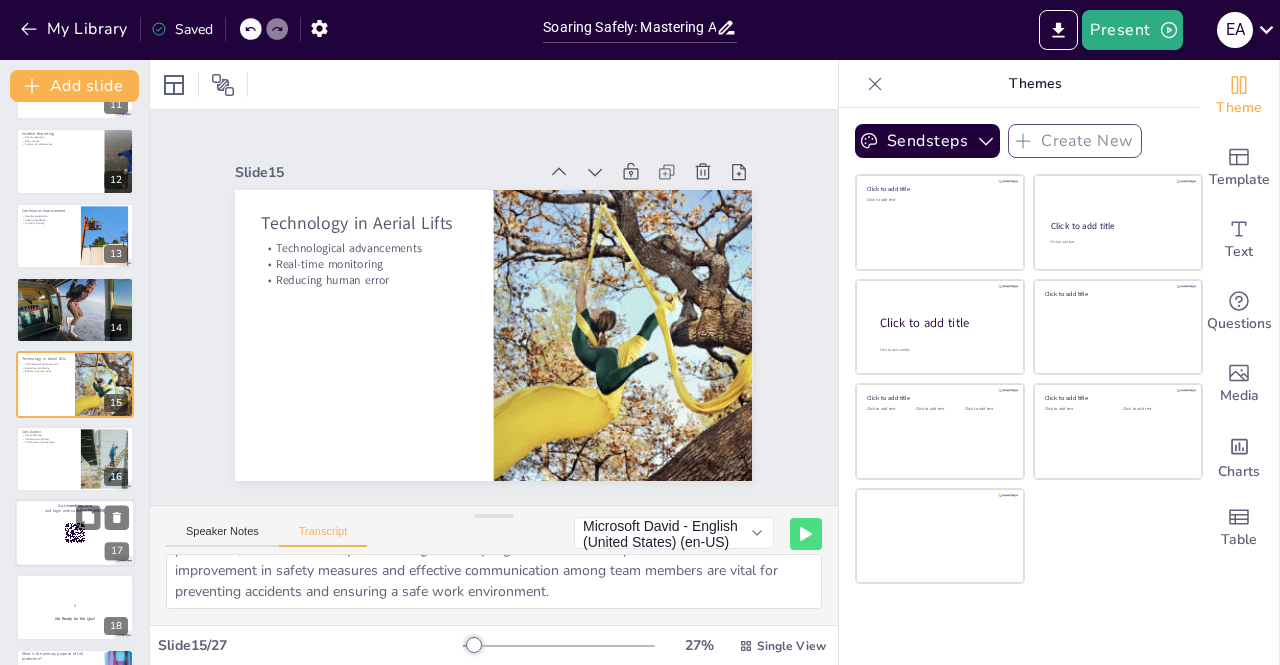 scroll, scrollTop: 883, scrollLeft: 0, axis: vertical 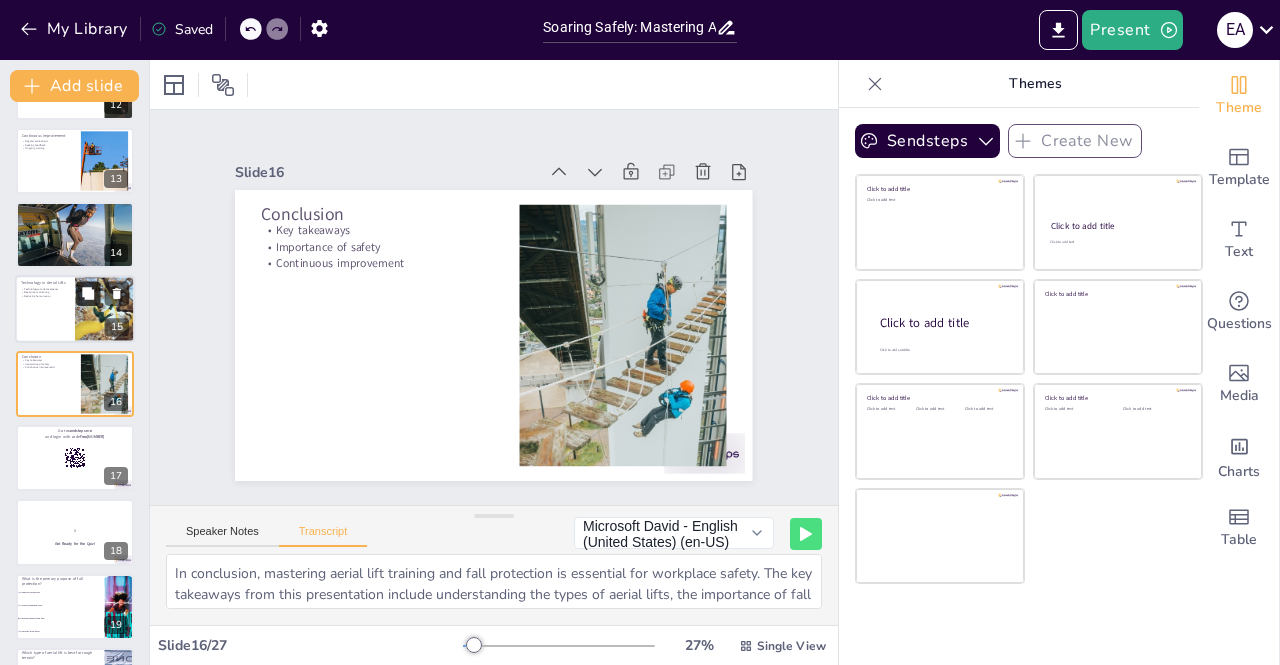 click at bounding box center (88, 294) 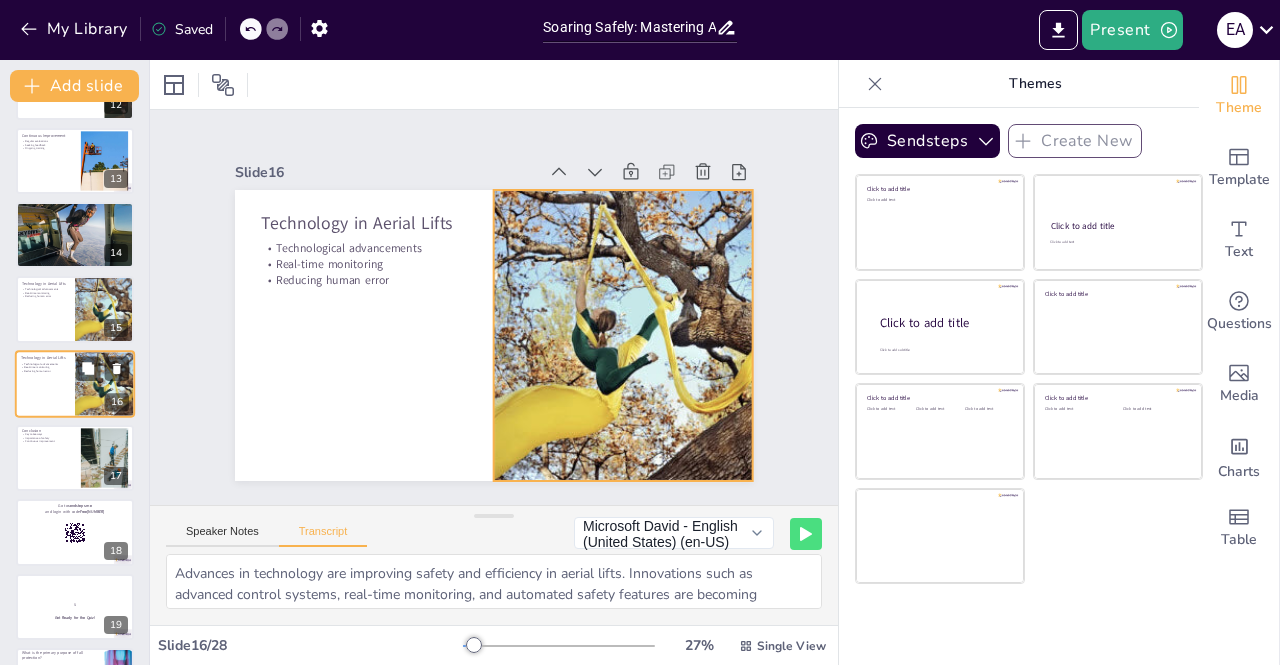 click at bounding box center (105, 384) 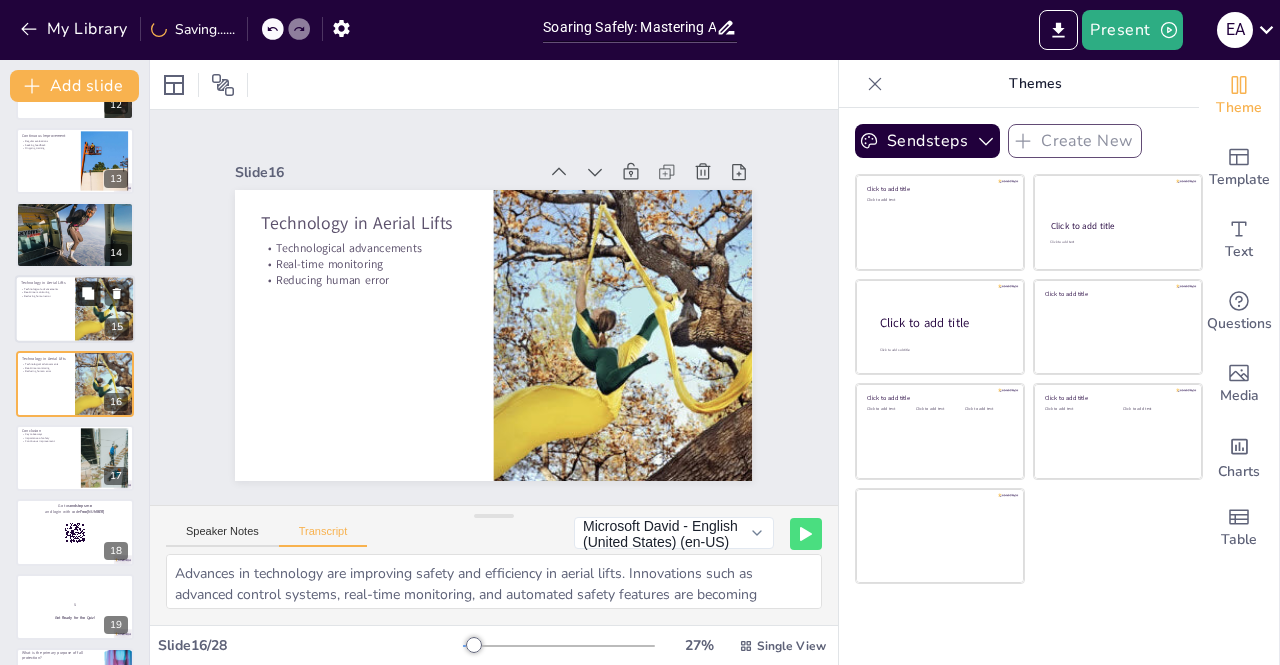 click at bounding box center (88, 294) 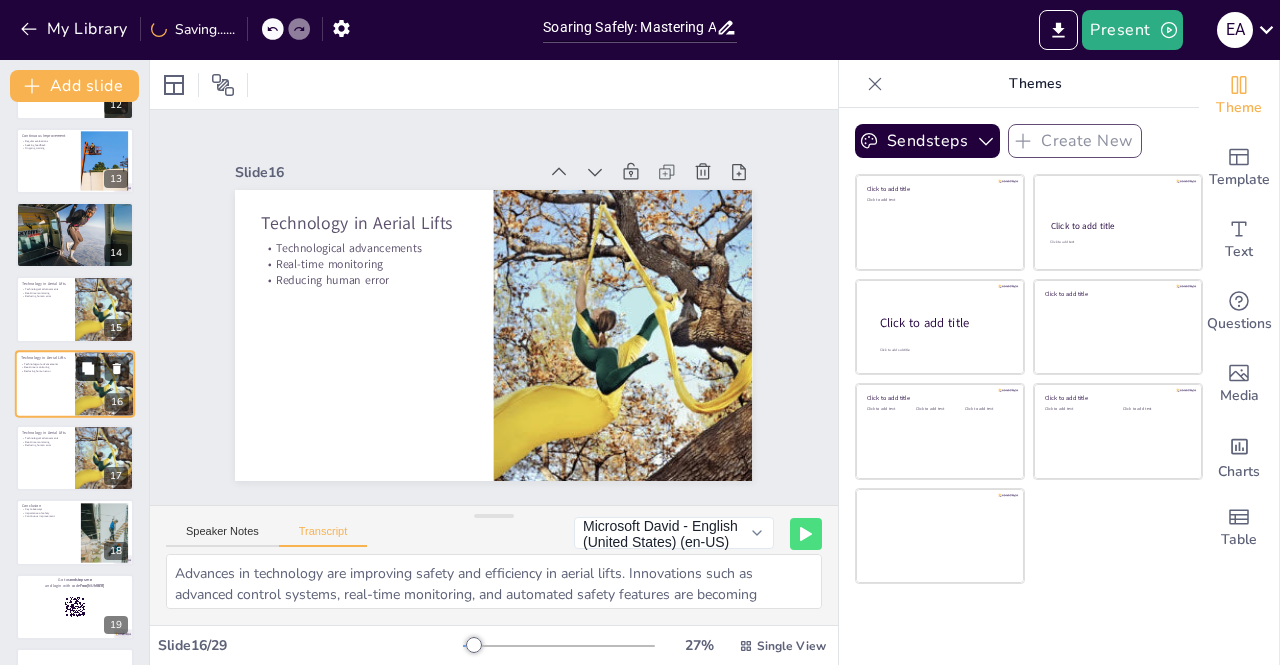 click at bounding box center [88, 368] 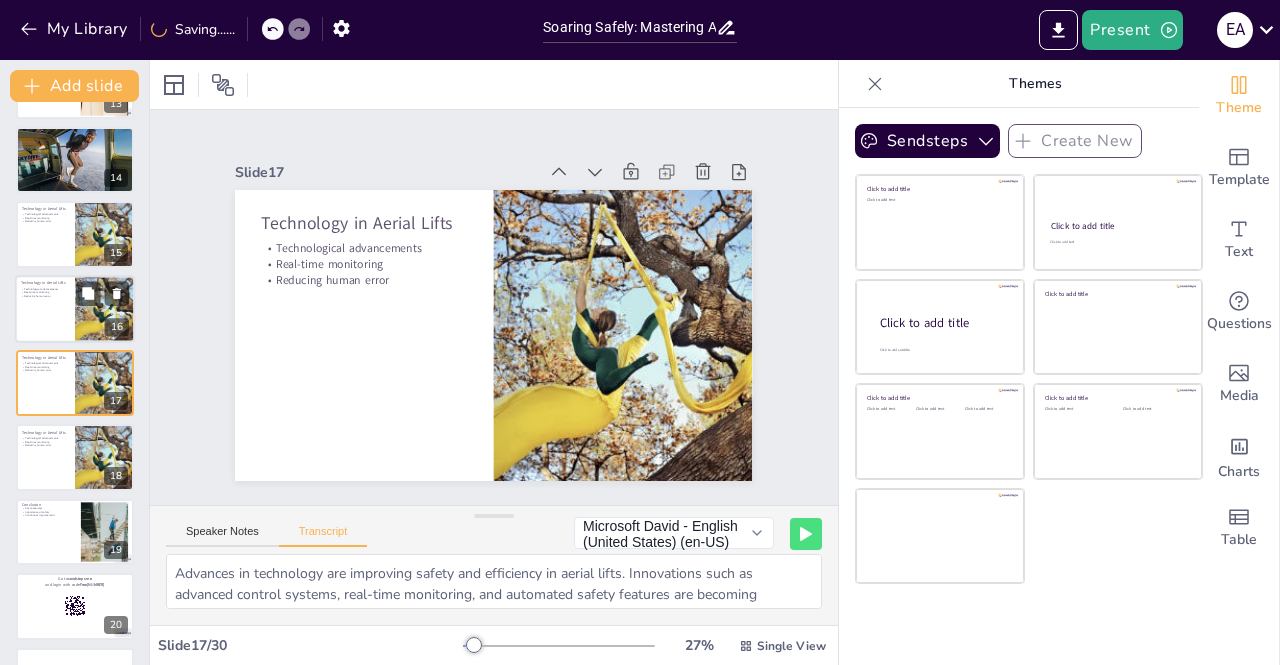 click at bounding box center (75, 309) 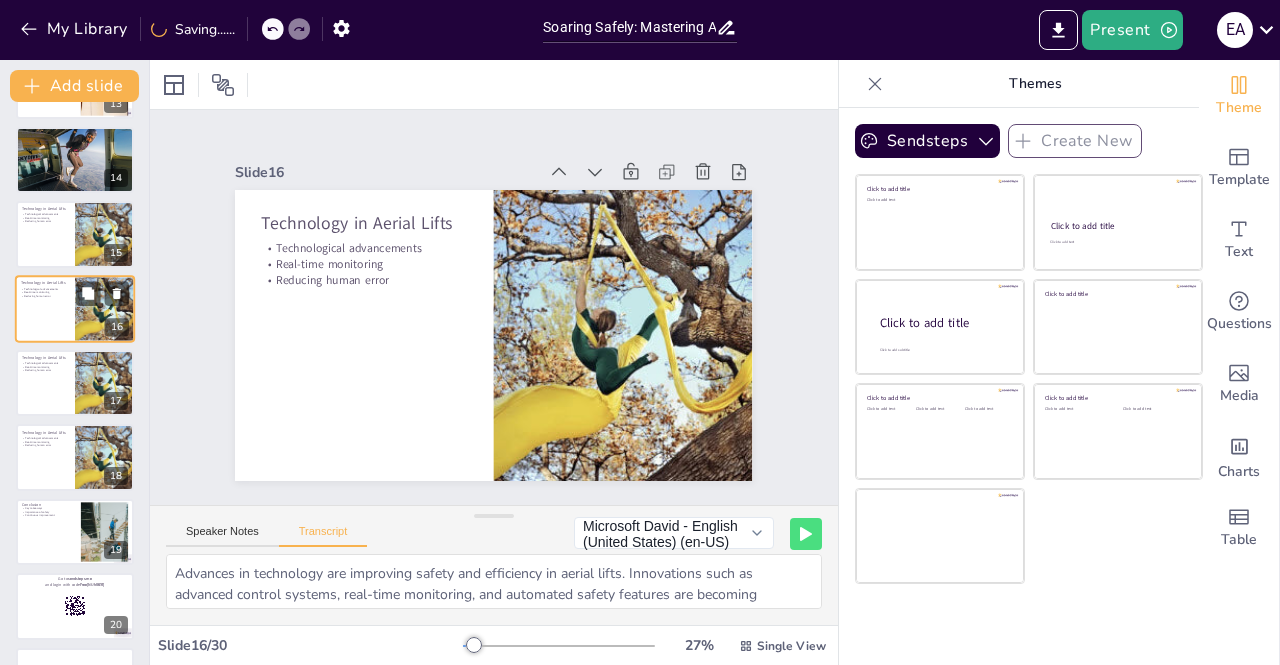 scroll, scrollTop: 883, scrollLeft: 0, axis: vertical 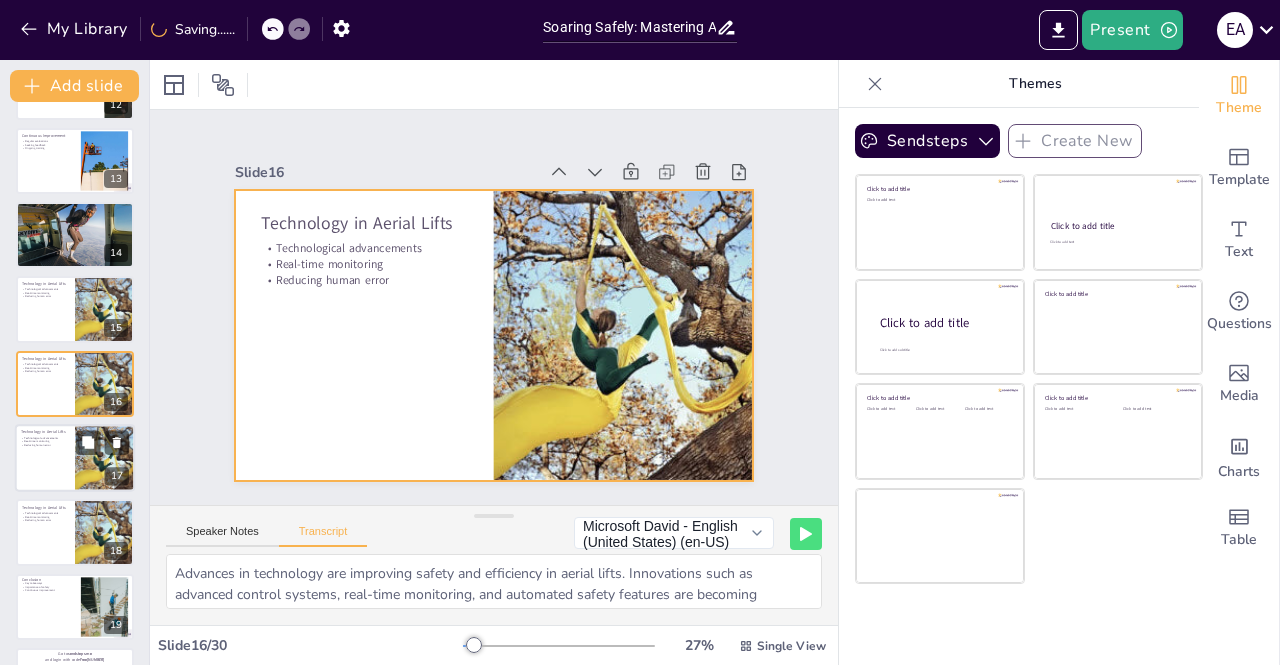 drag, startPoint x: 70, startPoint y: 373, endPoint x: 78, endPoint y: 435, distance: 62.514 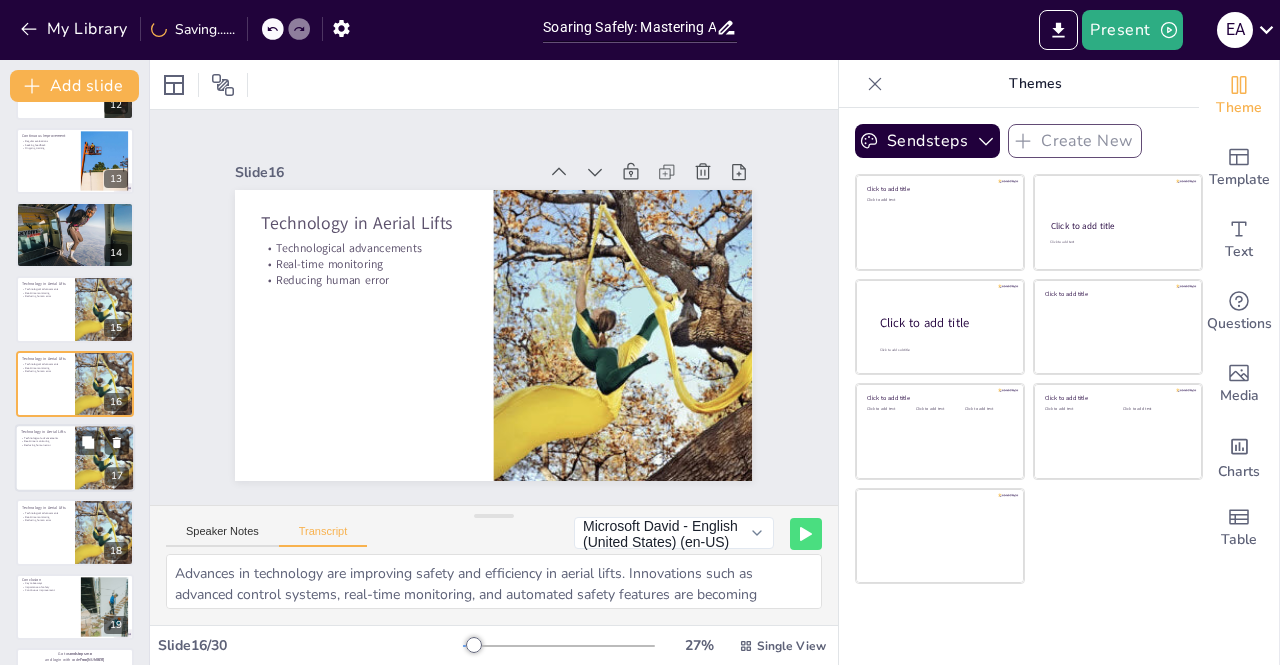 click on "Real-time monitoring" at bounding box center (45, 442) 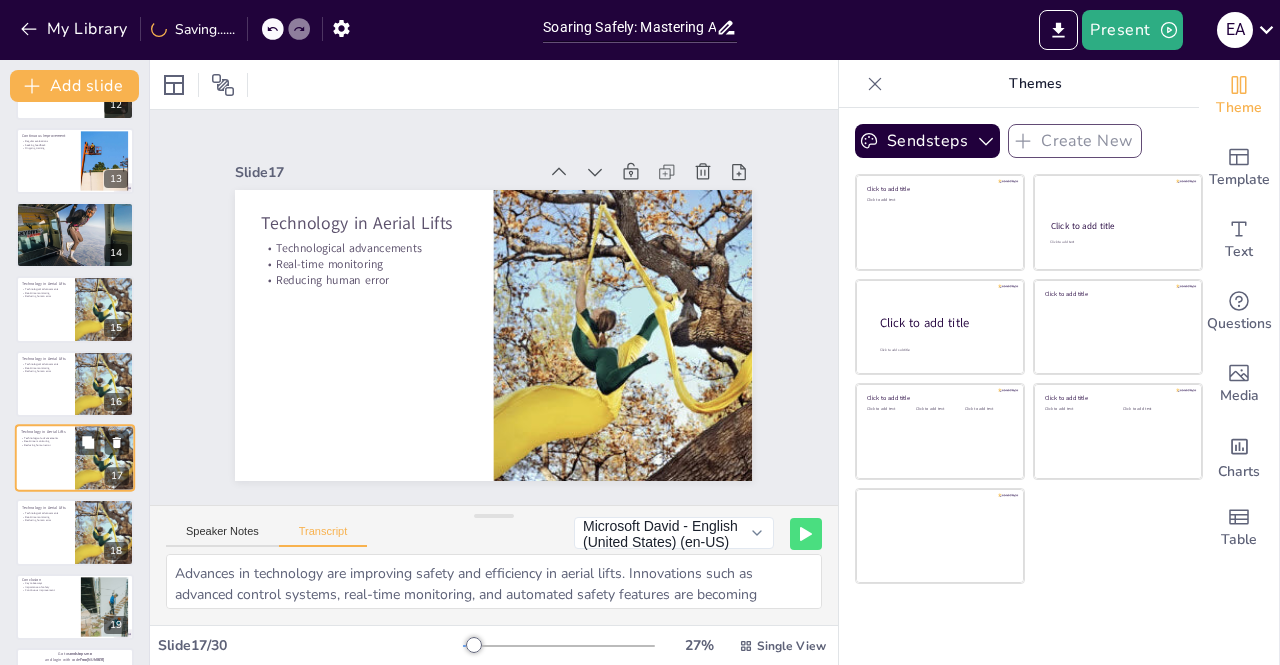 scroll, scrollTop: 958, scrollLeft: 0, axis: vertical 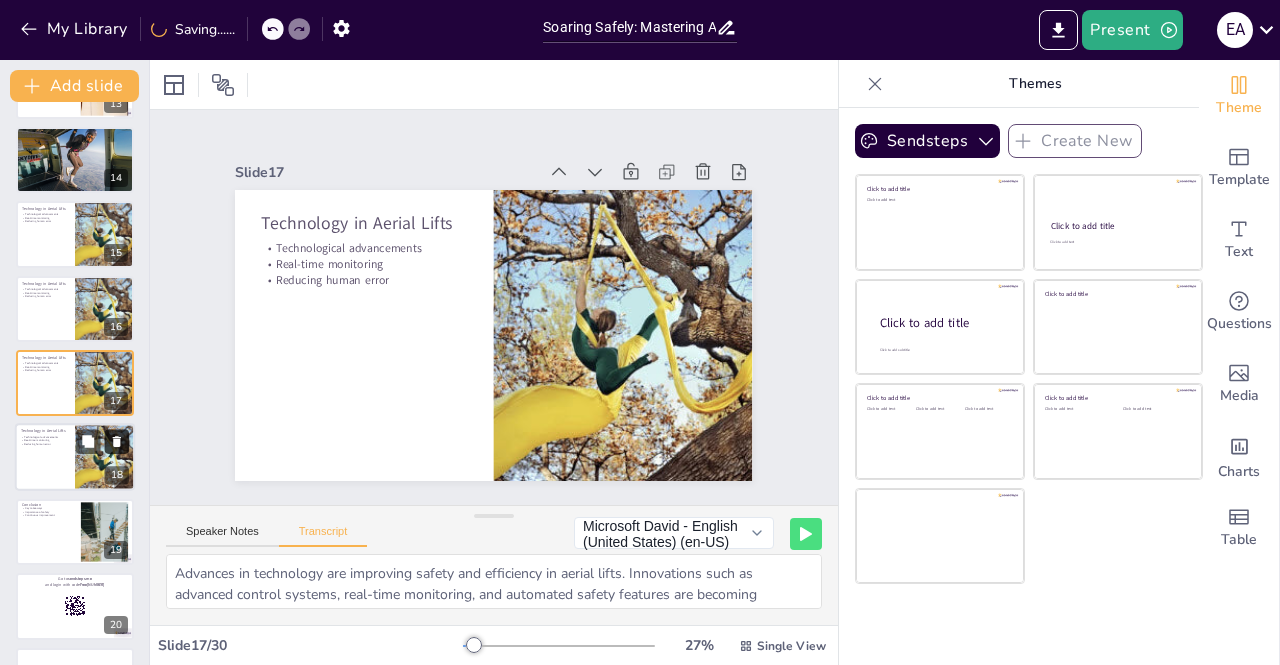 click 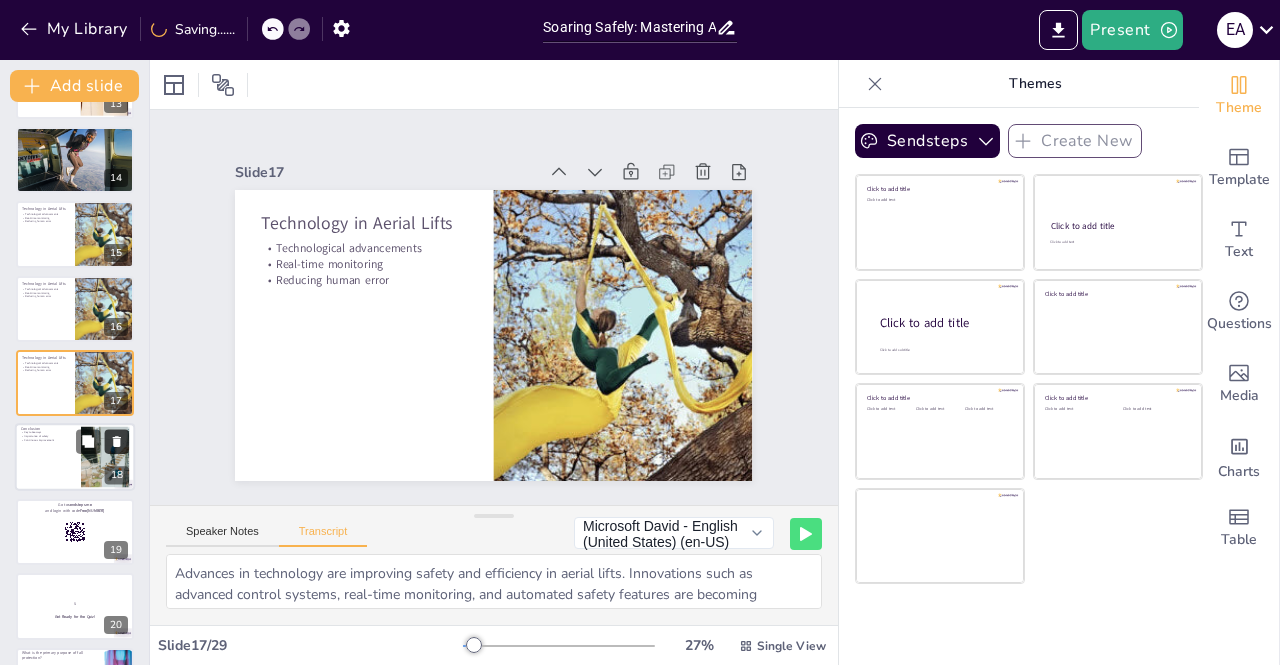 click 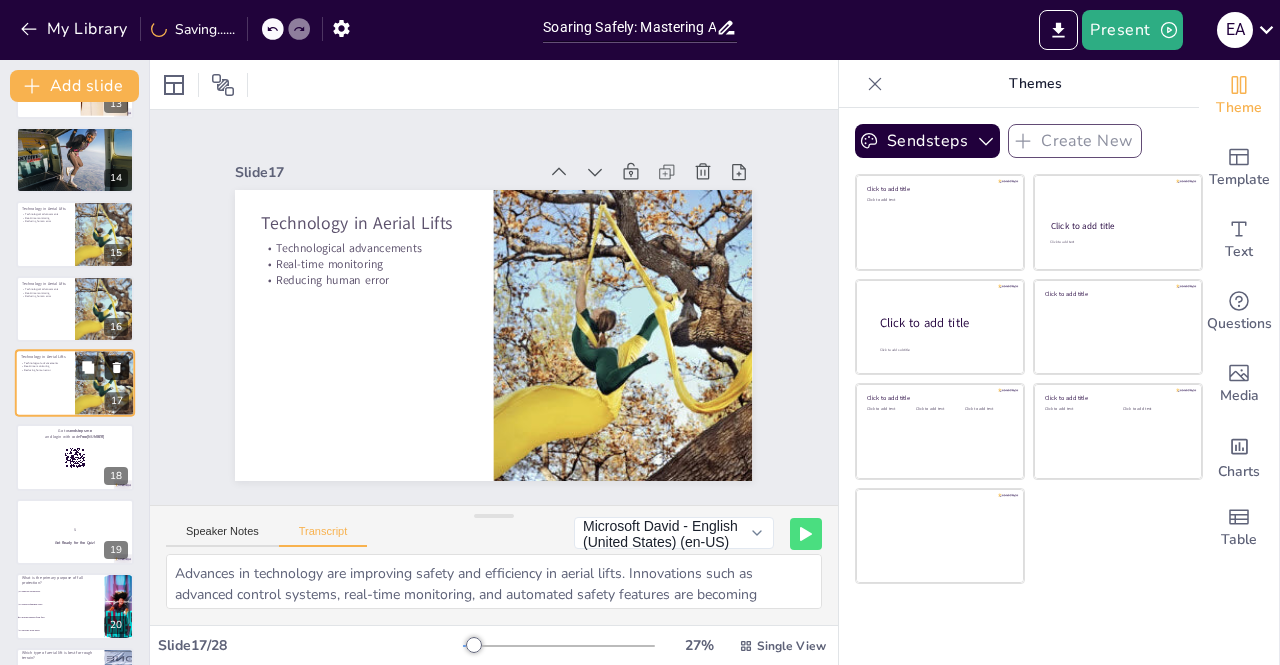 click 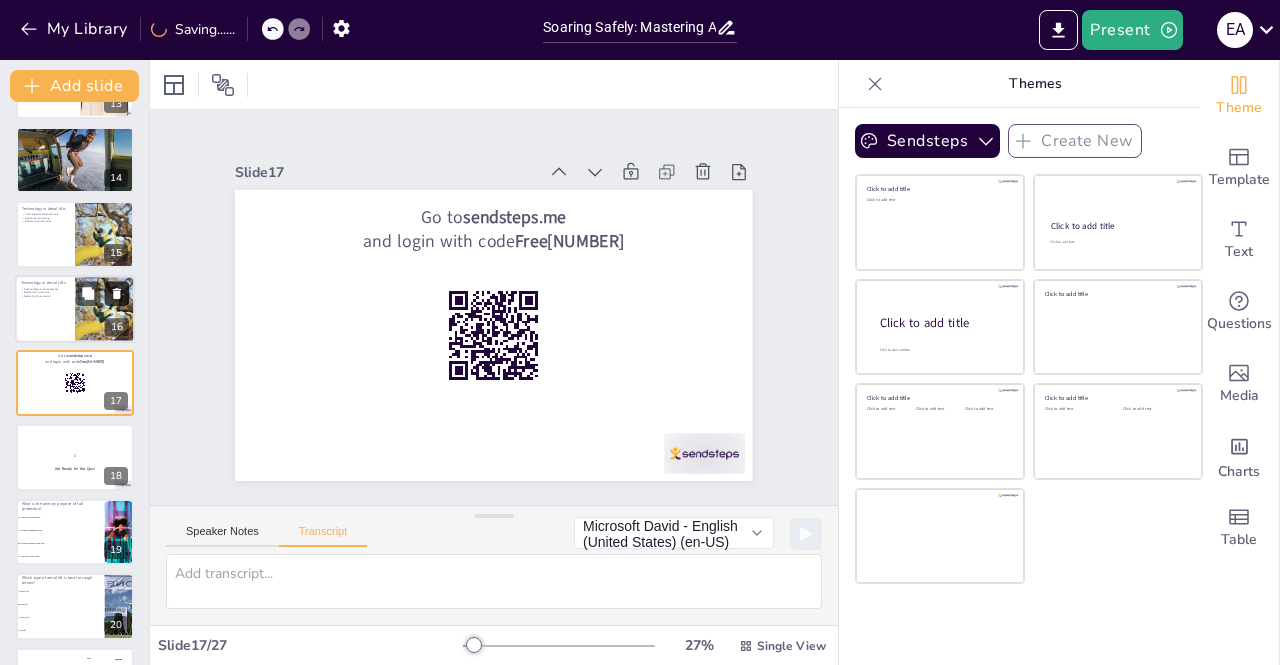 click 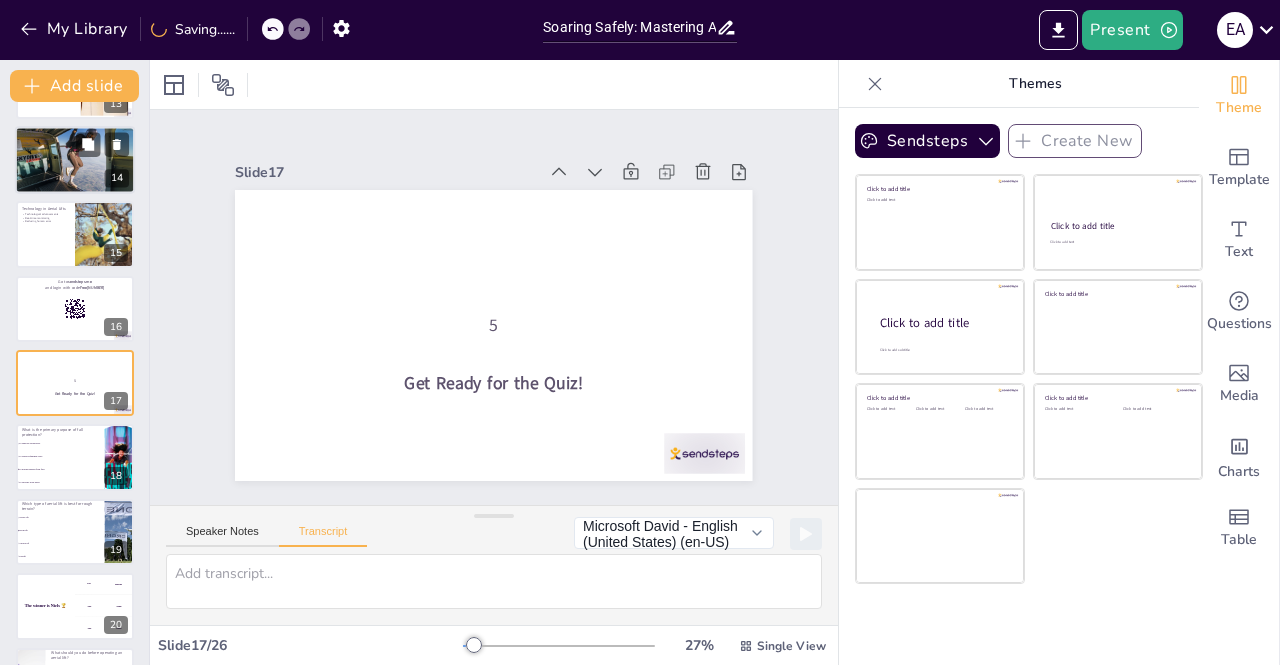 click at bounding box center [75, 160] 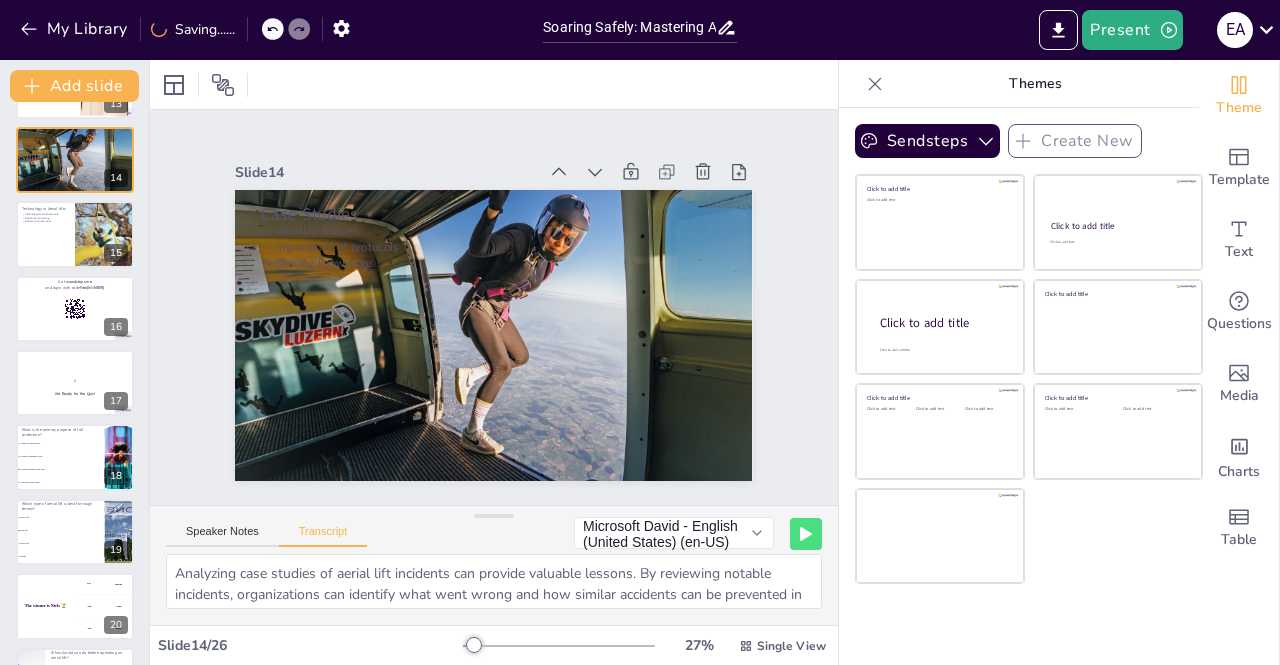 scroll, scrollTop: 734, scrollLeft: 0, axis: vertical 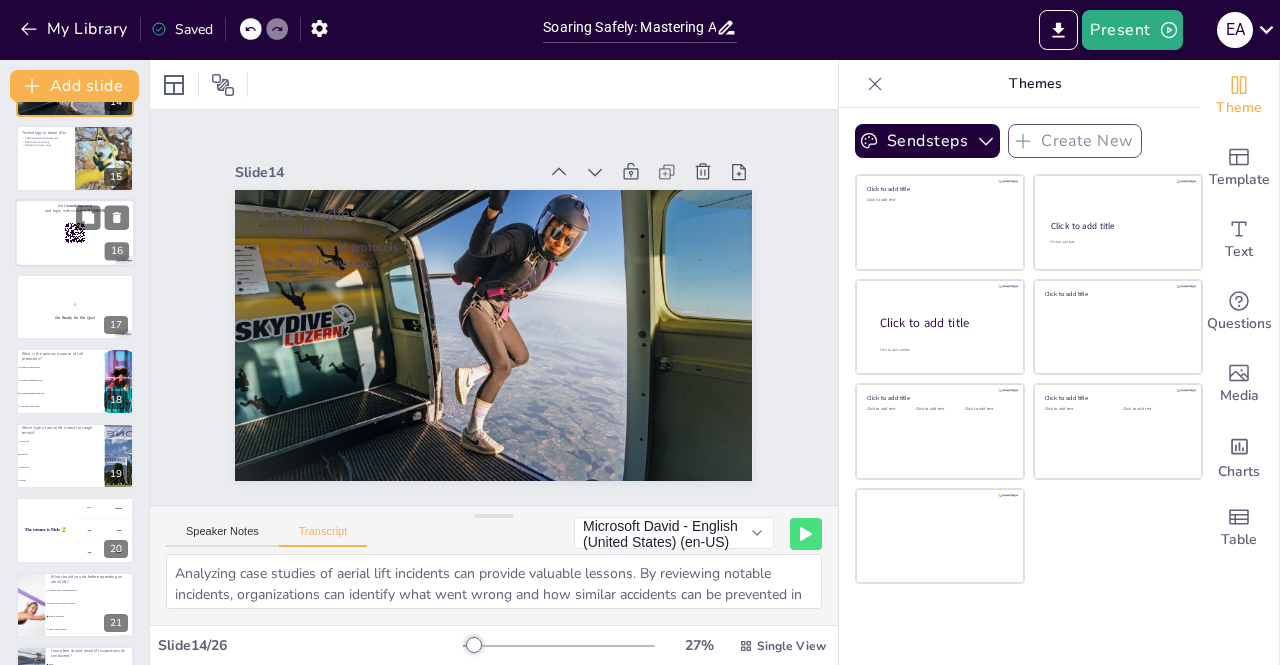 click at bounding box center (75, 233) 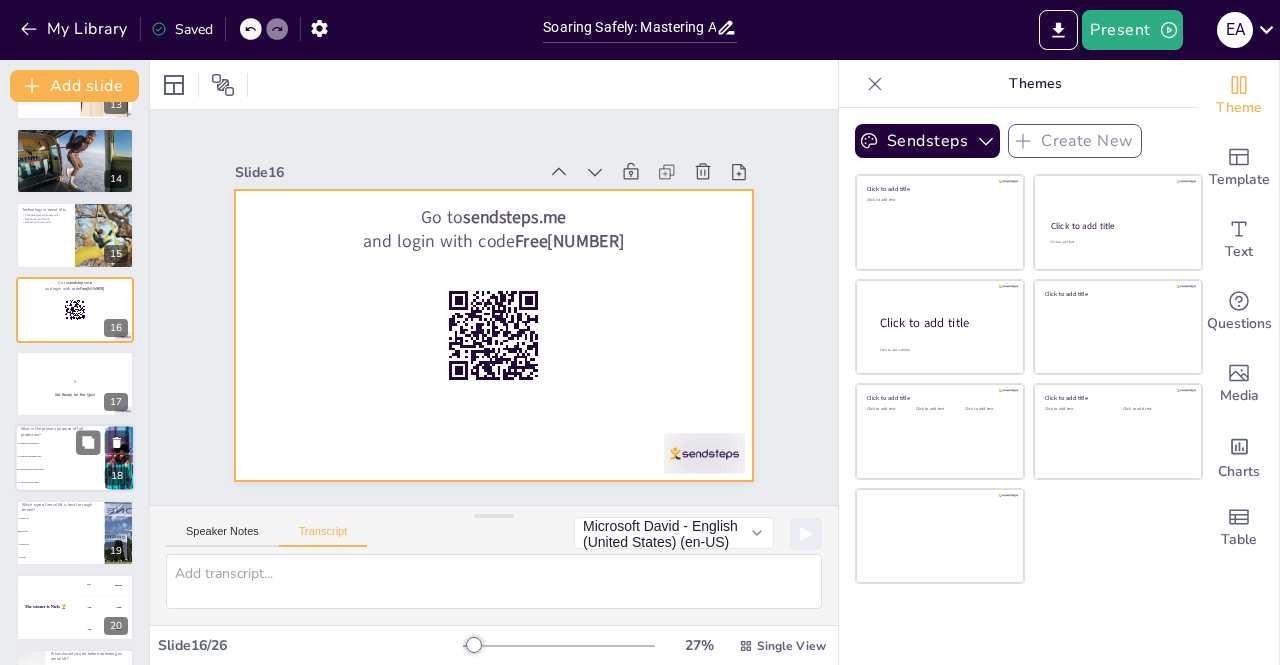 scroll, scrollTop: 1083, scrollLeft: 0, axis: vertical 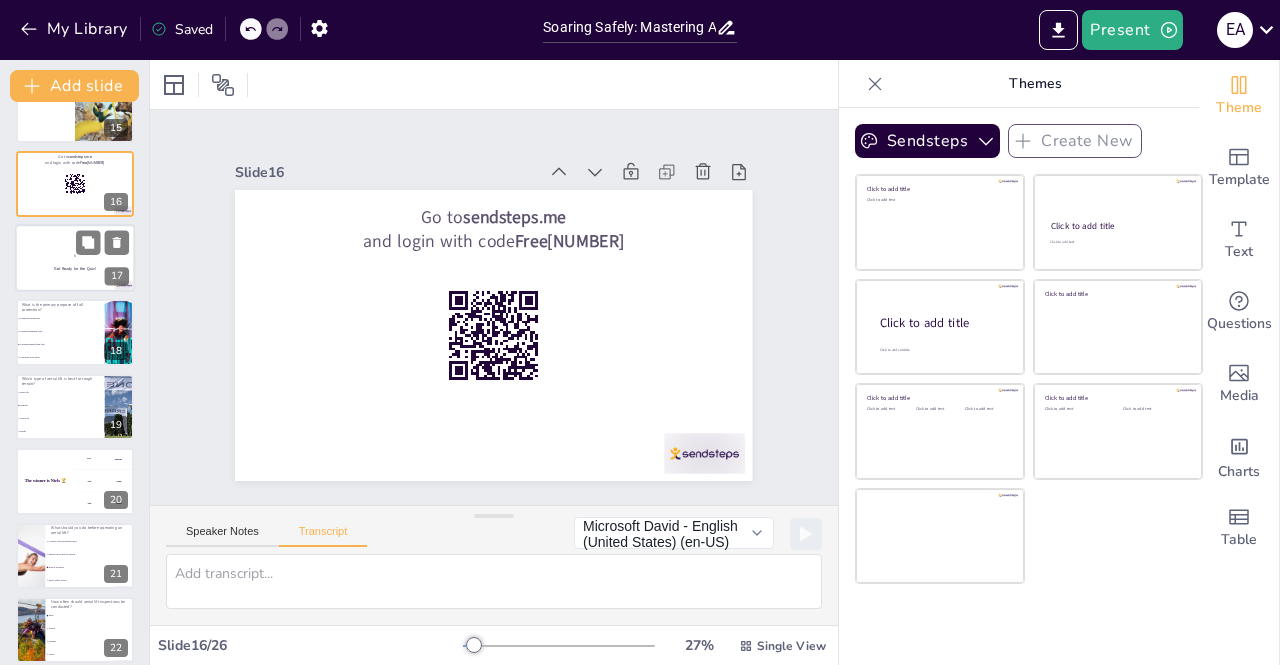 click at bounding box center [75, 258] 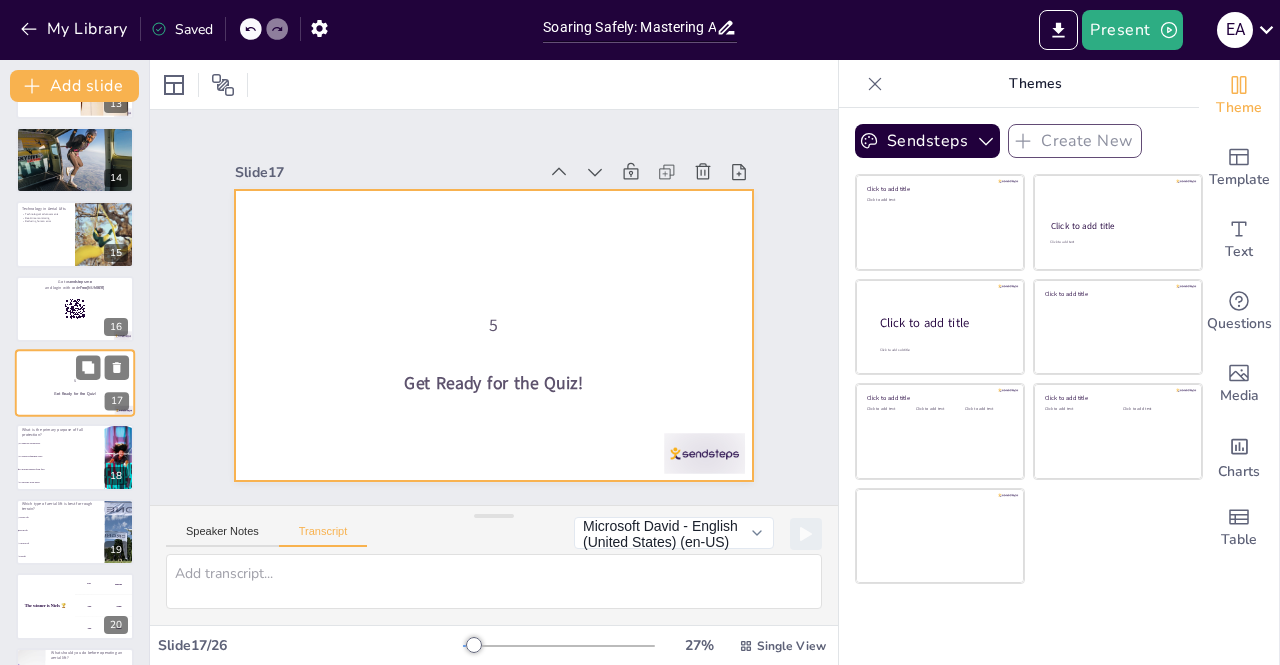 click at bounding box center (75, 383) 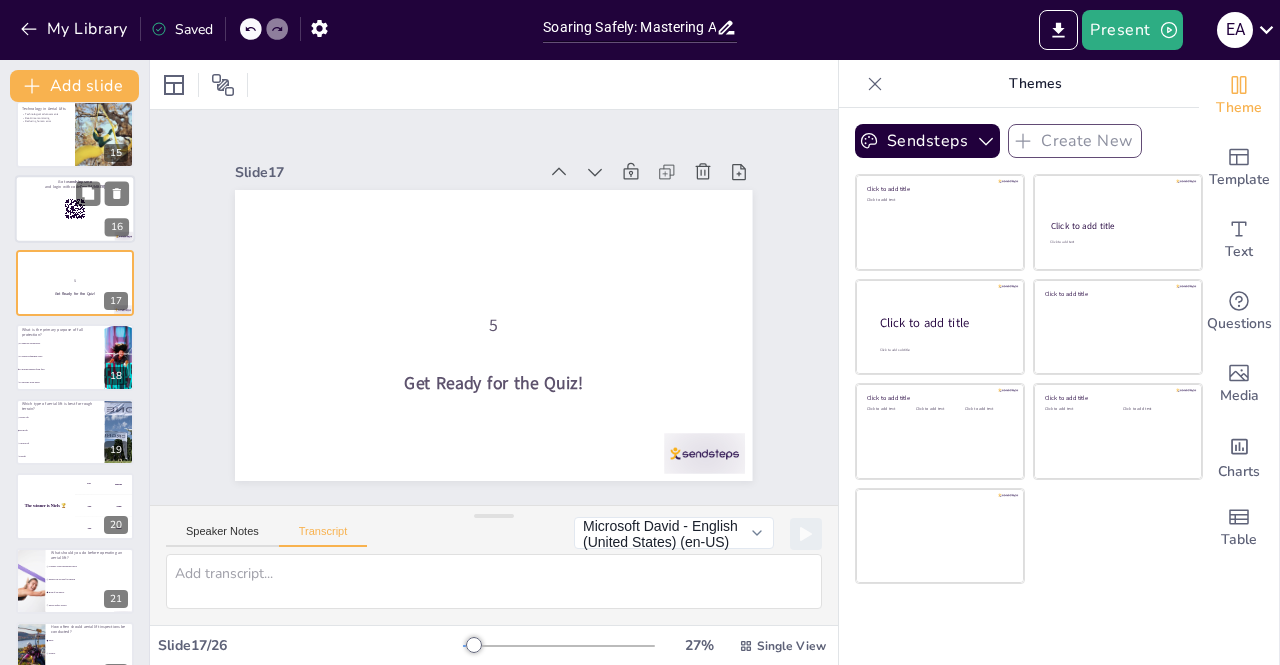 click at bounding box center (75, 209) 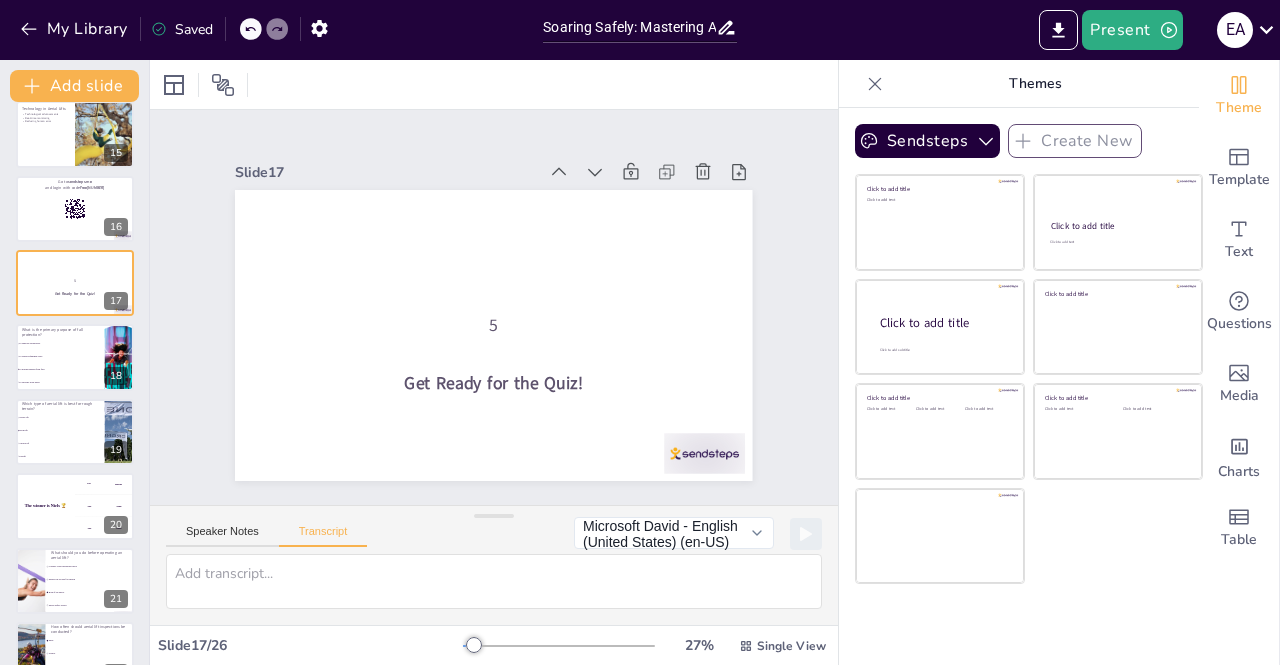 scroll, scrollTop: 883, scrollLeft: 0, axis: vertical 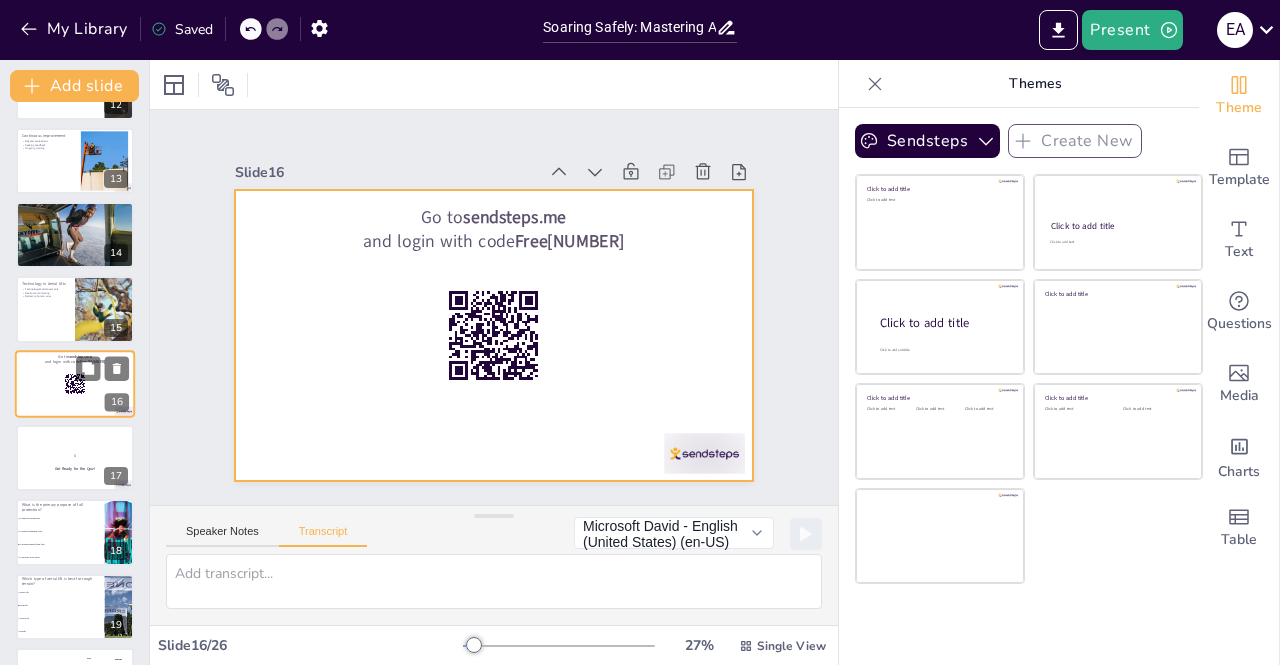 click at bounding box center [75, 384] 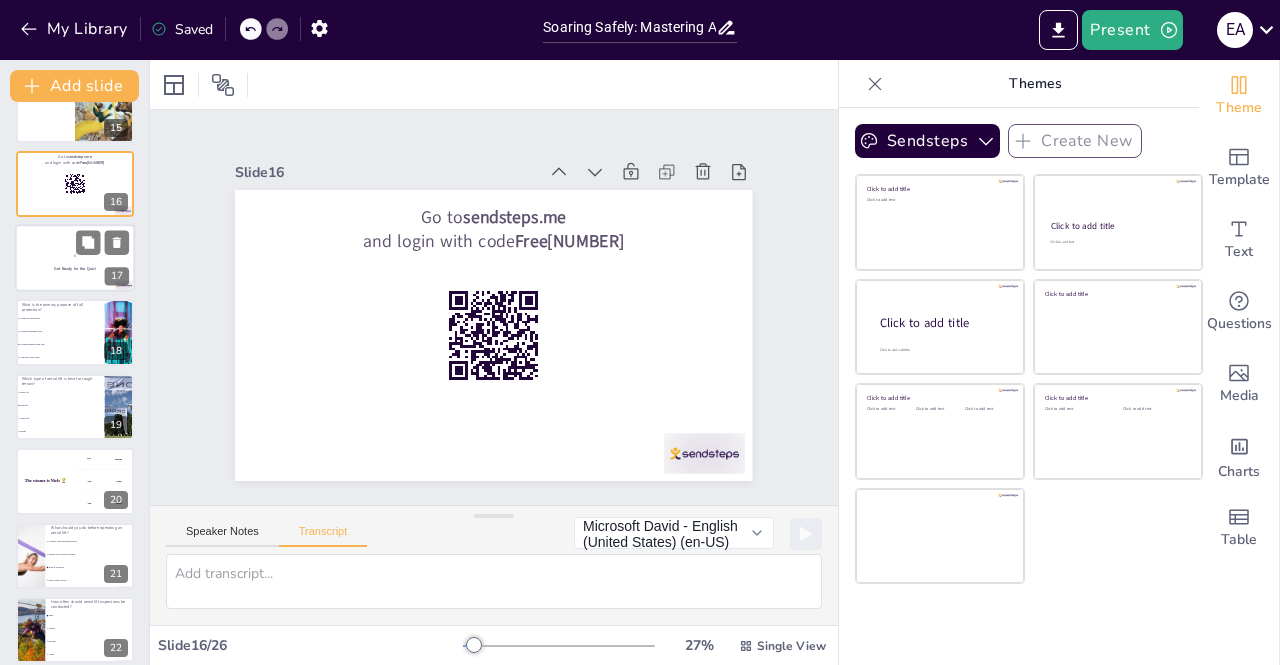 click on "5" at bounding box center [75, 256] 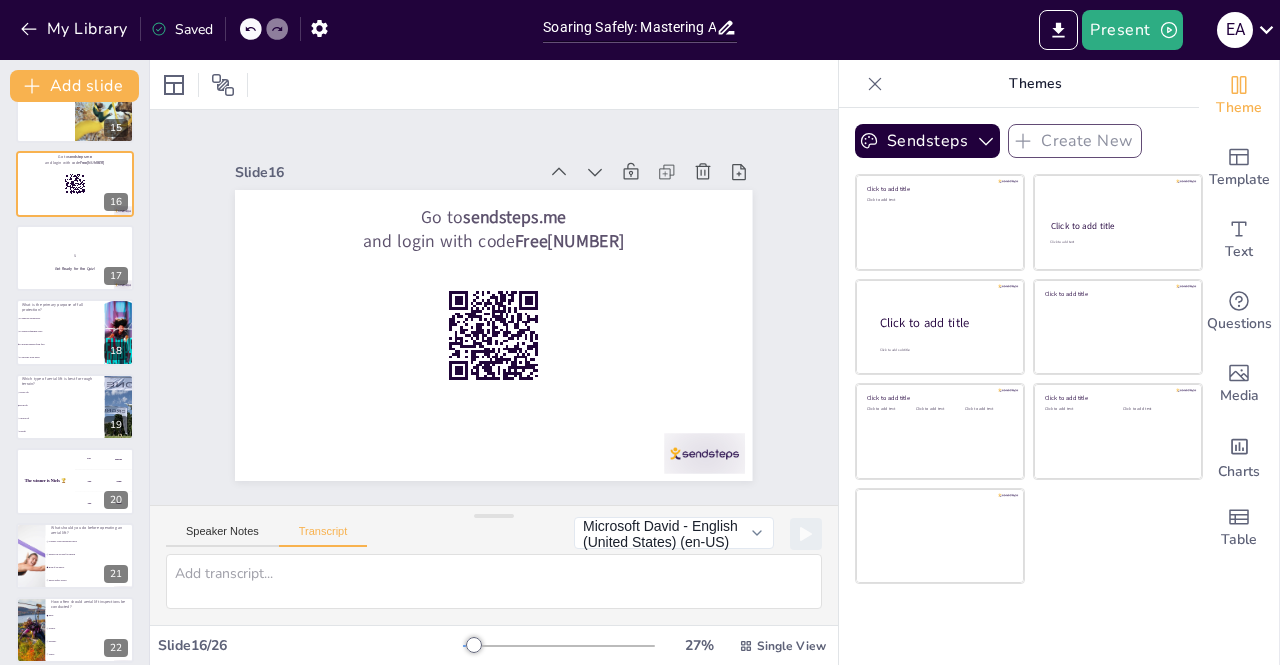scroll, scrollTop: 958, scrollLeft: 0, axis: vertical 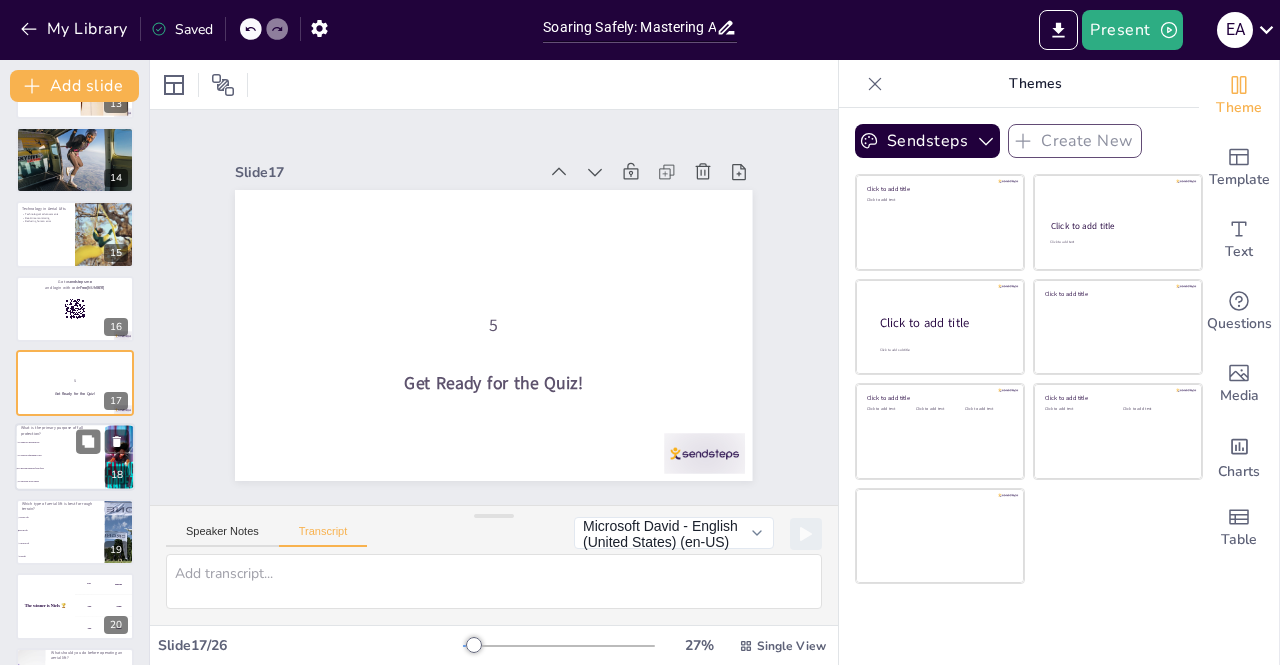 click on "To improve productivity" at bounding box center (60, 443) 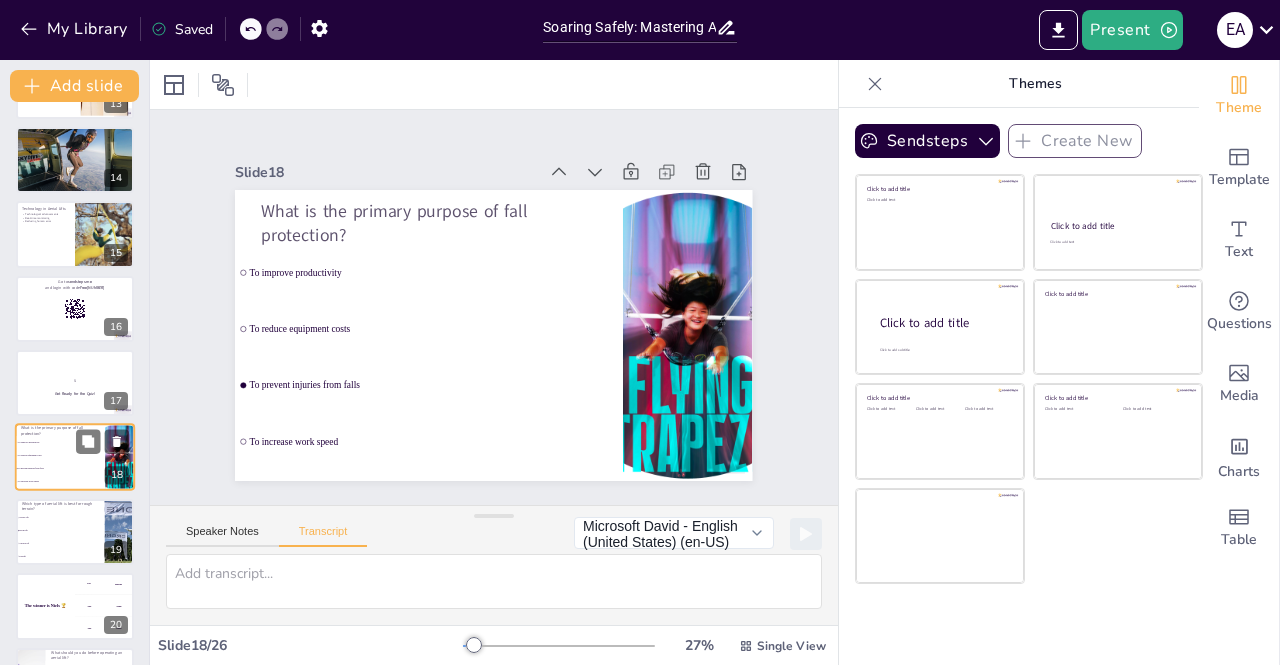 scroll, scrollTop: 1032, scrollLeft: 0, axis: vertical 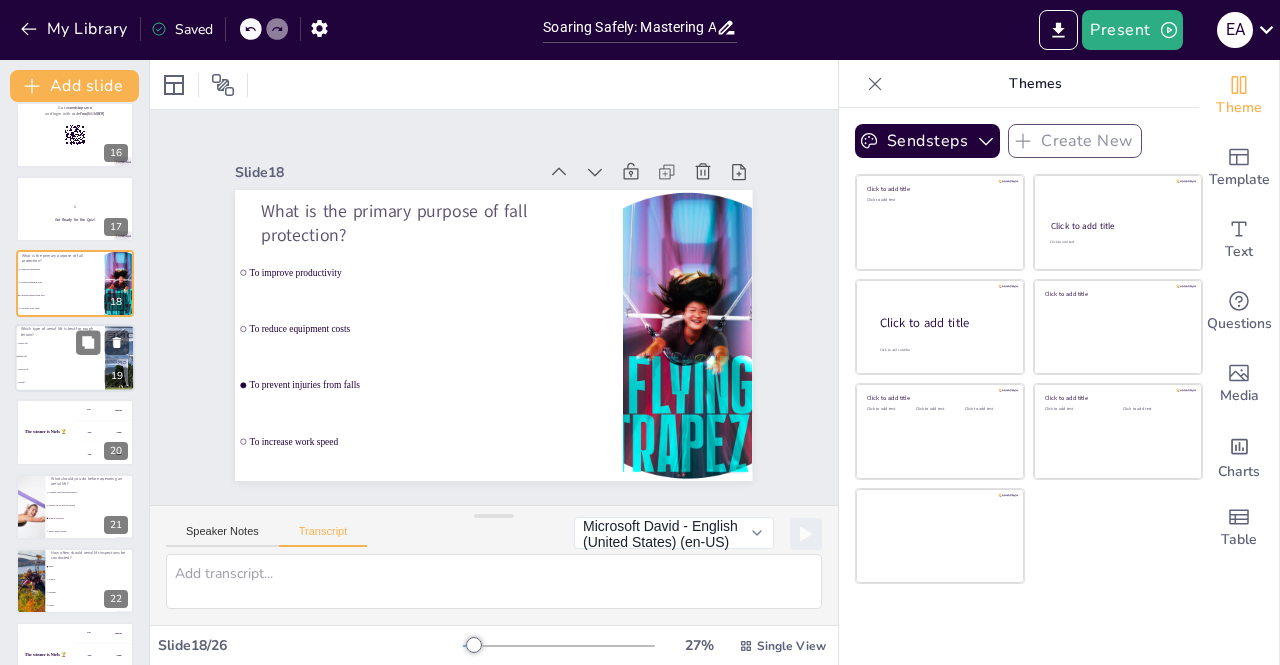 click on "Forklift" at bounding box center [60, 382] 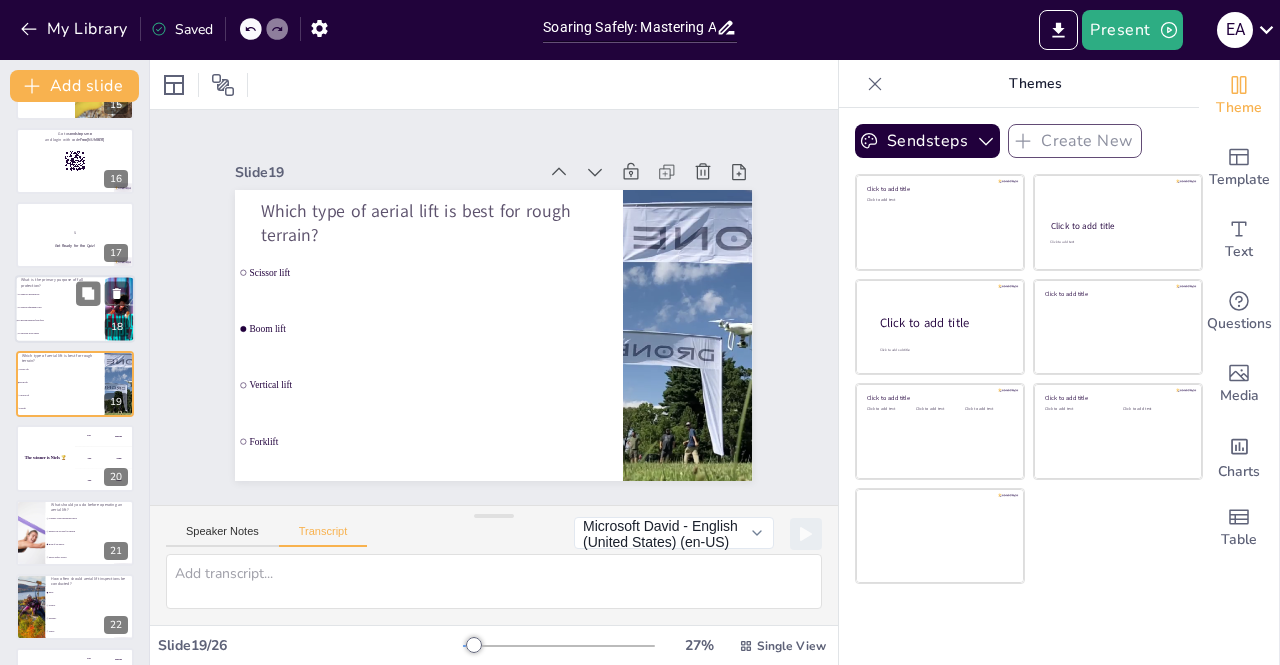 click on "To increase work speed" at bounding box center (60, 334) 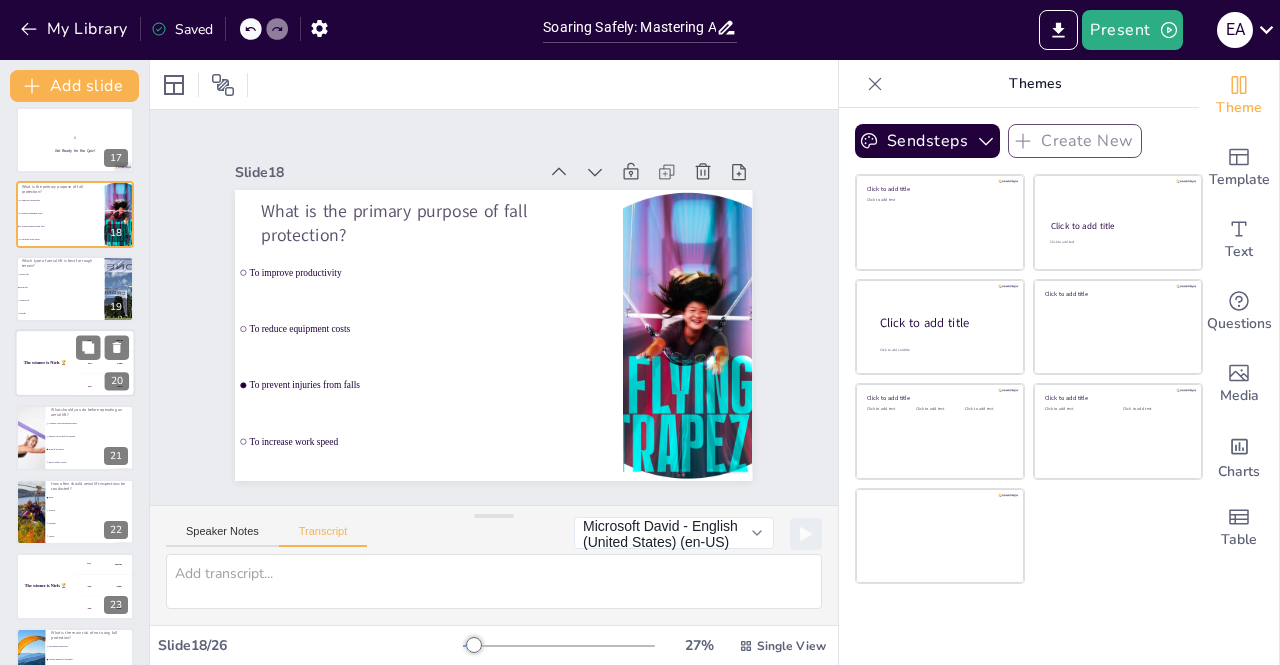 scroll, scrollTop: 1232, scrollLeft: 0, axis: vertical 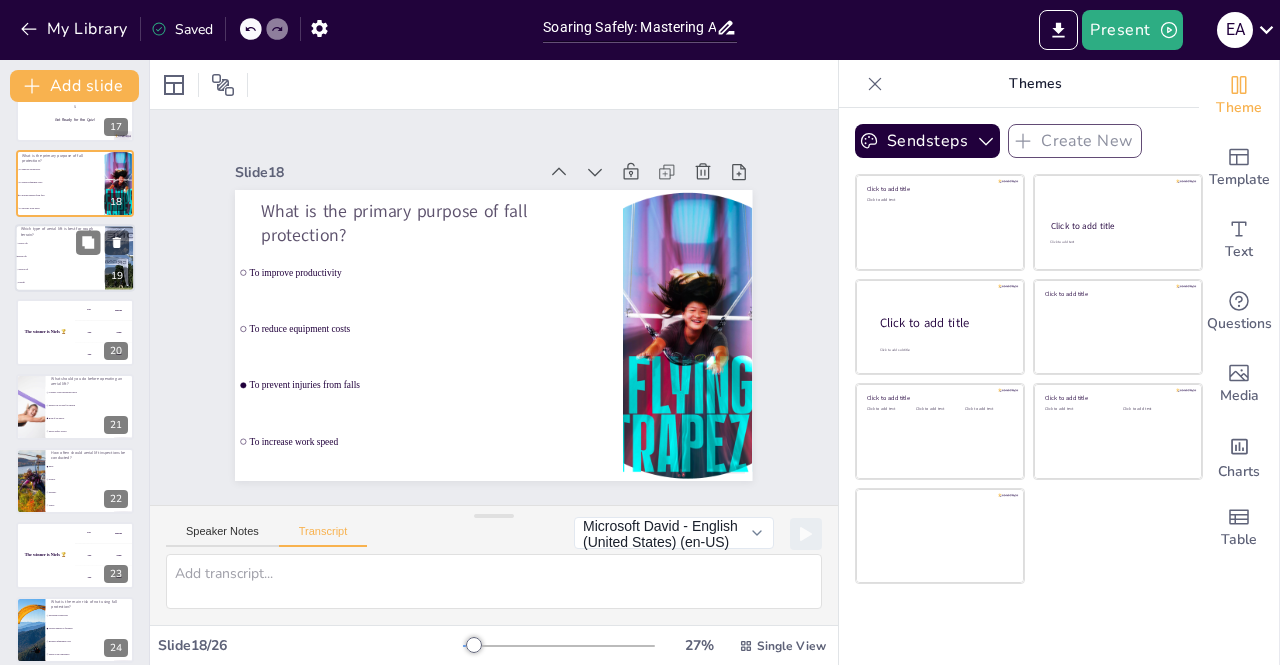 click on "Forklift" at bounding box center (60, 282) 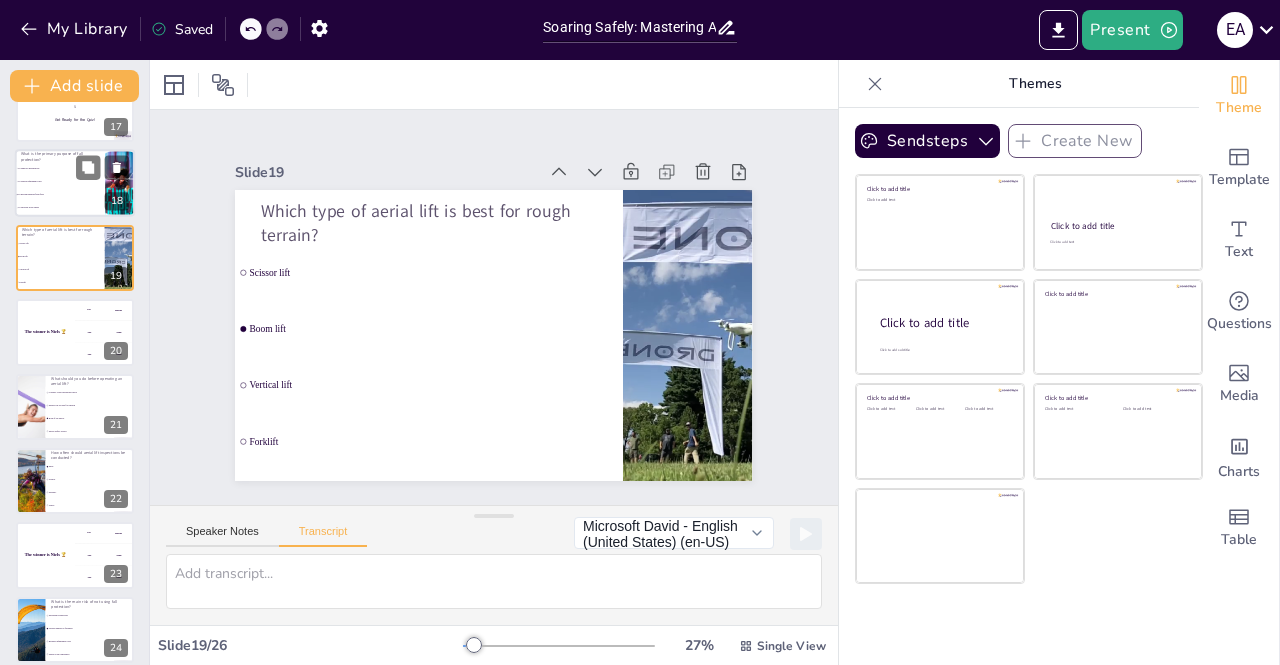 scroll, scrollTop: 1106, scrollLeft: 0, axis: vertical 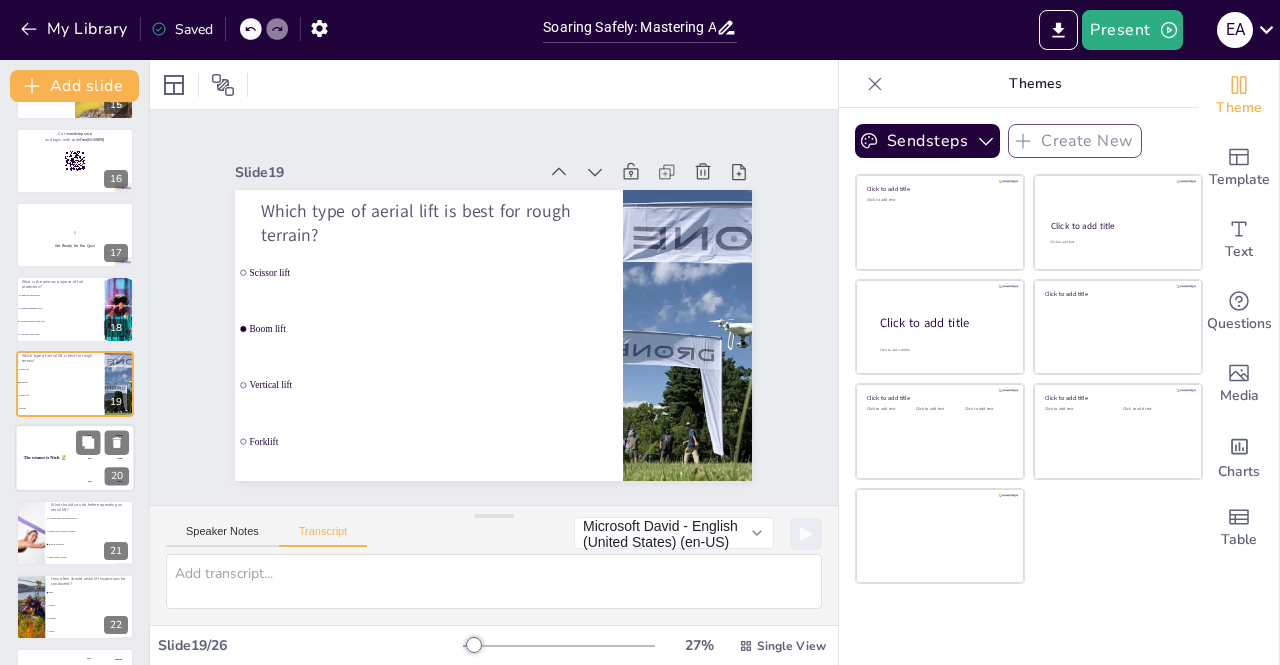 click on "The winner is   Niels 🏆" at bounding box center [45, 458] 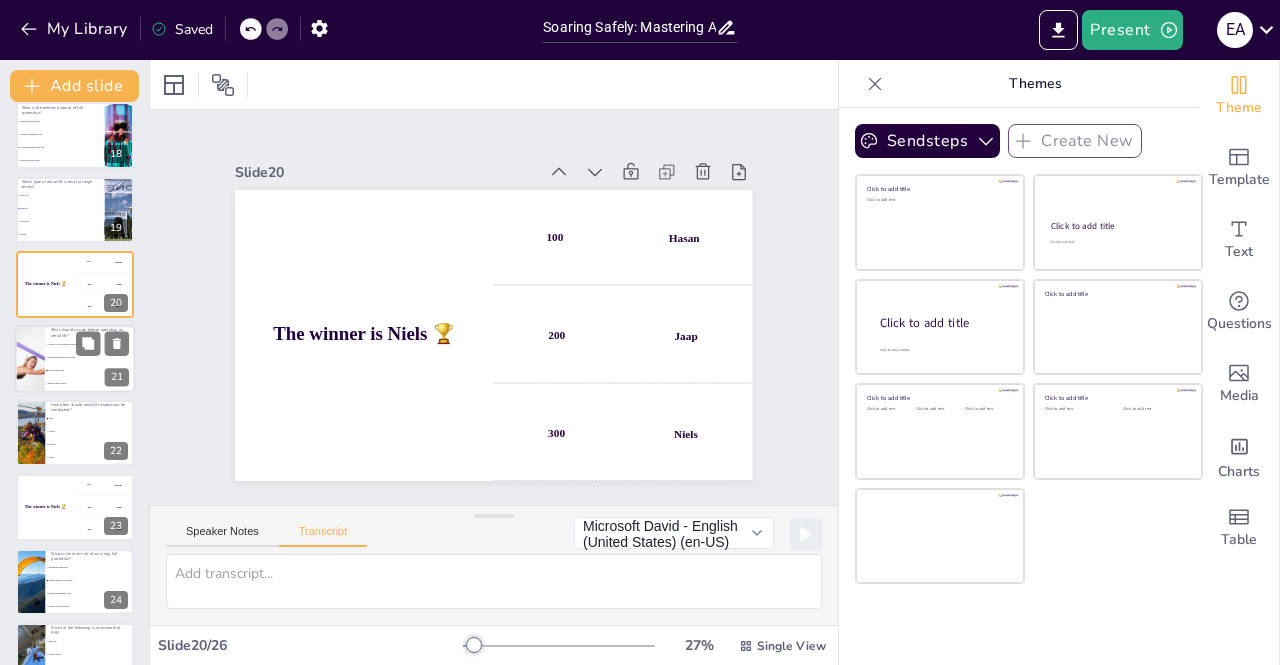 click at bounding box center [29, 359] 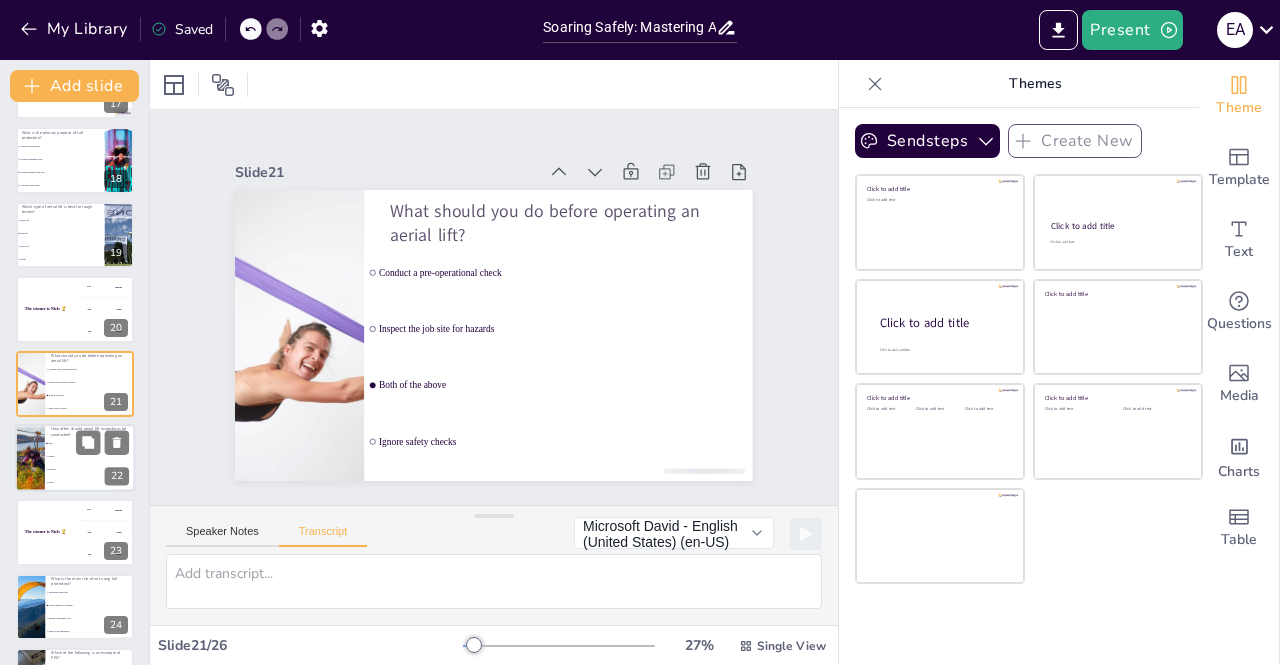 click at bounding box center (29, 458) 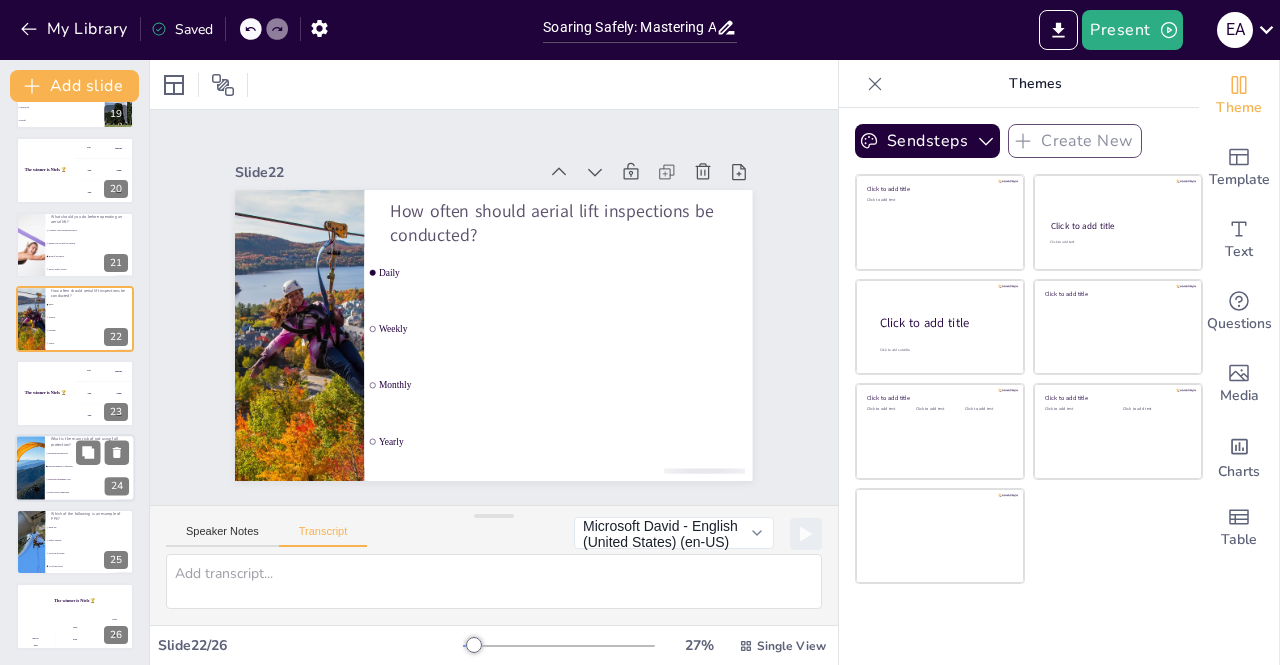 scroll, scrollTop: 1394, scrollLeft: 0, axis: vertical 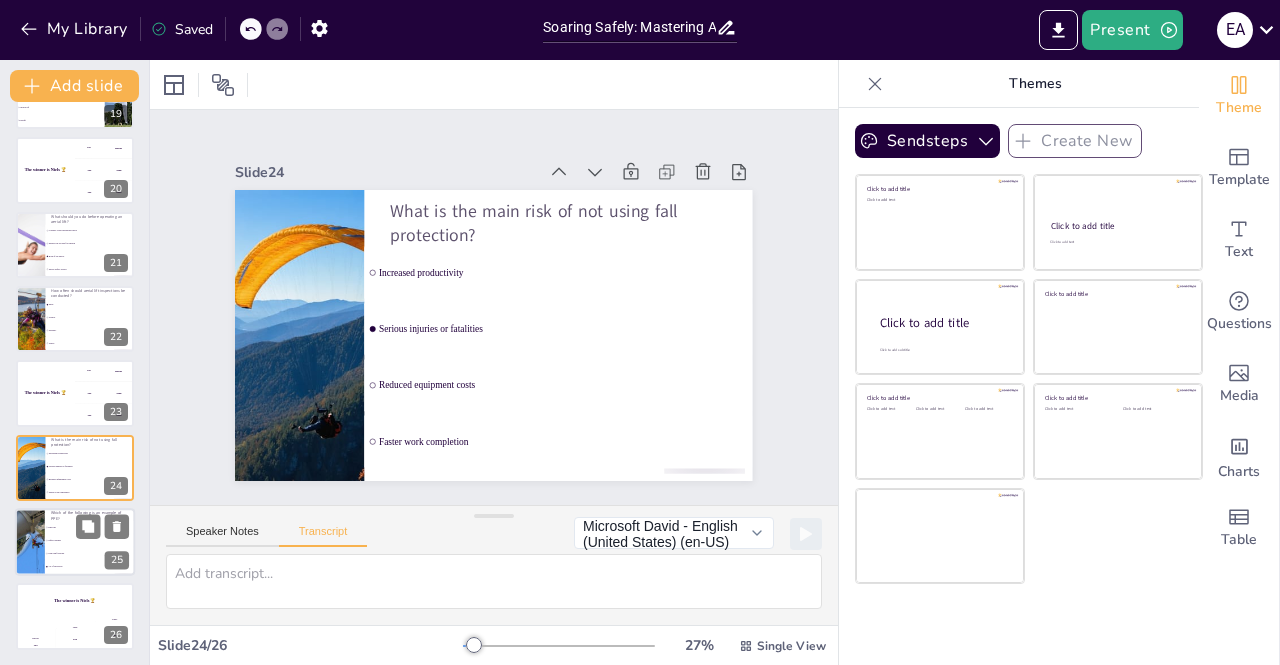 click on "Non-slip footwear" at bounding box center (90, 553) 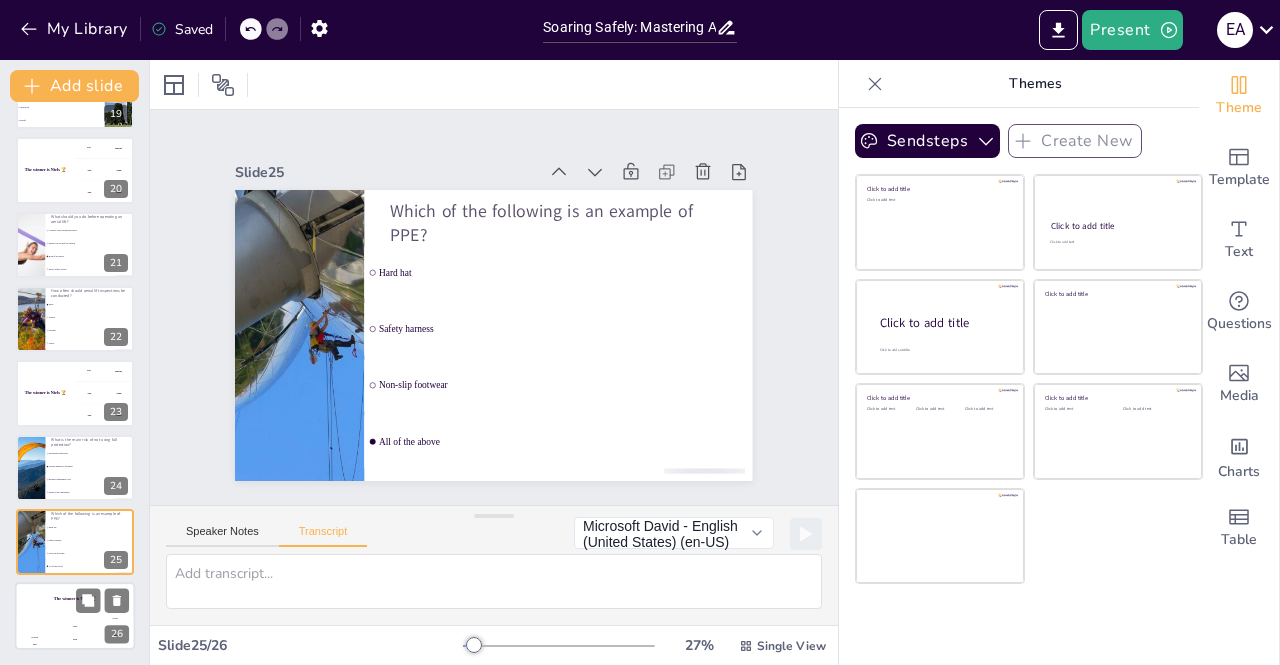 click on "The winner is   Niels 🏆" at bounding box center (75, 600) 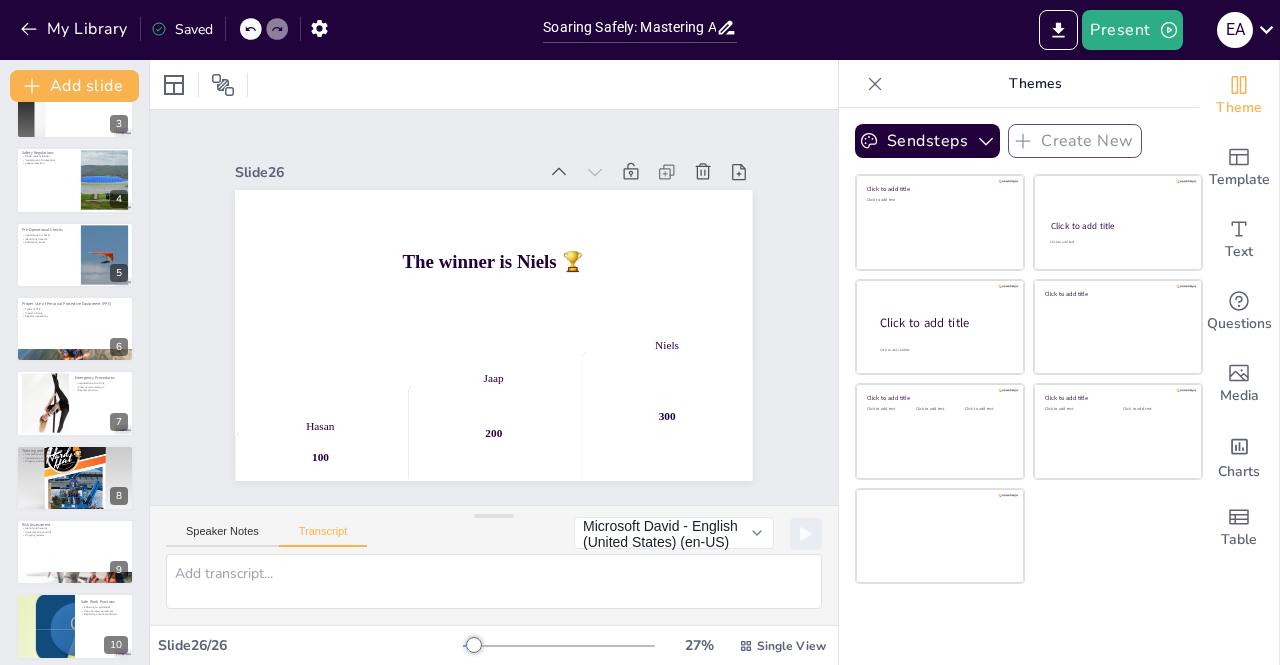 scroll, scrollTop: 0, scrollLeft: 0, axis: both 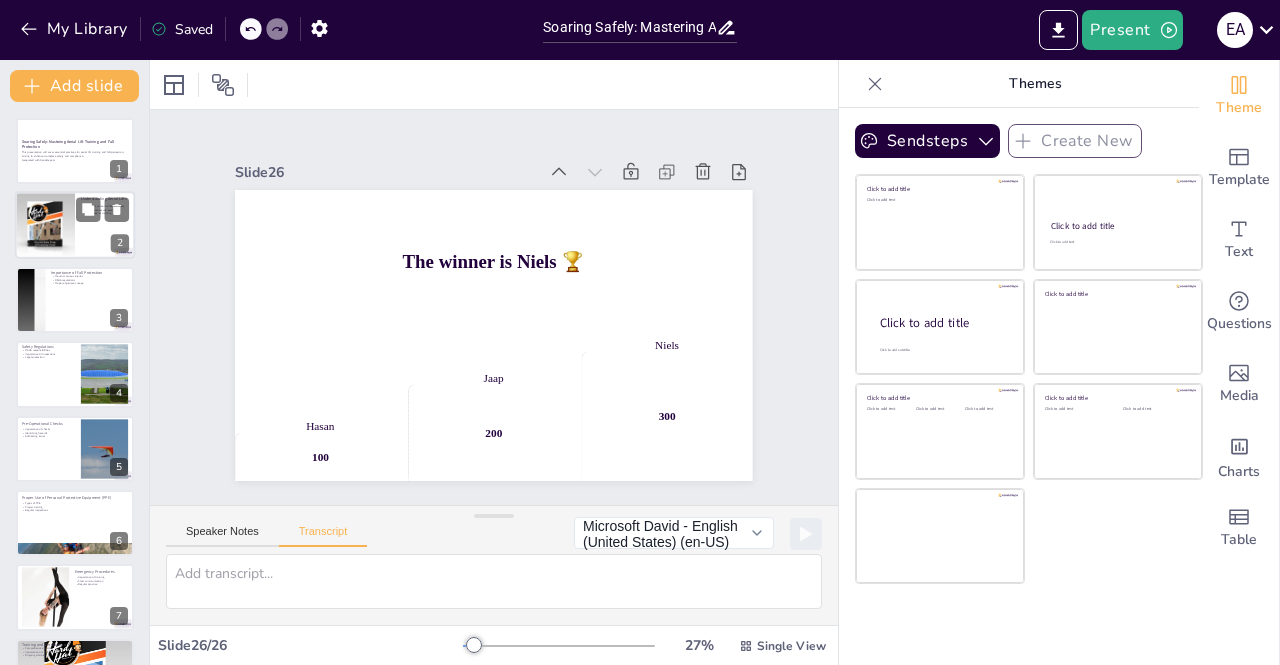 click at bounding box center [45, 226] 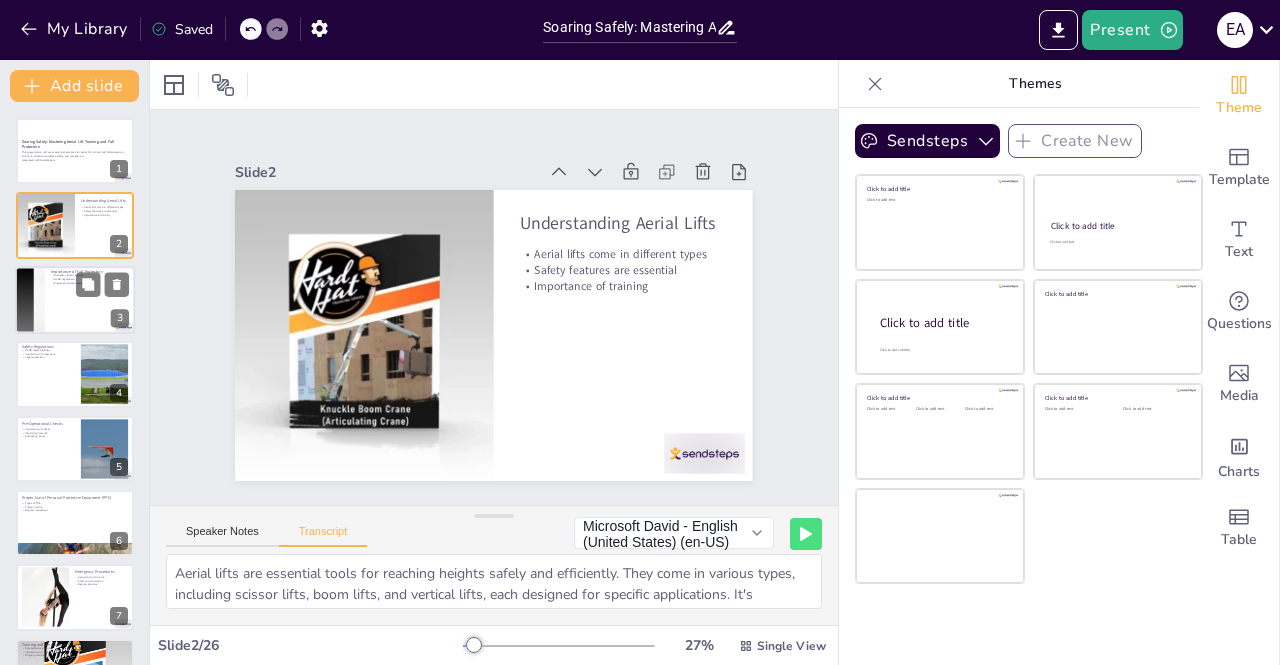 click at bounding box center [75, 300] 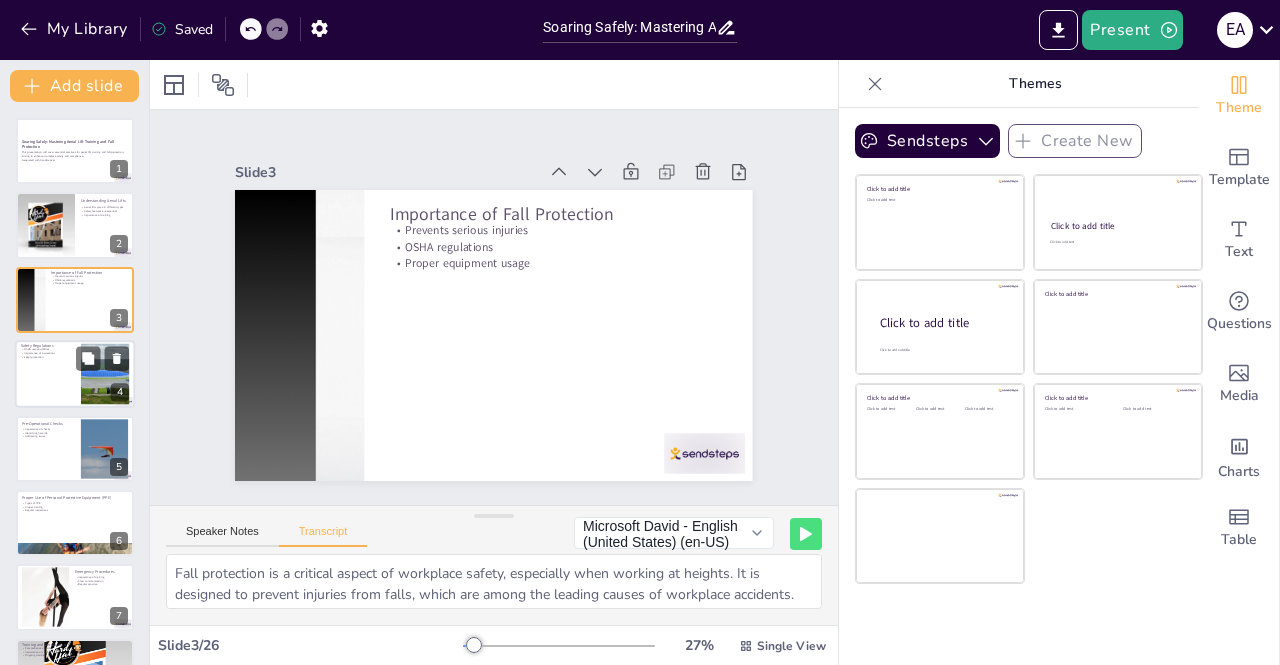 click at bounding box center (75, 374) 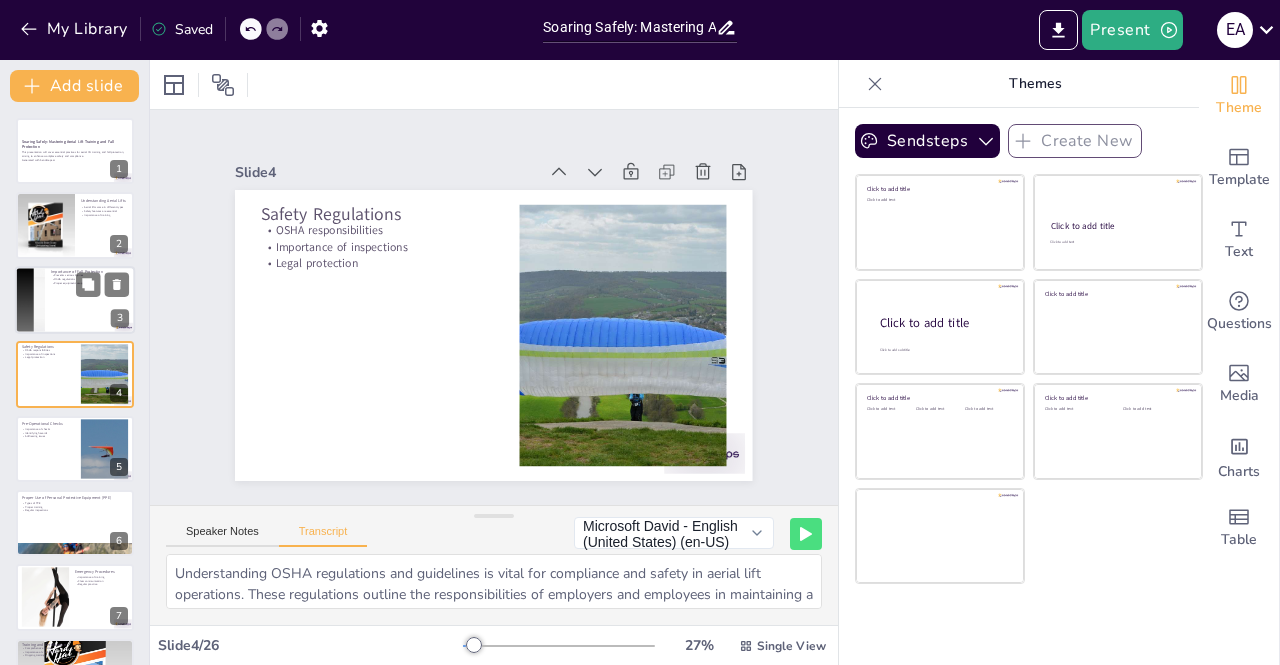 click at bounding box center [29, 300] 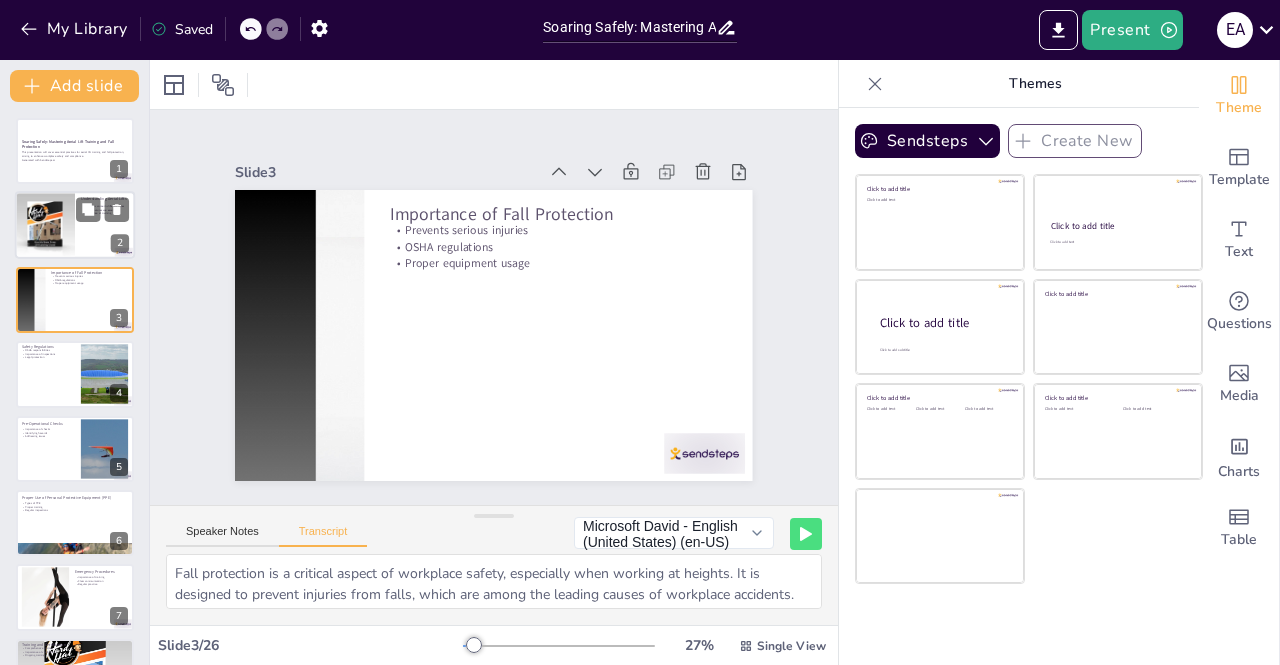 click at bounding box center [45, 226] 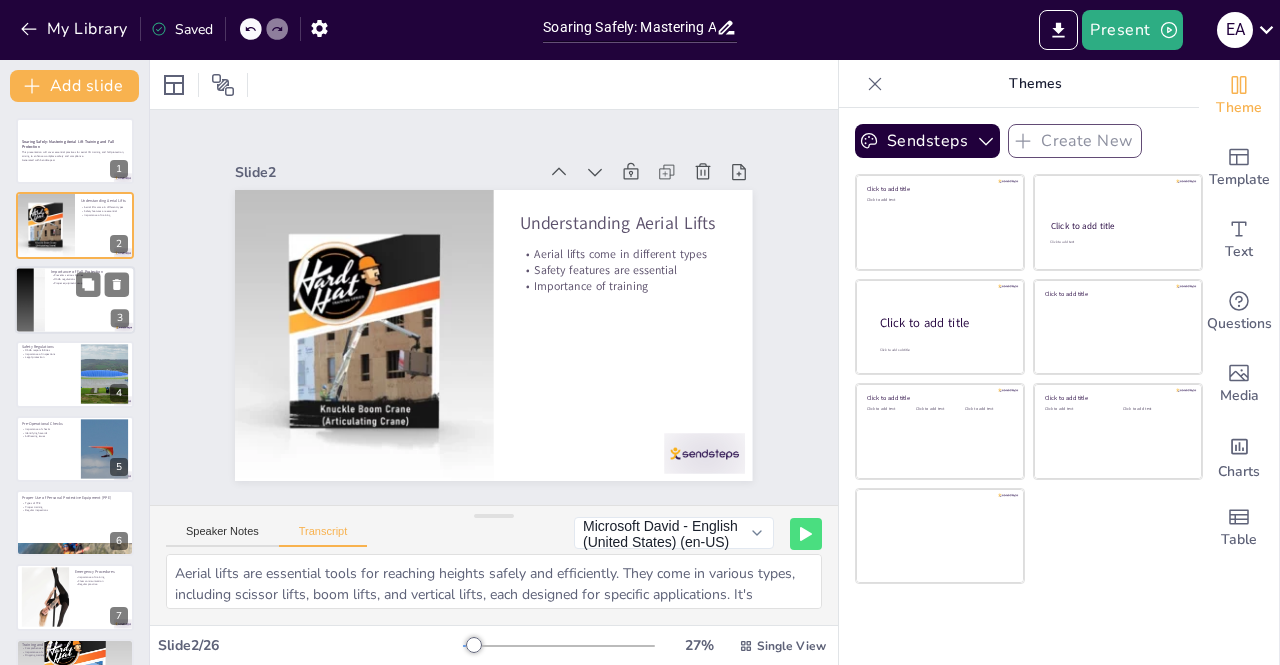 click at bounding box center (75, 300) 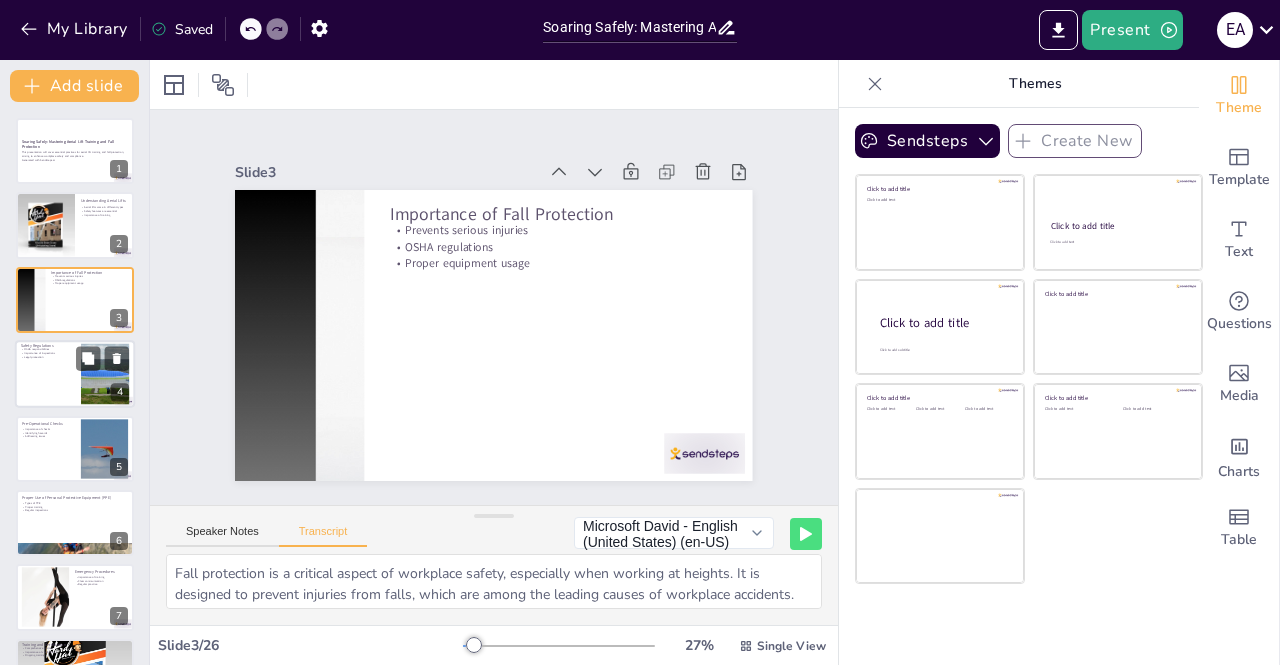 click at bounding box center (75, 374) 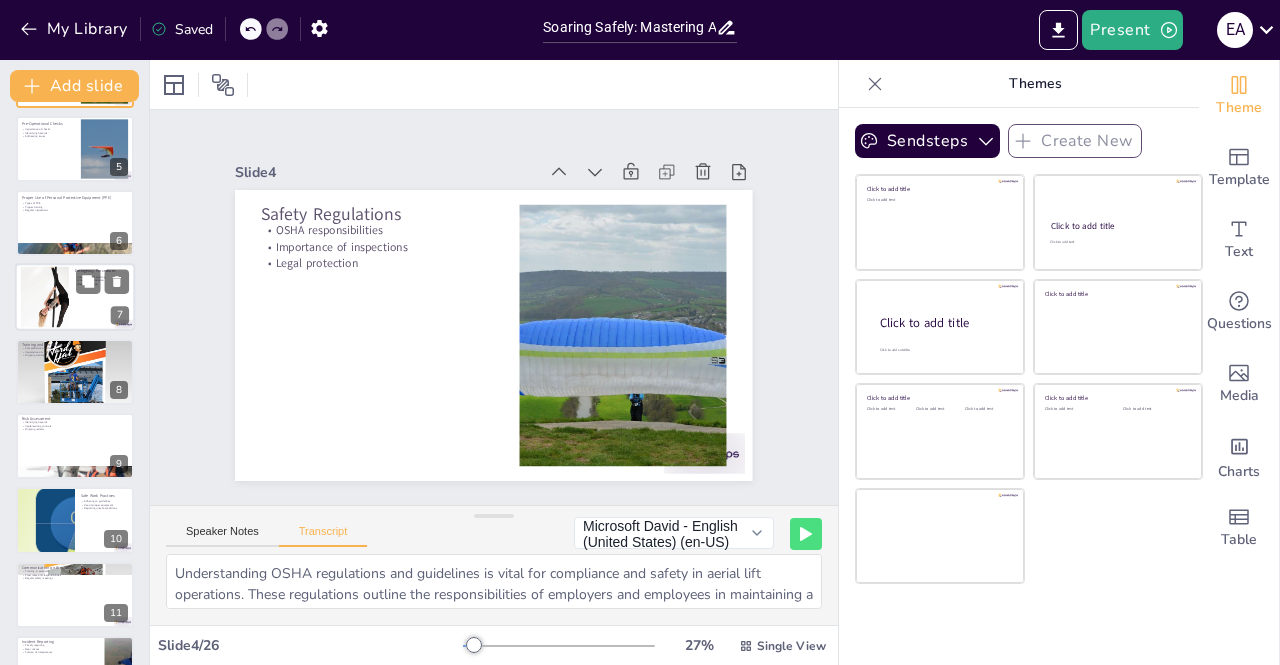 click at bounding box center [44, 297] 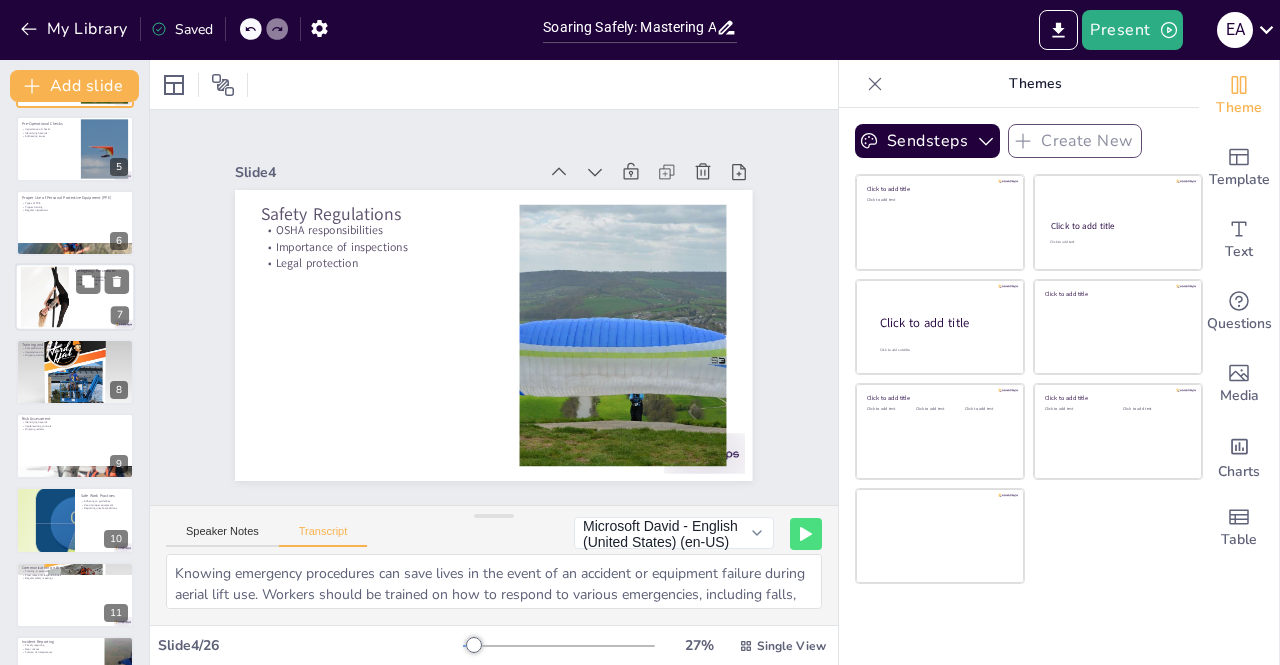 scroll, scrollTop: 214, scrollLeft: 0, axis: vertical 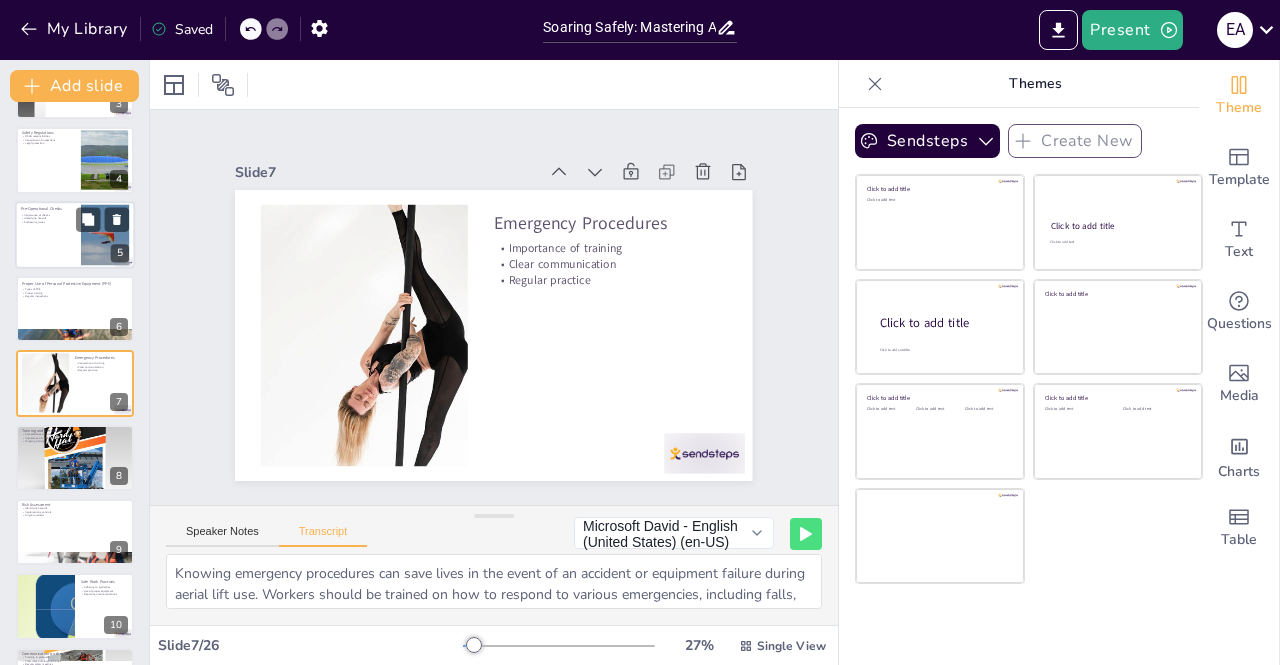 click at bounding box center (75, 235) 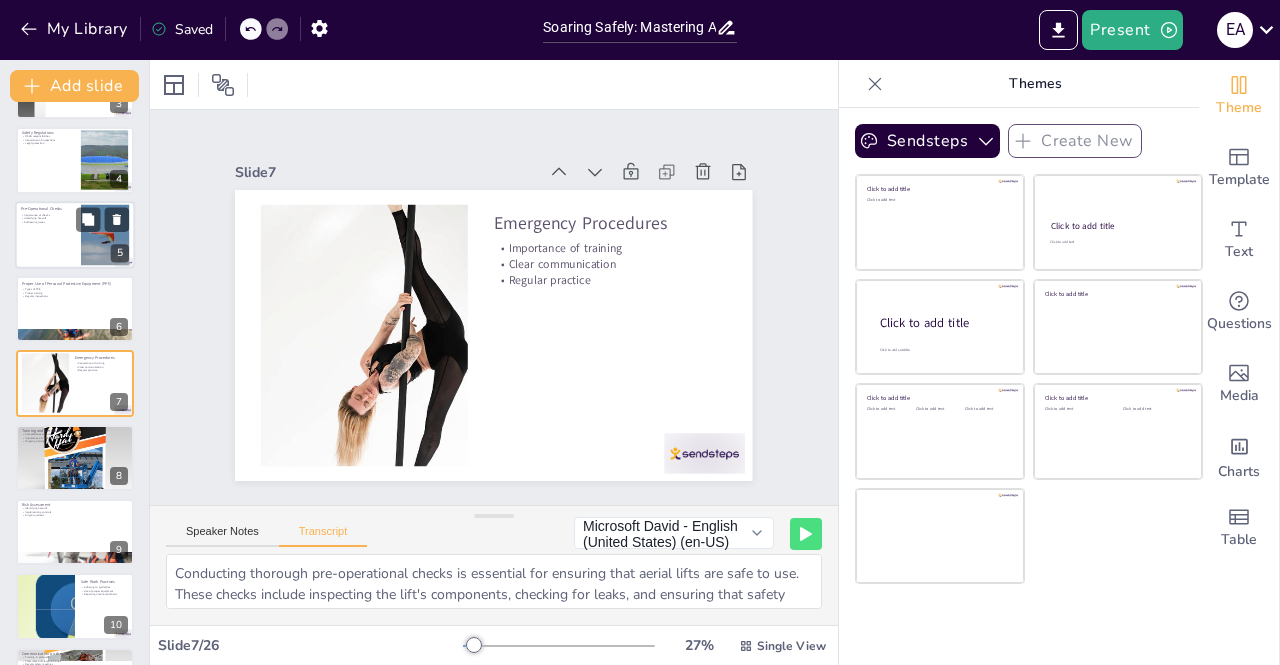 scroll, scrollTop: 65, scrollLeft: 0, axis: vertical 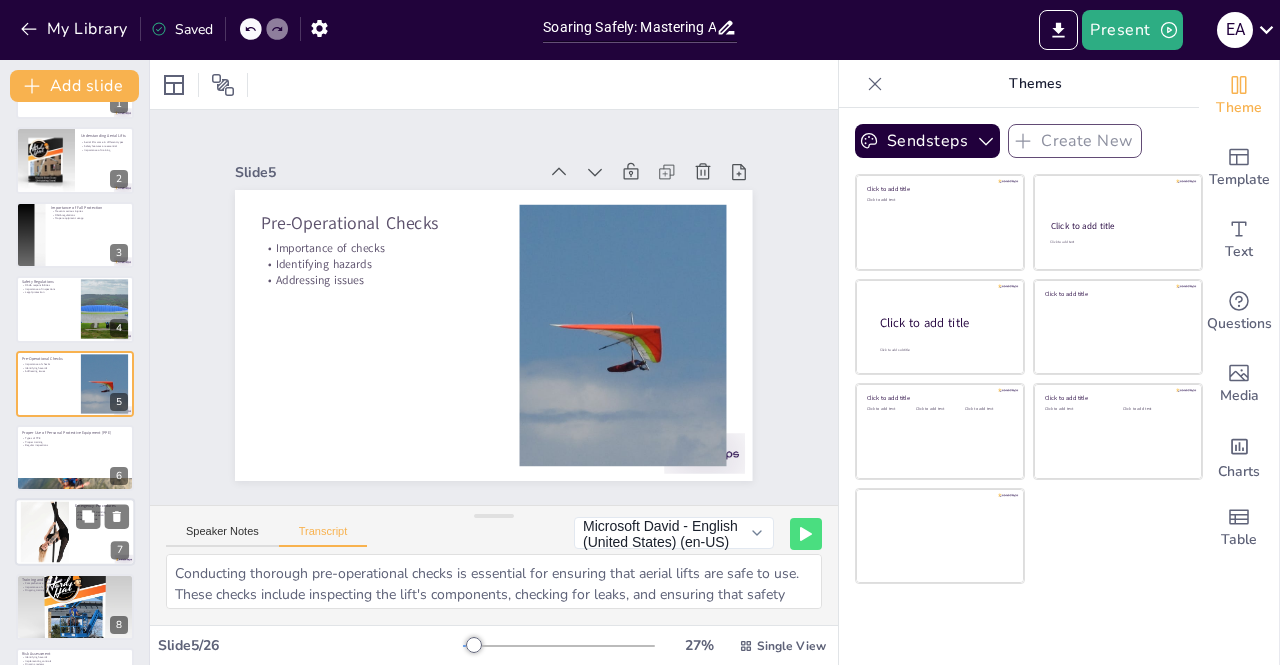 click at bounding box center (44, 532) 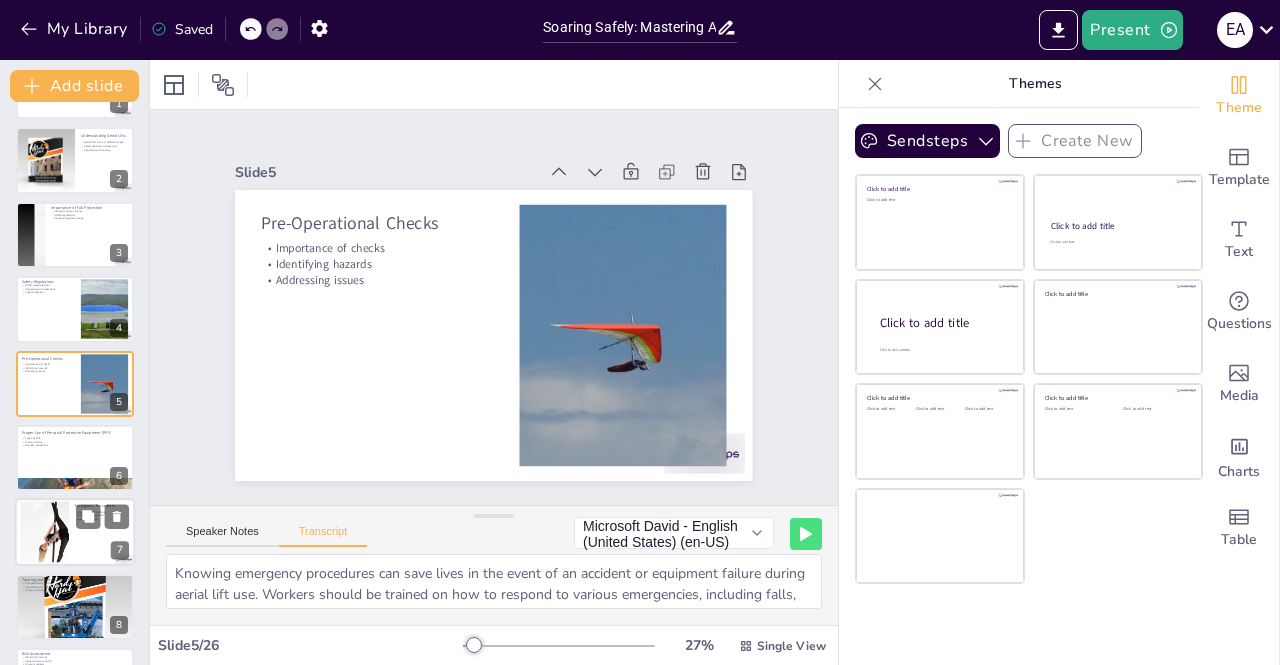 scroll, scrollTop: 214, scrollLeft: 0, axis: vertical 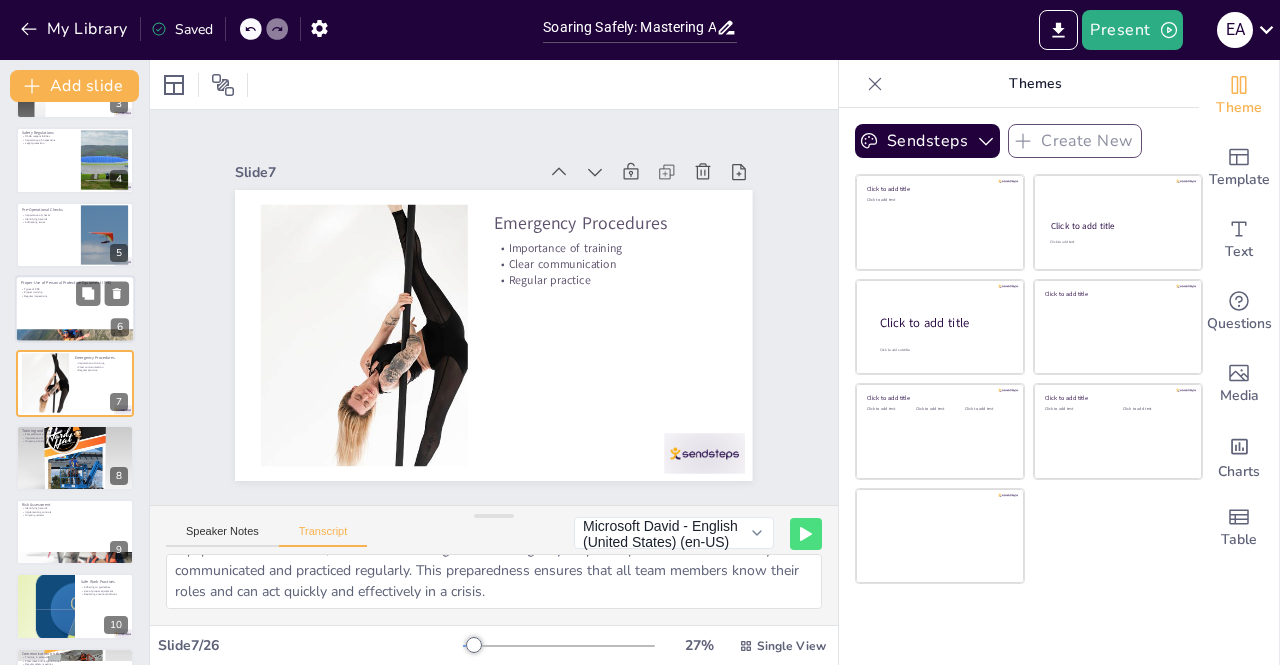 click at bounding box center [75, 309] 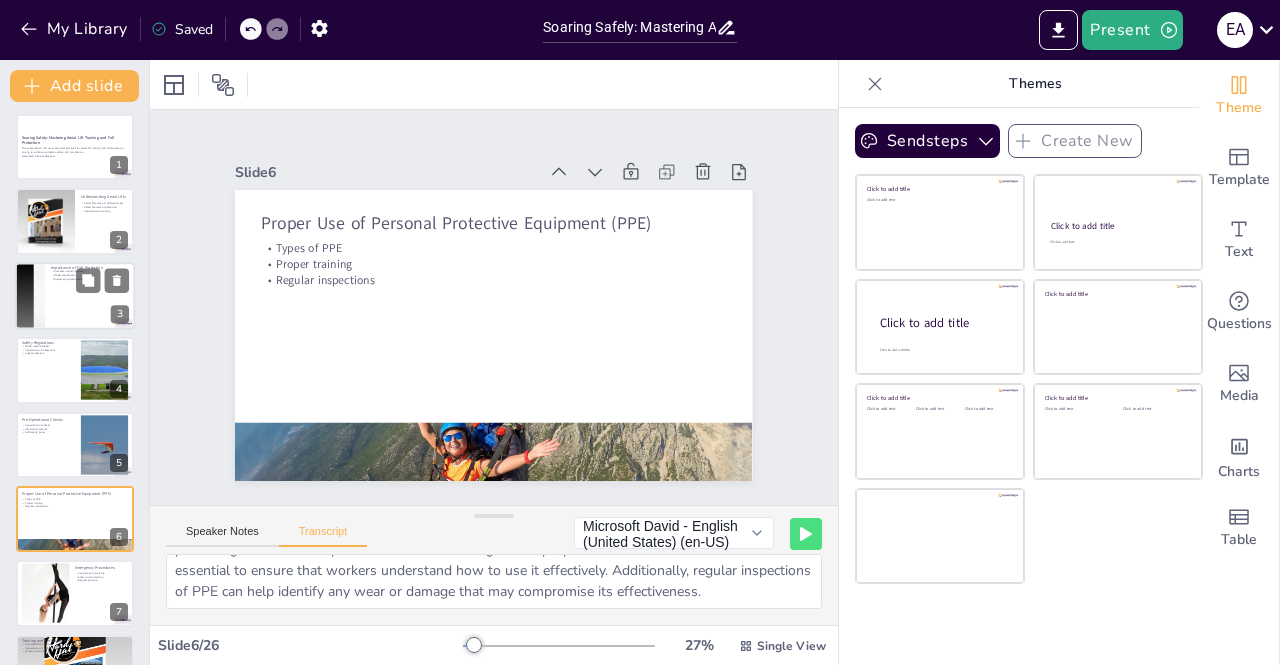 scroll, scrollTop: 0, scrollLeft: 0, axis: both 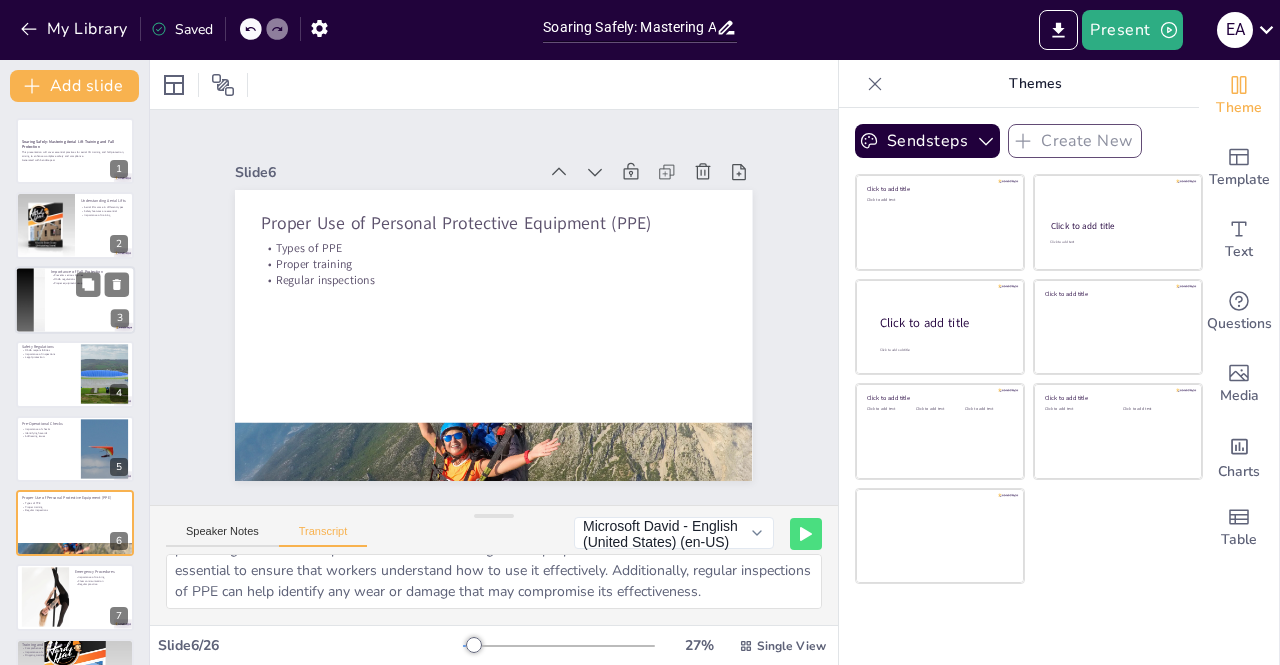 click at bounding box center [75, 300] 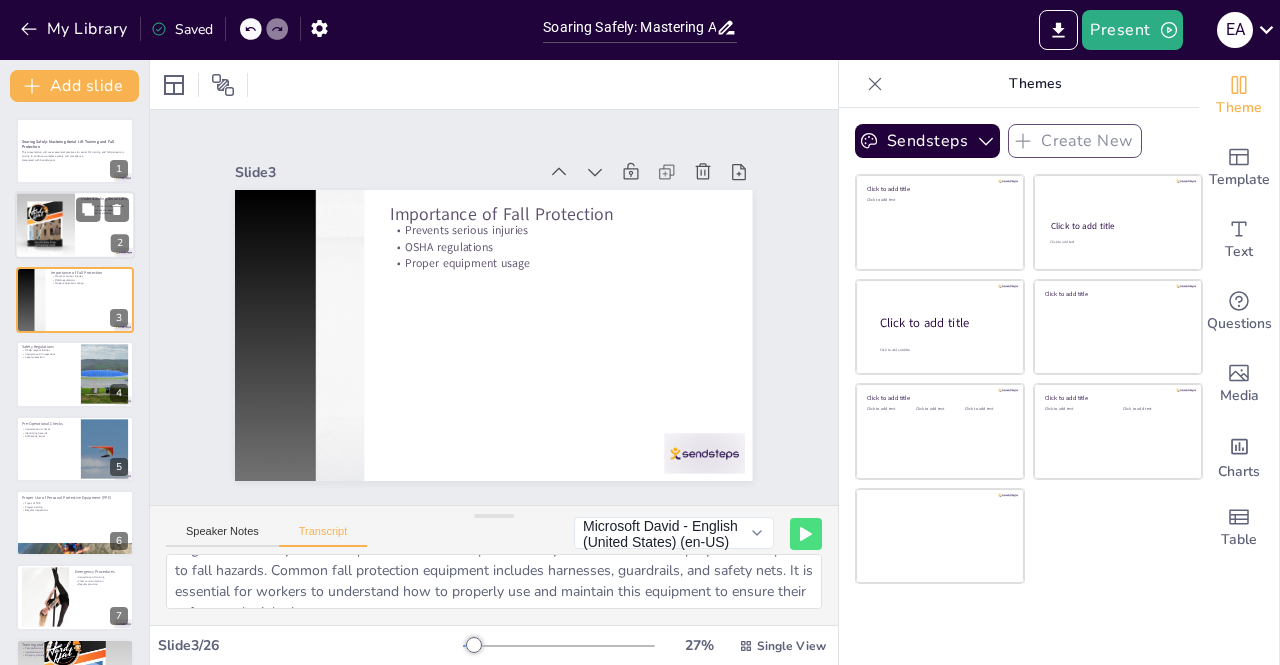 click at bounding box center (45, 226) 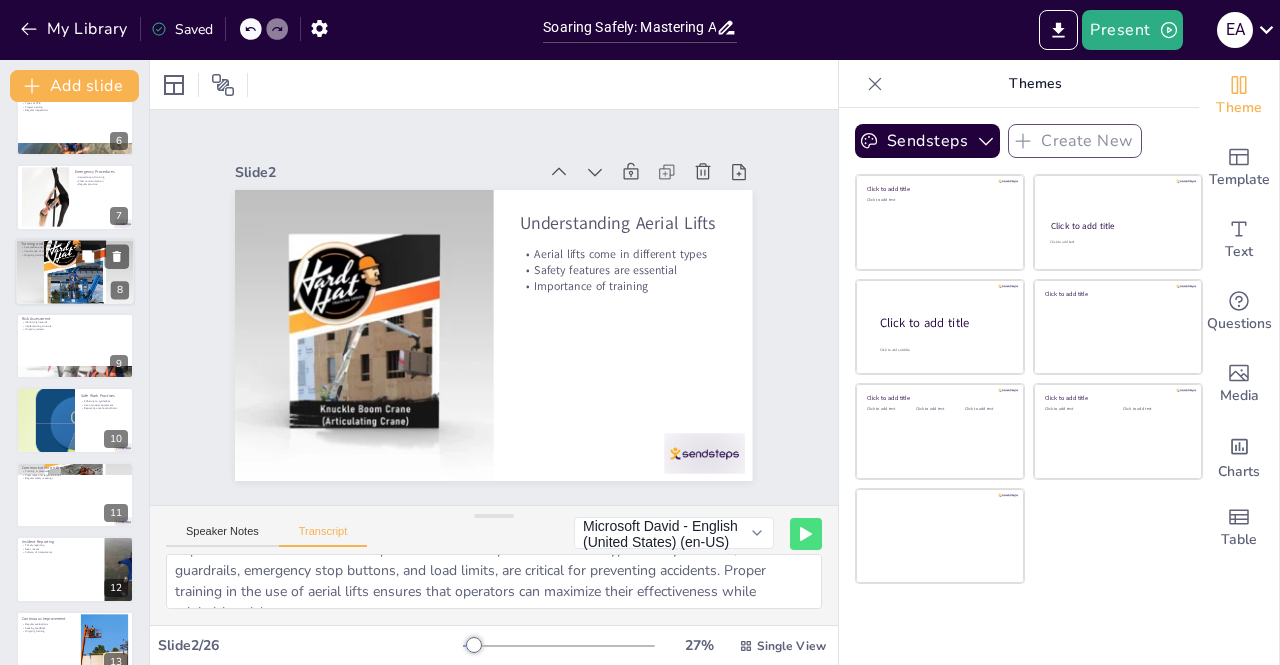 click at bounding box center [75, 272] 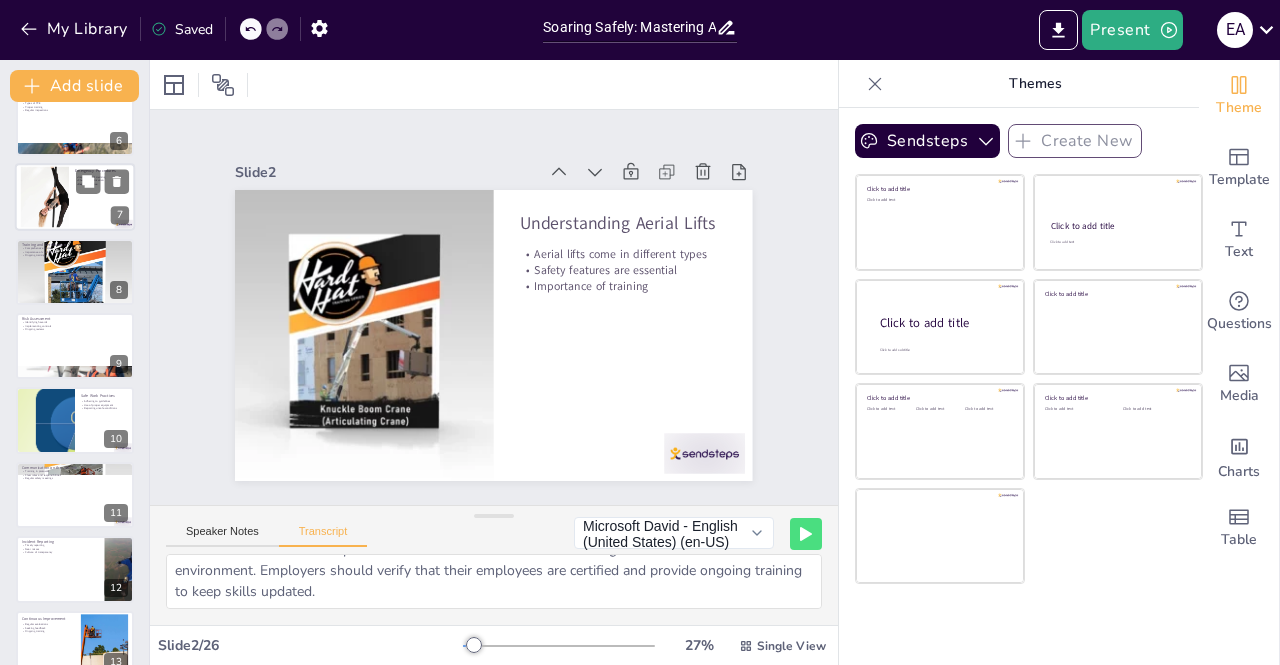 scroll, scrollTop: 288, scrollLeft: 0, axis: vertical 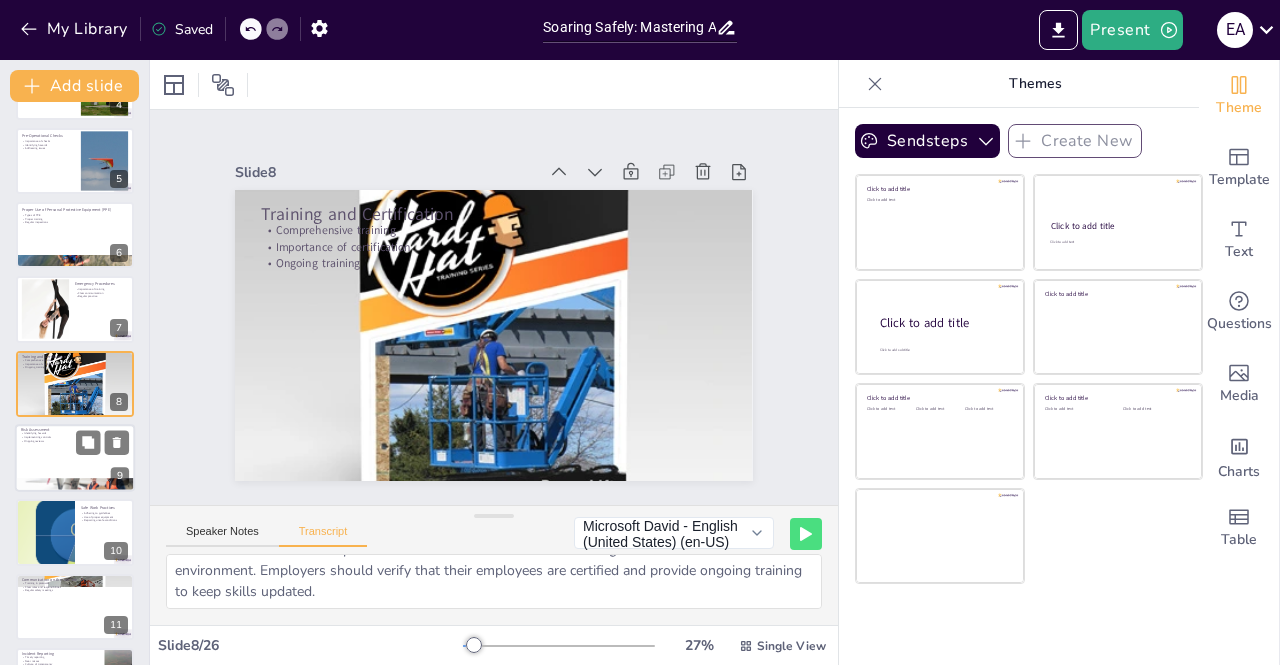click at bounding box center (75, 458) 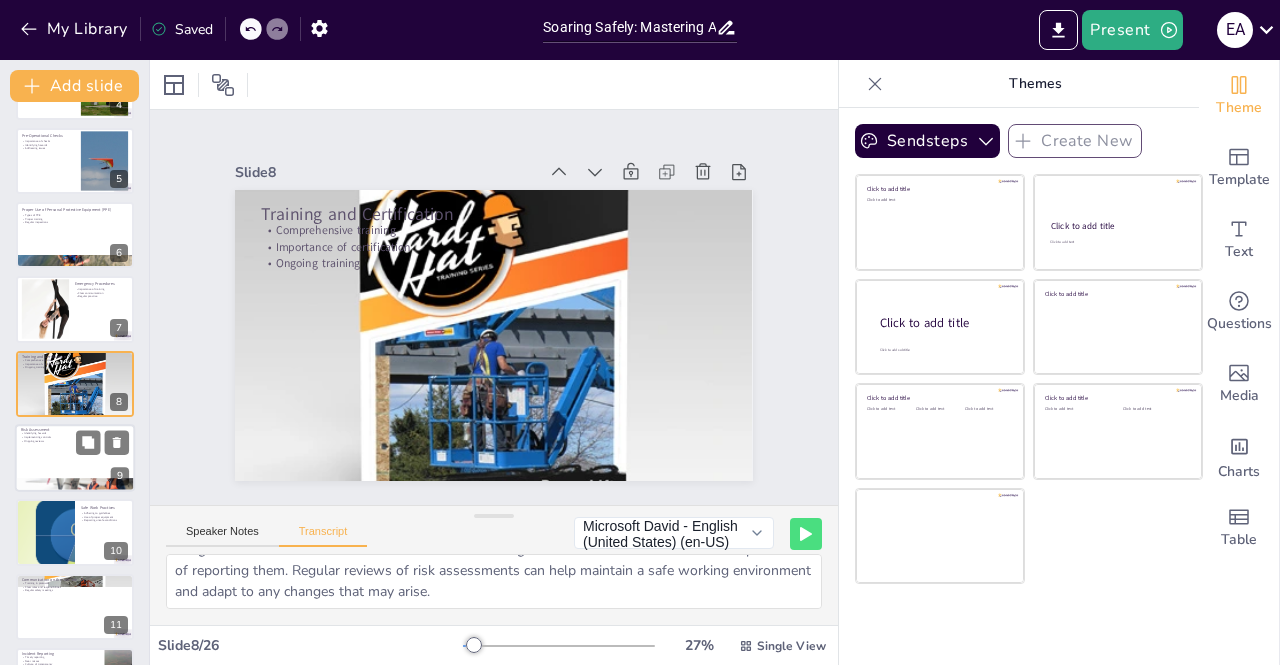 scroll, scrollTop: 362, scrollLeft: 0, axis: vertical 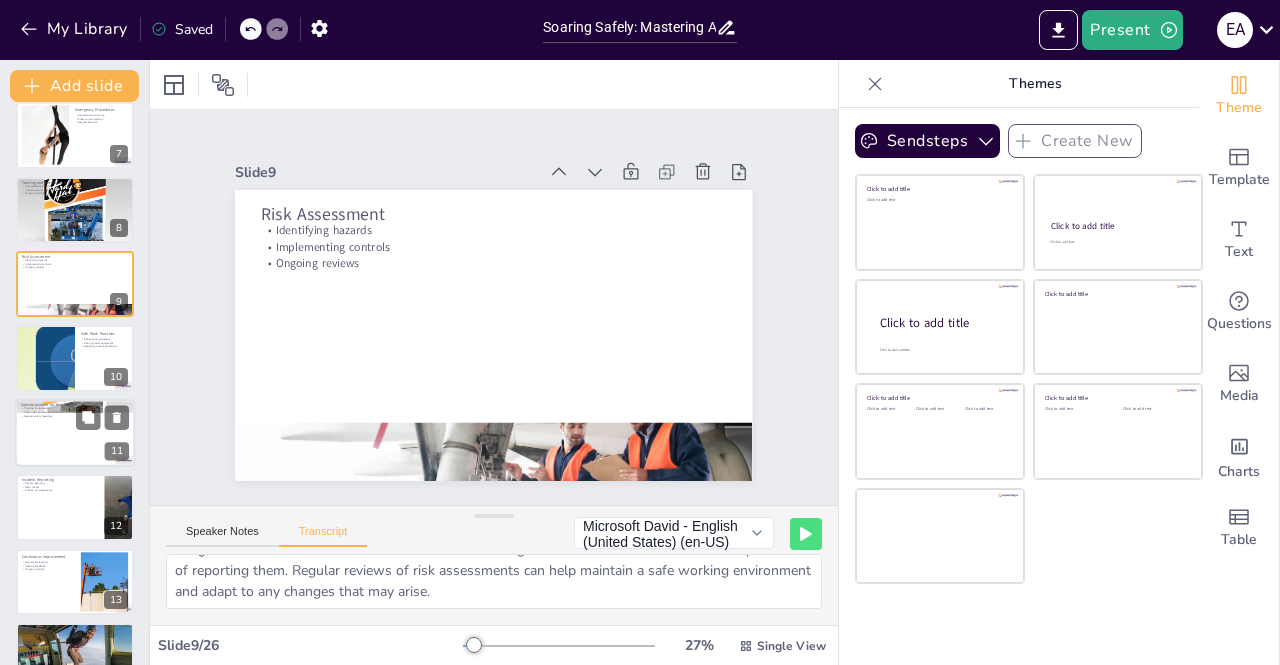 click at bounding box center [75, 433] 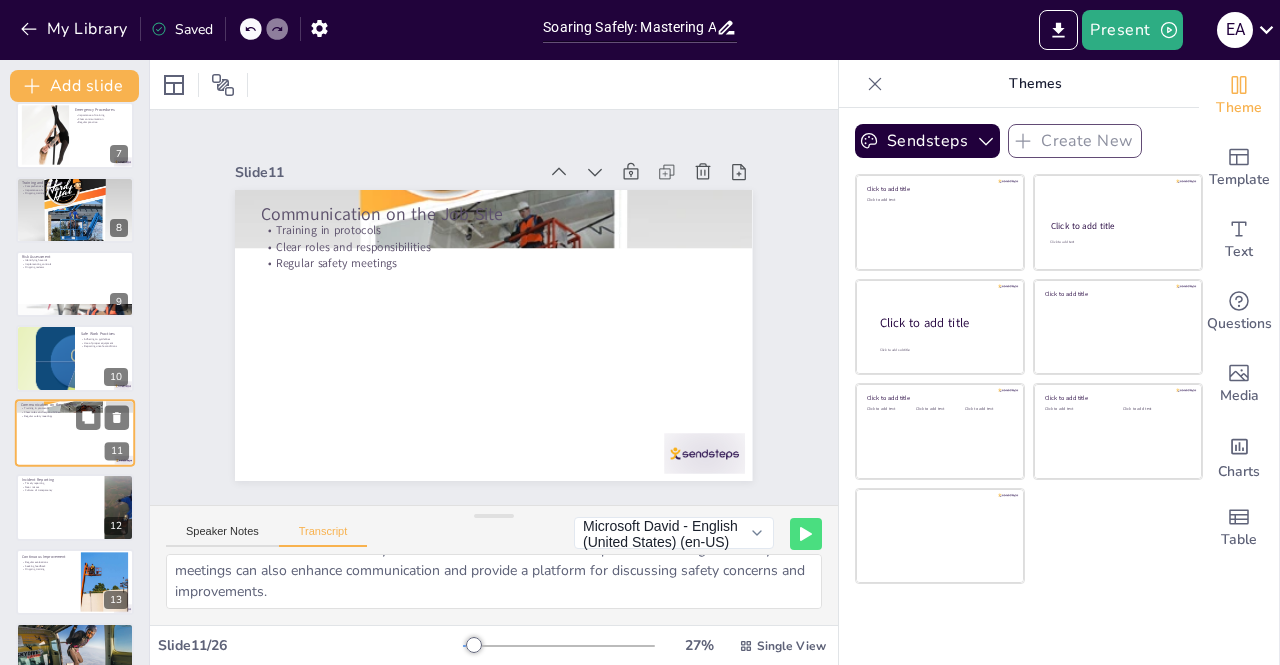 scroll, scrollTop: 511, scrollLeft: 0, axis: vertical 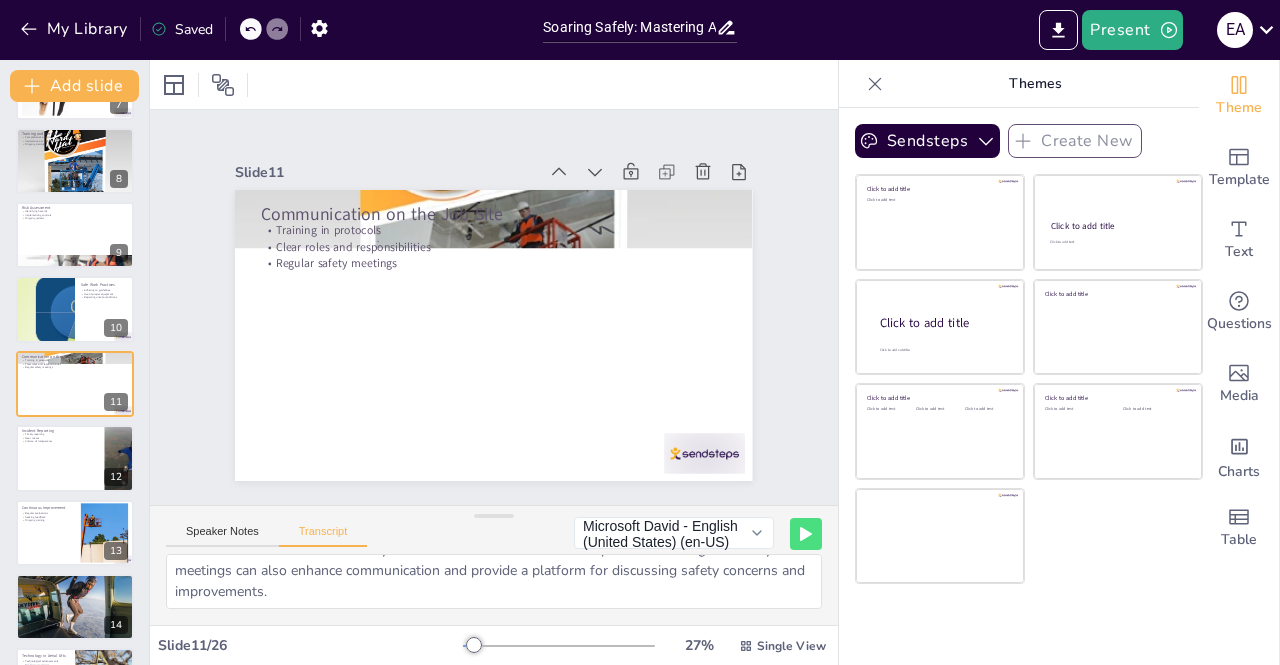 click on "Soaring Safely: Mastering Aerial Lift Training and Fall Protection This presentation will cover essential practices for aerial lift training and fall protection, aiming to enhance workplace safety and compliance. Generated with Sendsteps.ai 1 Understanding Aerial Lifts Aerial lifts come in different types Safety features are essential Importance of training 2 Importance of Fall Protection Prevents serious injuries OSHA regulations Proper equipment usage 3 Safety Regulations OSHA responsibilities Importance of inspections Legal protection 4 Pre-Operational Checks Importance of checks Identifying hazards Addressing issues 5 Proper Use of Personal Protective Equipment (PPE) Types of PPE Proper training Regular inspections 6 Emergency Procedures Importance of training Clear communication Regular practice 7 Training and Certification Comprehensive training Importance of certification Ongoing training 8 Risk Assessment Identifying hazards Implementing controls Ongoing reviews 9 Safe Work Practices 10 11 Near misses" at bounding box center (74, 570) 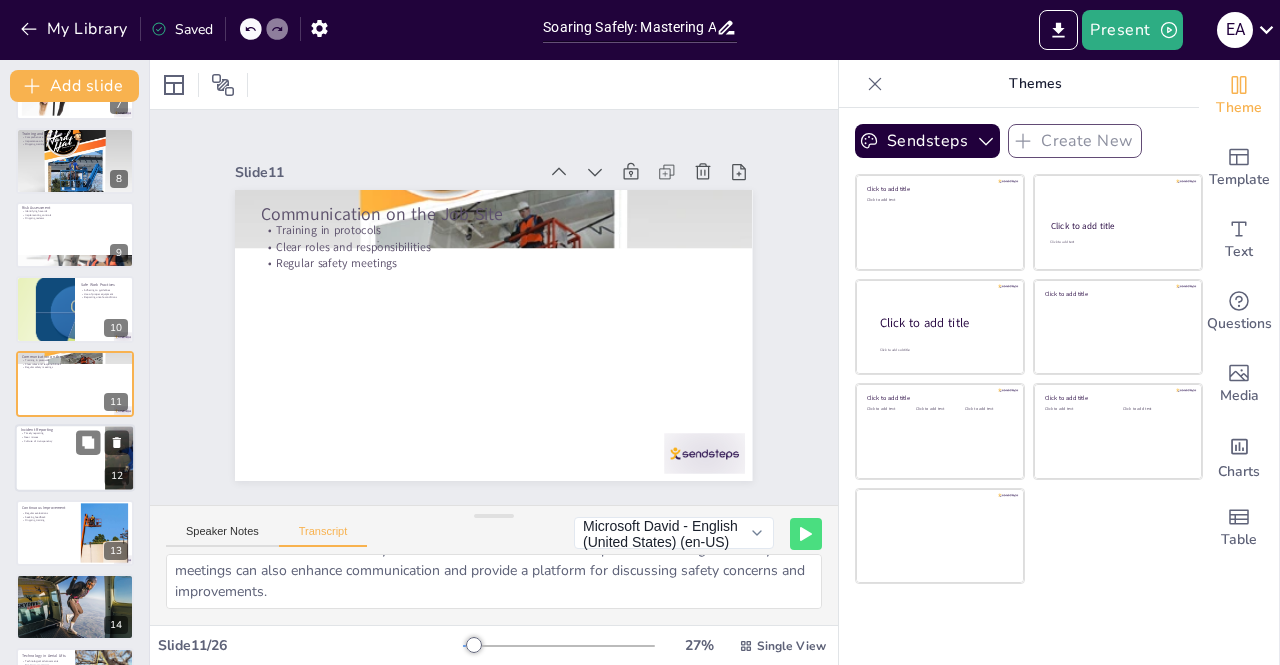 click at bounding box center (75, 458) 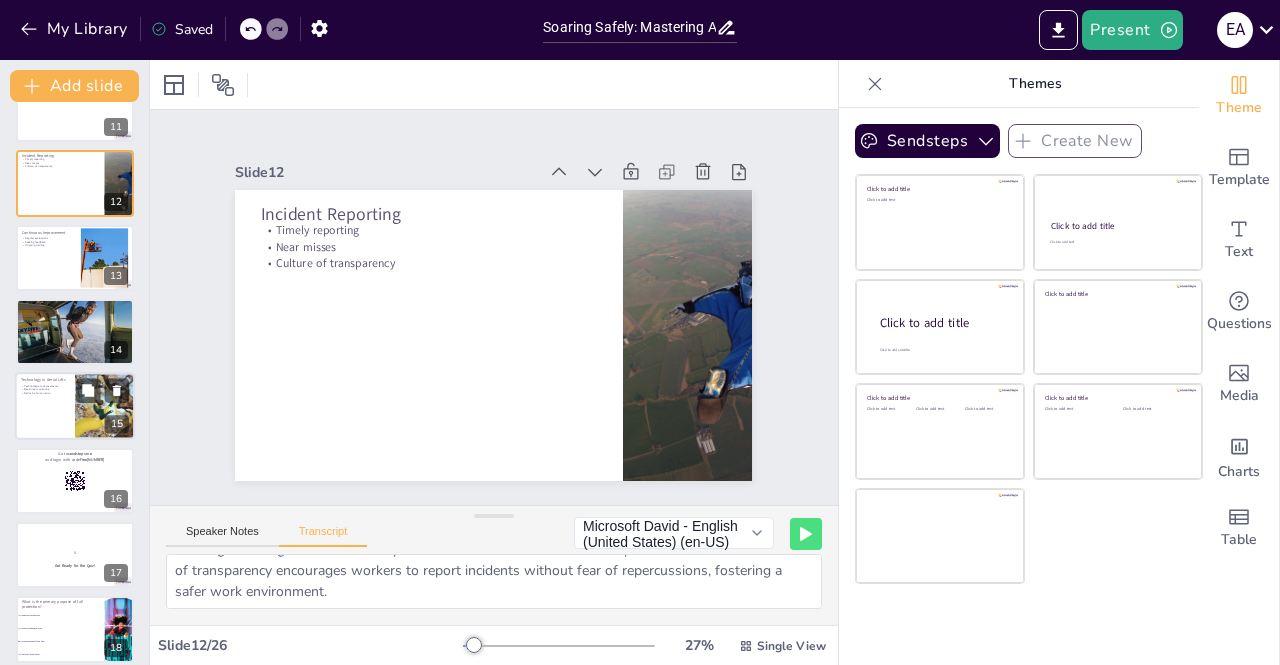 click at bounding box center [75, 407] 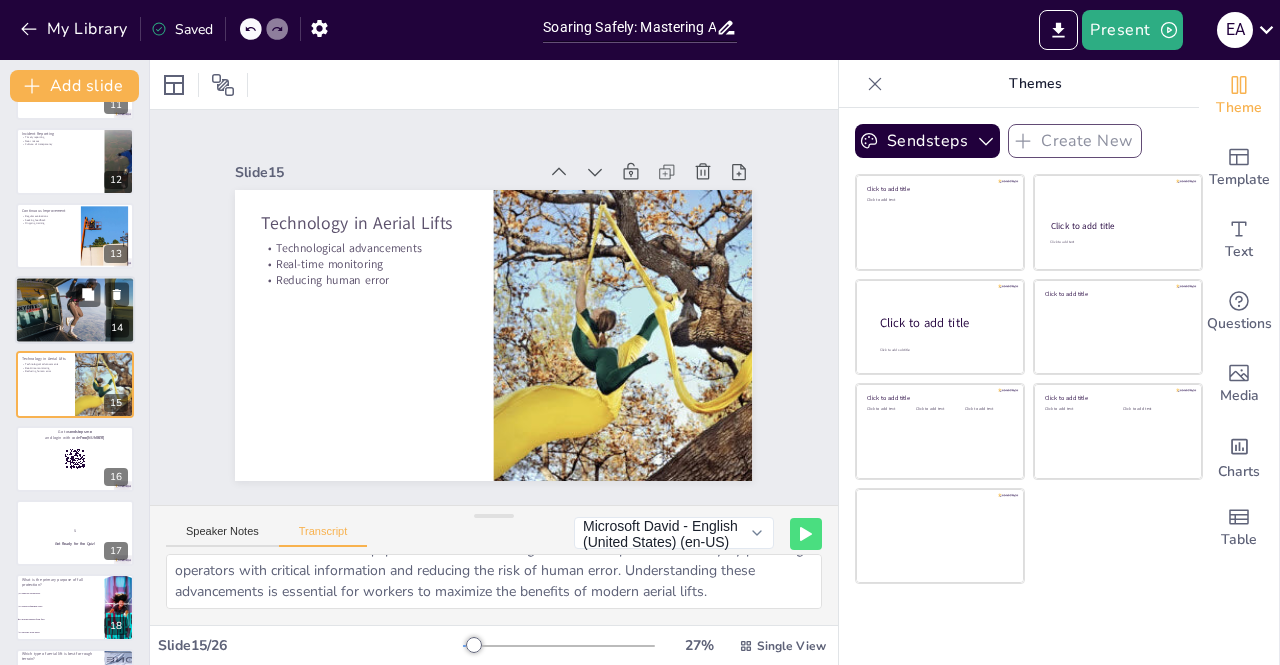 click at bounding box center (75, 310) 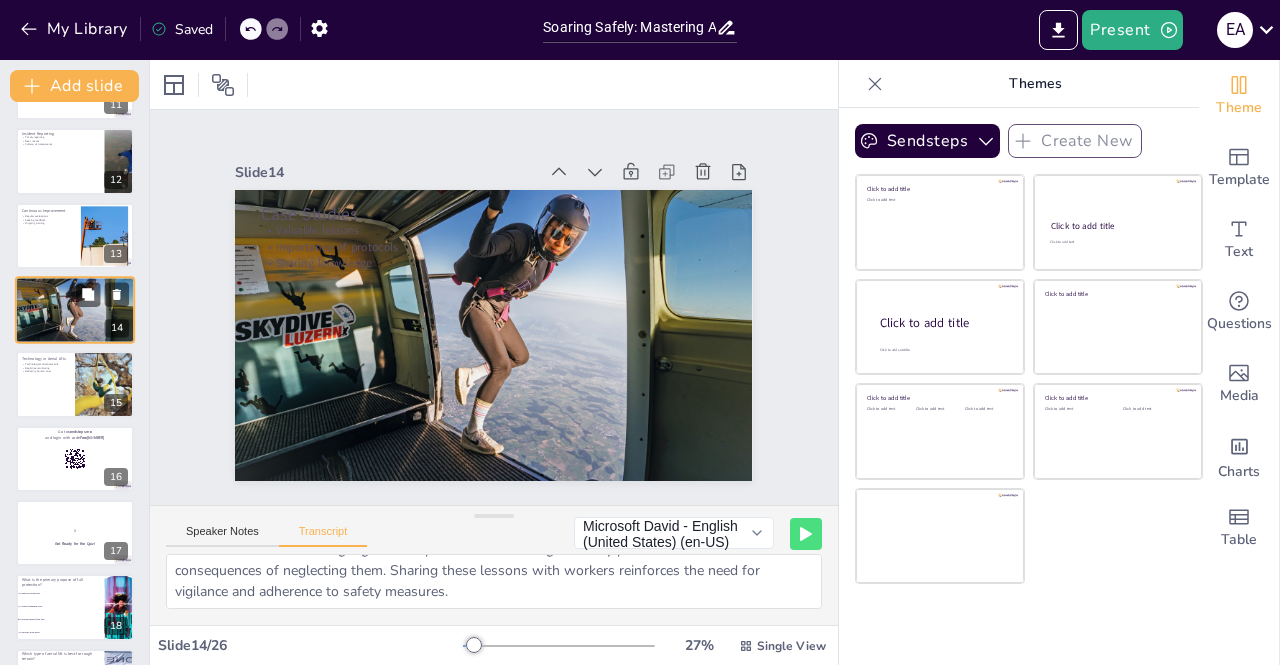 scroll, scrollTop: 734, scrollLeft: 0, axis: vertical 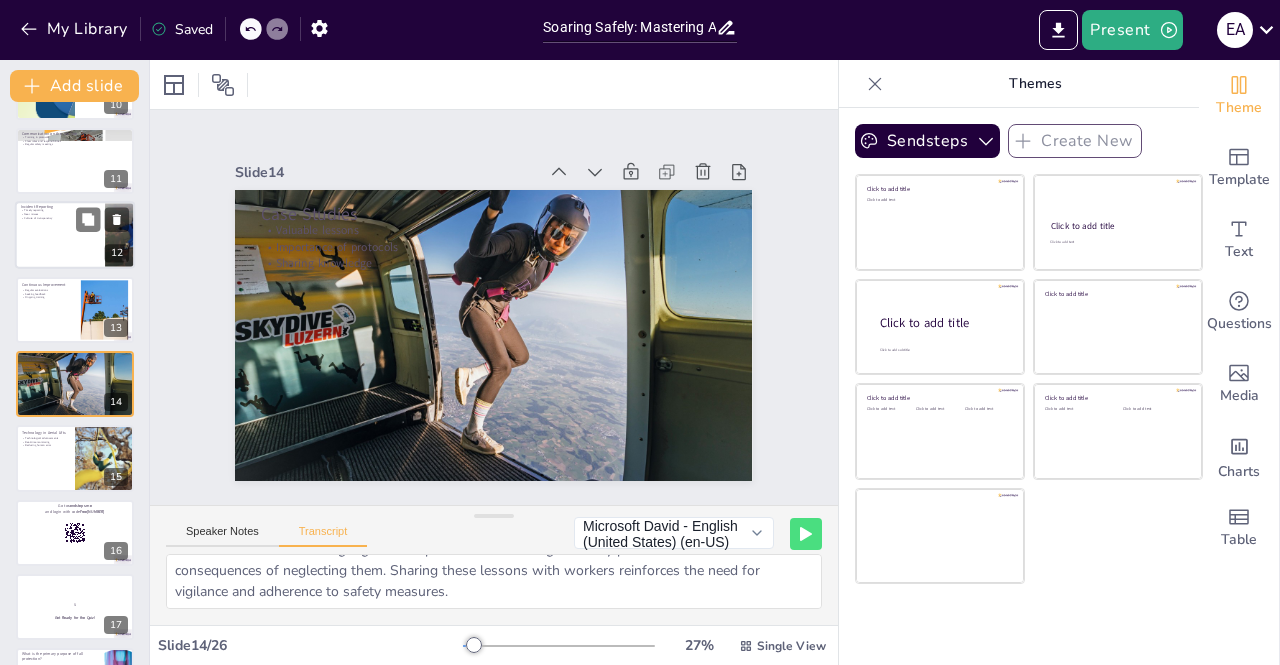 click at bounding box center [75, 235] 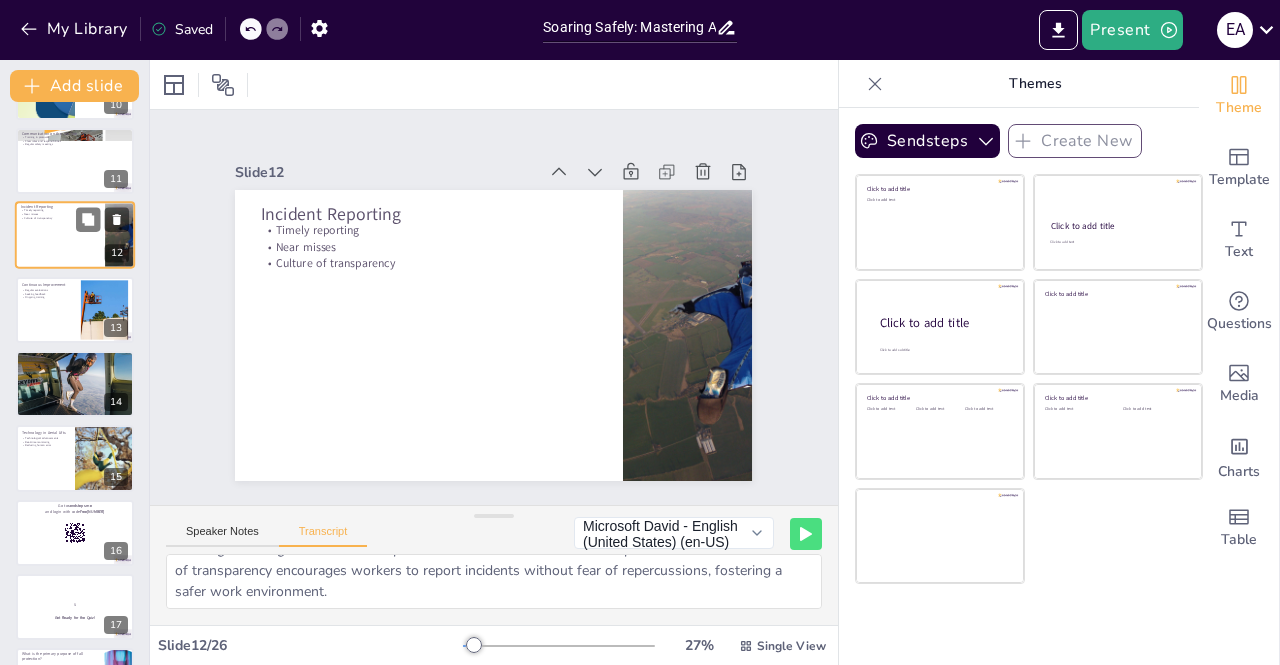scroll, scrollTop: 586, scrollLeft: 0, axis: vertical 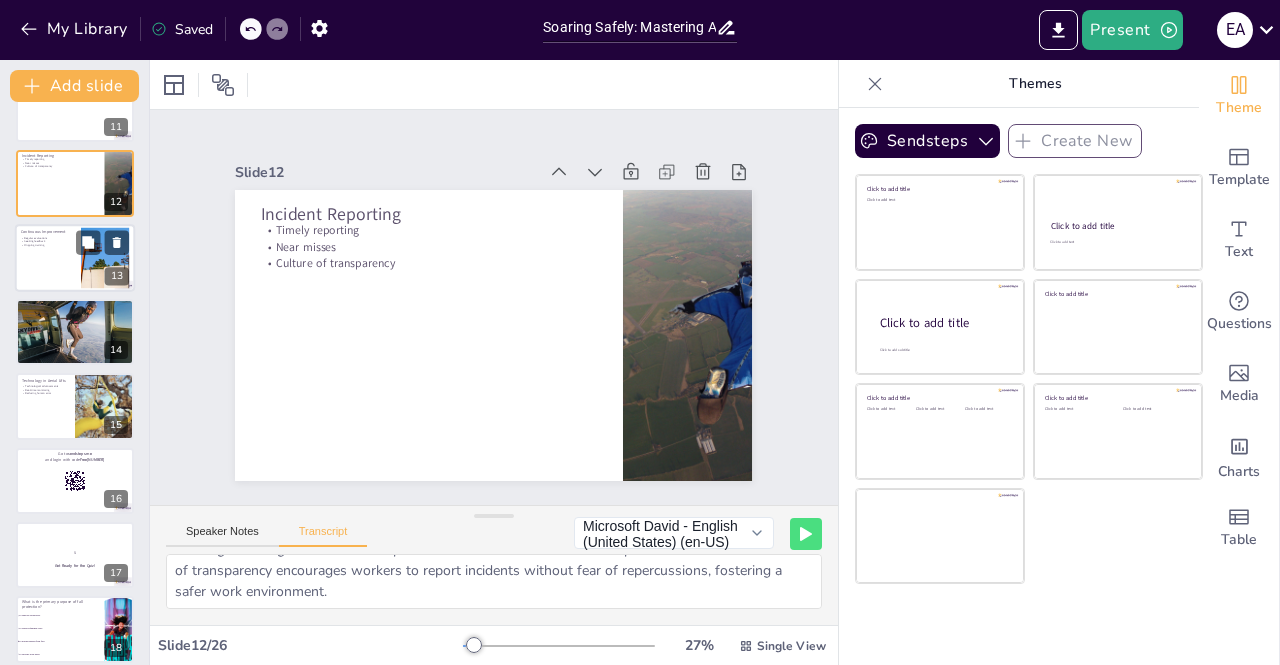 click at bounding box center [75, 332] 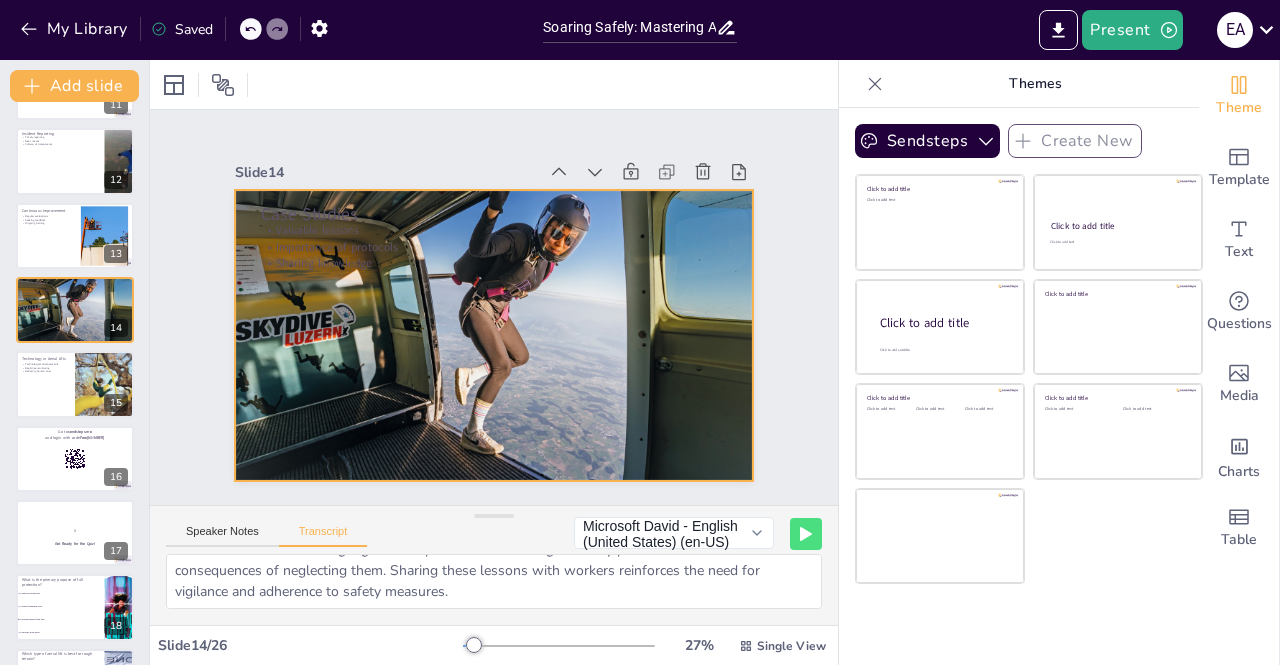 scroll, scrollTop: 834, scrollLeft: 0, axis: vertical 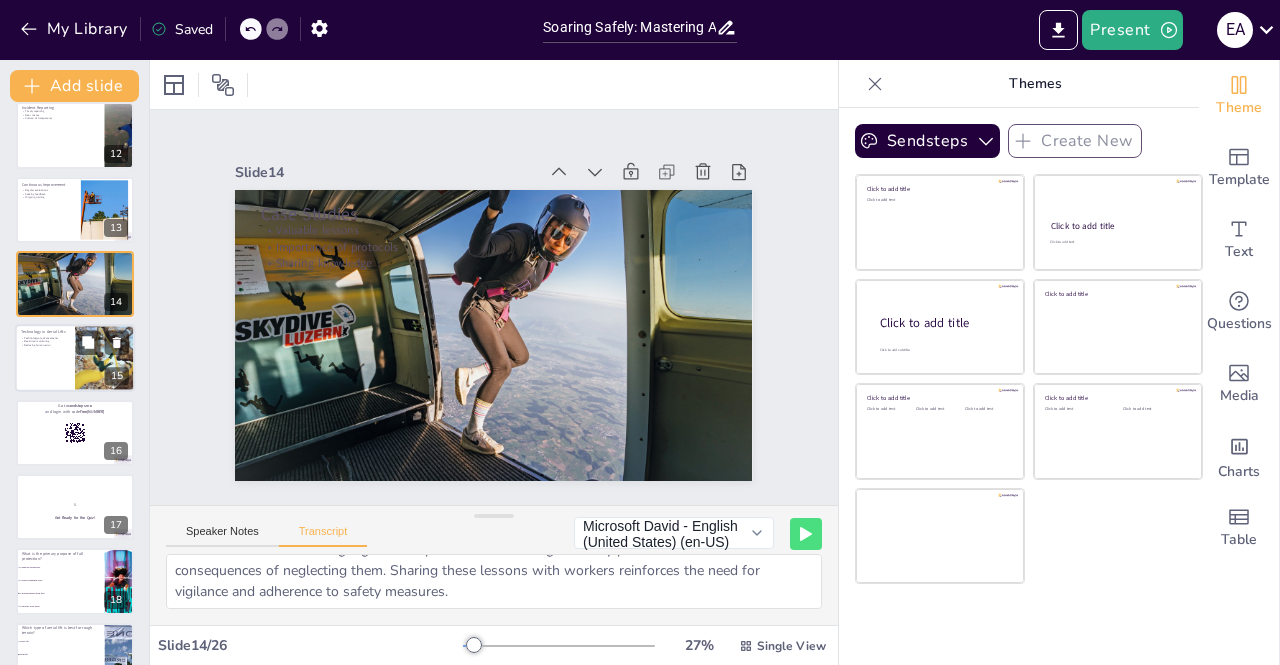 click at bounding box center [75, 359] 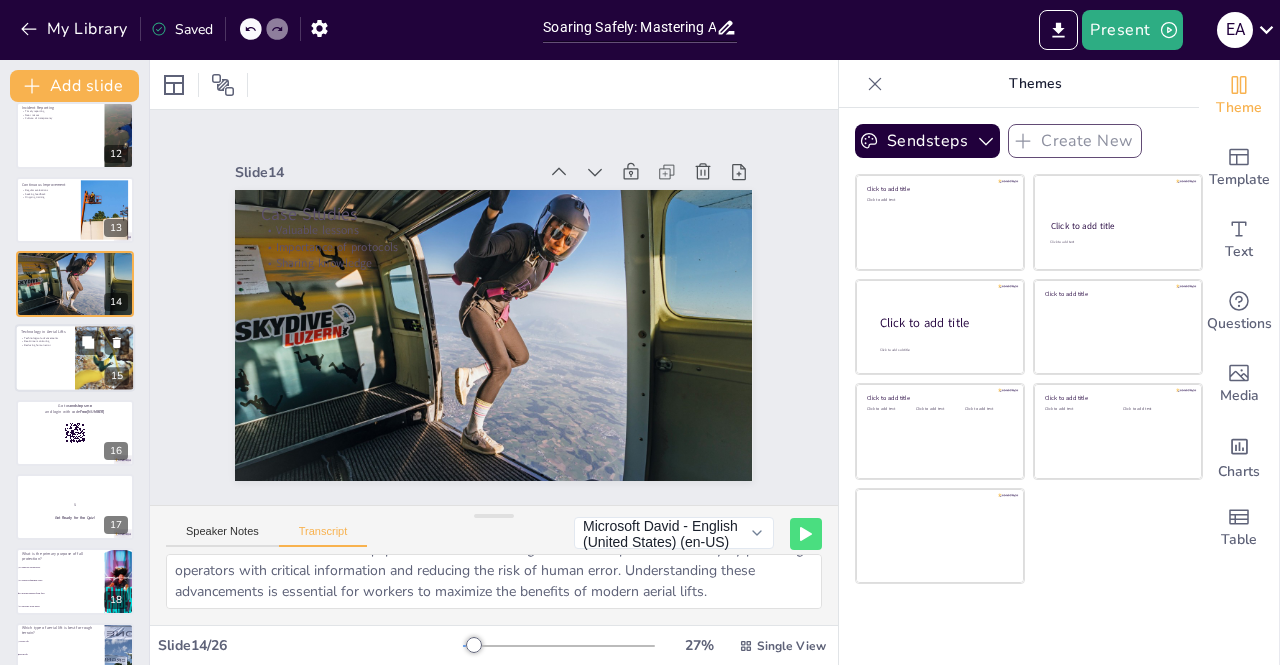 scroll, scrollTop: 808, scrollLeft: 0, axis: vertical 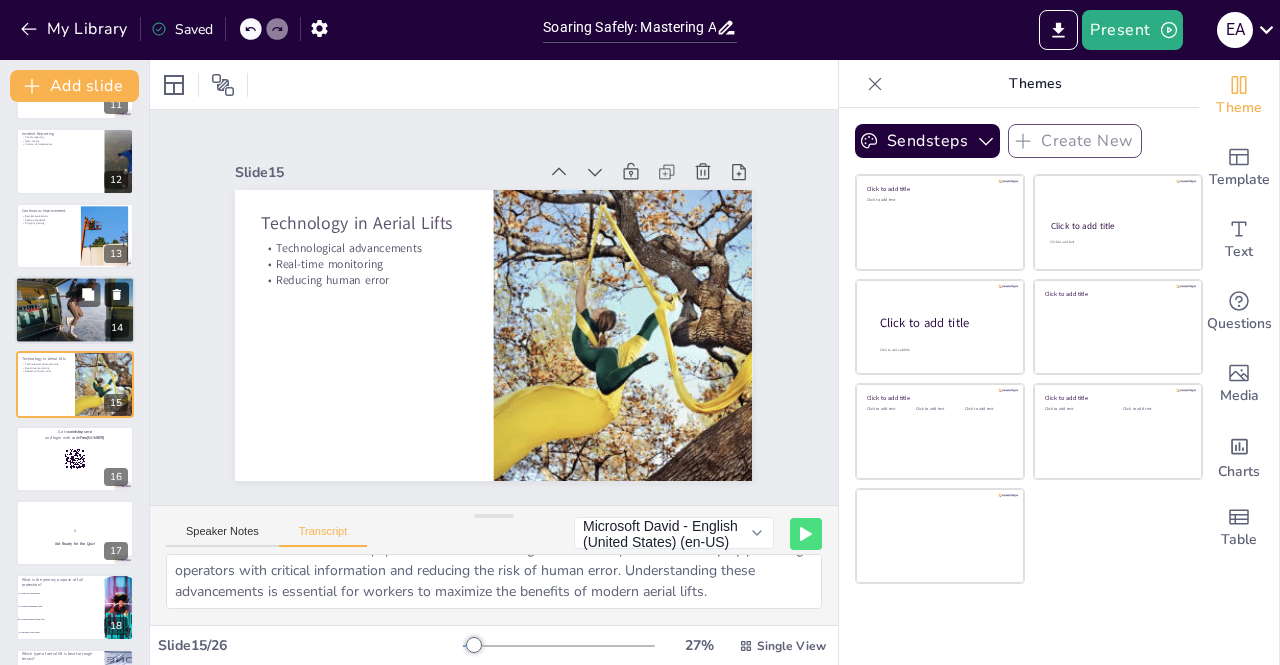 click 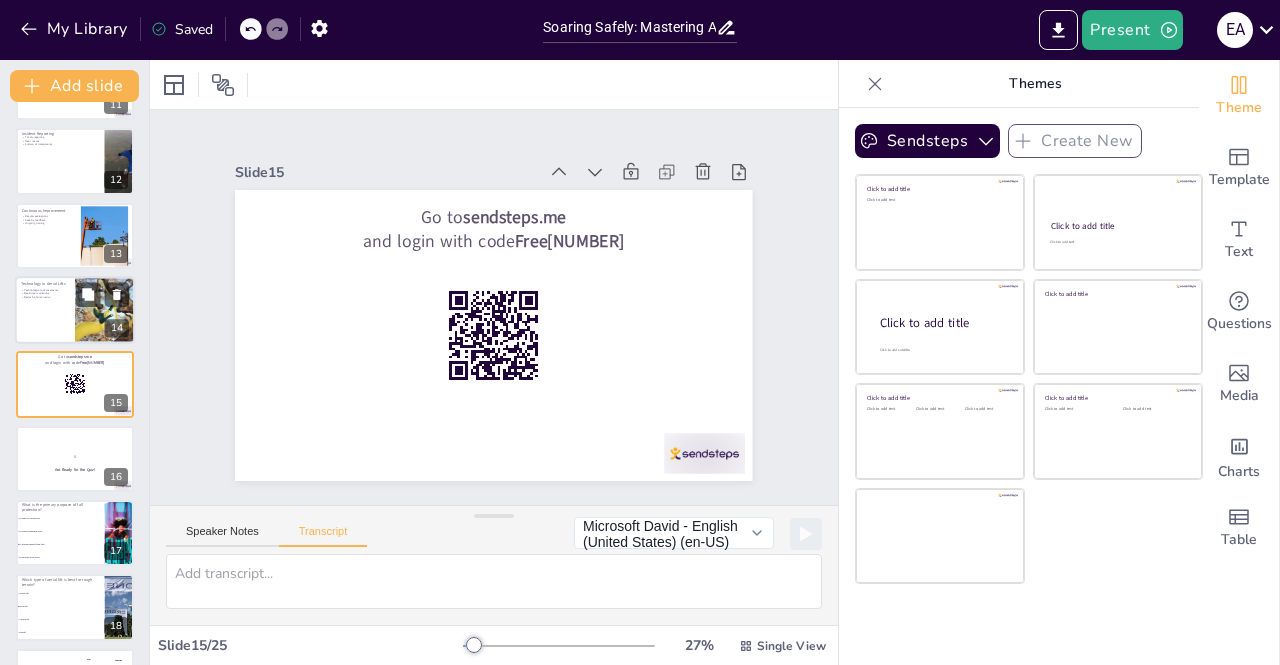 scroll, scrollTop: 0, scrollLeft: 0, axis: both 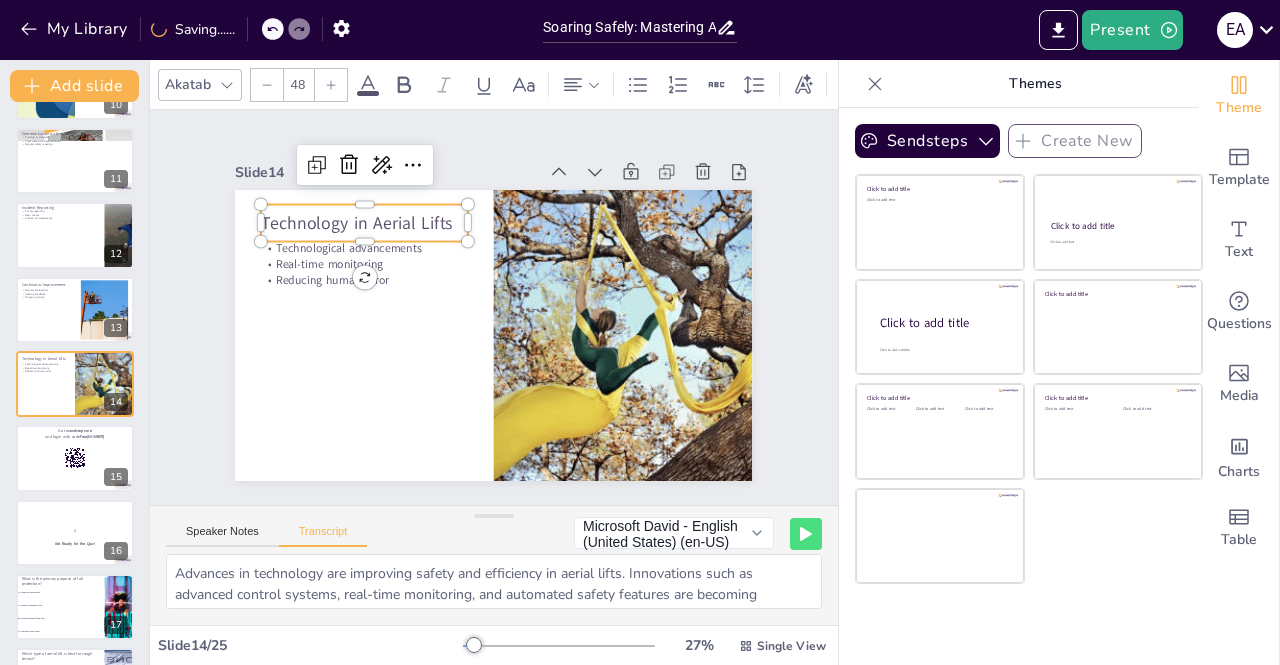 click on "Technology in Aerial Lifts" at bounding box center (374, 210) 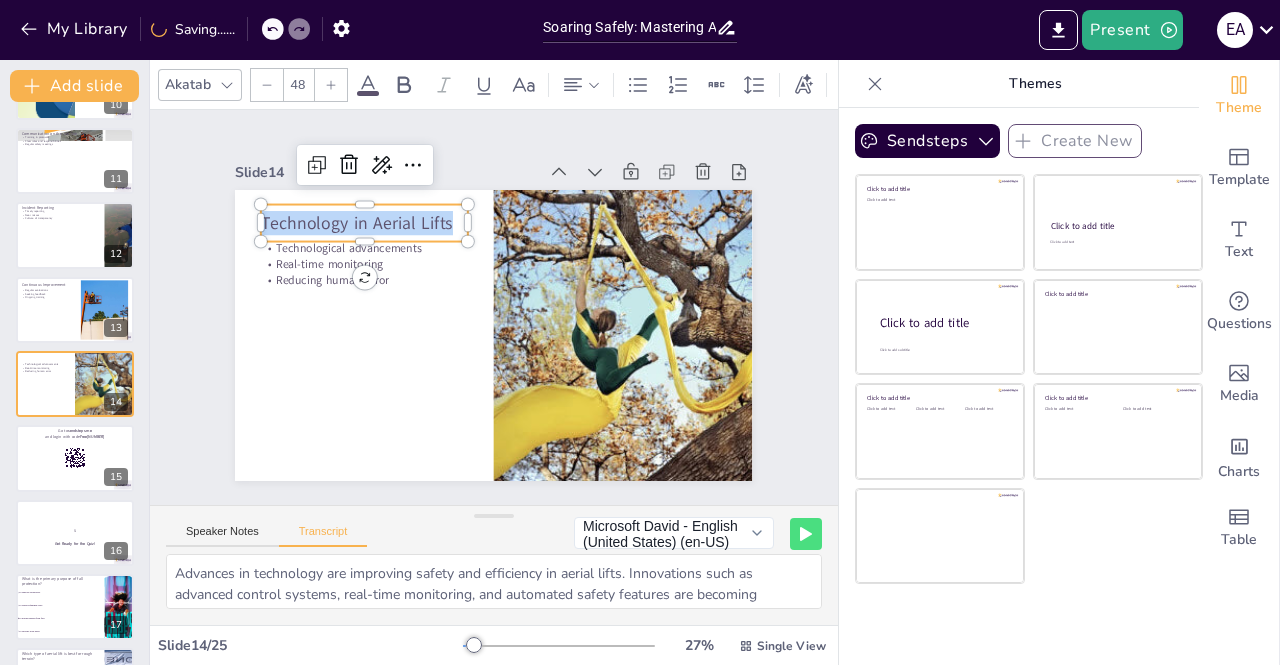 click on "Technology in Aerial Lifts" at bounding box center [384, 198] 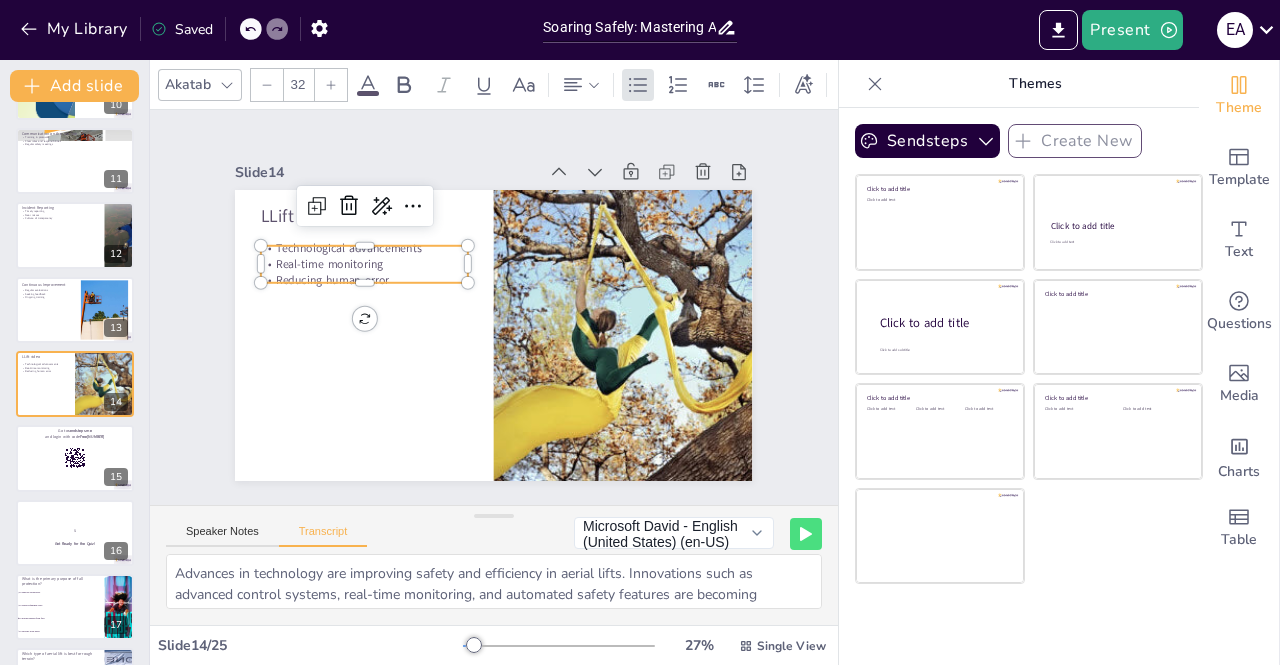 click on "LLift video Technological advancements Real-time monitoring Reducing human error" at bounding box center (485, 334) 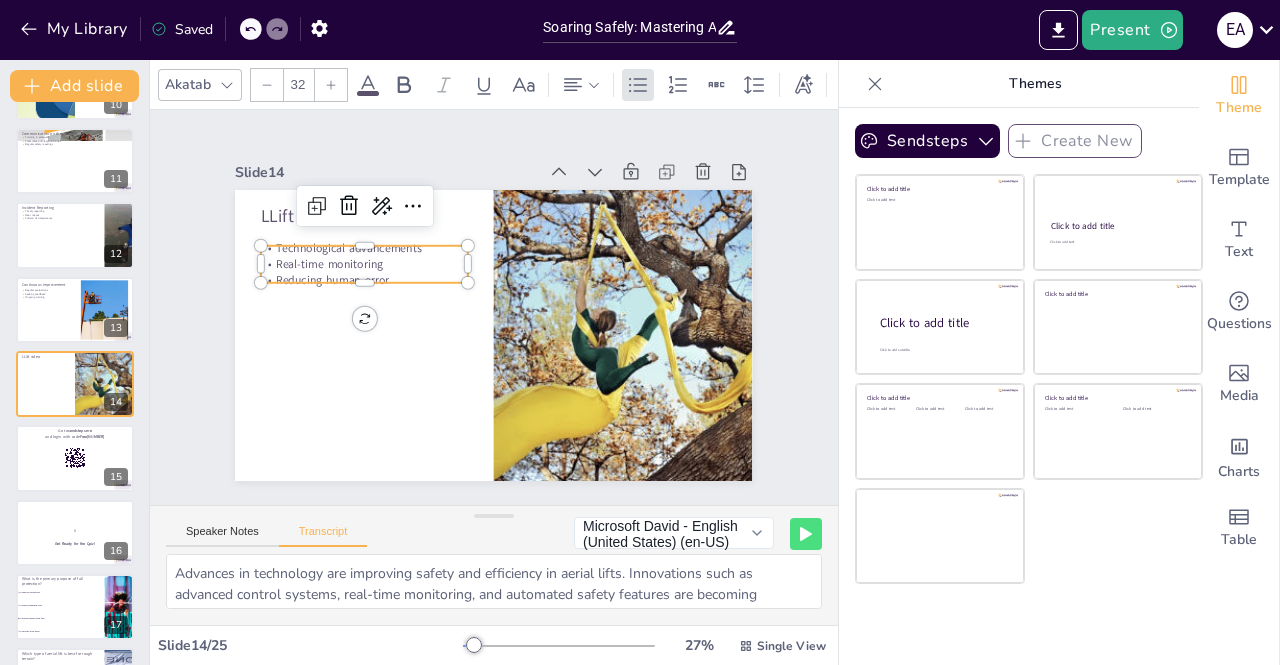 click on "Real-time monitoring" at bounding box center [377, 238] 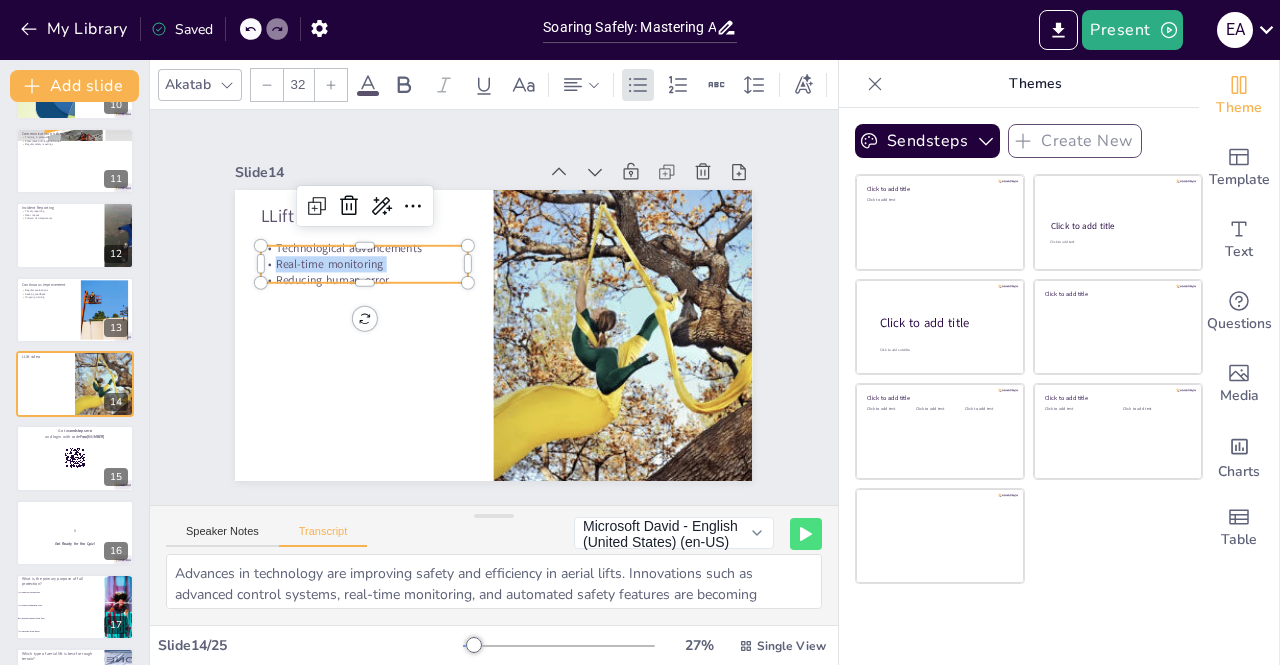 click on "Real-time monitoring" at bounding box center [369, 251] 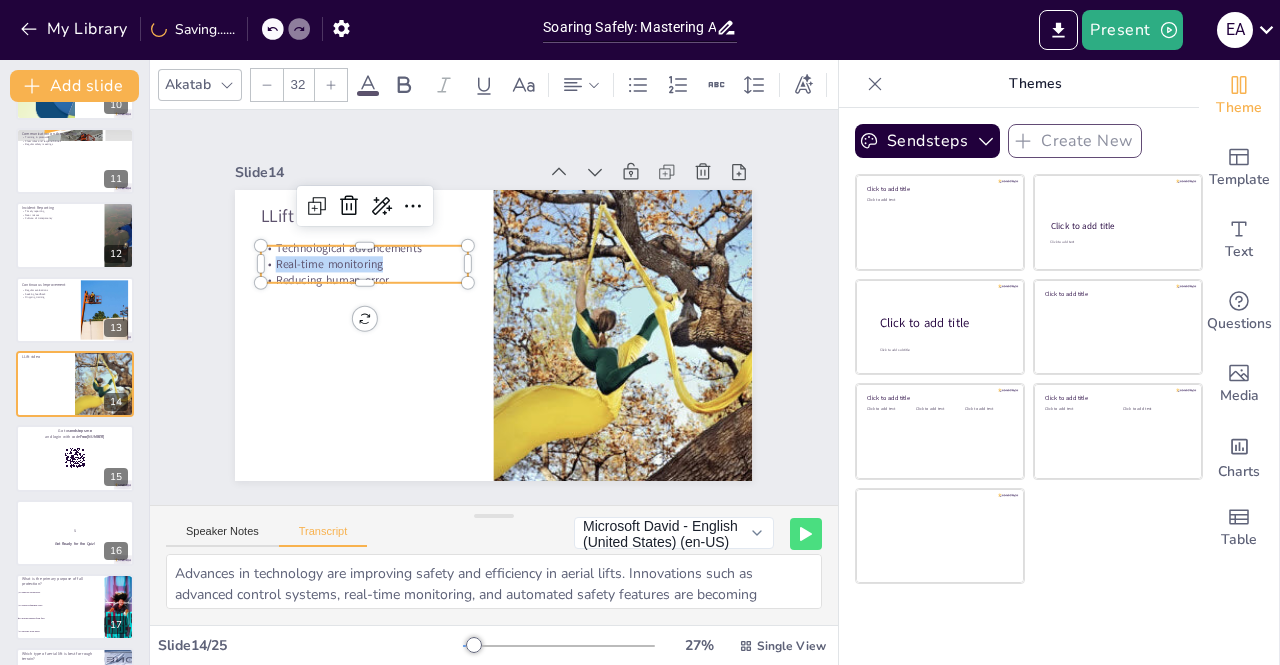 click on "Real-time monitoring" at bounding box center [364, 264] 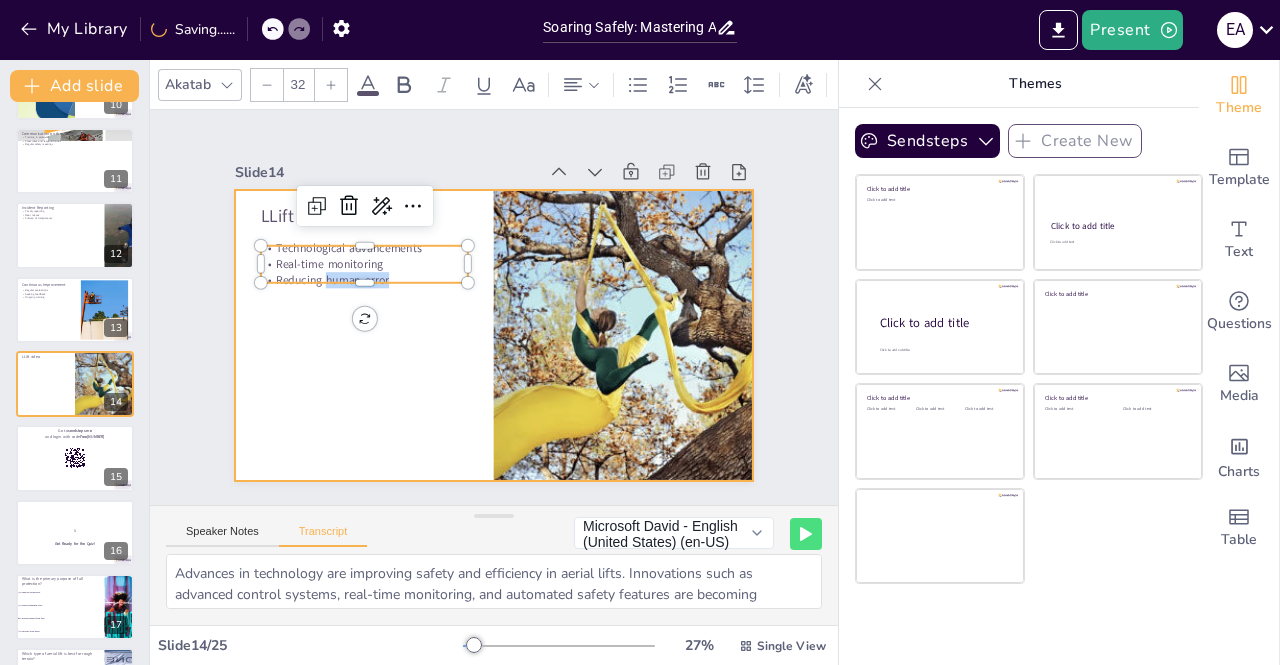 drag, startPoint x: 395, startPoint y: 268, endPoint x: 288, endPoint y: 229, distance: 113.88591 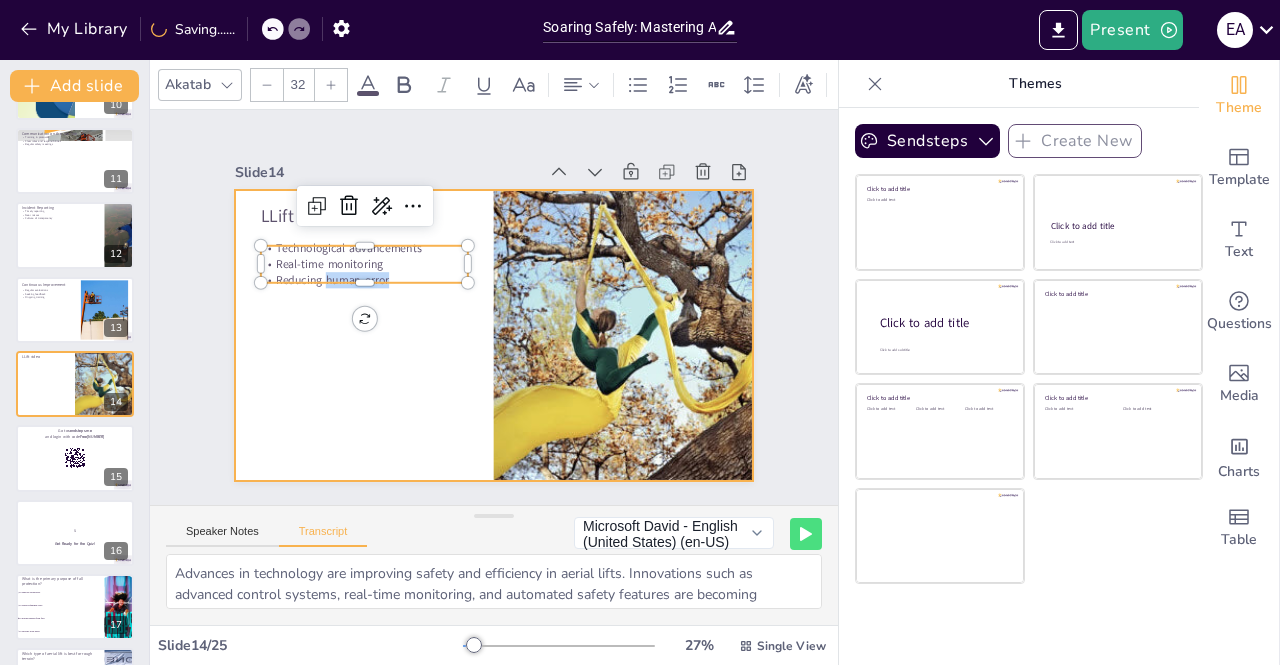 click on "LLift video Technological advancements Real-time monitoring Reducing human error" at bounding box center [488, 335] 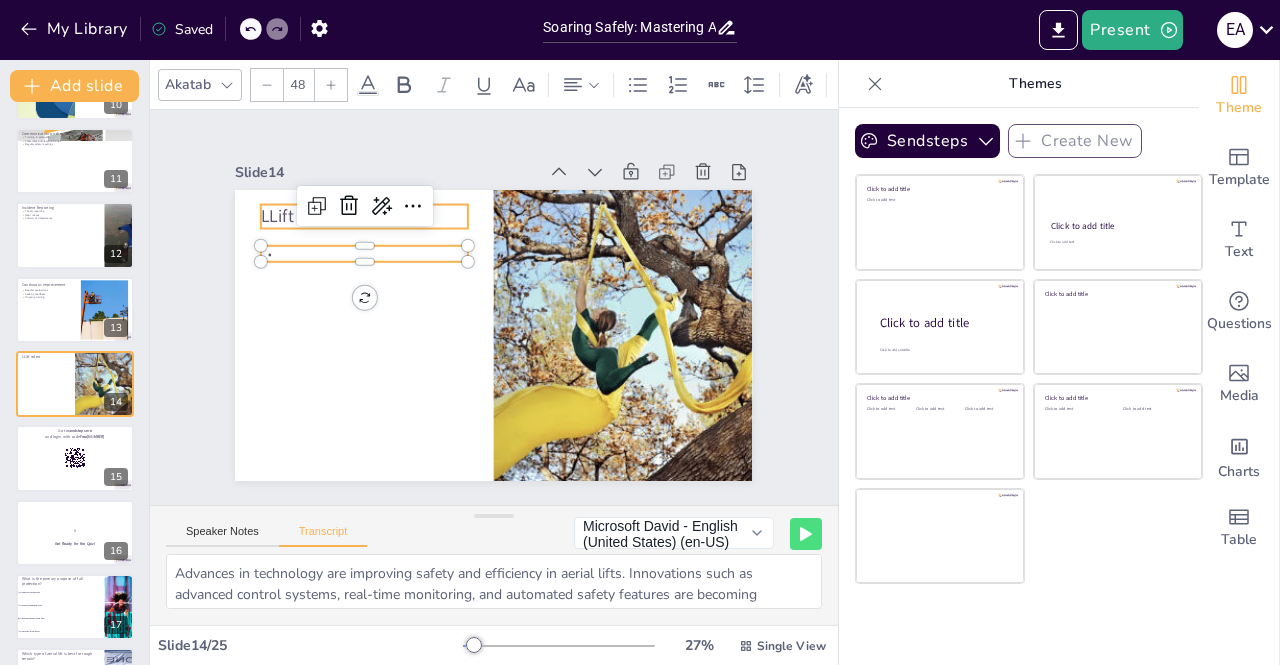 click on "LLift video" at bounding box center [427, 164] 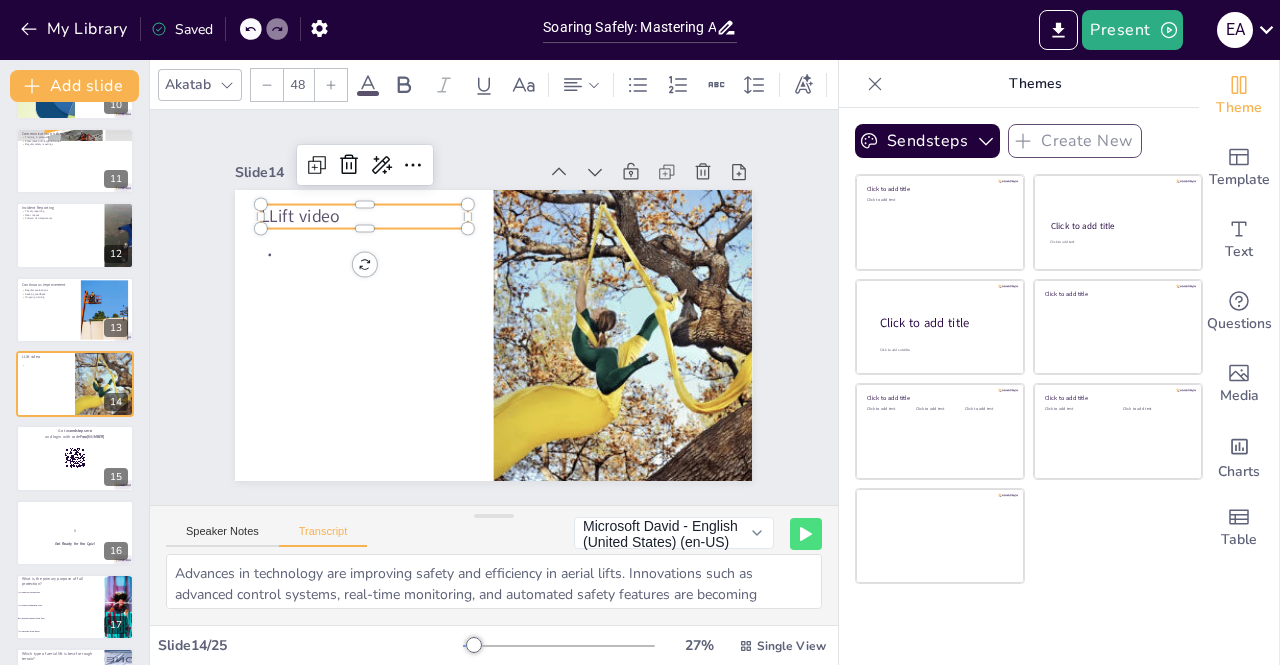 click on "LLift video" at bounding box center (375, 204) 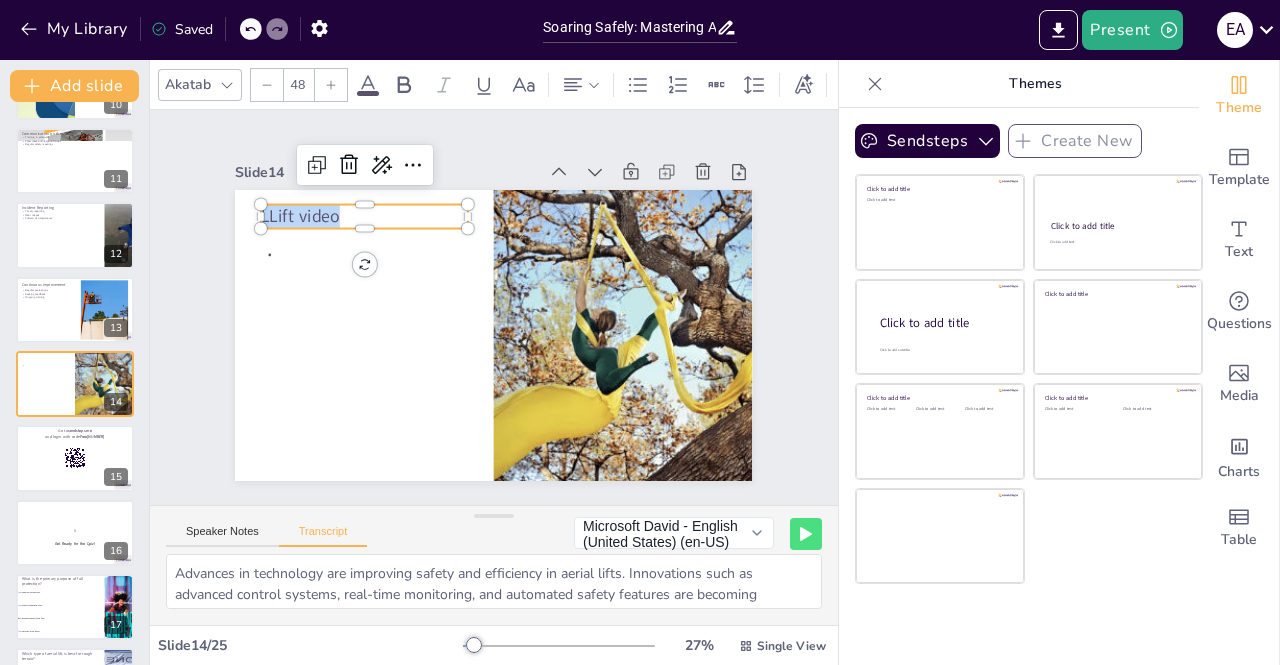 click on "LLift video" at bounding box center [399, 181] 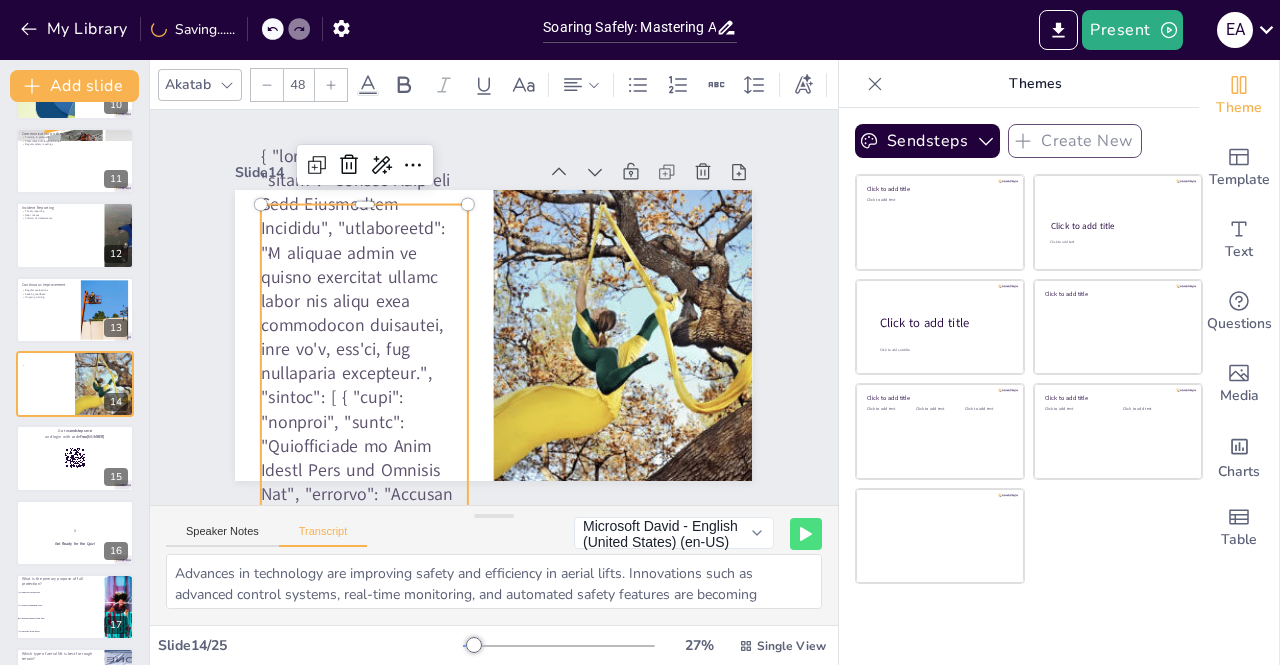 scroll, scrollTop: 1396, scrollLeft: 0, axis: vertical 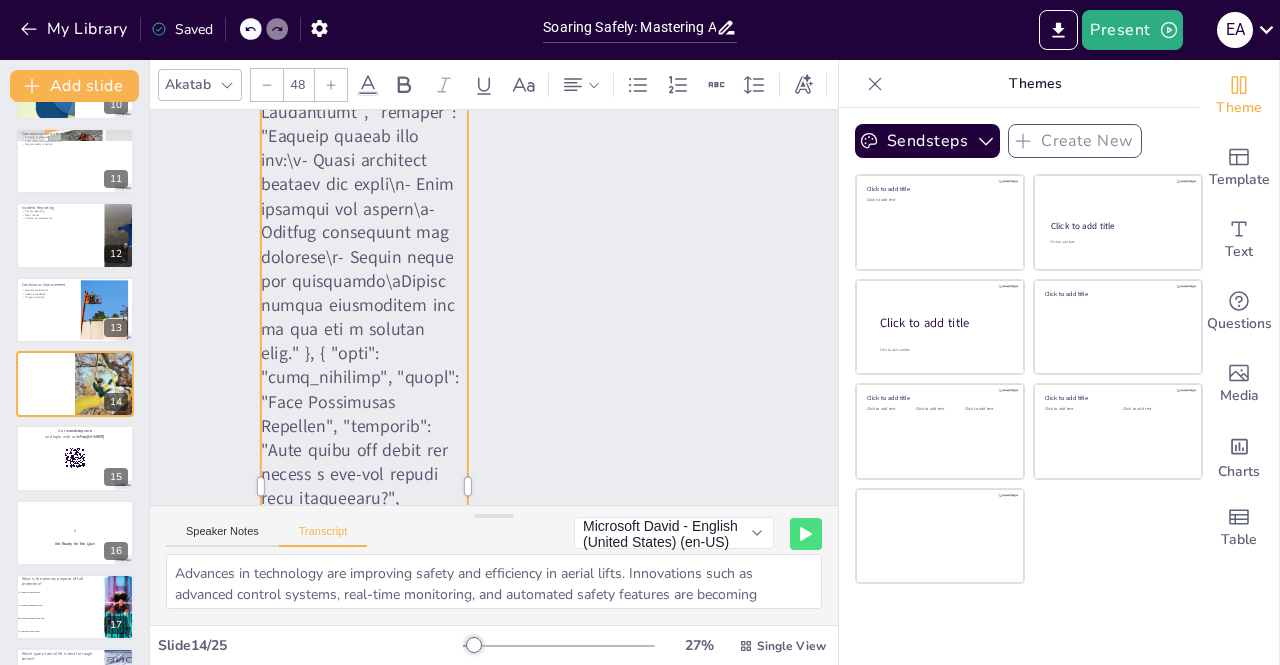 click 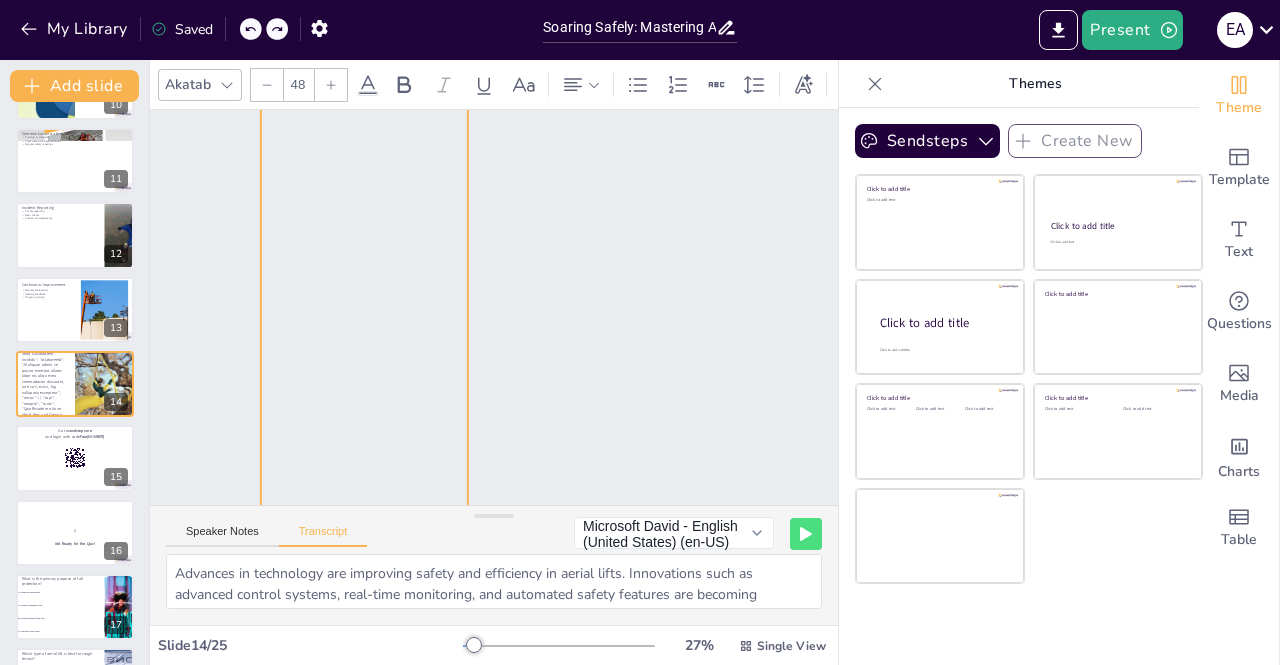 scroll, scrollTop: 0, scrollLeft: 0, axis: both 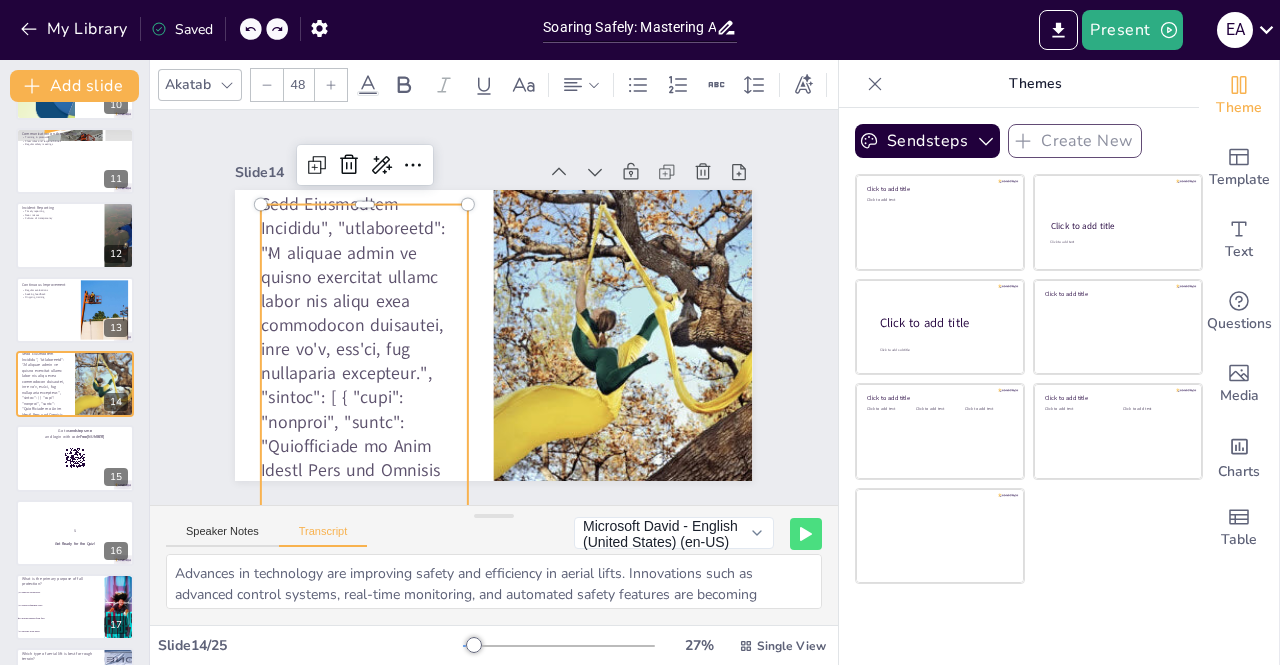 click at bounding box center (-266, 1694) 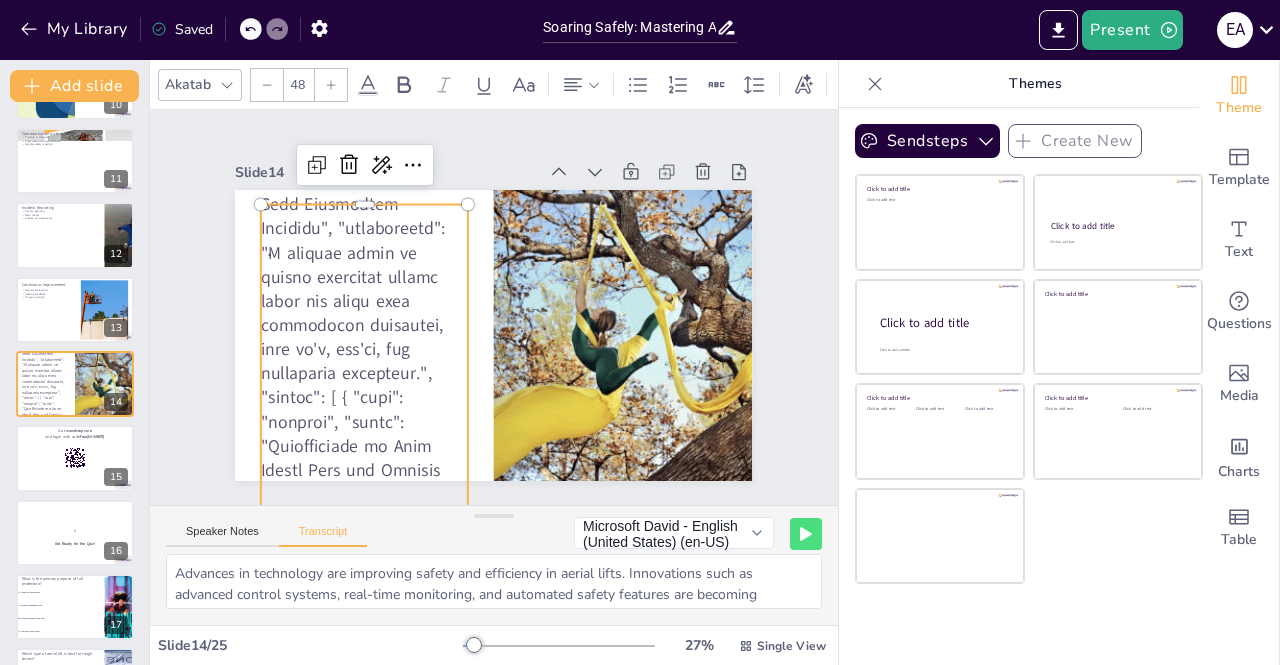 click at bounding box center (40, 1820) 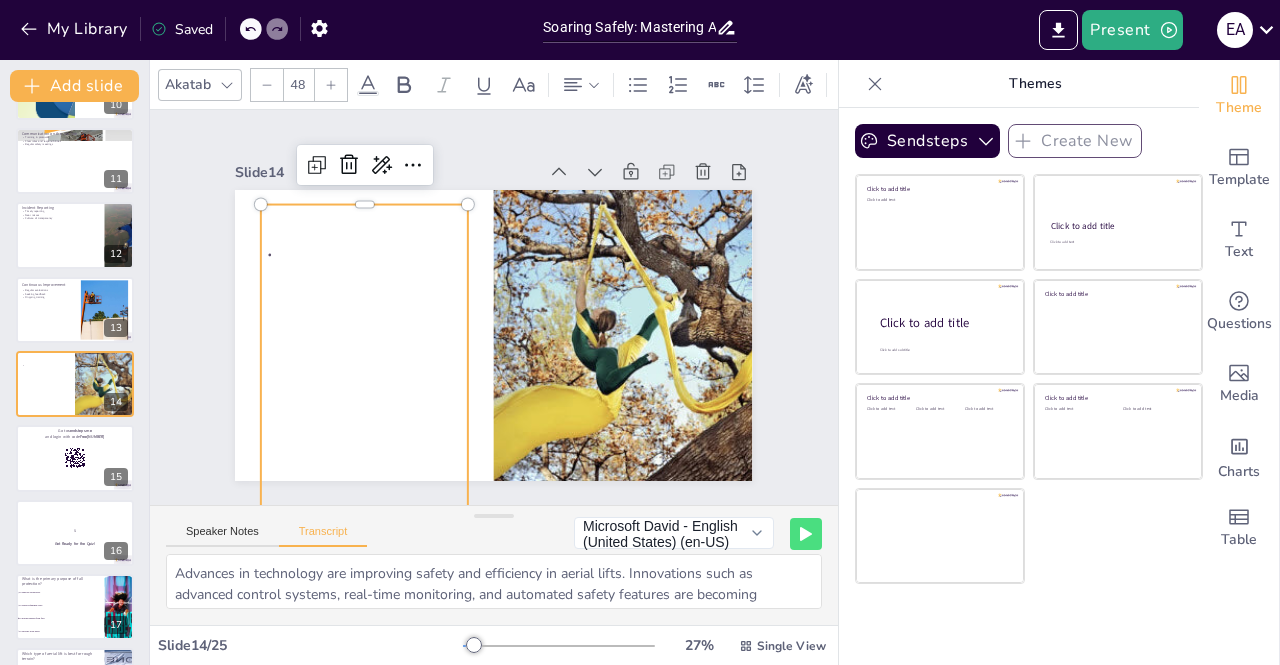 click on "LLift video" at bounding box center [-406, 1606] 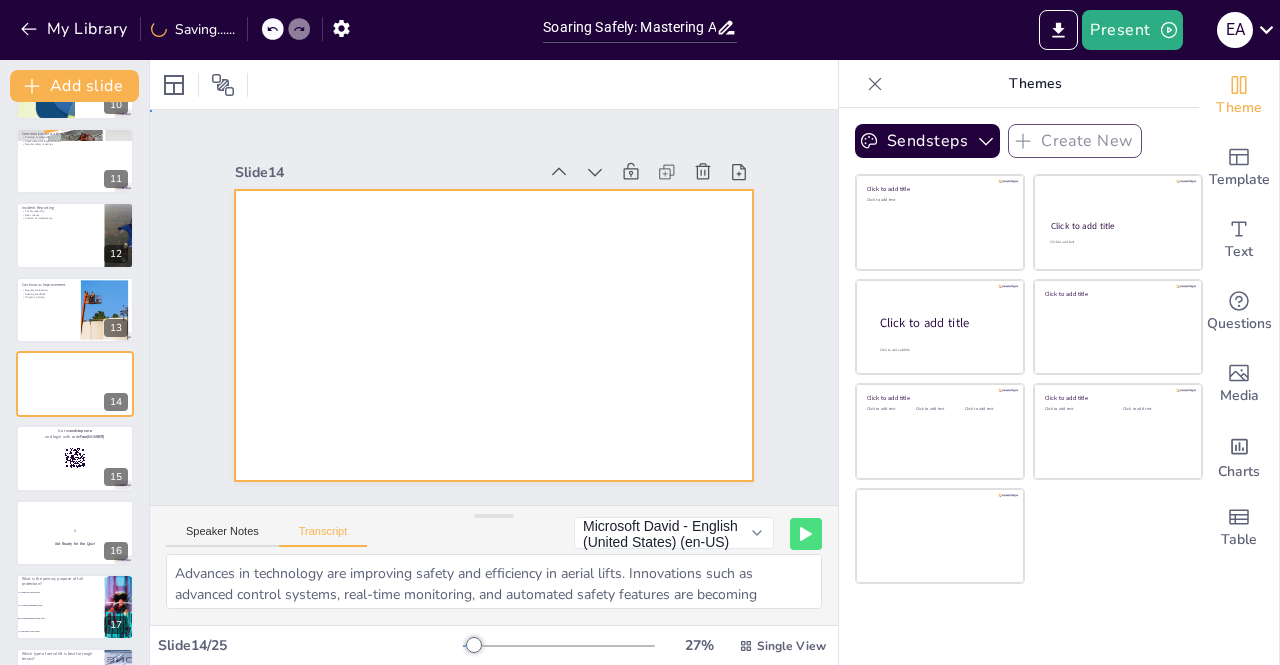 click at bounding box center (491, 335) 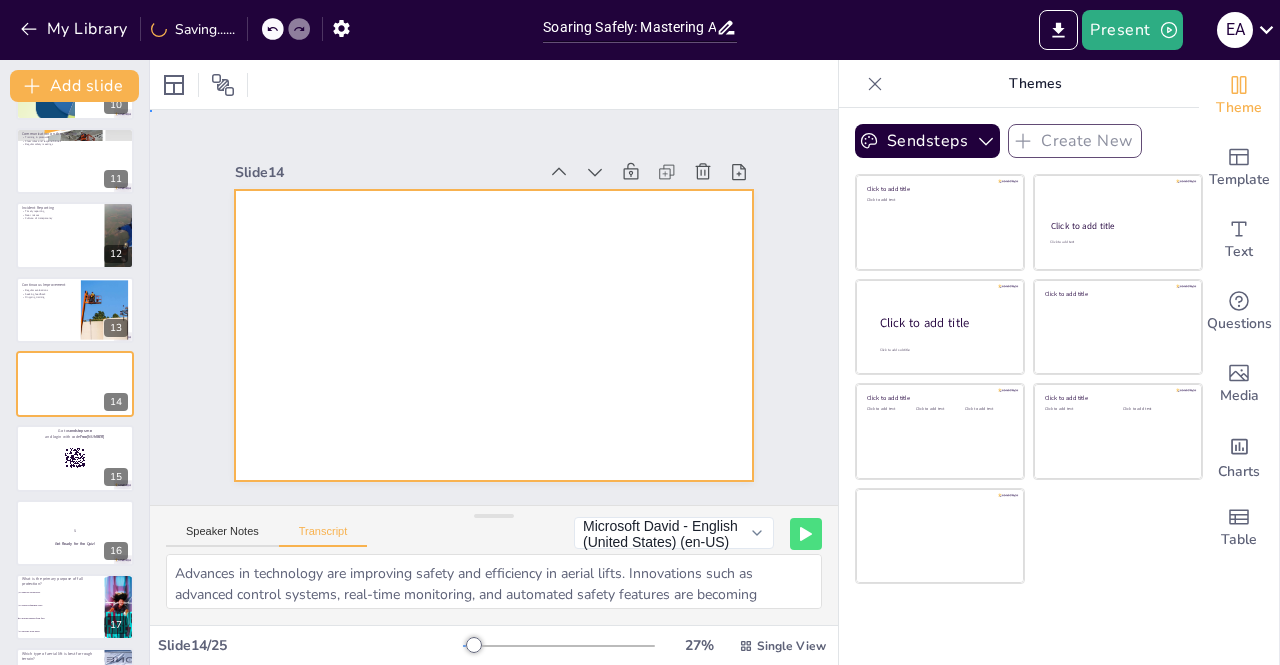 click at bounding box center [491, 335] 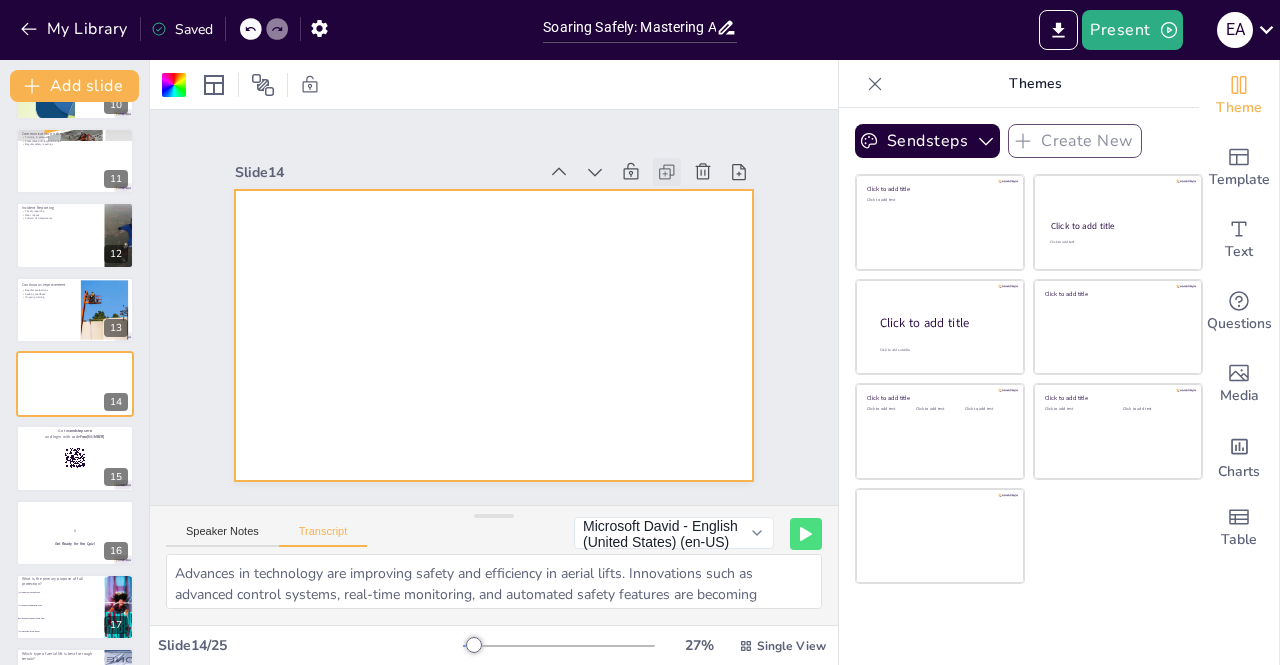 click 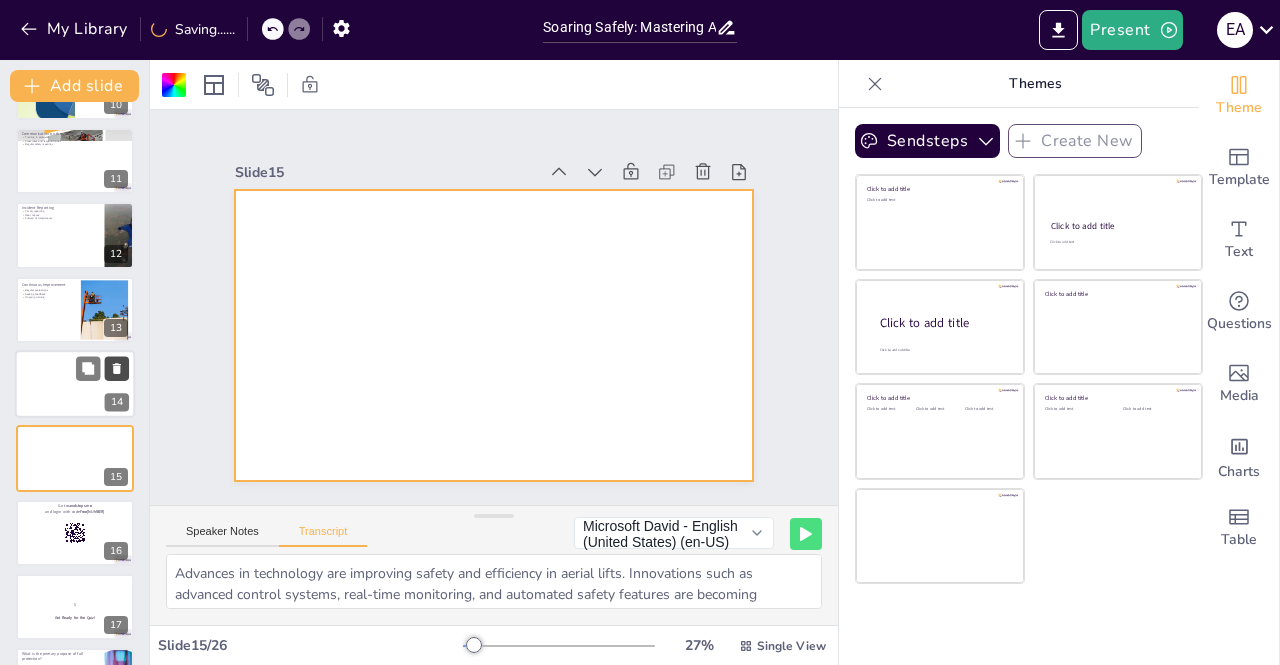 click 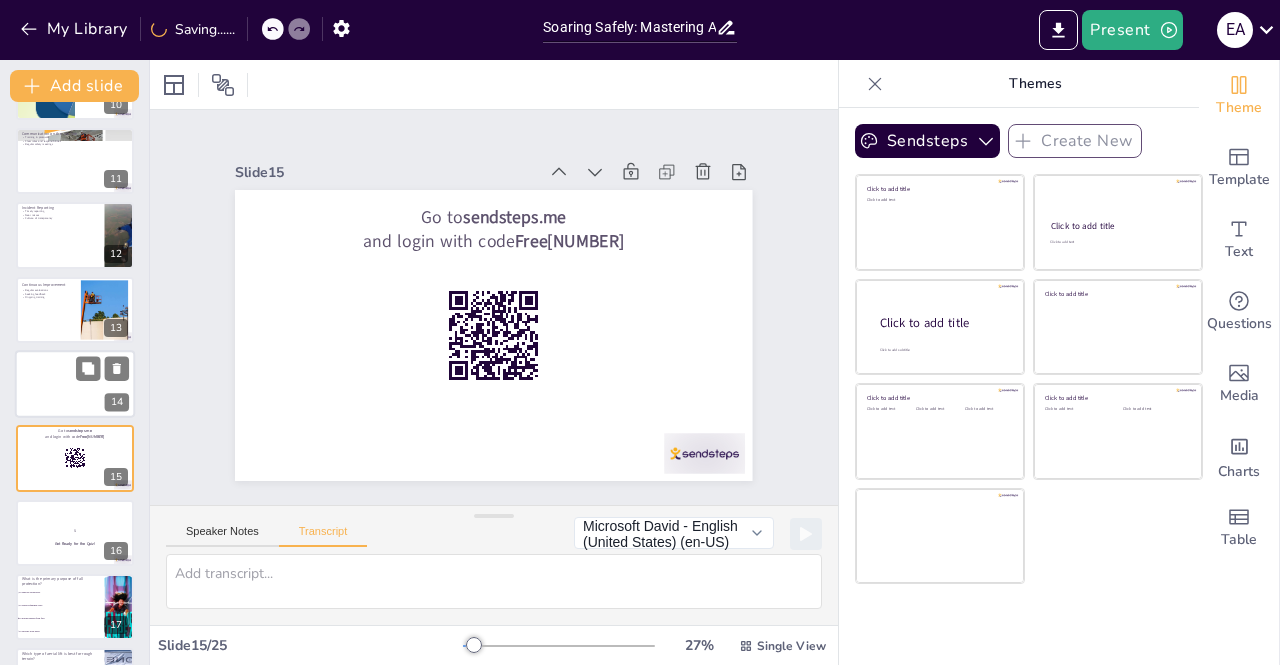 click at bounding box center [75, 384] 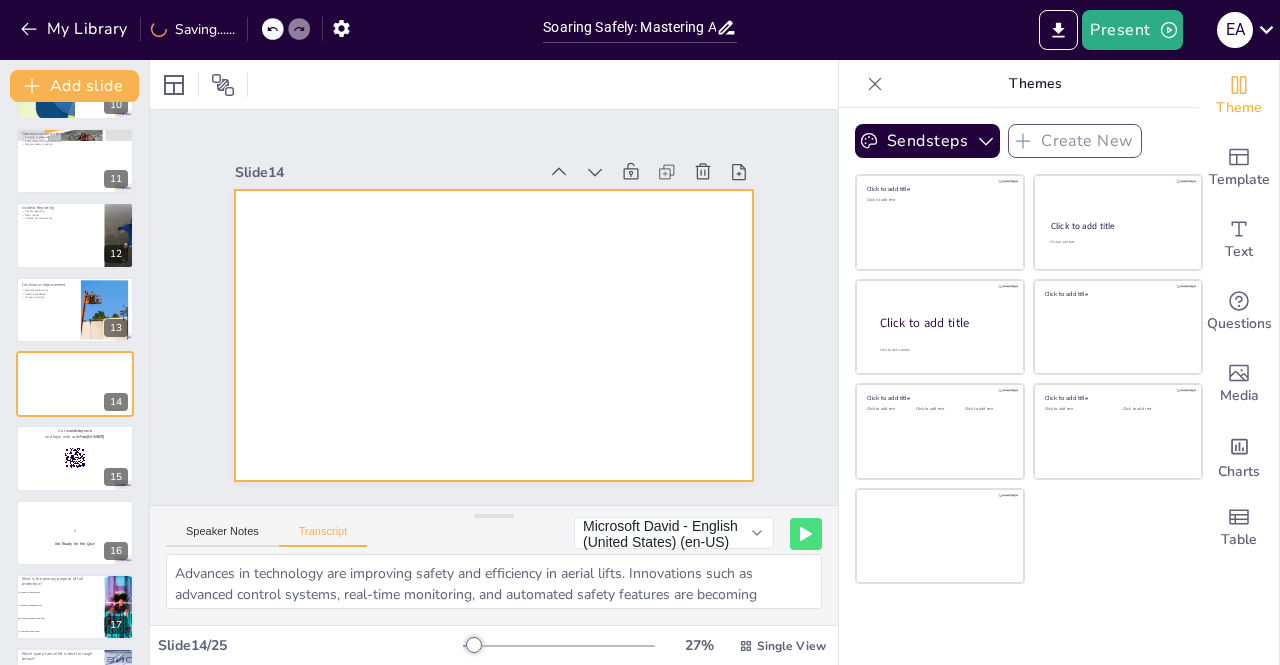 click at bounding box center (491, 336) 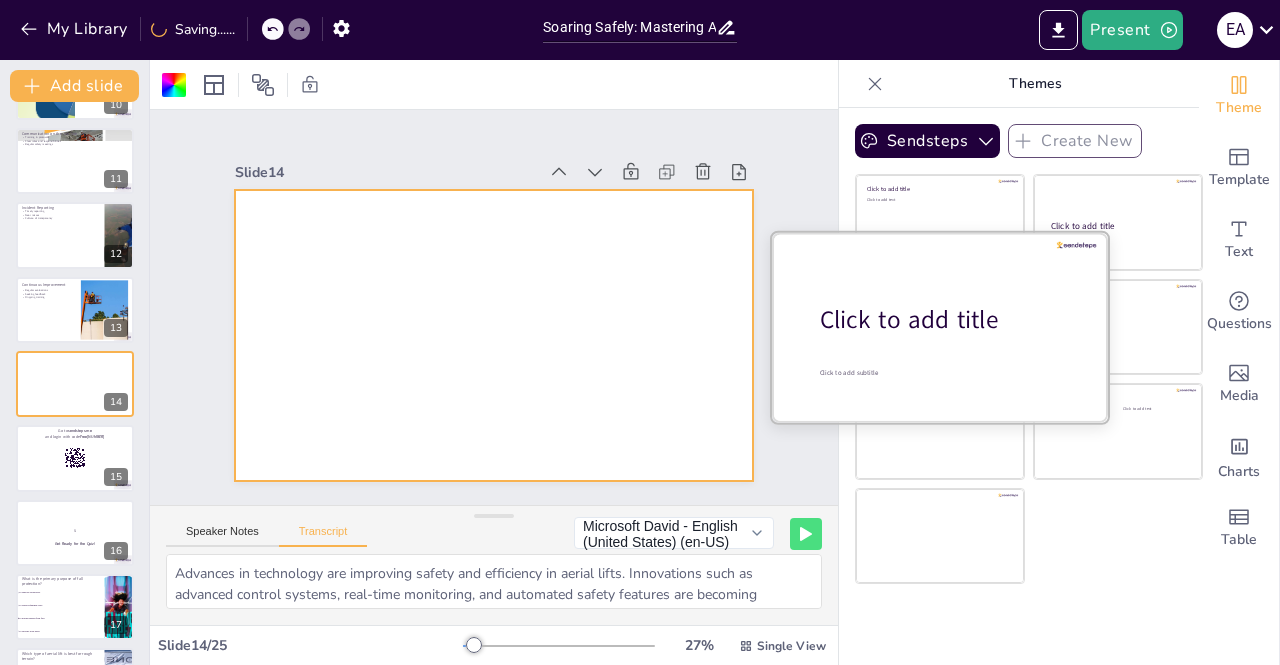 click on "Click to add title" at bounding box center (947, 320) 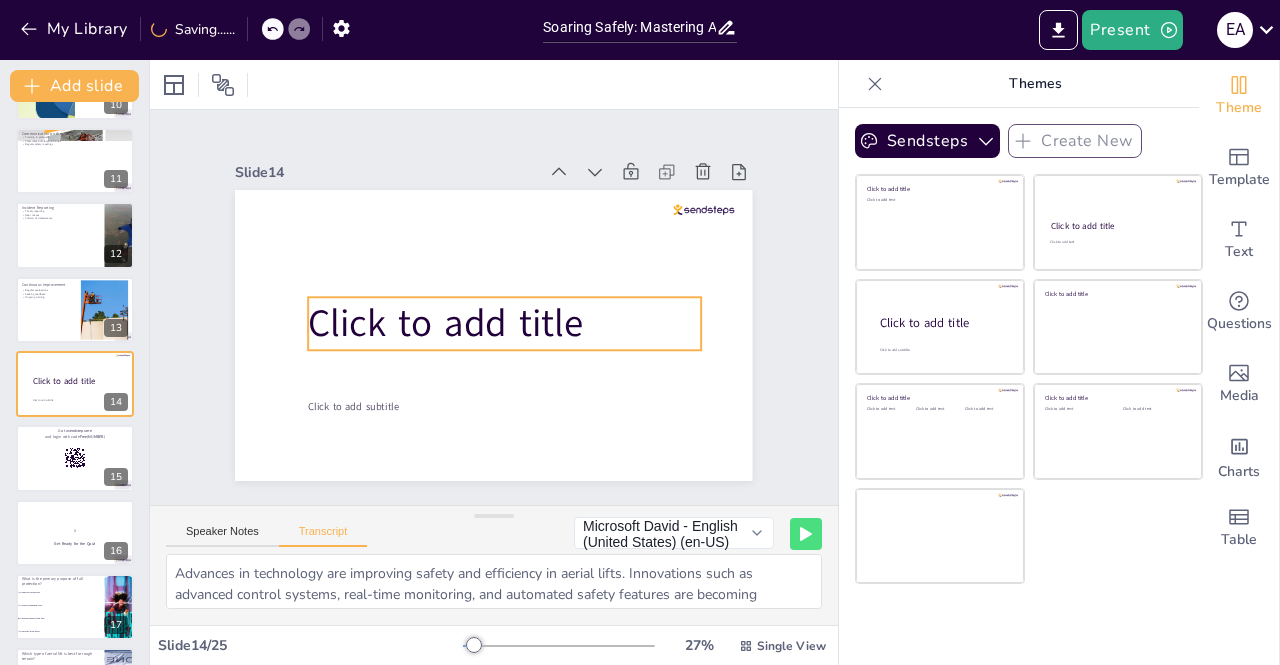 click on "Click to add title" at bounding box center (444, 313) 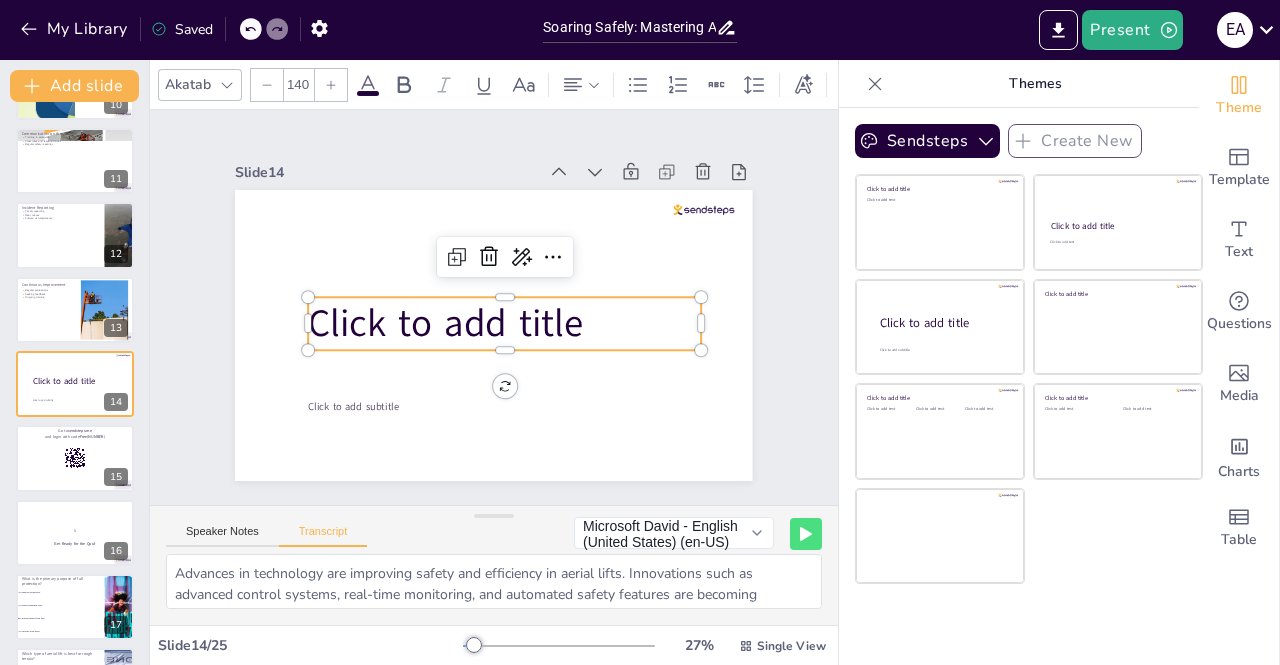 click on "Click to add title" at bounding box center [444, 319] 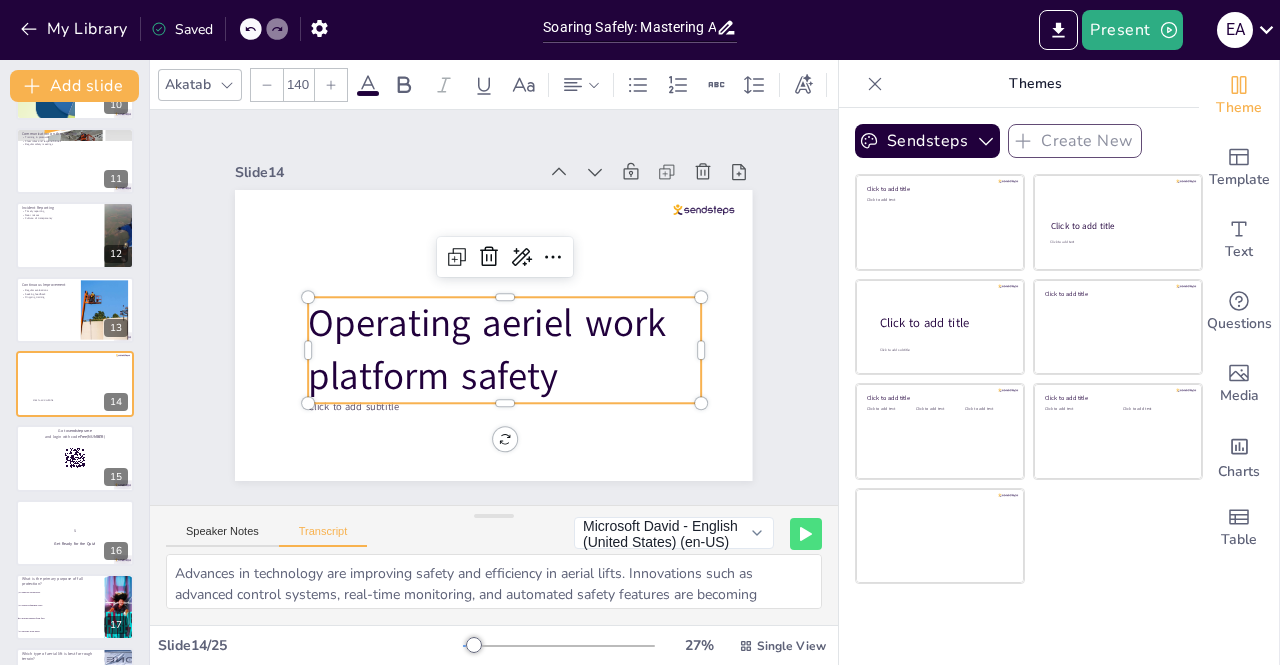 click on "Operating aeriel work platform safety" at bounding box center (483, 344) 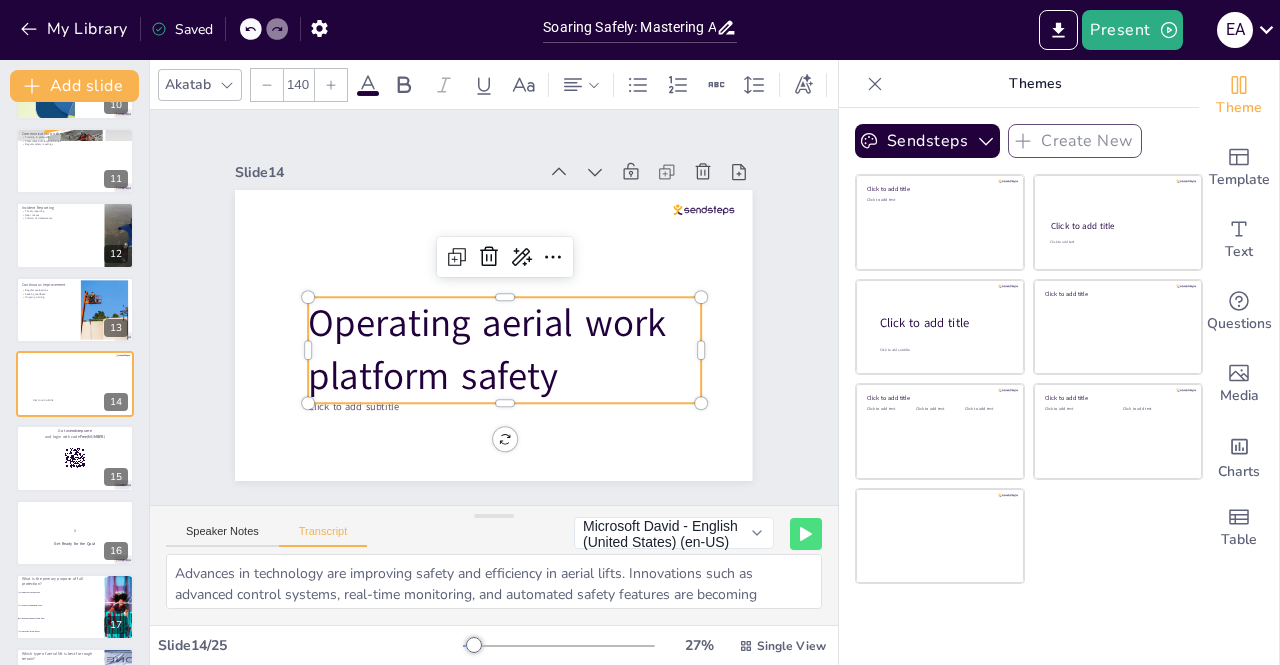 click on "Operating aerial work platform safety" at bounding box center [483, 344] 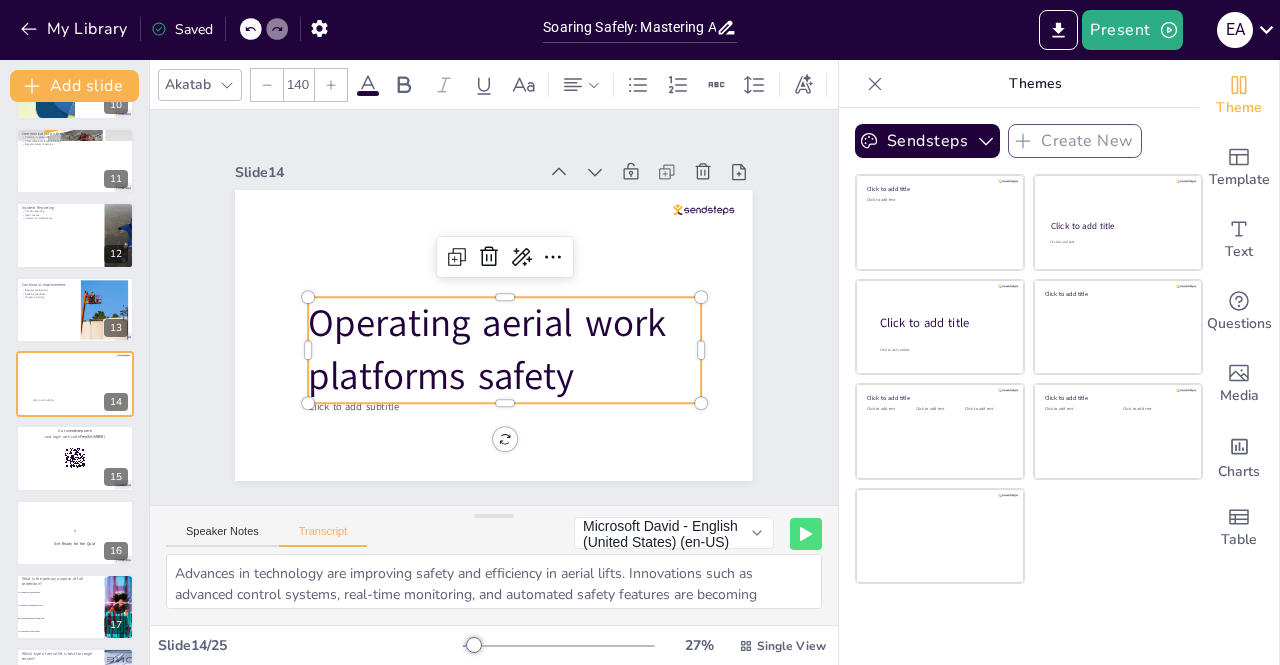 click on "Operating aerial work platforms safety" at bounding box center [483, 344] 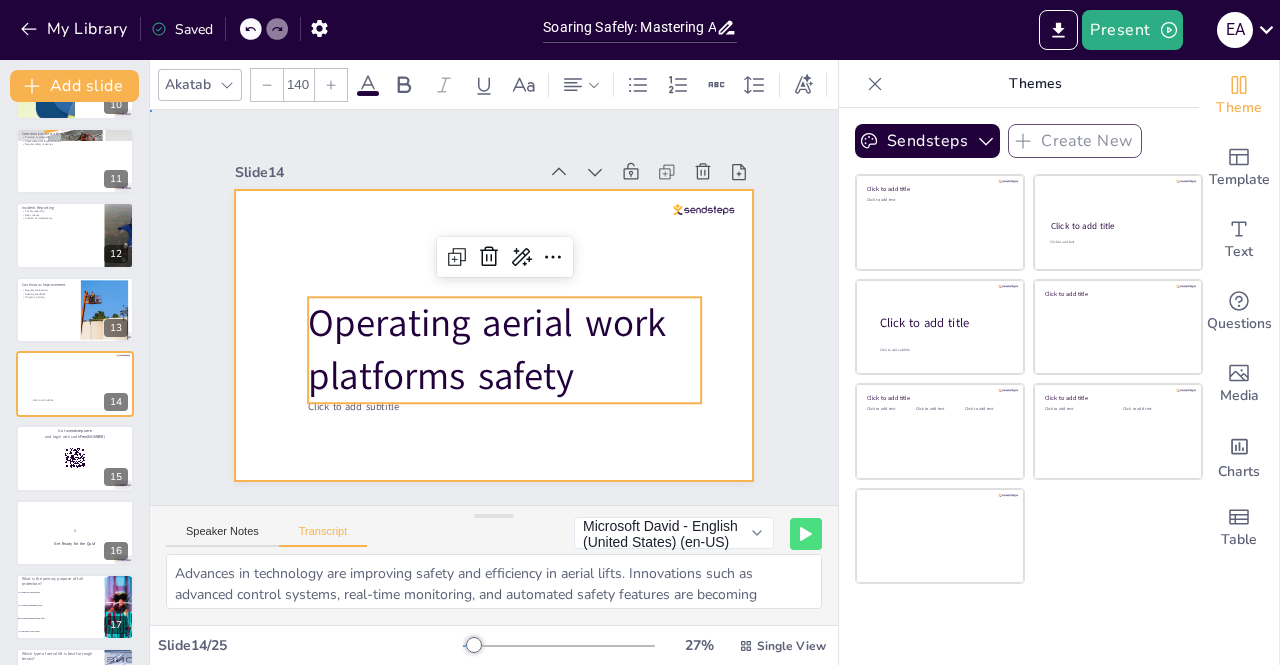 click at bounding box center [491, 336] 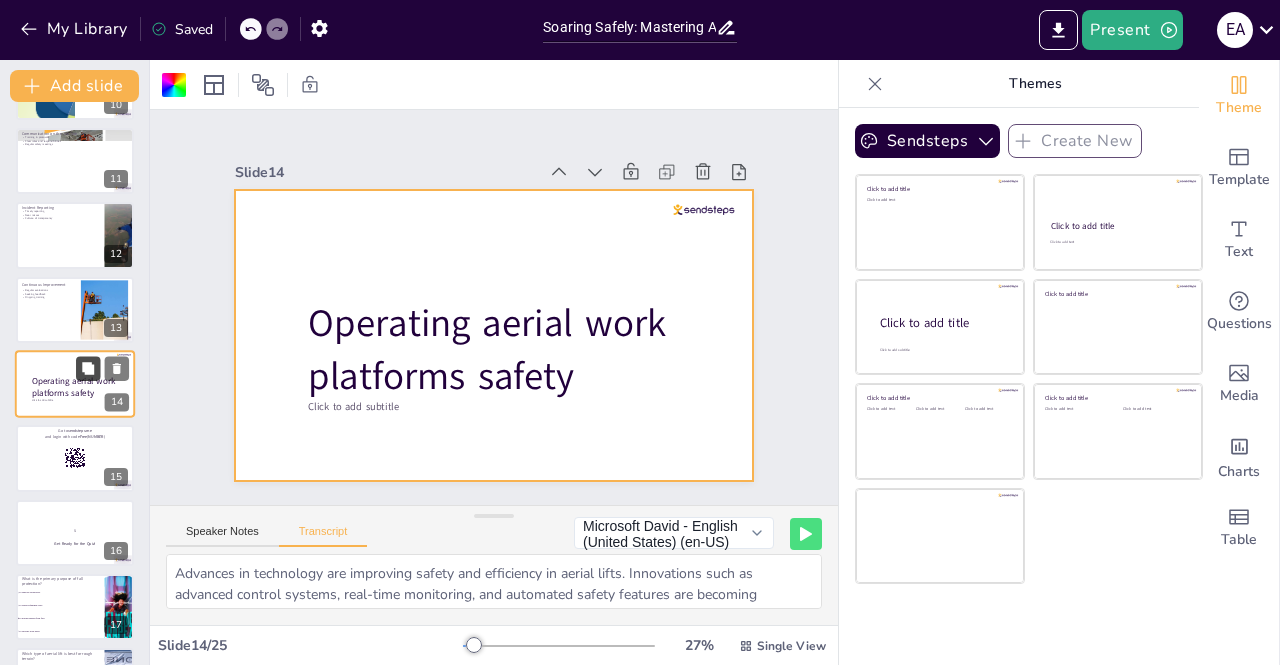 click 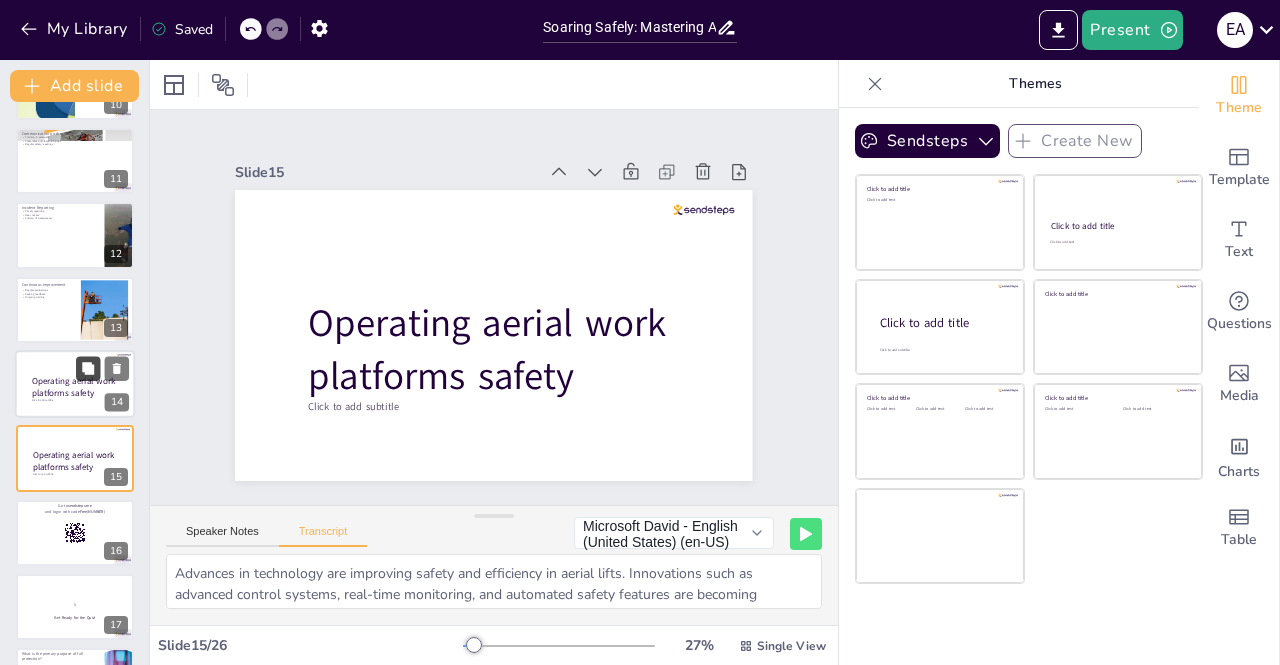 scroll, scrollTop: 808, scrollLeft: 0, axis: vertical 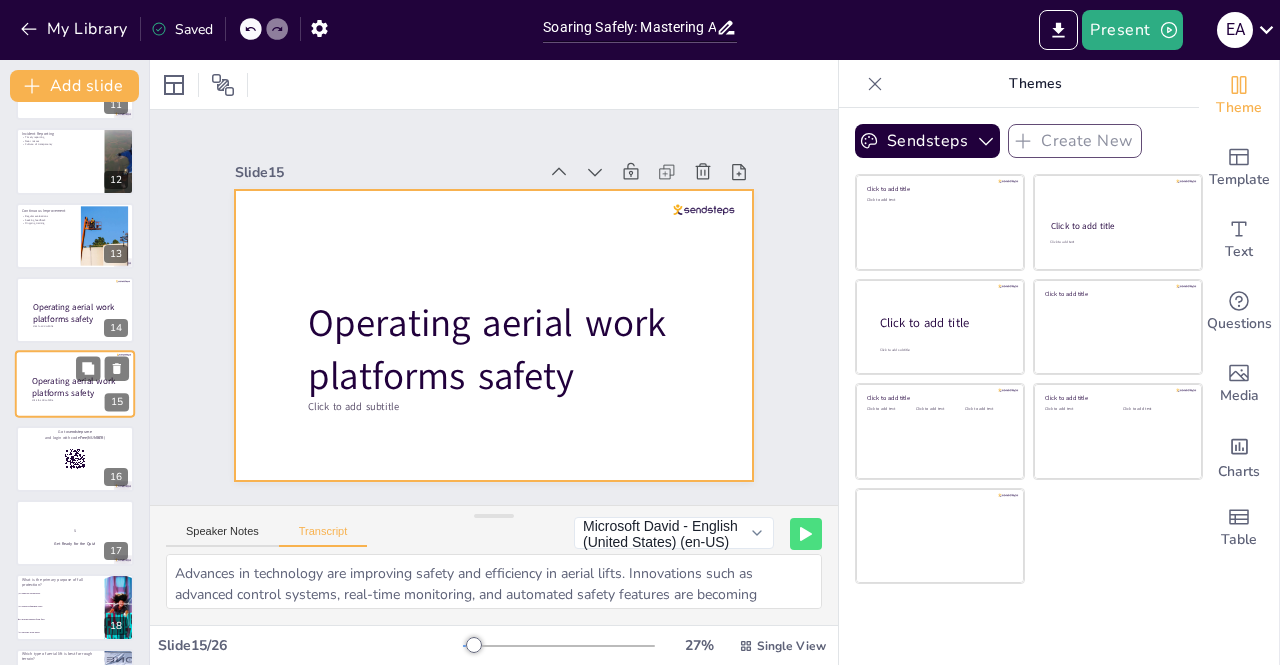 click at bounding box center (75, 385) 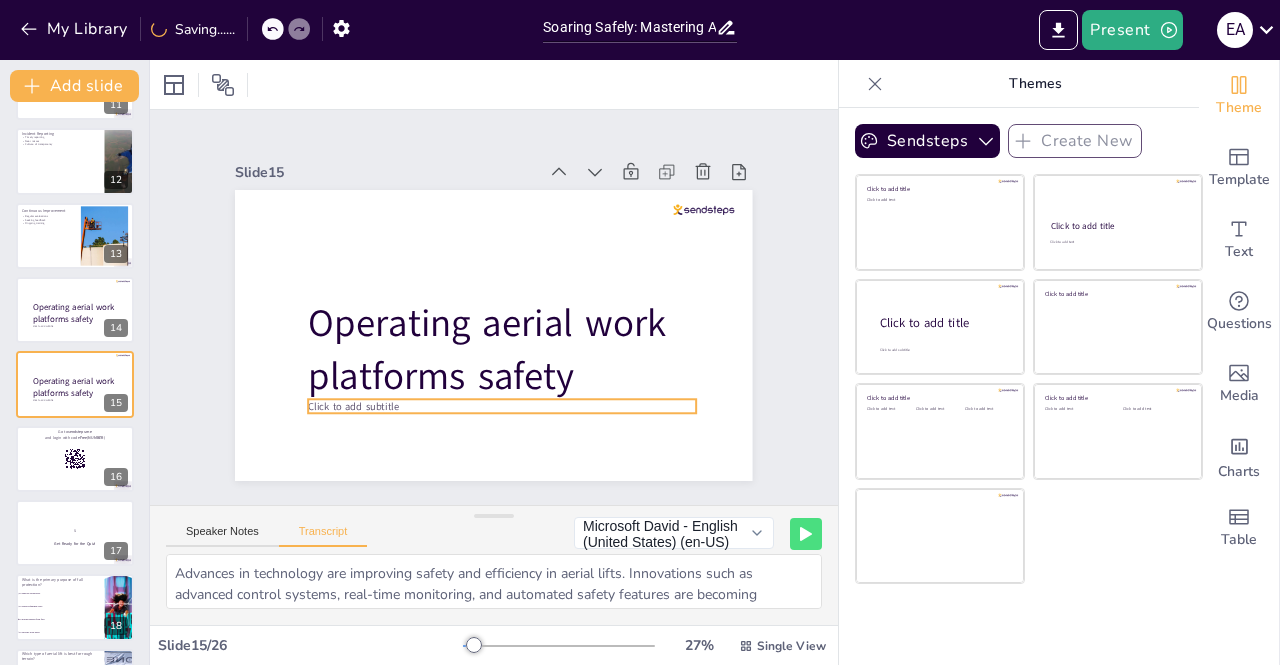 click on "Click to add subtitle" at bounding box center [491, 406] 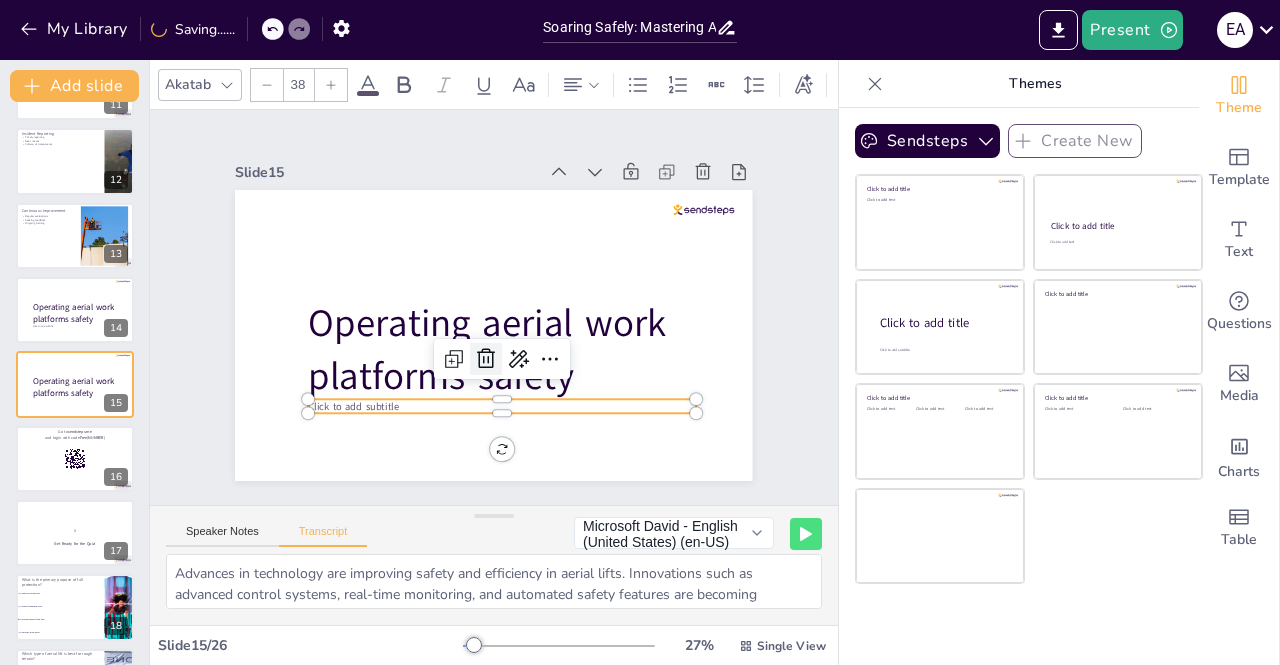 click 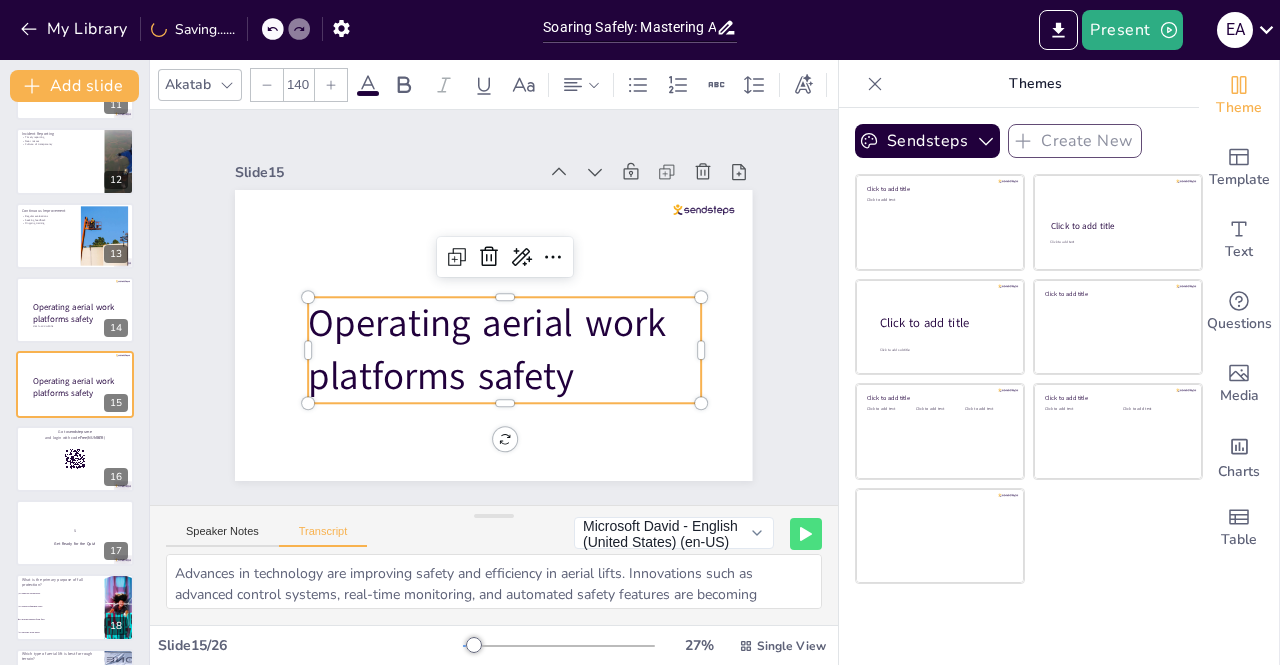 click on "Operating aerial work platforms safety" at bounding box center (487, 350) 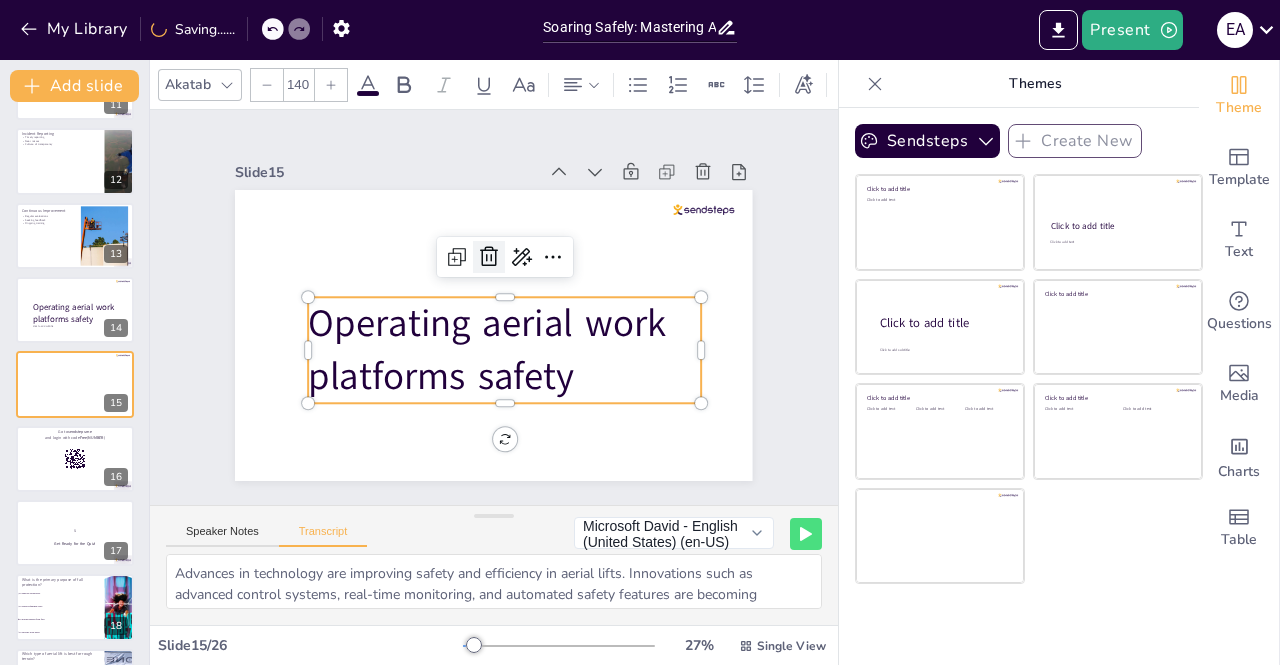 click 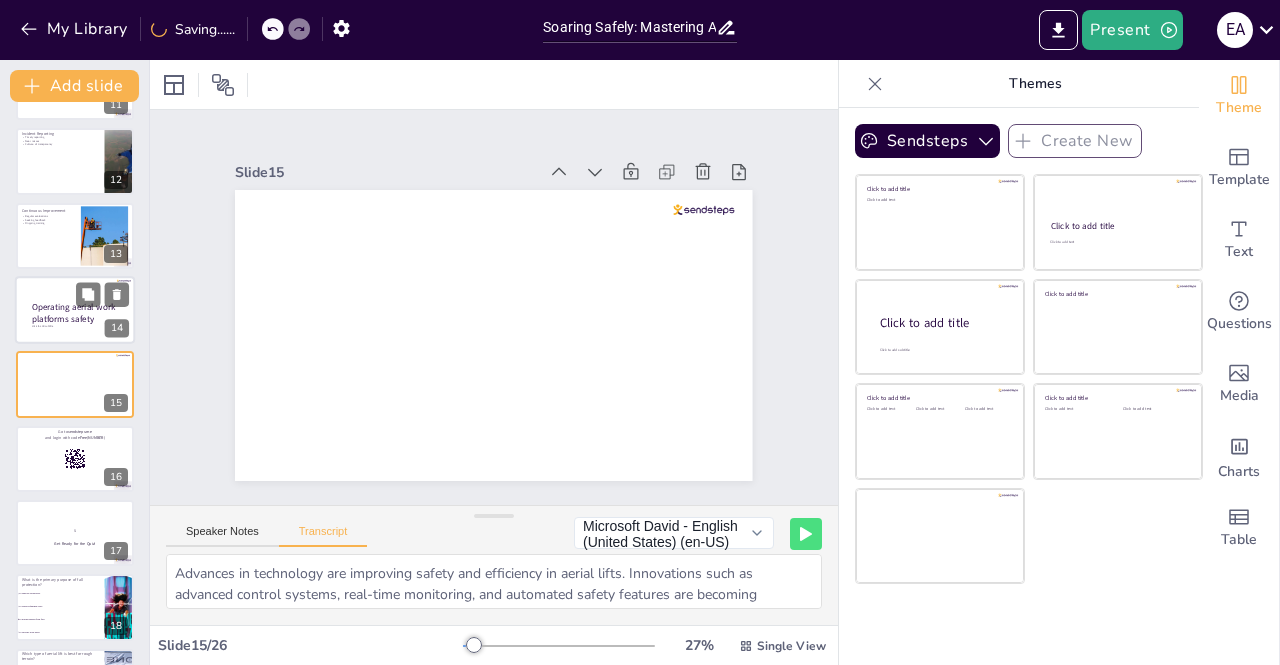 click on "Operating aerial work platforms safety" at bounding box center (73, 313) 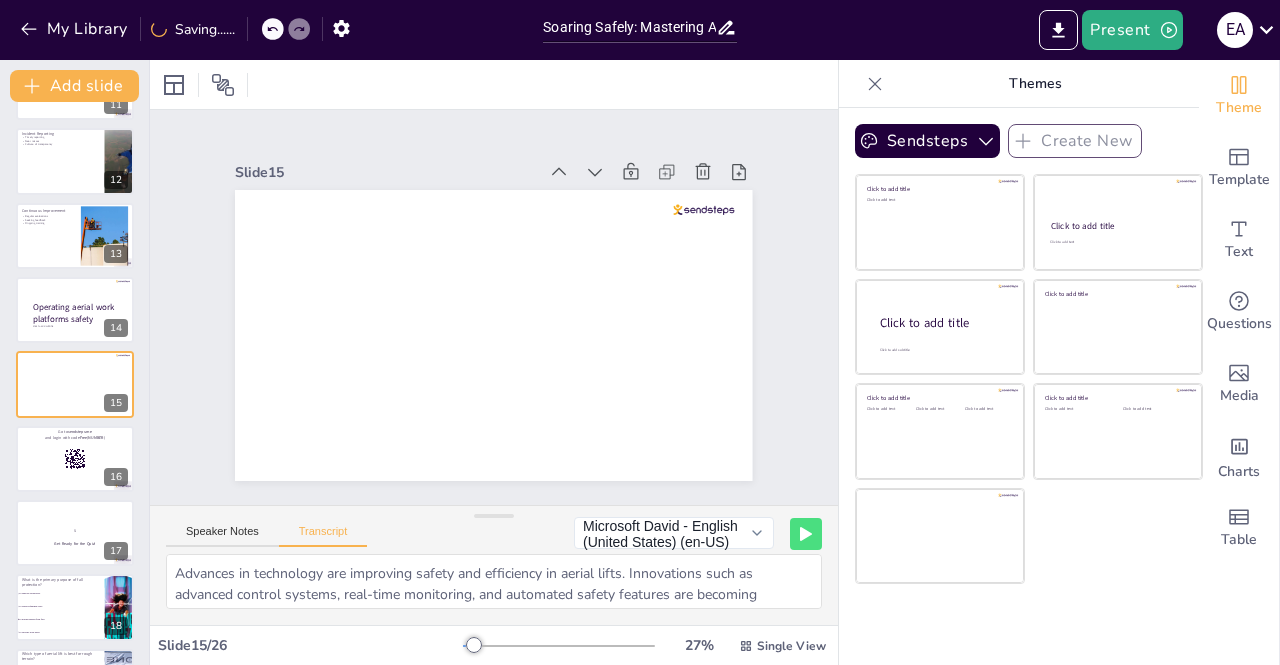 scroll, scrollTop: 734, scrollLeft: 0, axis: vertical 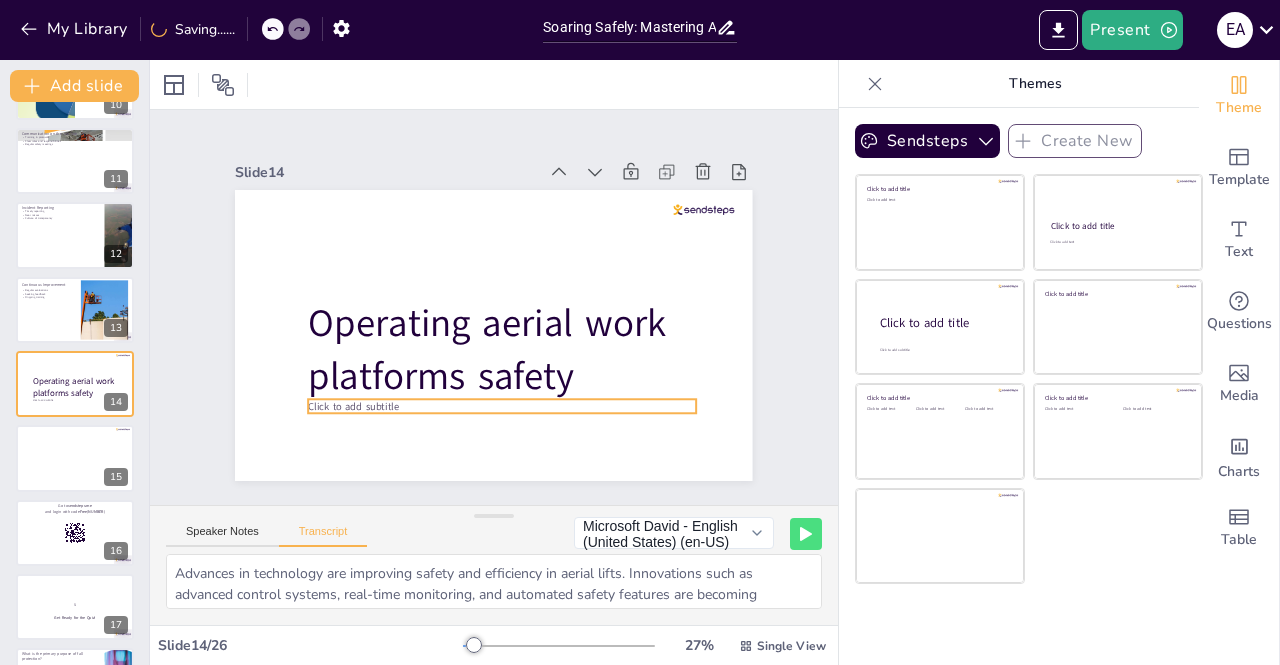click on "Click to add subtitle" at bounding box center [344, 390] 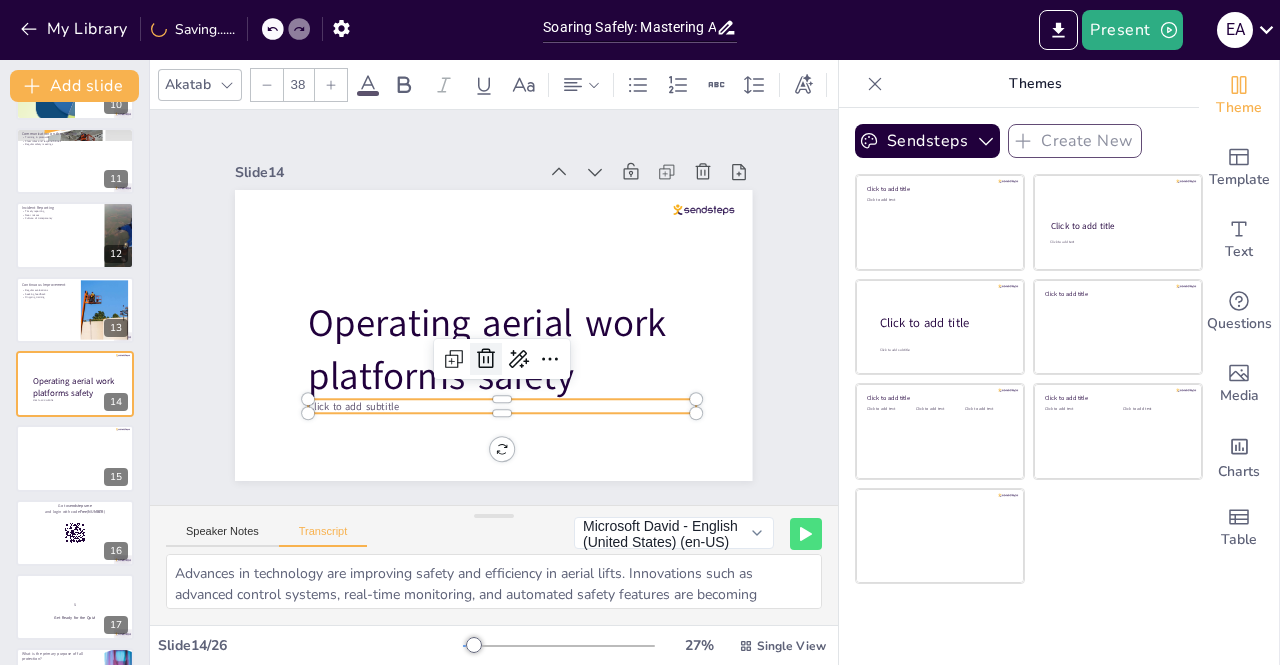 click 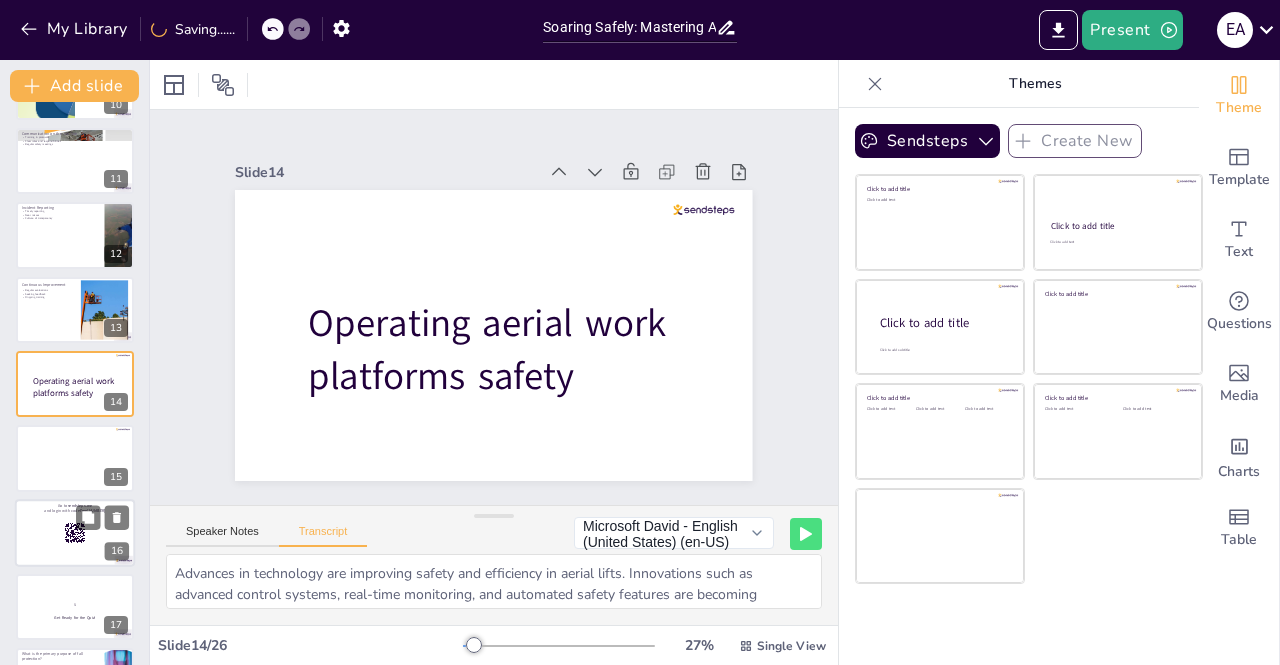 click at bounding box center (75, 458) 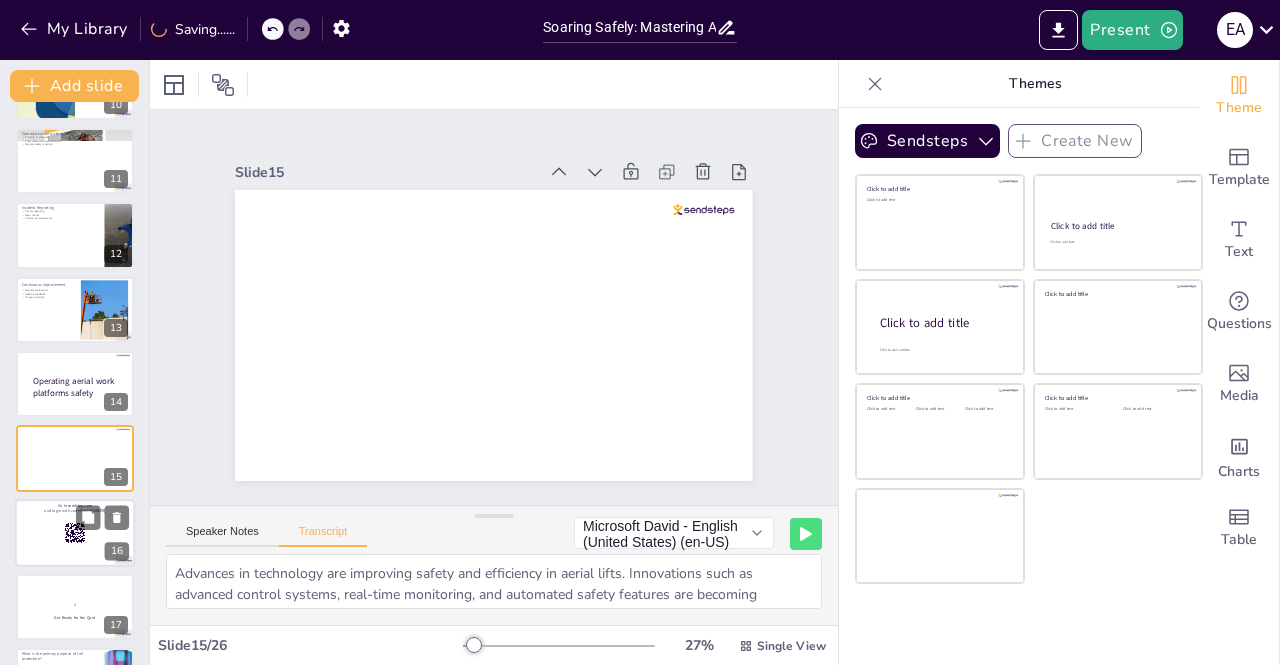 scroll, scrollTop: 808, scrollLeft: 0, axis: vertical 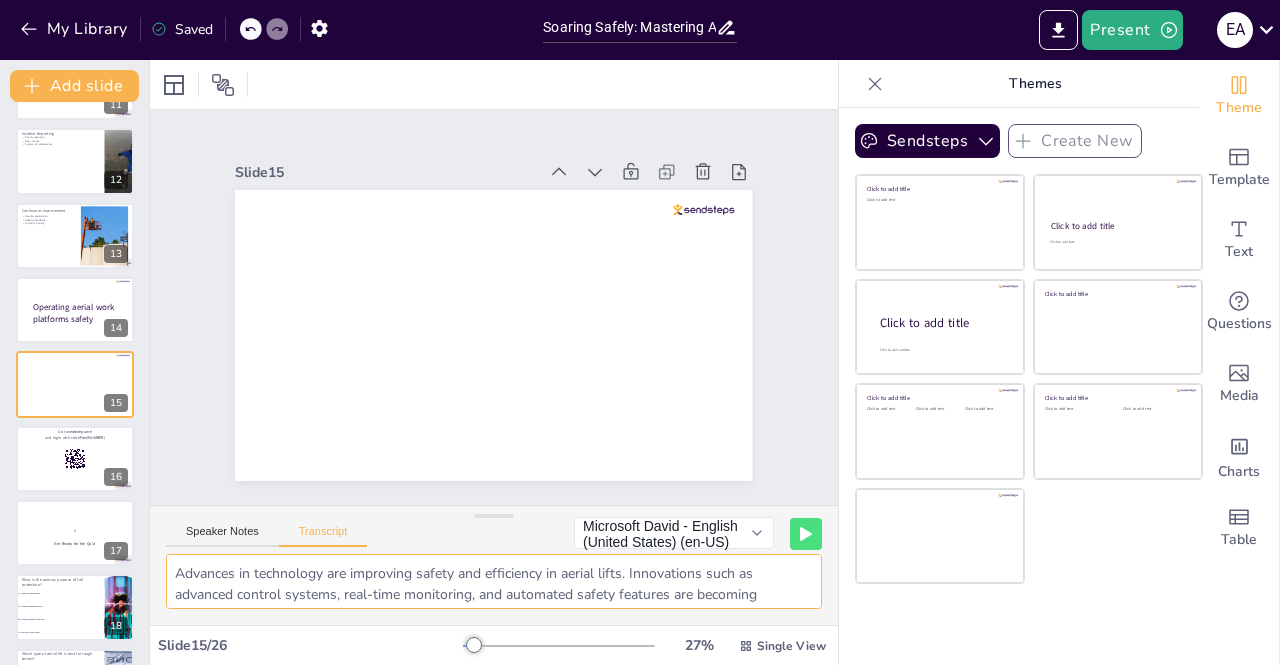 click on "Advances in technology are improving safety and efficiency in aerial lifts. Innovations such as advanced control systems, real-time monitoring, and automated safety features are becoming standard in modern aerial lift equipment. These technologies enhance operational safety by providing operators with critical information and reducing the risk of human error. Understanding these advancements is essential for workers to maximize the benefits of modern aerial lifts." at bounding box center (494, 581) 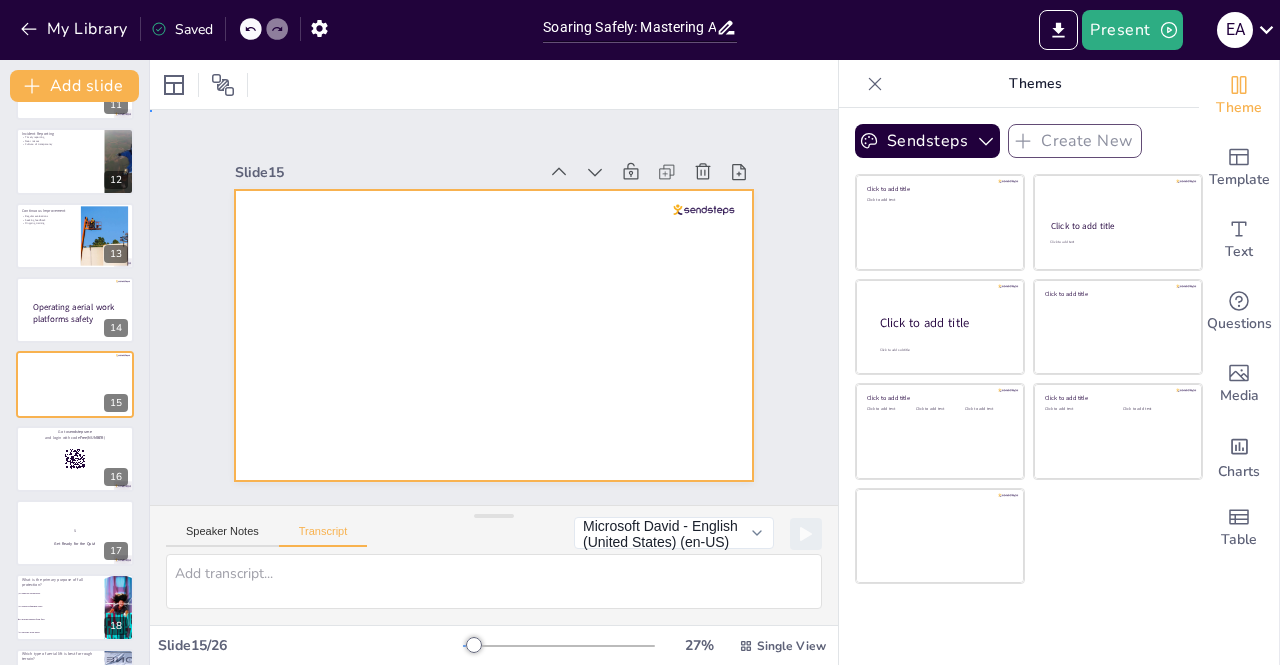 click at bounding box center (491, 335) 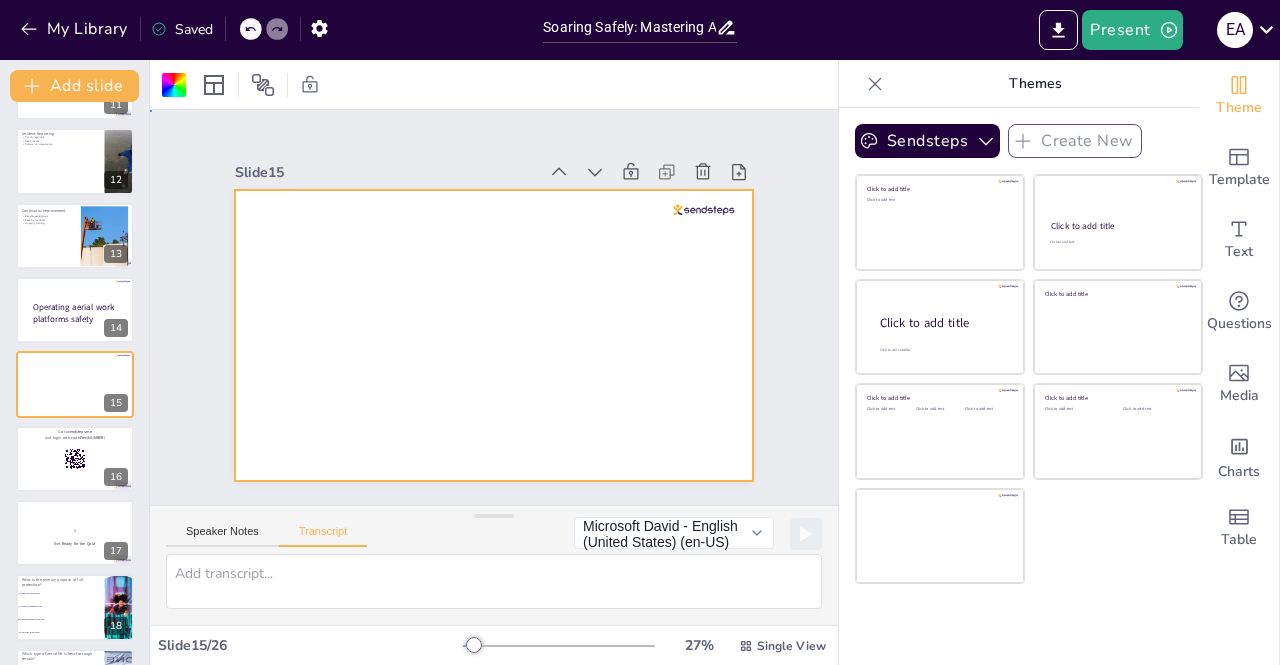 click at bounding box center (493, 335) 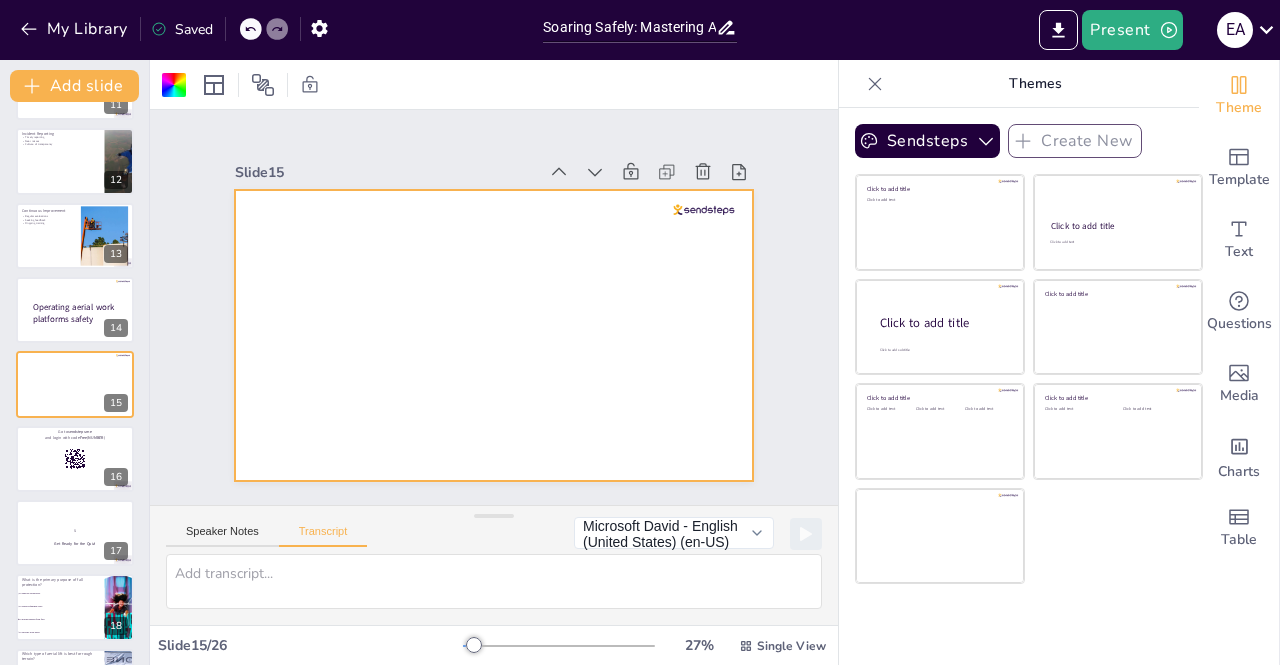 click at bounding box center [491, 335] 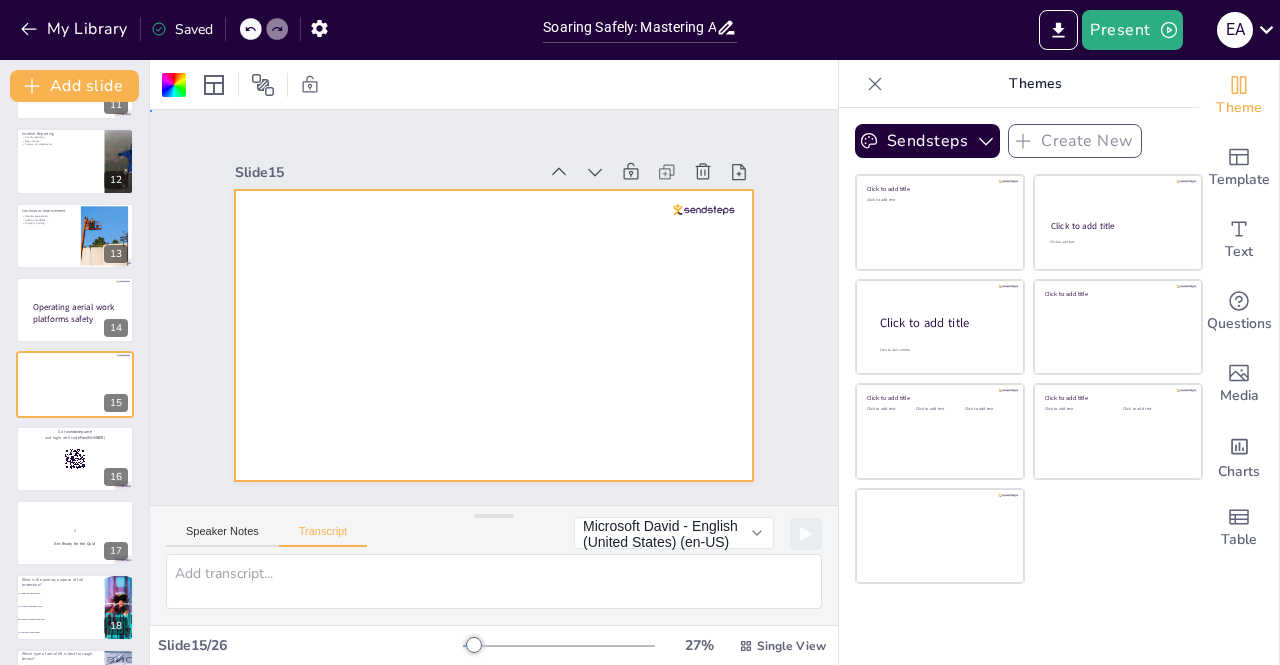 click at bounding box center (493, 335) 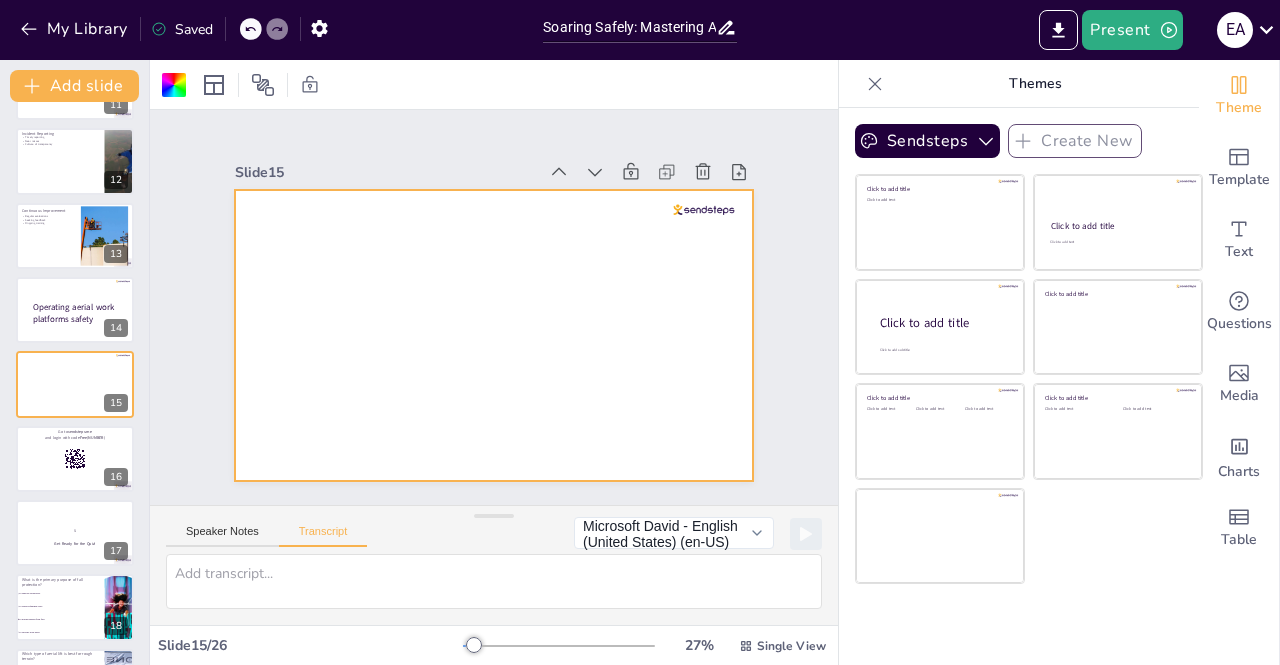 click on "Speaker Notes Transcript" at bounding box center [266, 534] 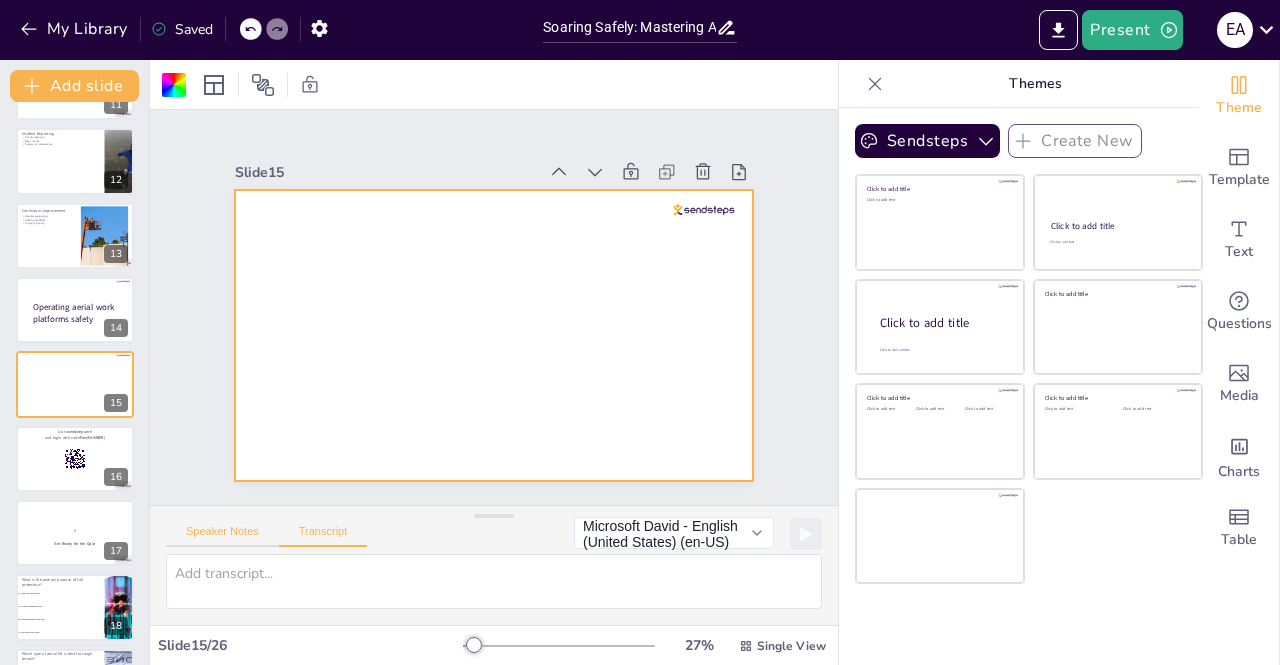 click on "Speaker Notes" at bounding box center [222, 536] 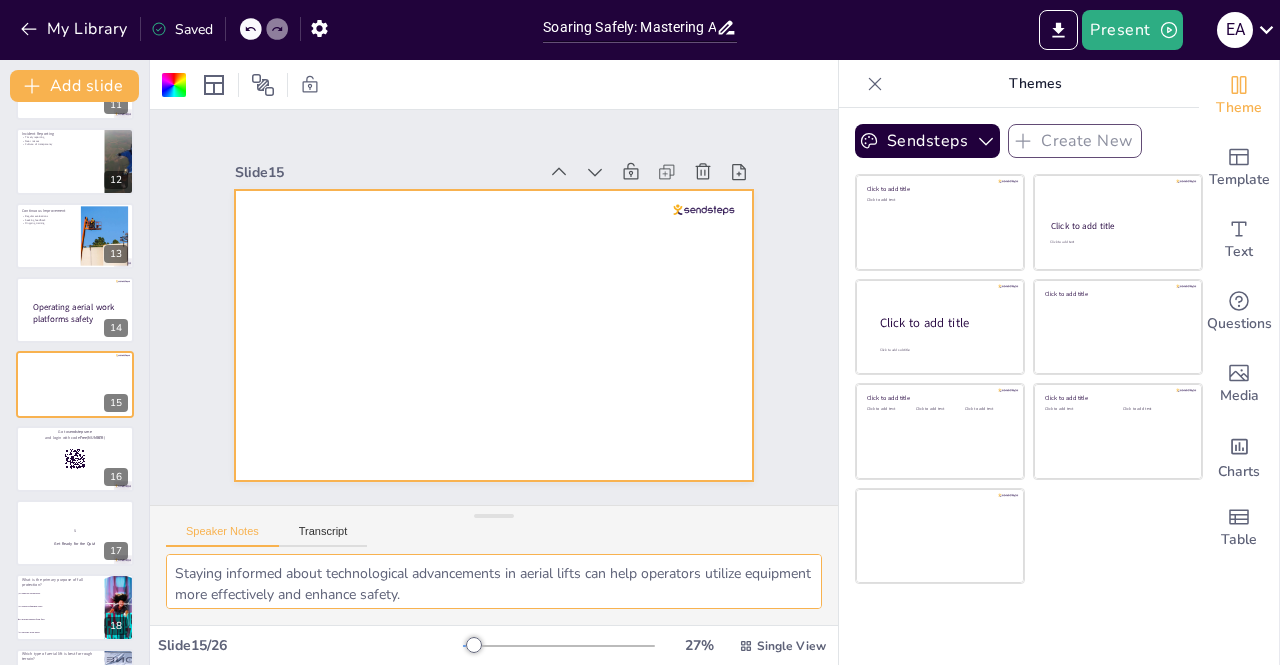 click on "Staying informed about technological advancements in aerial lifts can help operators utilize equipment more effectively and enhance safety.
Real-time monitoring systems provide operators with critical information about equipment performance, helping to prevent accidents and improve safety.
Automated safety features help reduce the risk of human error, making aerial lift operations safer and more efficient." at bounding box center [494, 581] 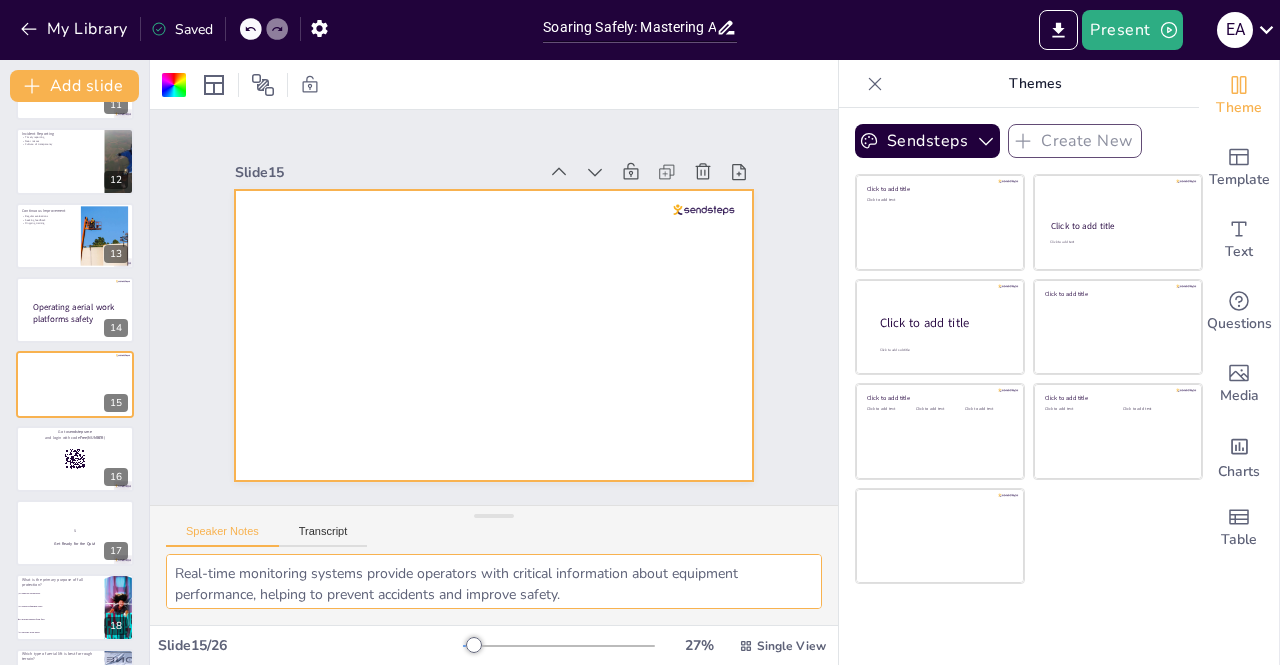 click on "Real-time monitoring systems provide operators with critical information about equipment performance, helping to prevent accidents and improve safety.
Automated safety features help reduce the risk of human error, making aerial lift operations safer and more efficient." at bounding box center [494, 581] 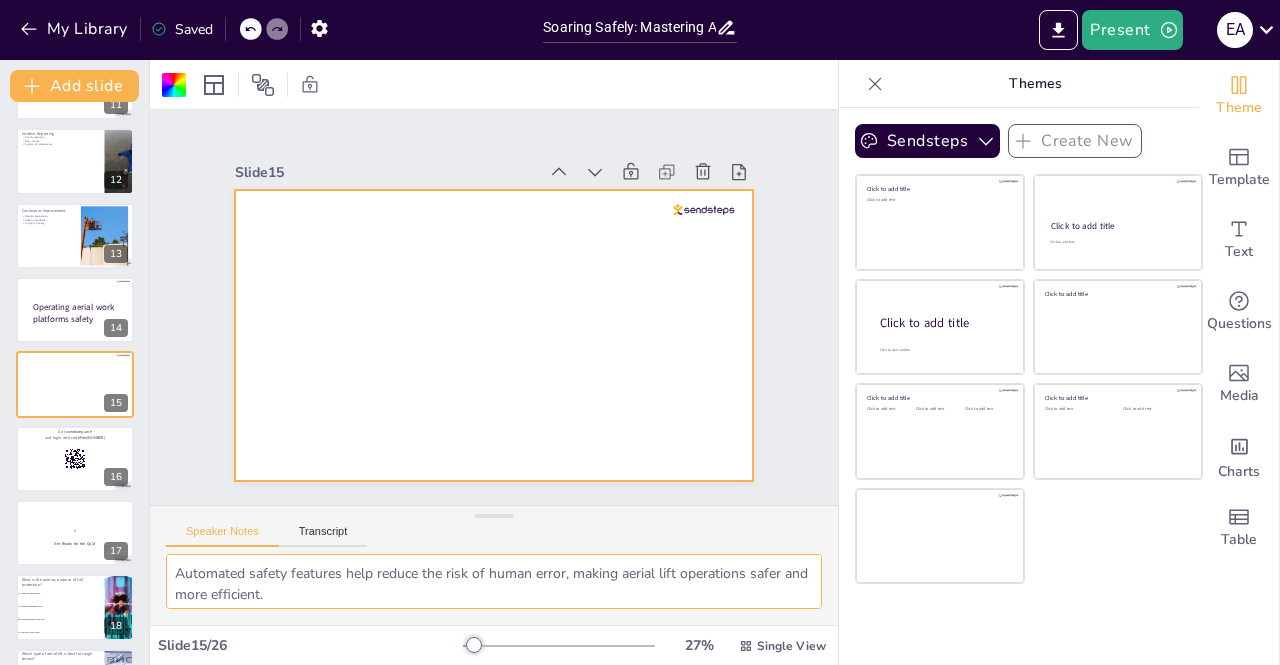 click on "Automated safety features help reduce the risk of human error, making aerial lift operations safer and more efficient." at bounding box center (494, 581) 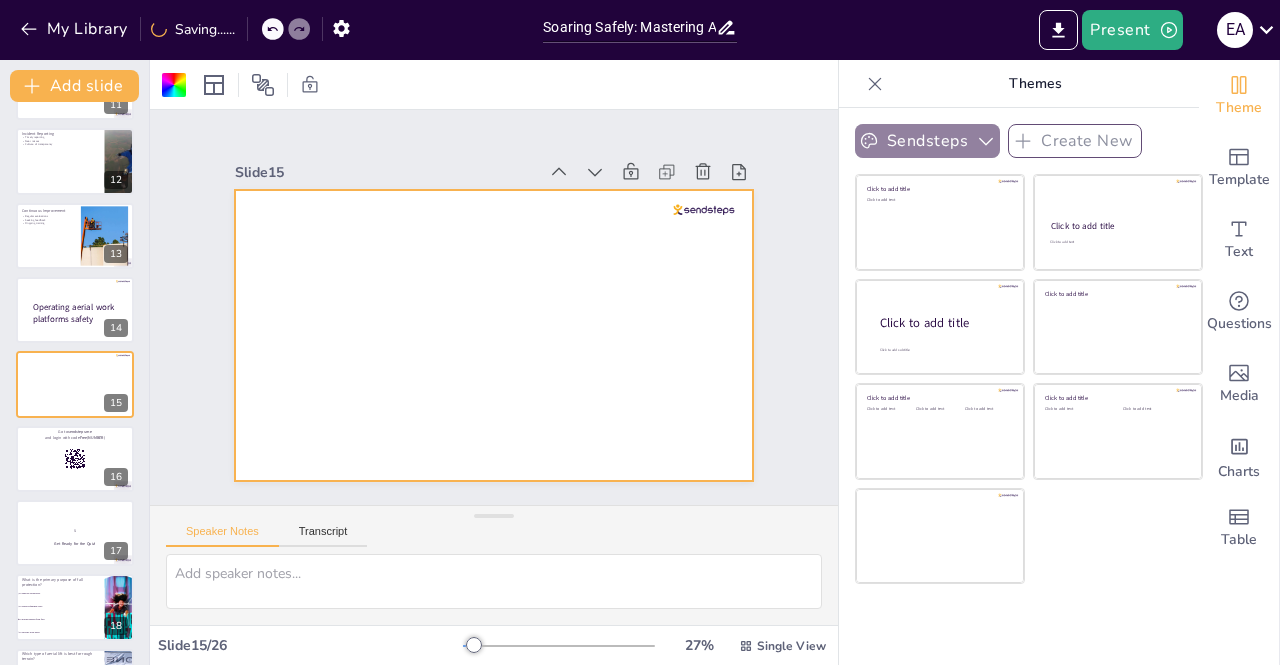 click on "Sendsteps" at bounding box center (927, 141) 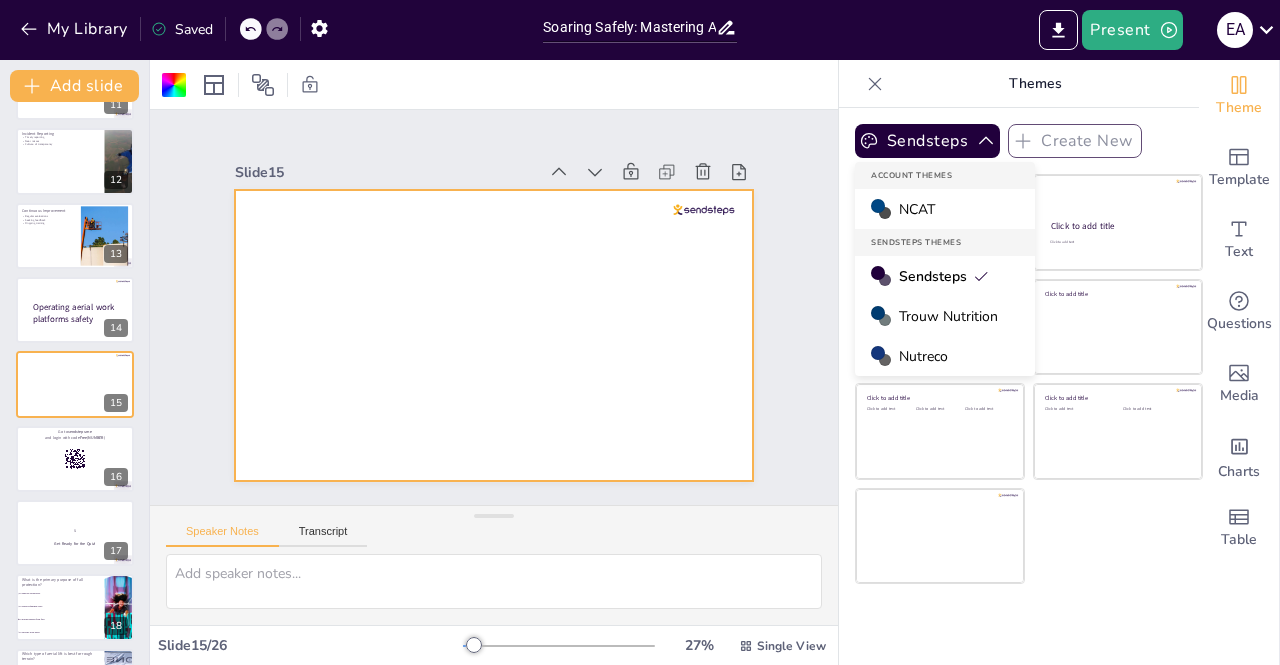 click on "Themes" at bounding box center [1035, 84] 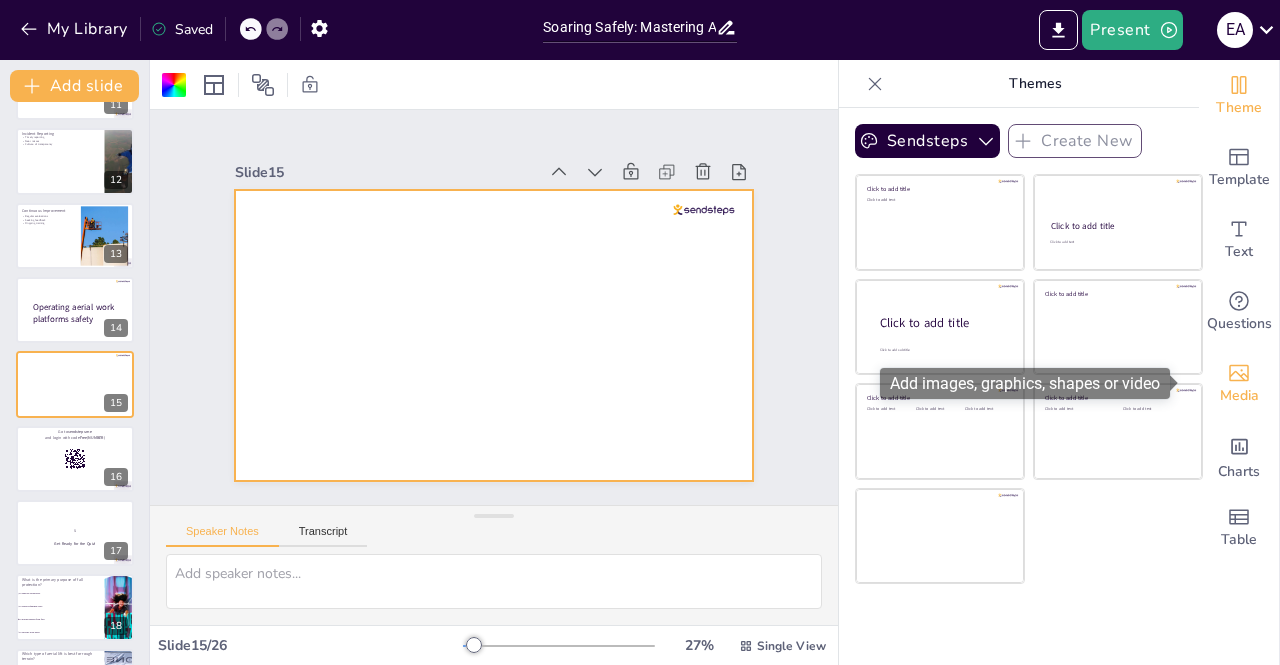 click 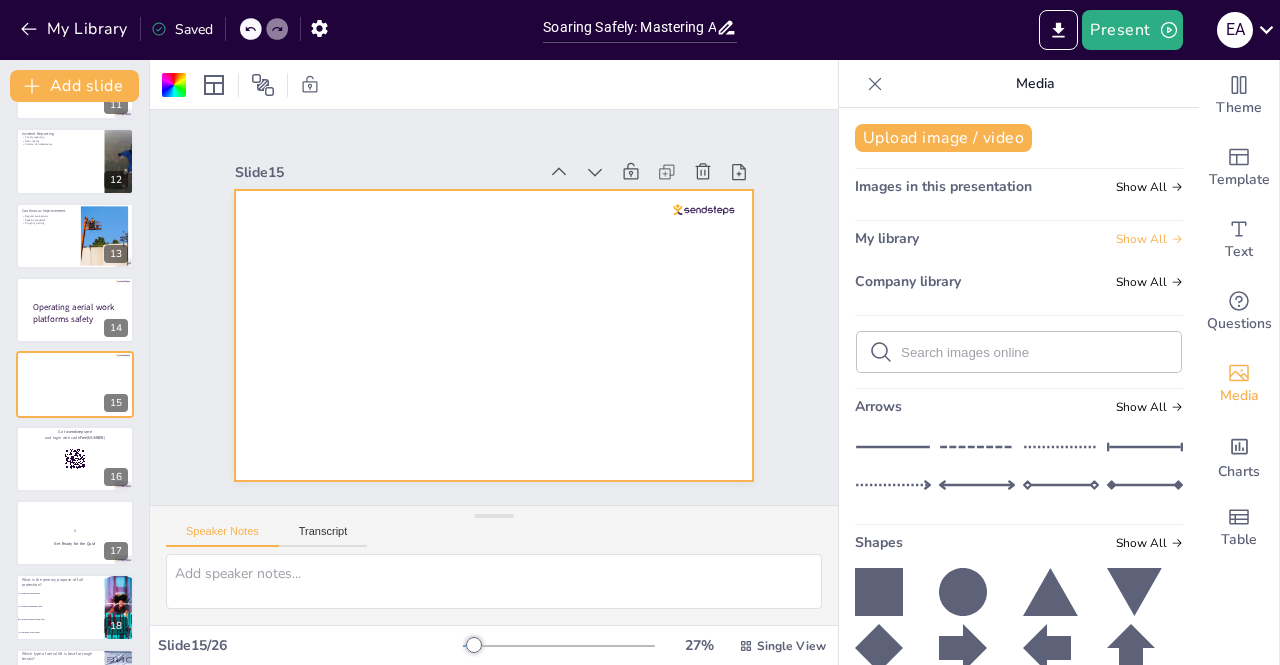 click on "Show All" at bounding box center (1149, 239) 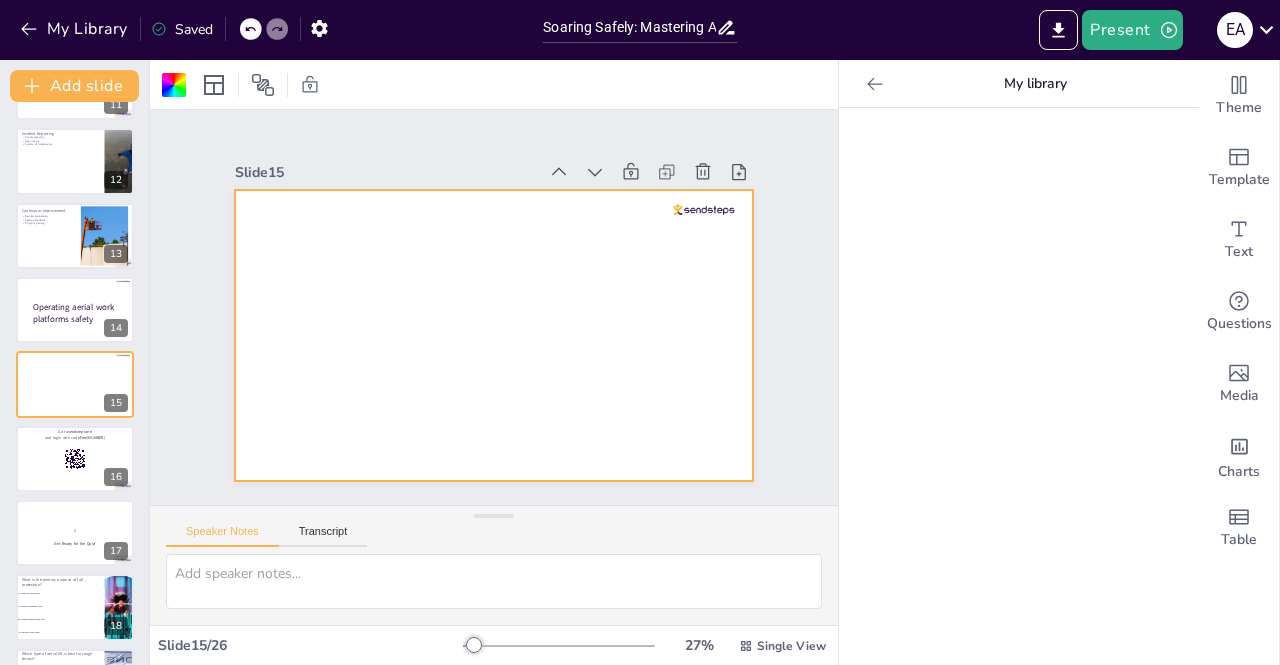 click 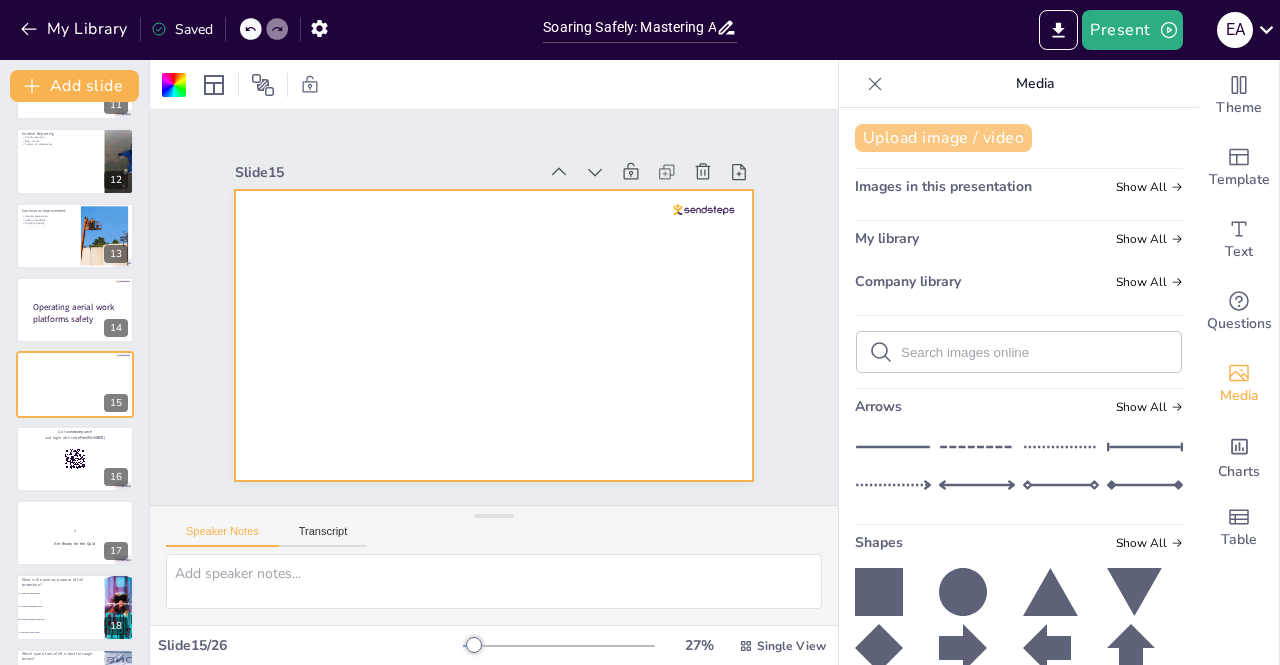 click on "Upload image / video" at bounding box center (943, 138) 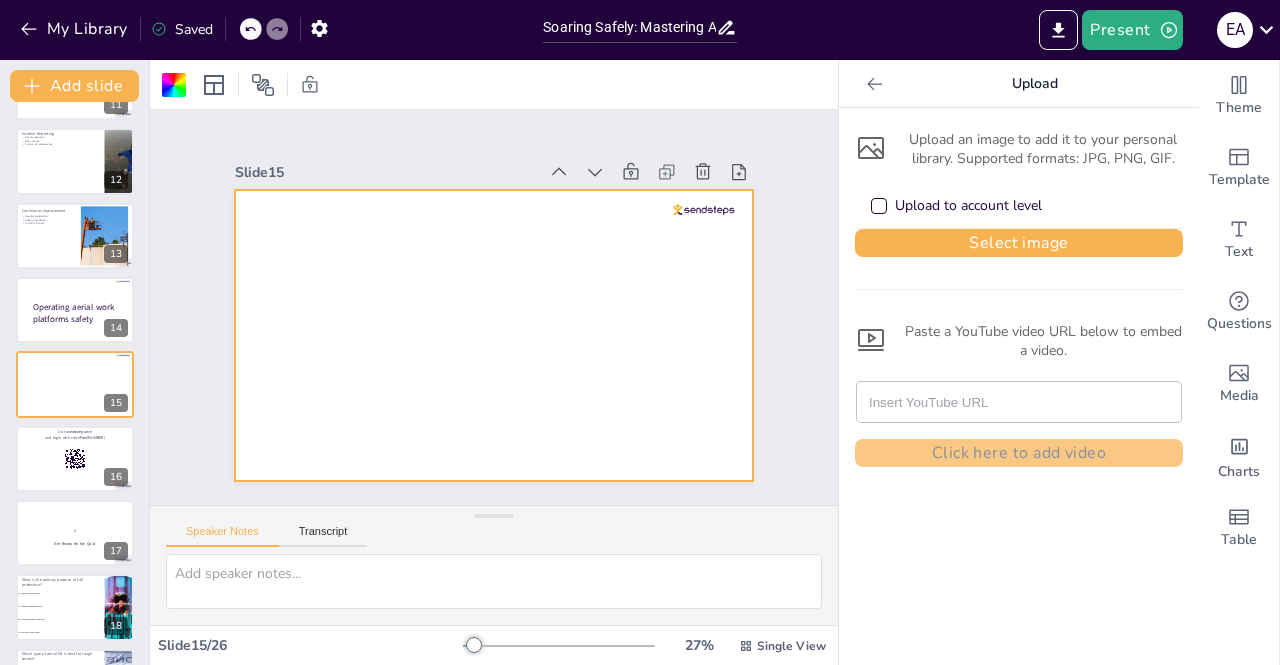 click on "Paste a YouTube video URL below to embed a video." at bounding box center [1019, 341] 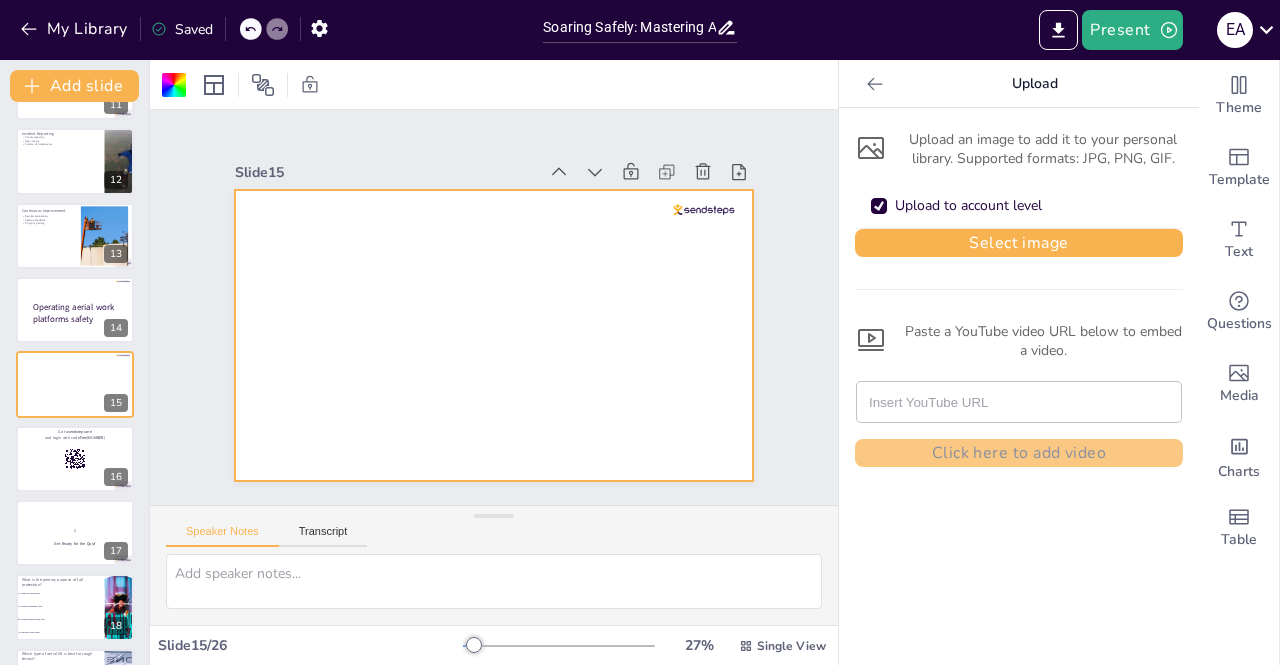 click at bounding box center [1019, 402] 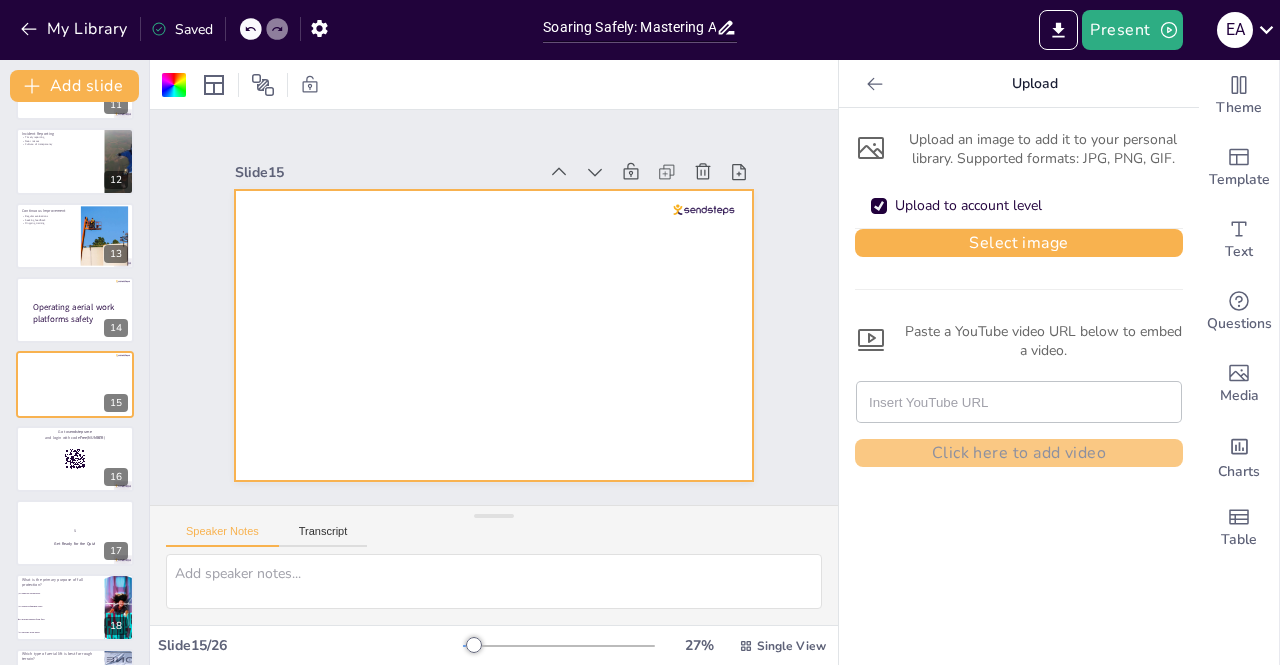 click at bounding box center [485, 334] 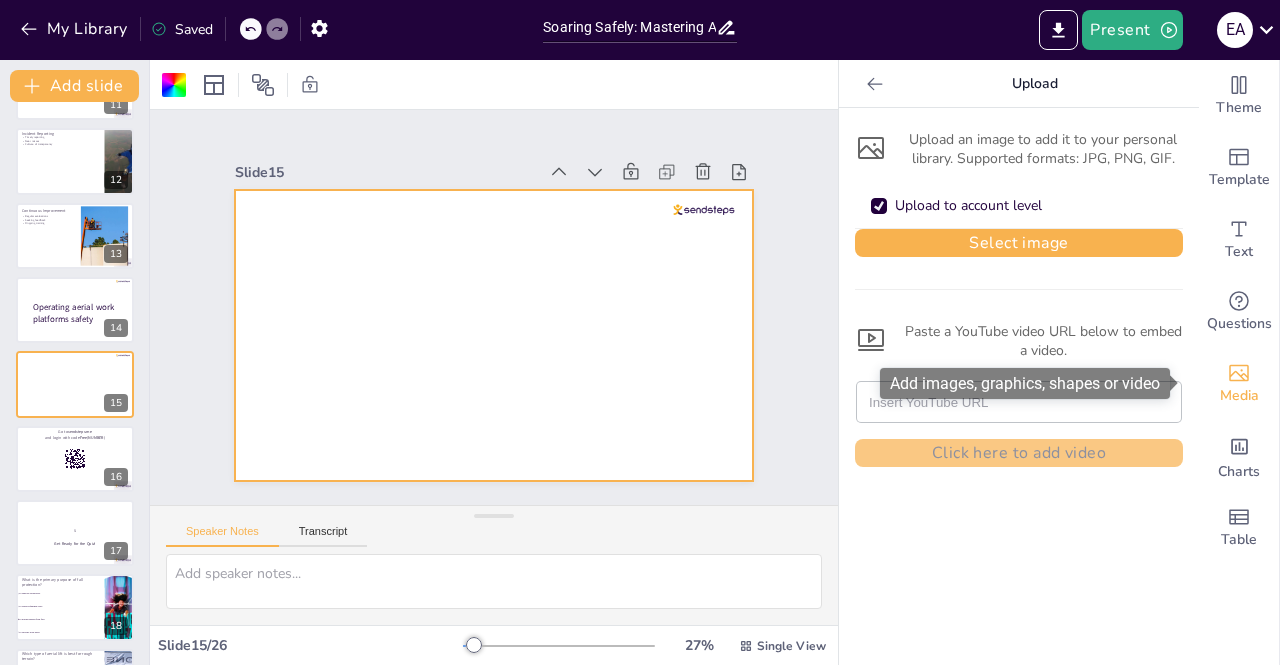 click on "Media" at bounding box center [1239, 384] 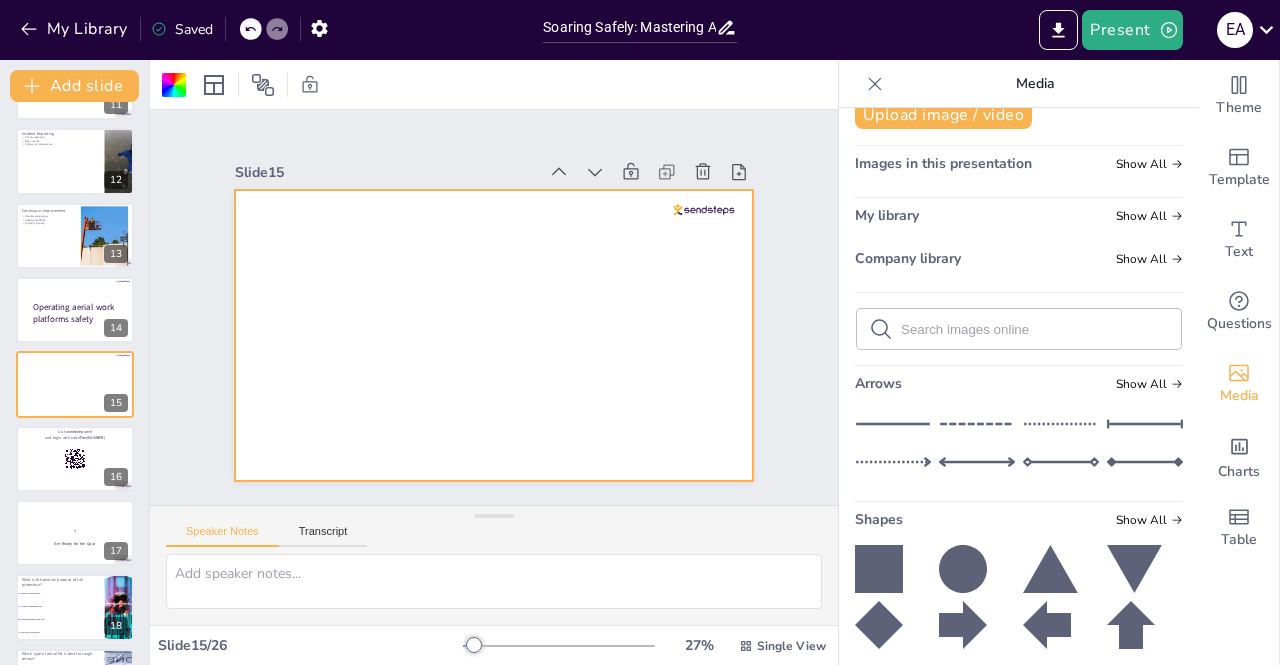 scroll, scrollTop: 0, scrollLeft: 0, axis: both 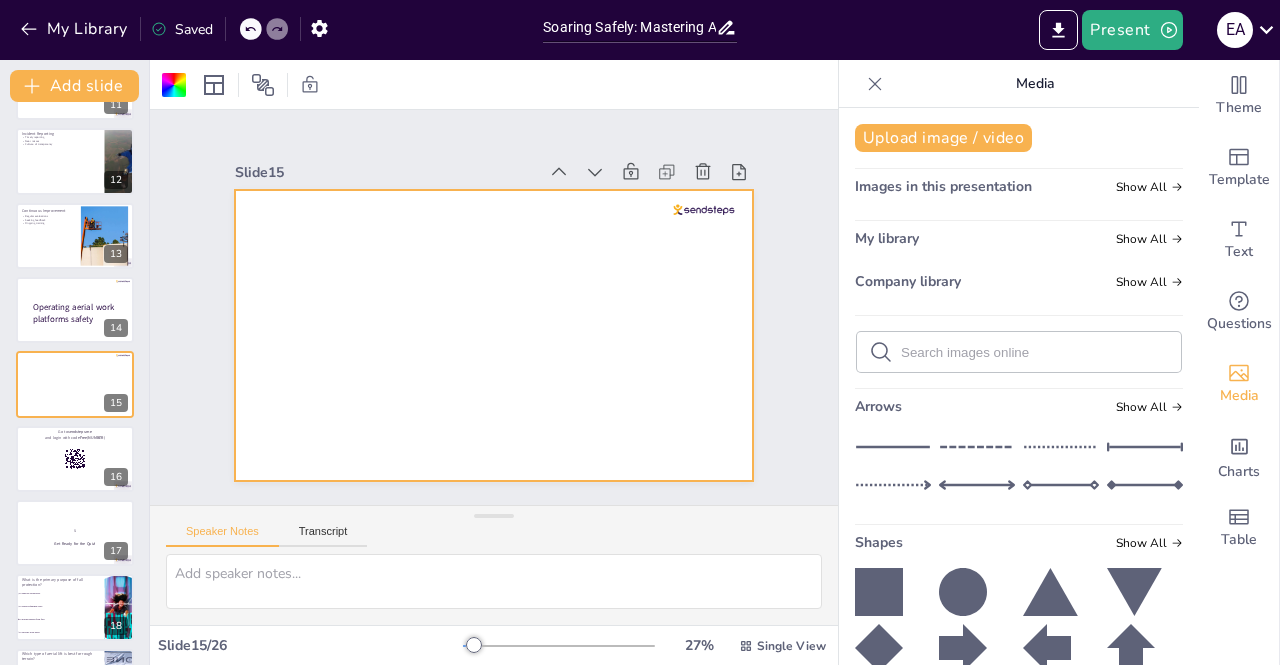 click on "My library Show All" at bounding box center [1019, 242] 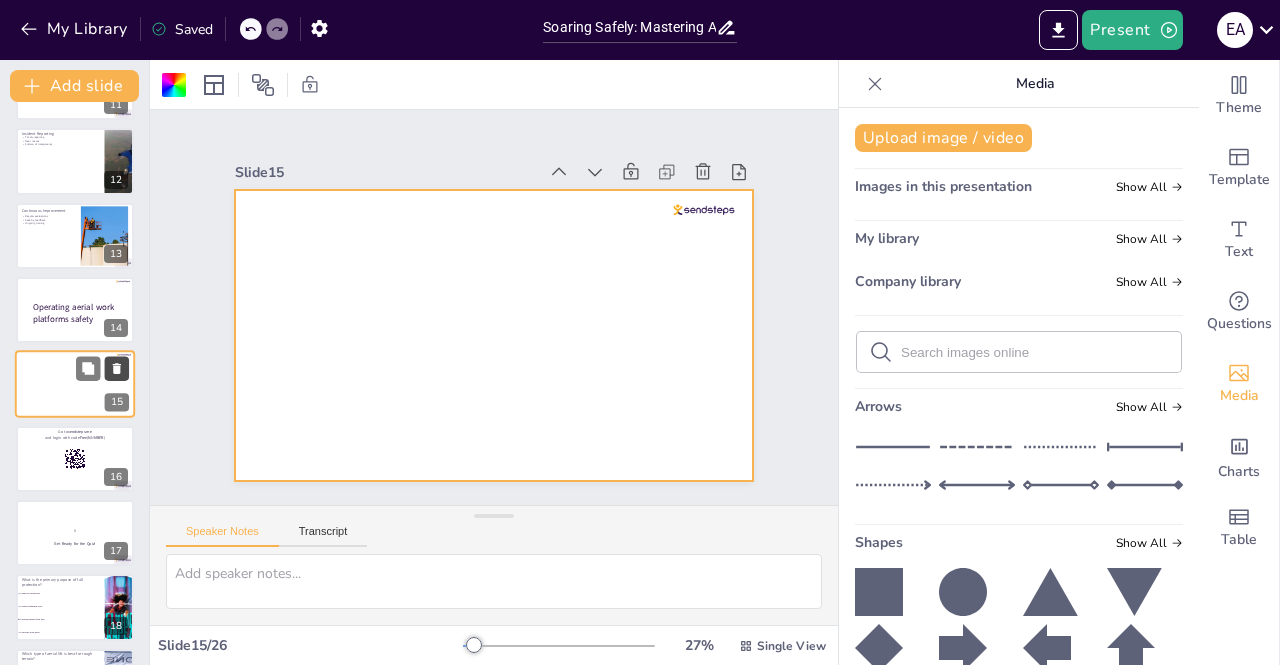 click 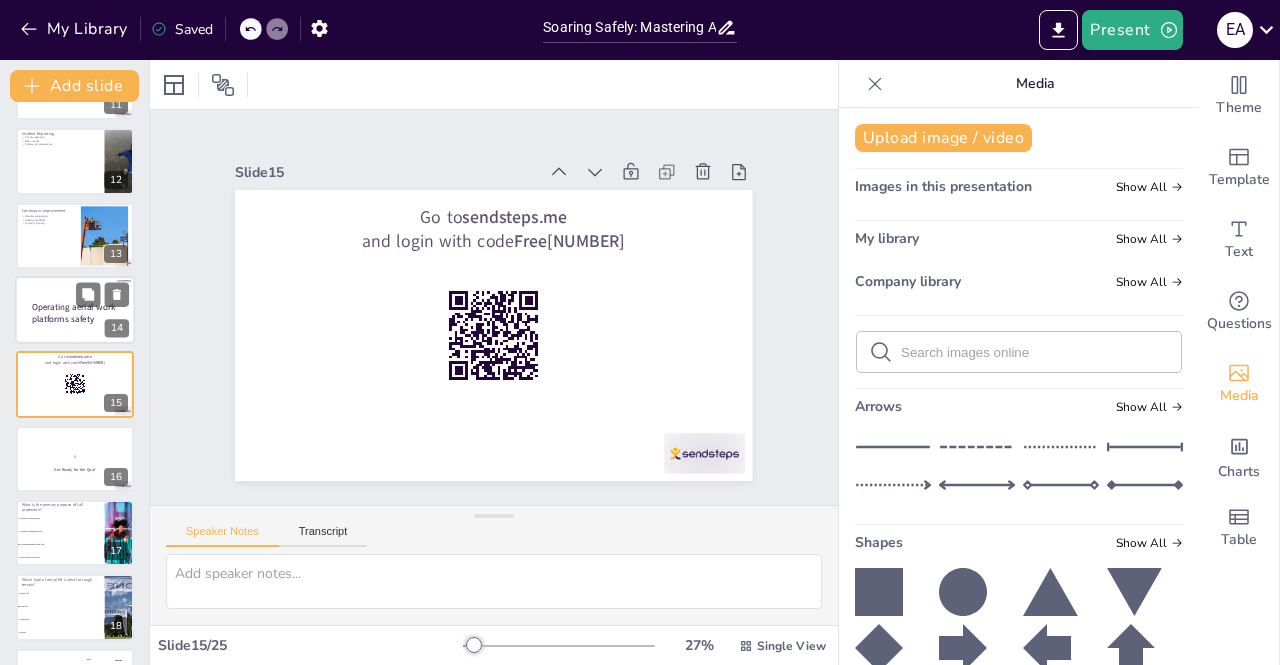 click at bounding box center (75, 310) 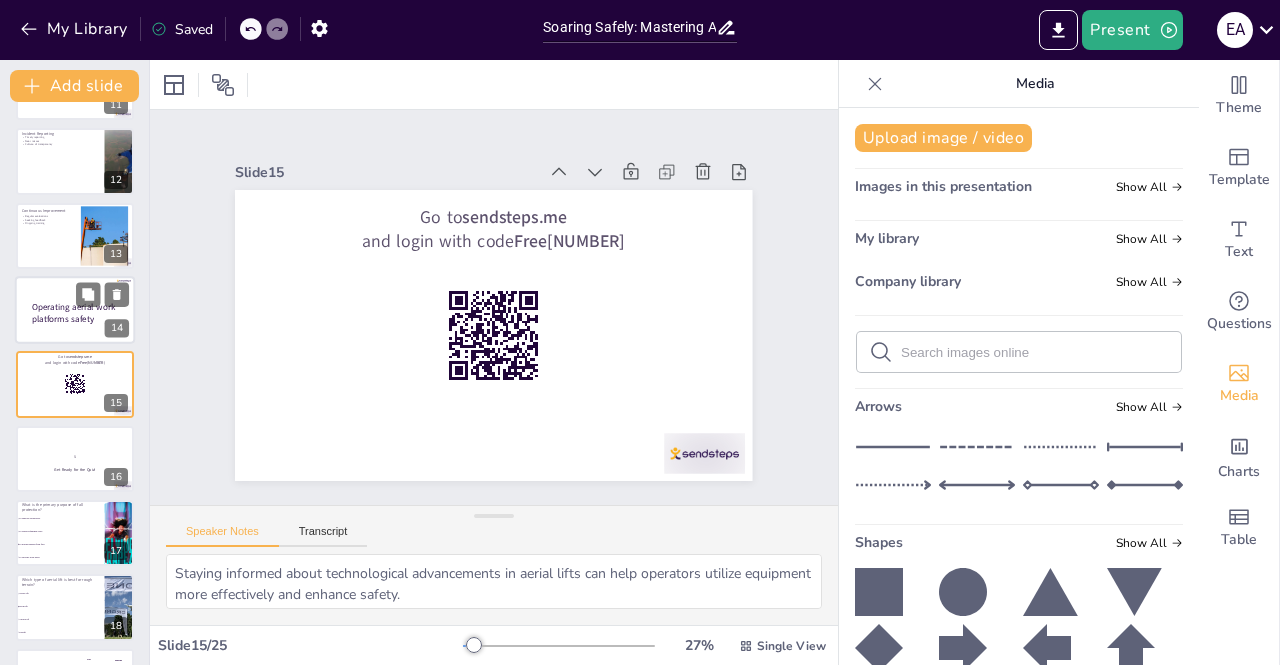 scroll, scrollTop: 734, scrollLeft: 0, axis: vertical 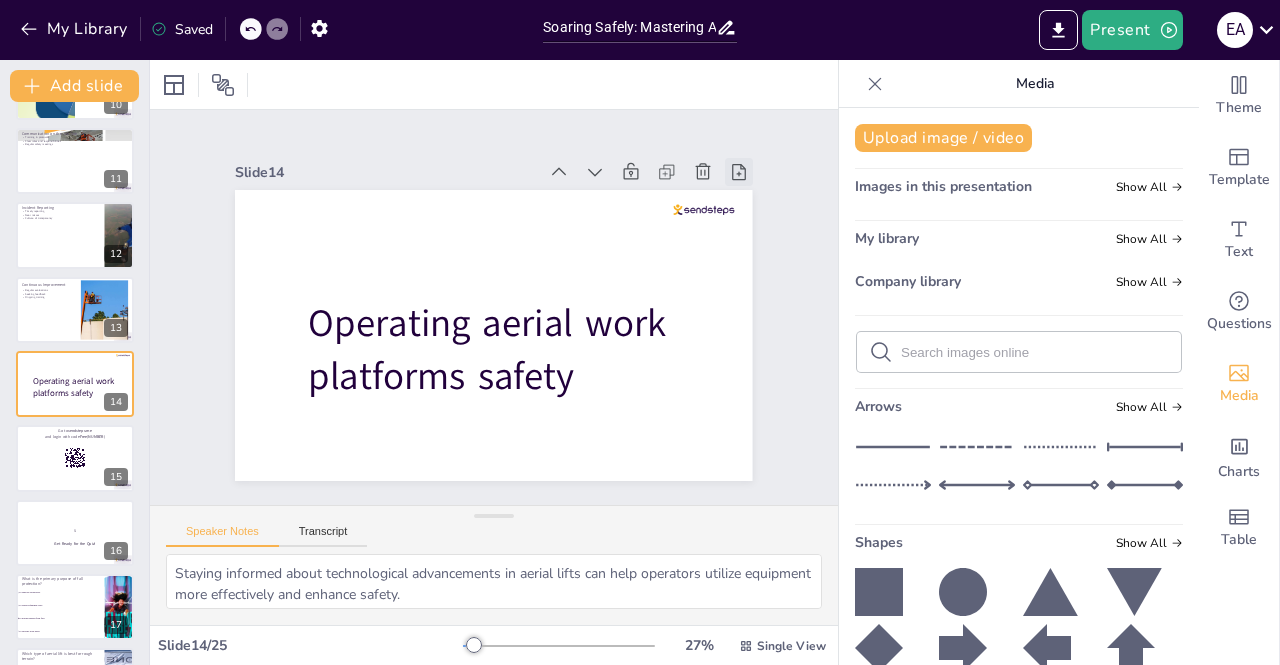 click 